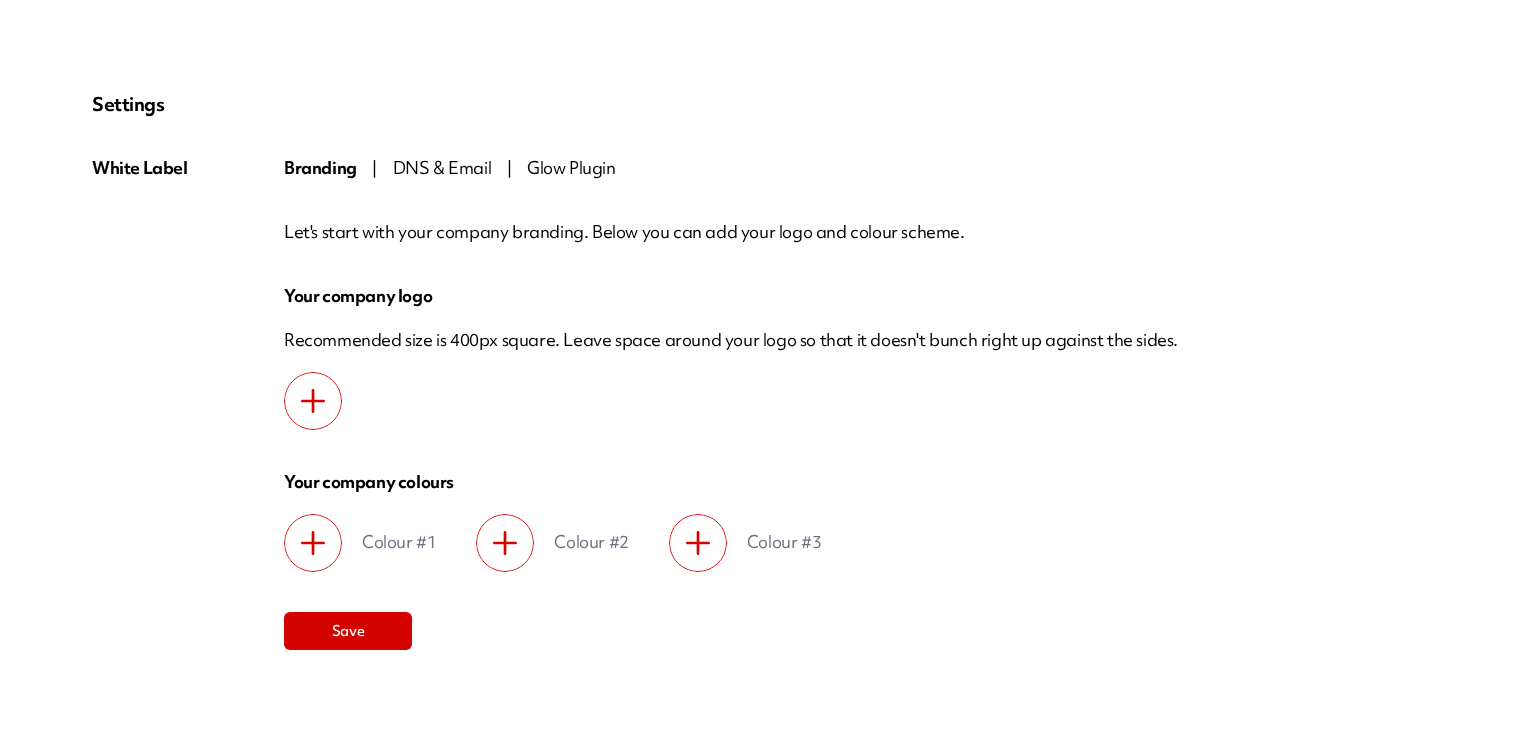 scroll, scrollTop: 0, scrollLeft: 0, axis: both 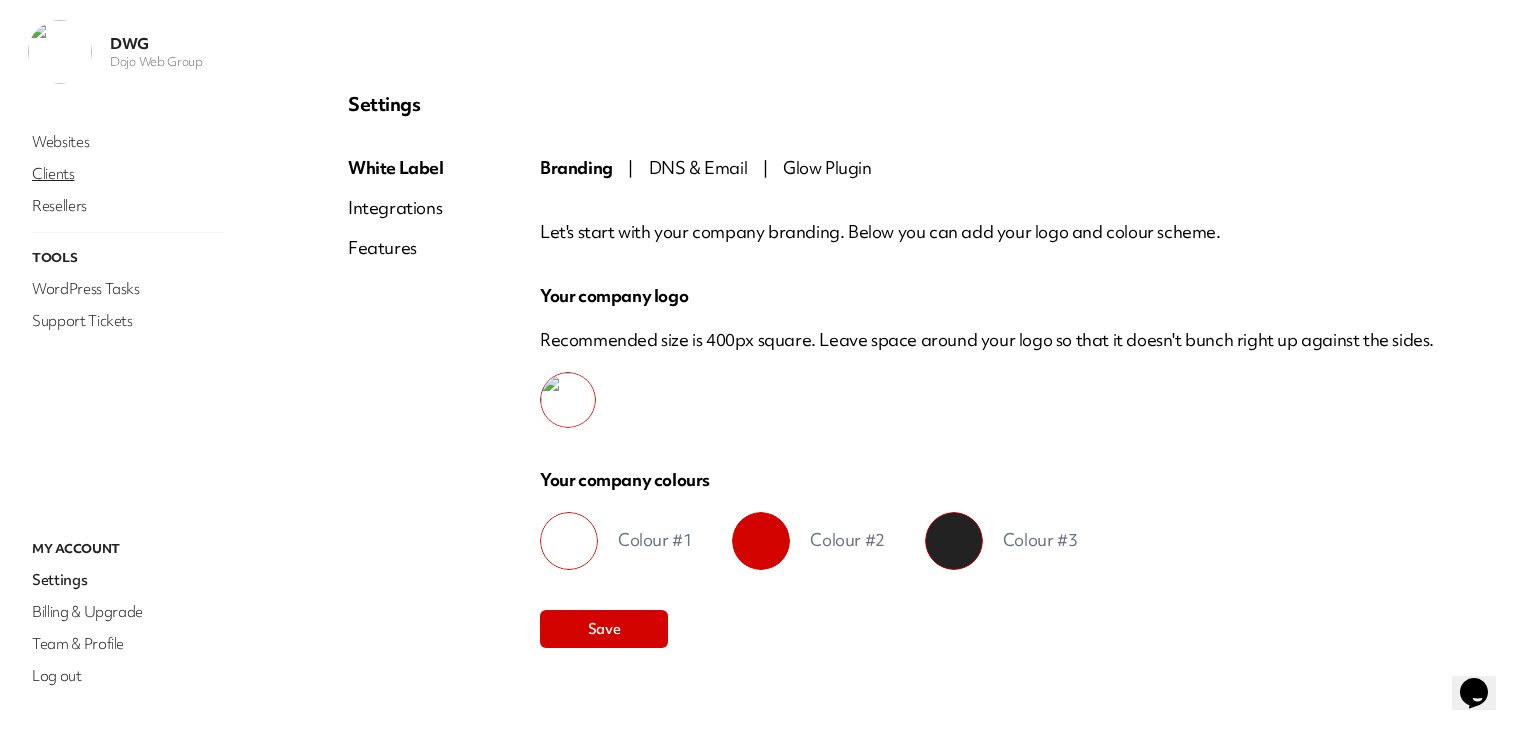 click on "Clients" at bounding box center [128, 174] 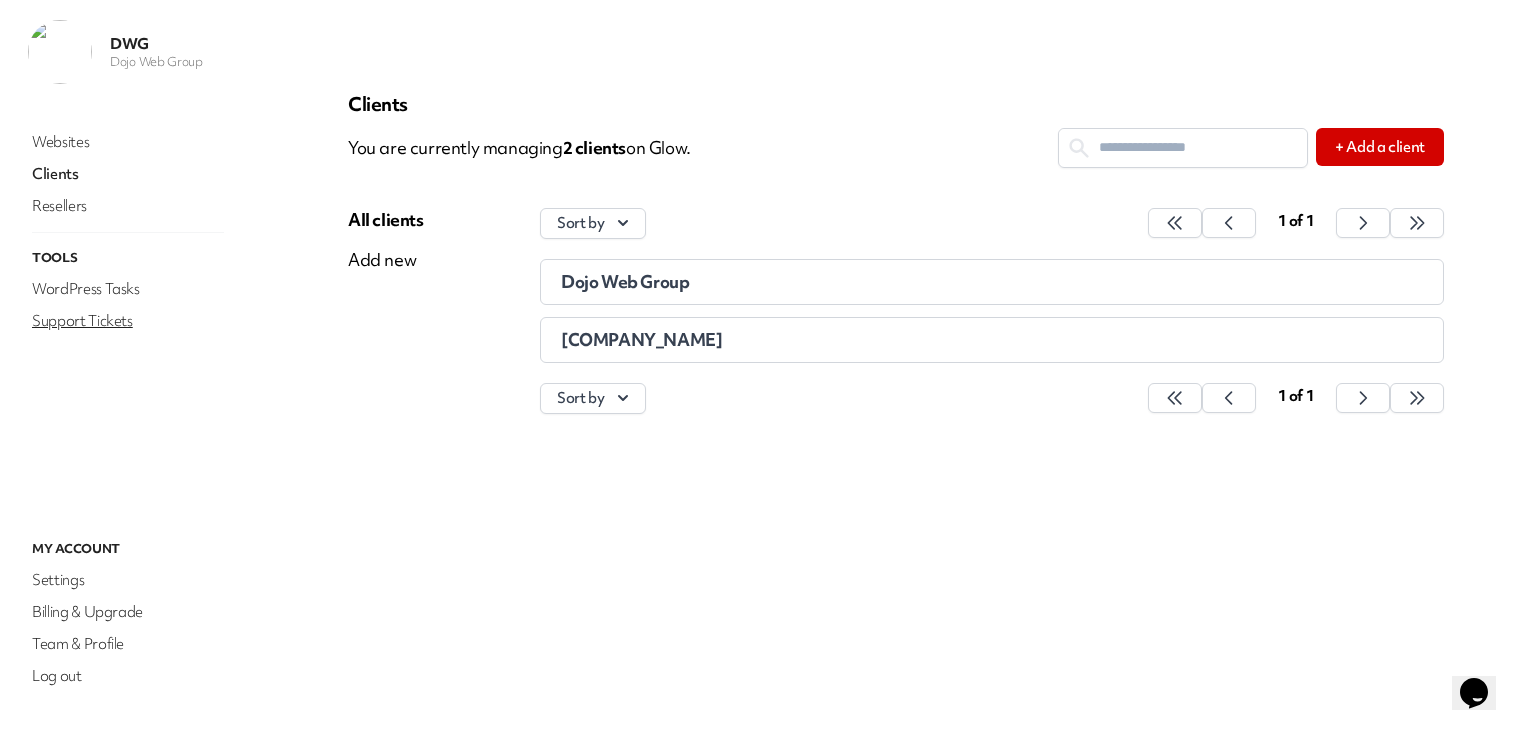 click on "Support Tickets" at bounding box center [128, 321] 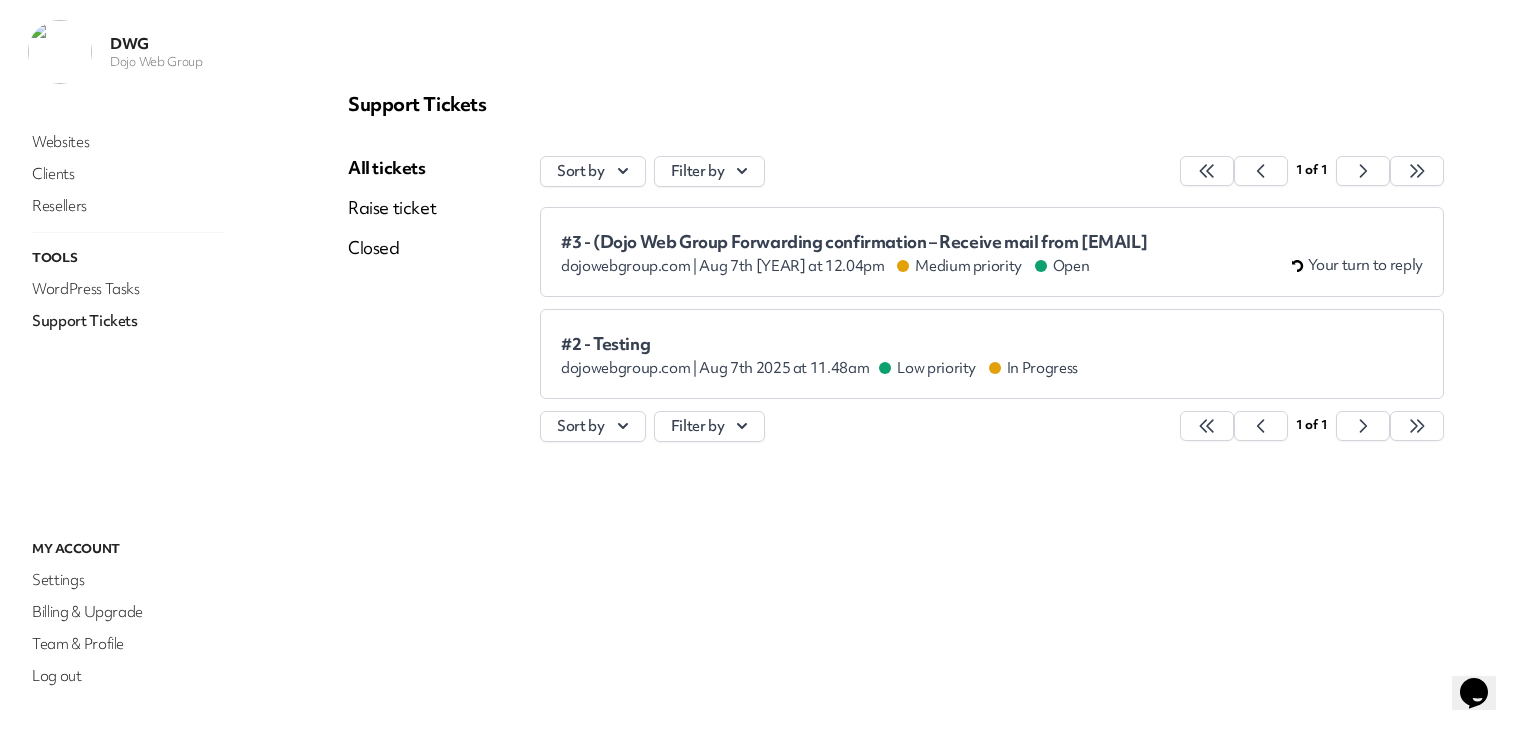 click on "#3 - (Dojo Web Group Forwarding confirmation – Receive mail from info@dojowebgroup.com   dojowebgroup.com |
Aug 7th 2025 at 12.04pm
Medium priority
Open" at bounding box center (854, 254) 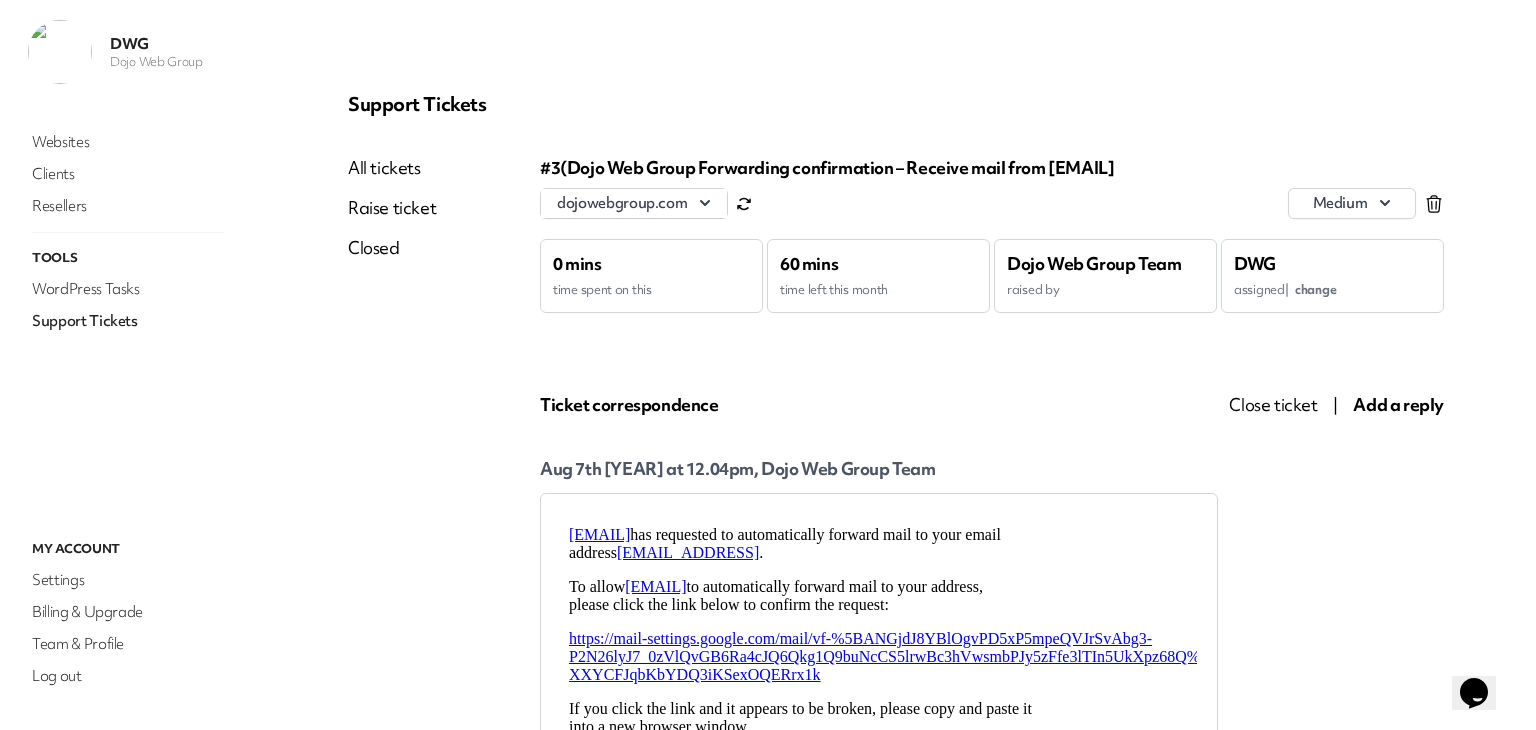 scroll, scrollTop: 0, scrollLeft: 0, axis: both 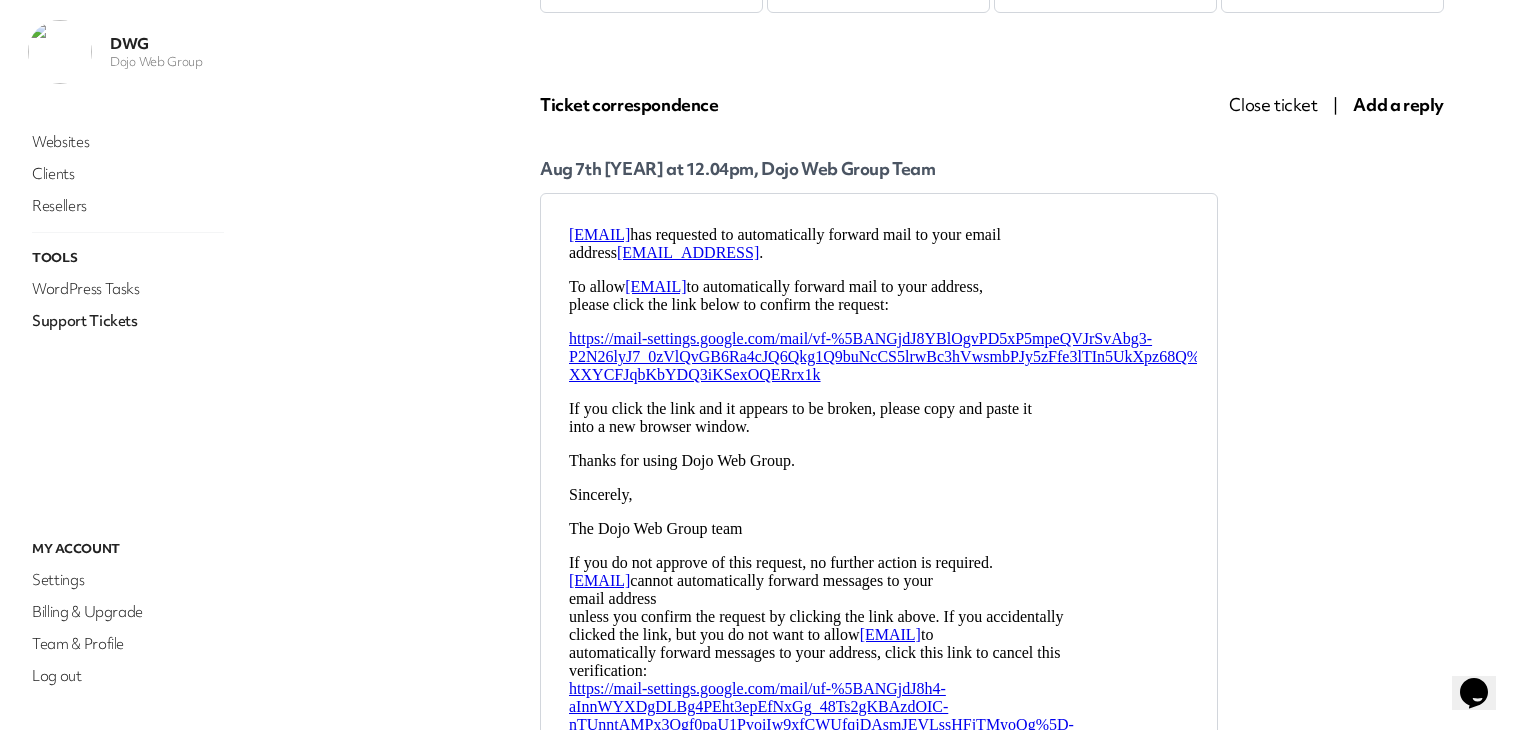 click on "All tickets
Raise ticket
Closed" at bounding box center (392, 411) 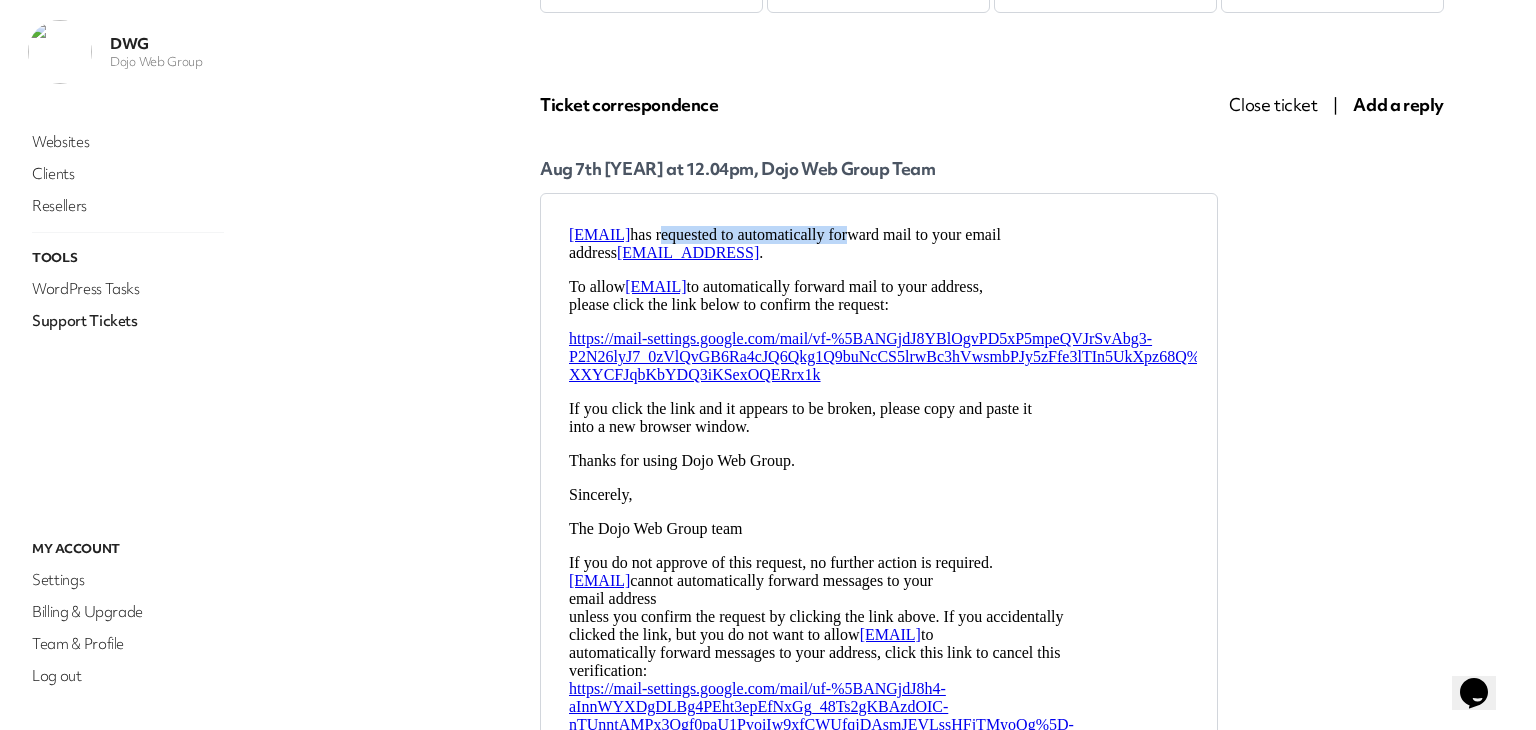 drag, startPoint x: 812, startPoint y: 246, endPoint x: 978, endPoint y: 245, distance: 166.003 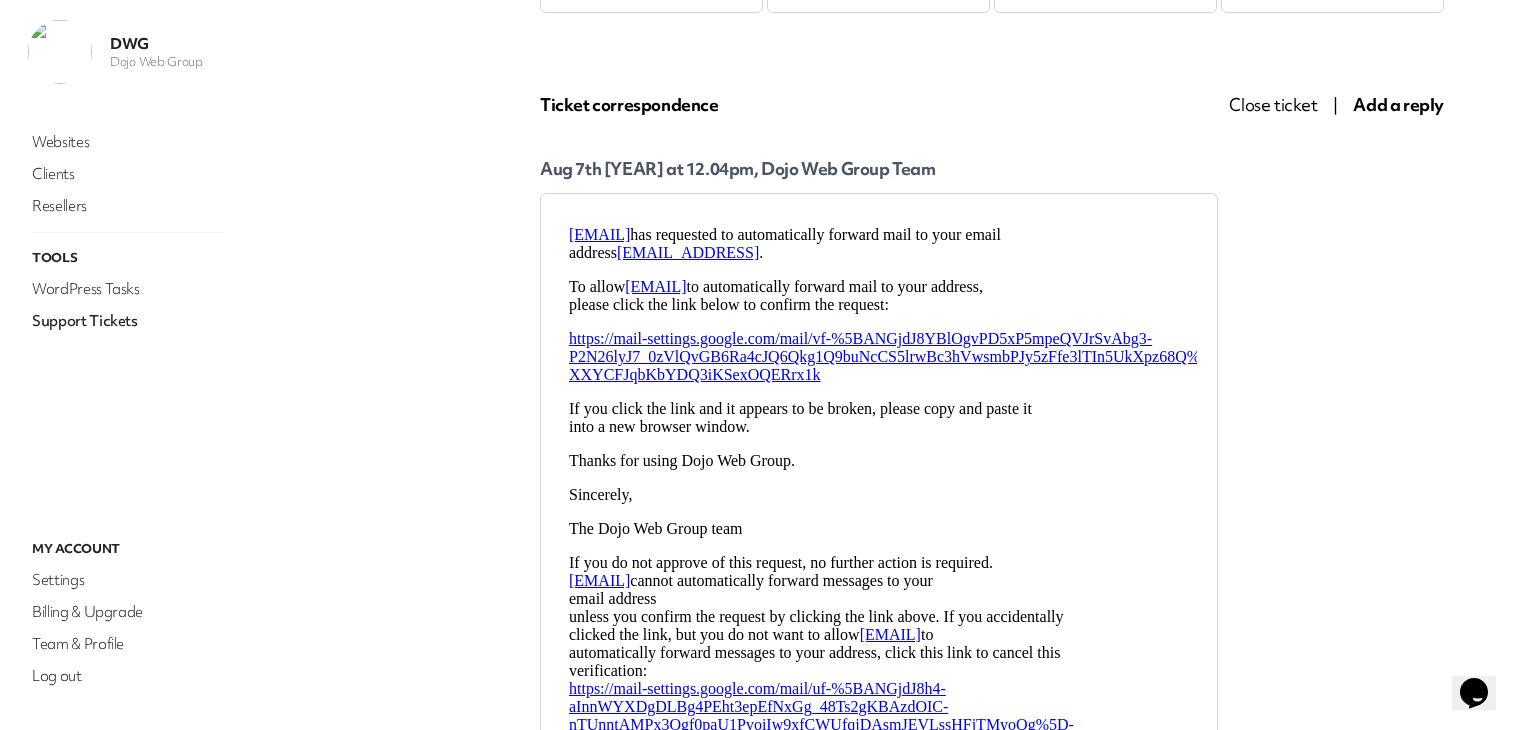 click on "info@dojowebgroup.com  has requested to automatically forward mail to your email address  support@dojo-web-group.myglow.cloud ." at bounding box center [879, 244] 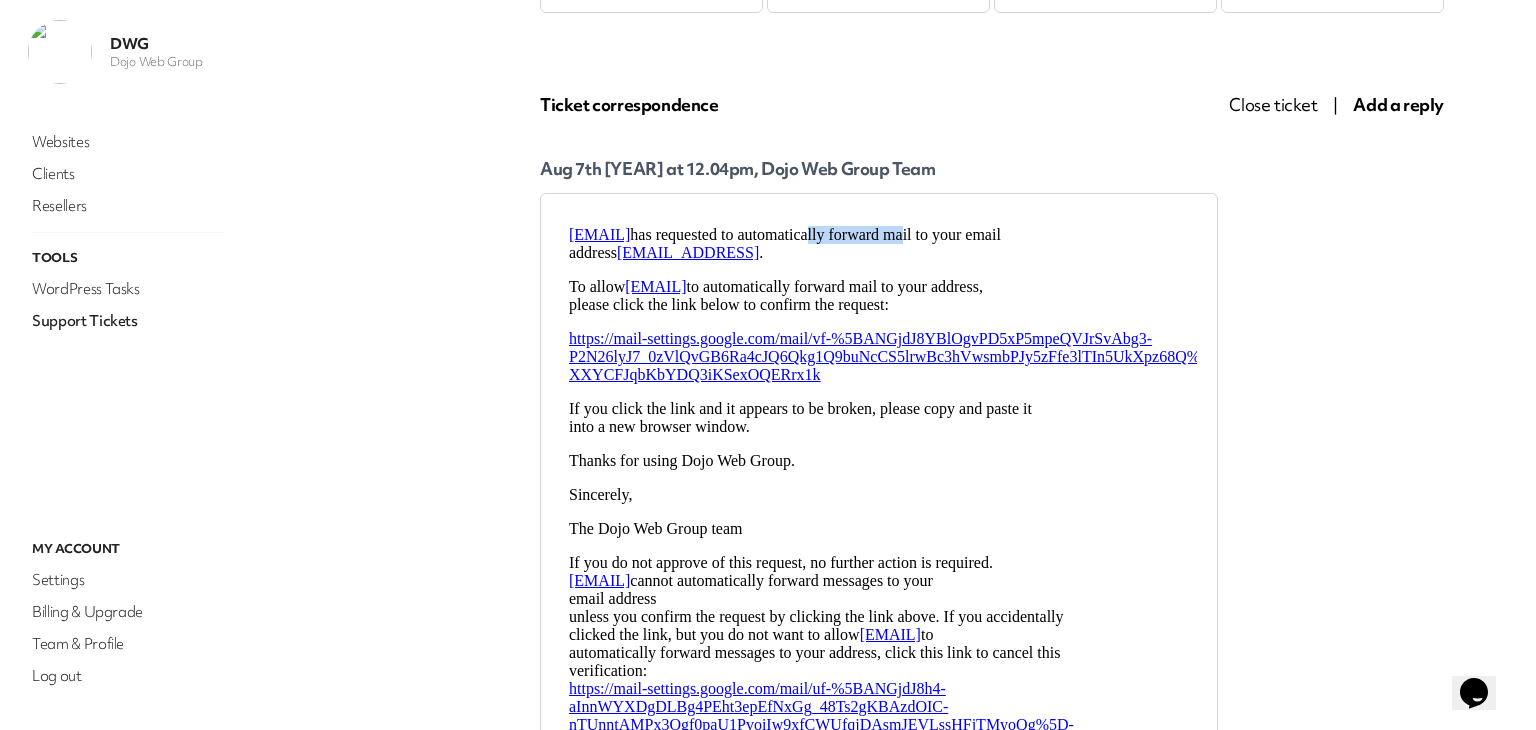 drag, startPoint x: 913, startPoint y: 246, endPoint x: 1065, endPoint y: 243, distance: 152.0296 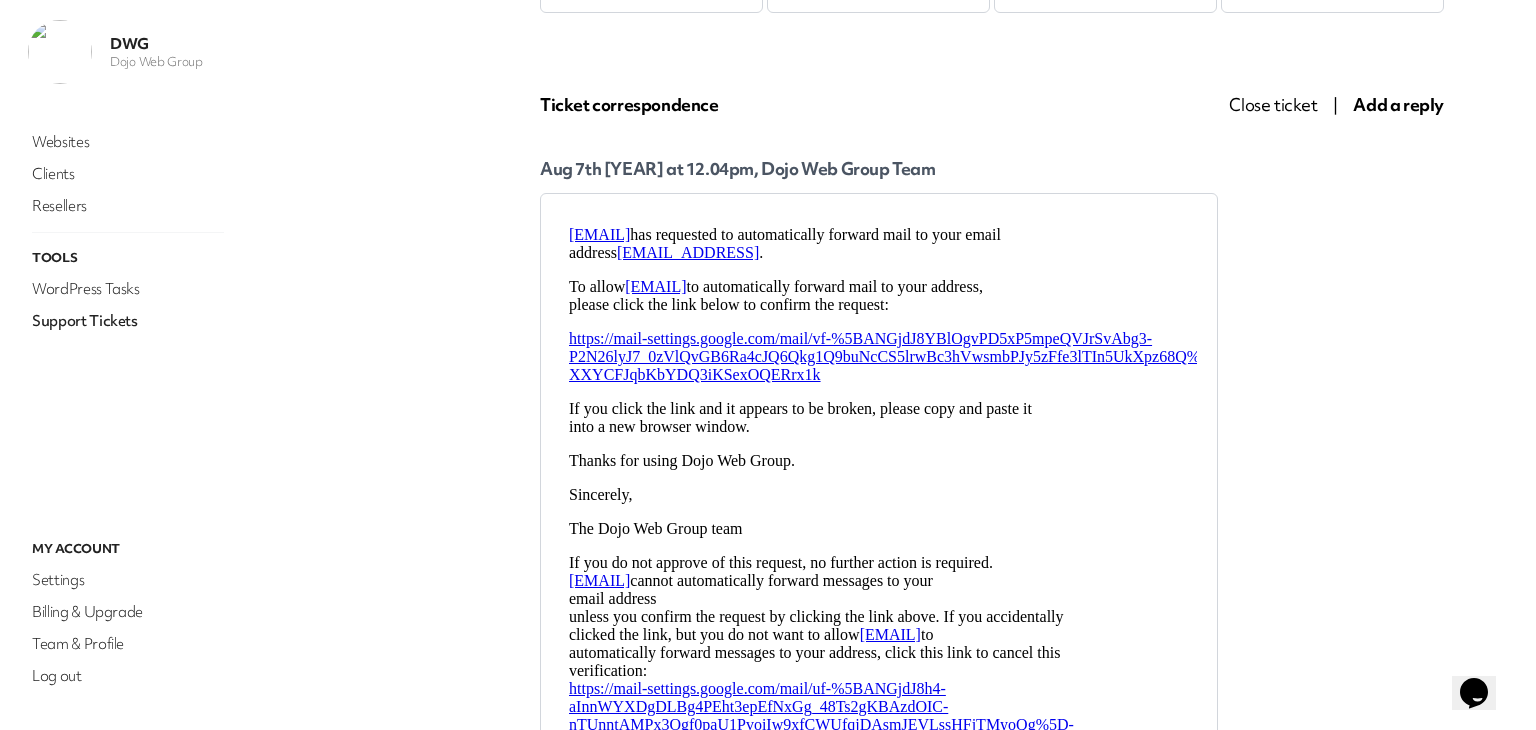click on "info@dojowebgroup.com  has requested to automatically forward mail to your email address  support@dojo-web-group.myglow.cloud ." at bounding box center (879, 244) 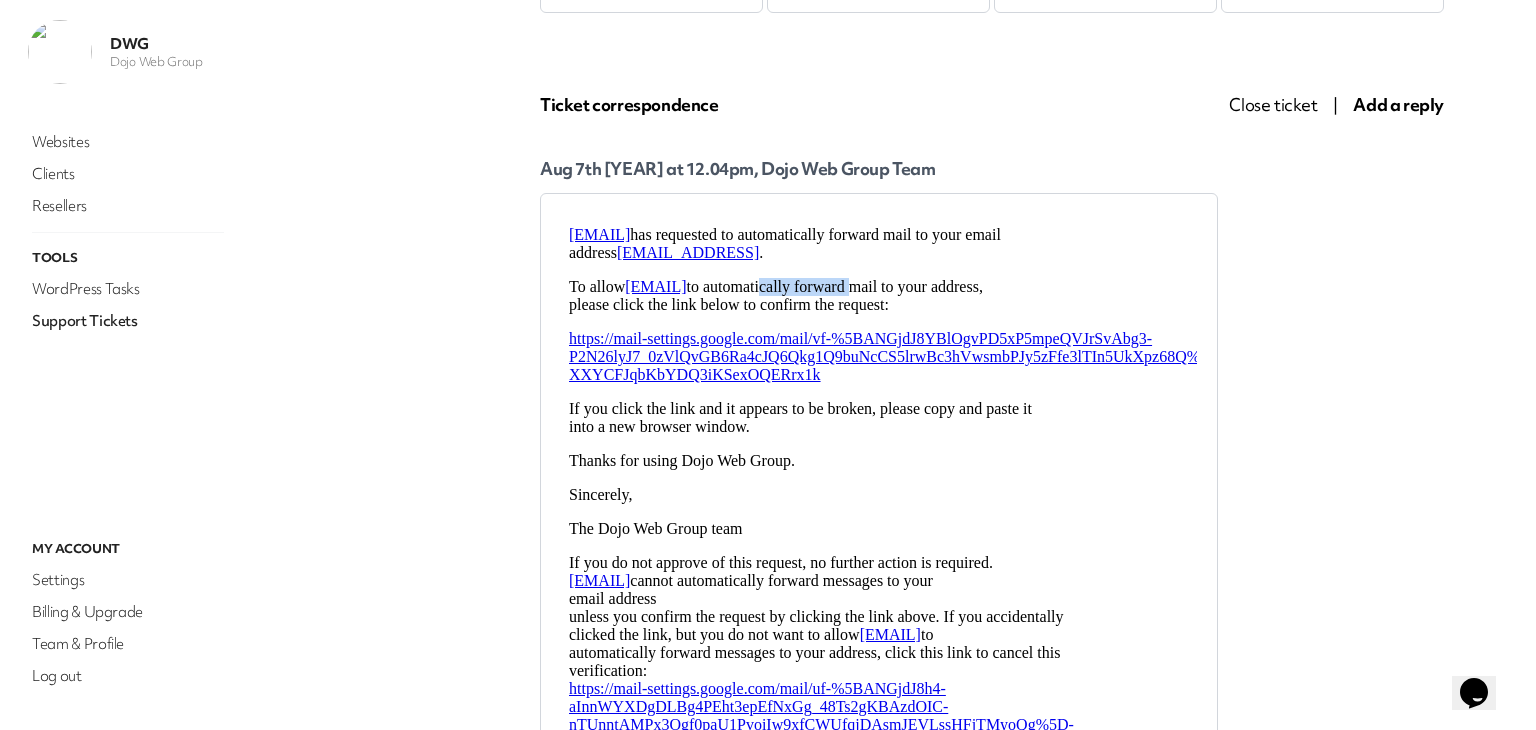 drag, startPoint x: 868, startPoint y: 294, endPoint x: 1021, endPoint y: 293, distance: 153.00327 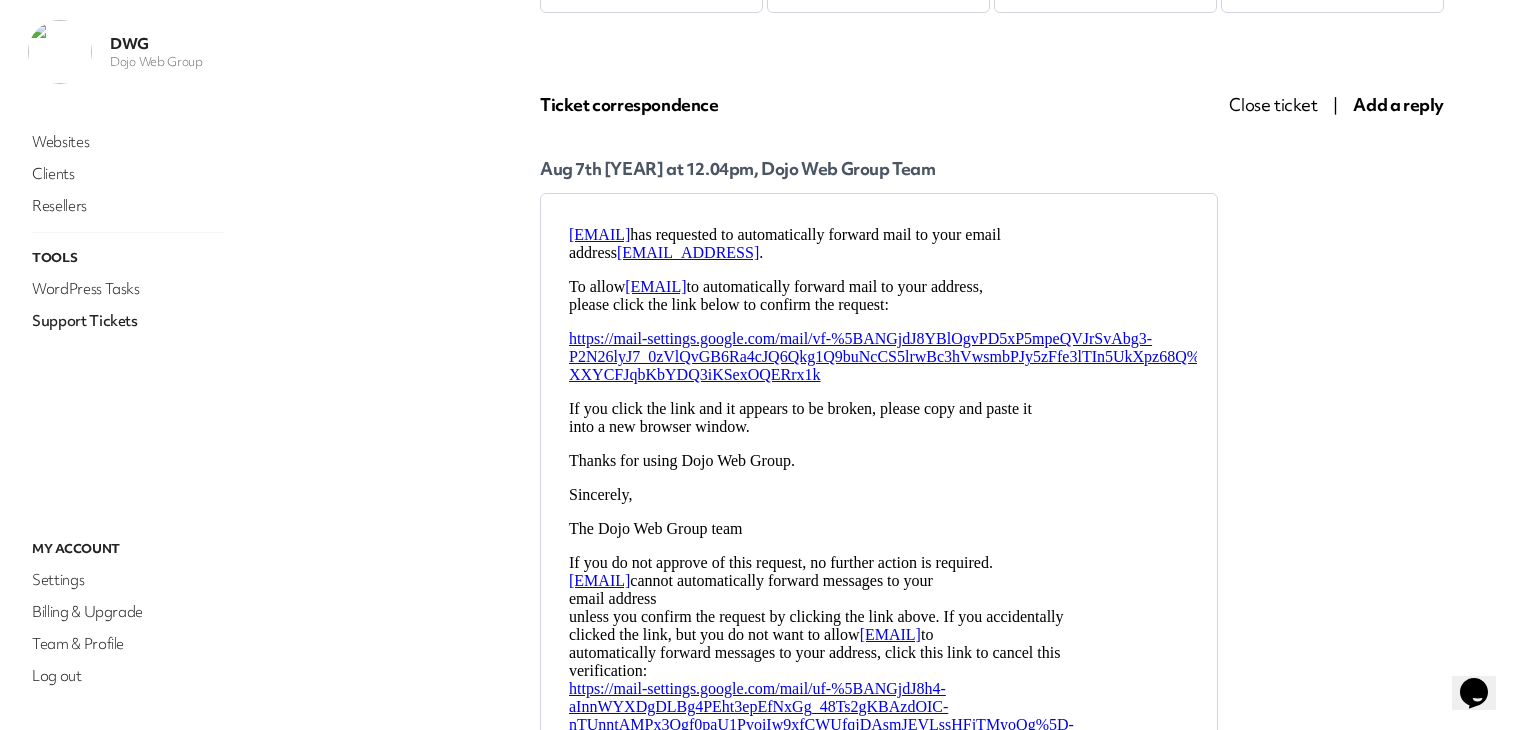 click on "To allow  info@dojowebgroup.com  to automatically forward mail to your address, please click the link below to confirm the request:" at bounding box center [879, 296] 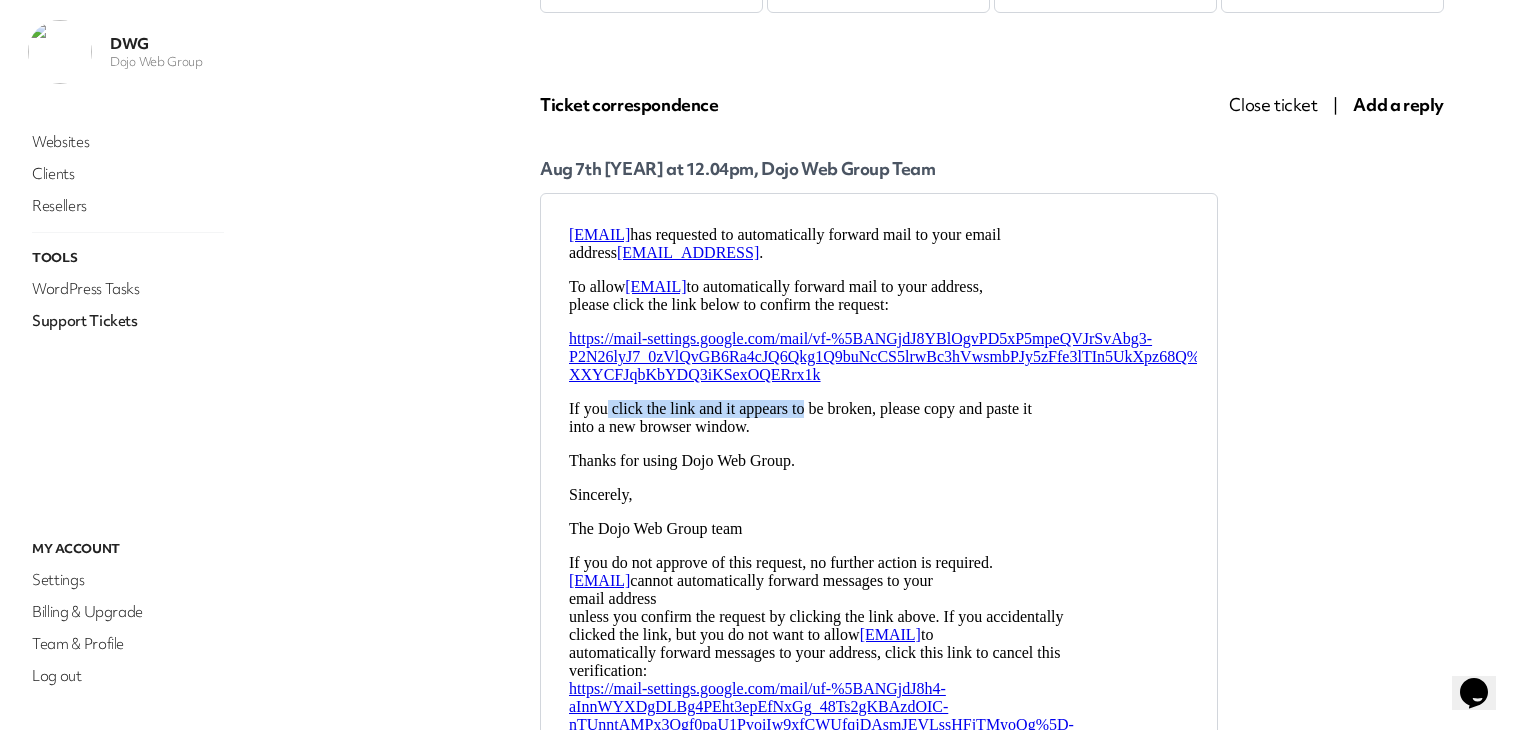 drag, startPoint x: 611, startPoint y: 419, endPoint x: 869, endPoint y: 417, distance: 258.00775 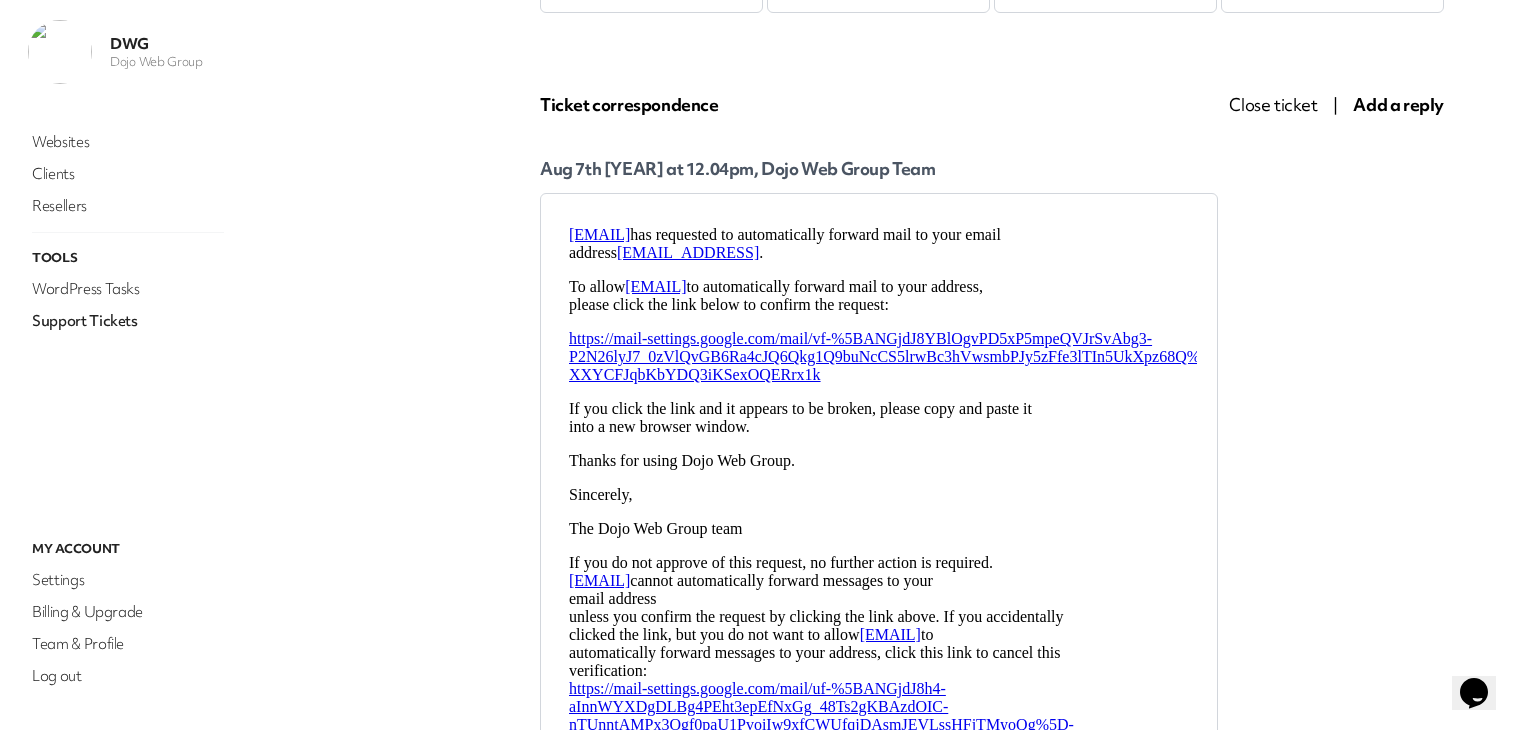click on "If you click the link and it appears to be broken, please copy and paste it into a new browser window." at bounding box center (879, 418) 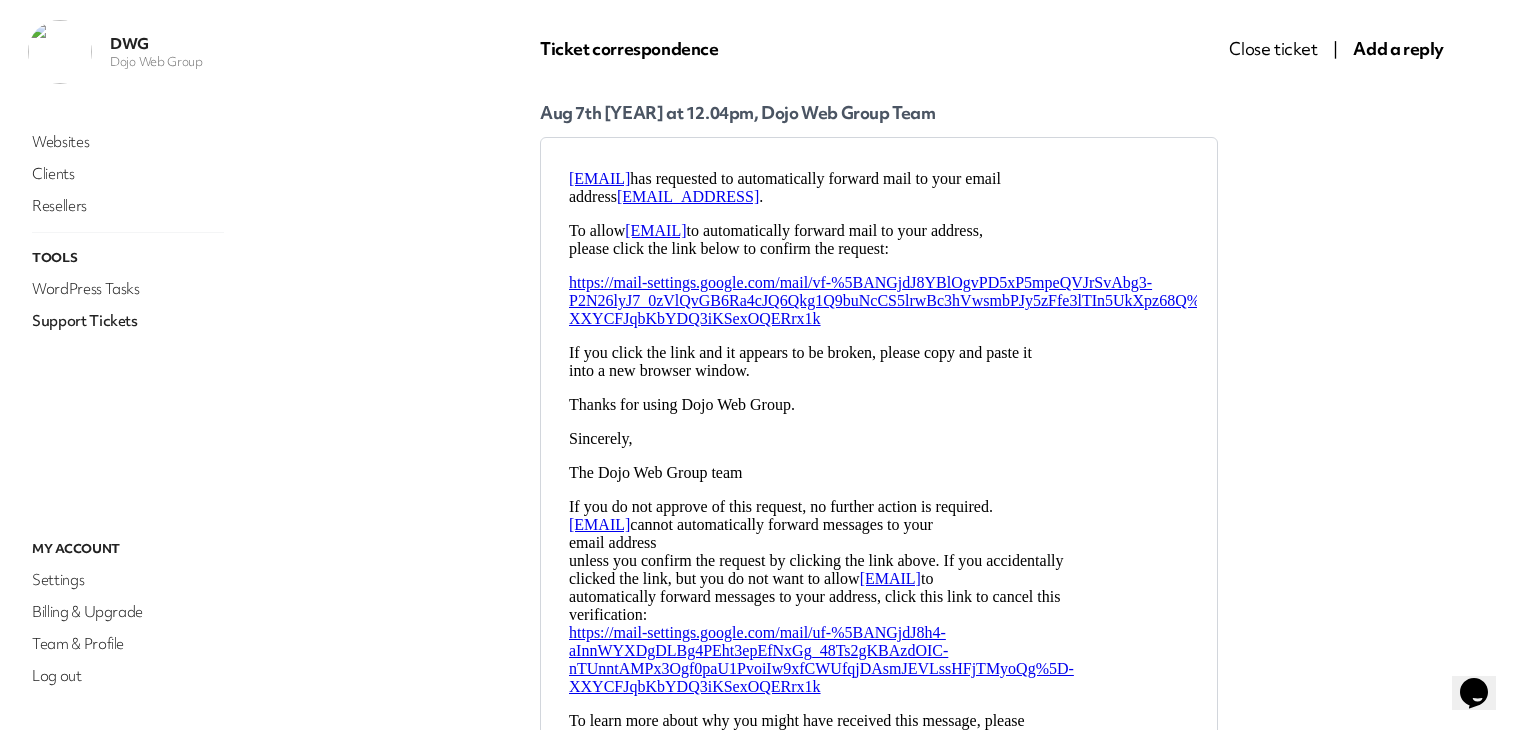 scroll, scrollTop: 400, scrollLeft: 0, axis: vertical 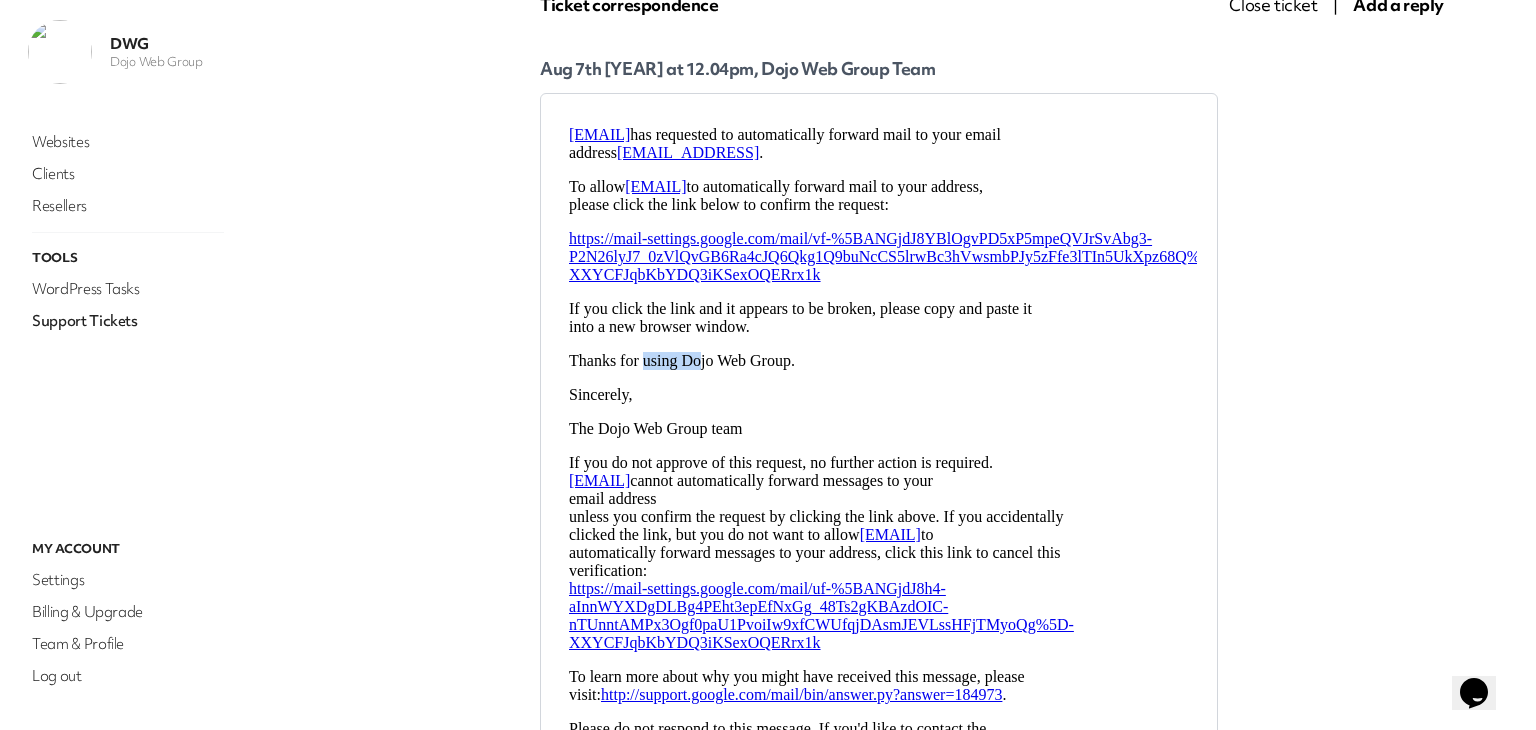 drag, startPoint x: 643, startPoint y: 381, endPoint x: 780, endPoint y: 370, distance: 137.4409 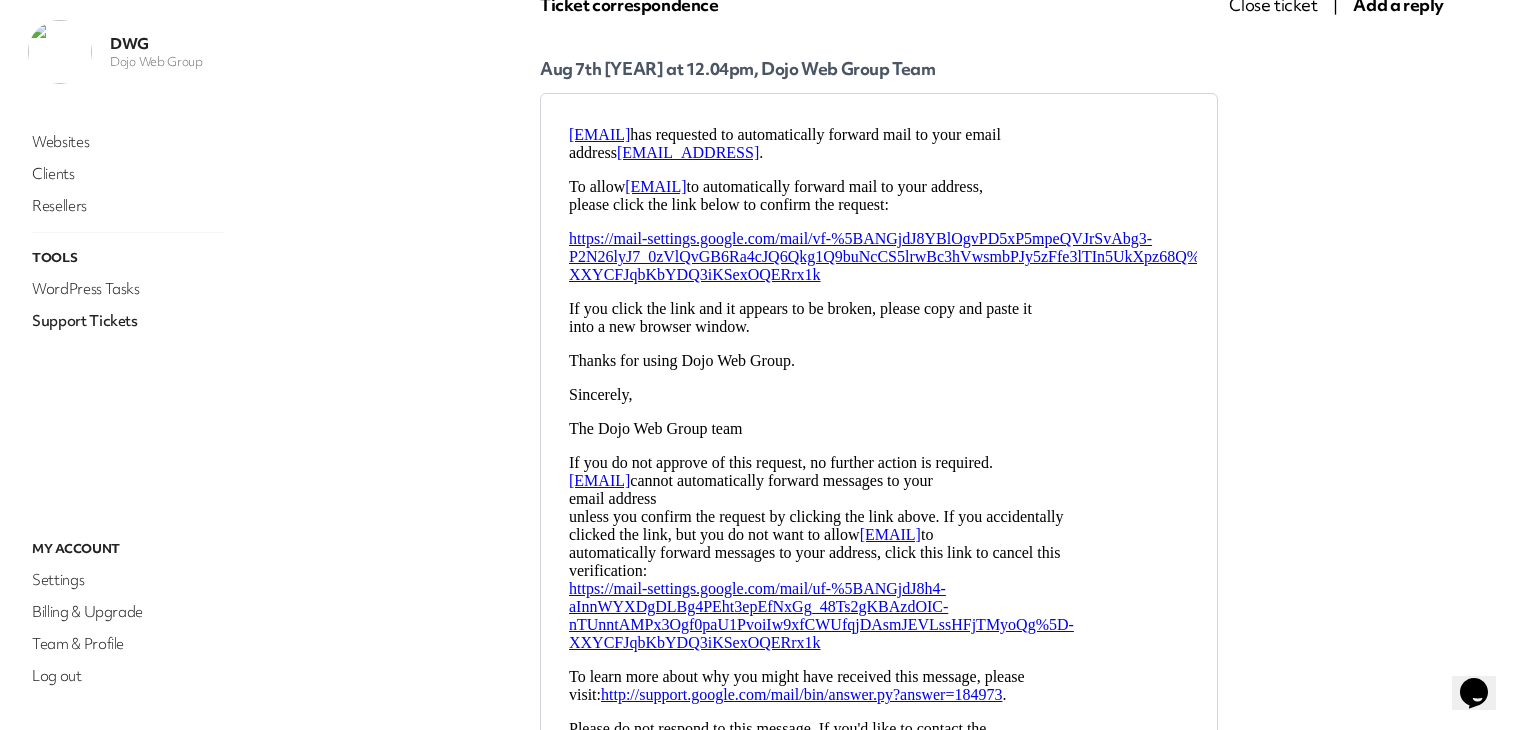 click on "Thanks for using Dojo Web Group." at bounding box center (879, 361) 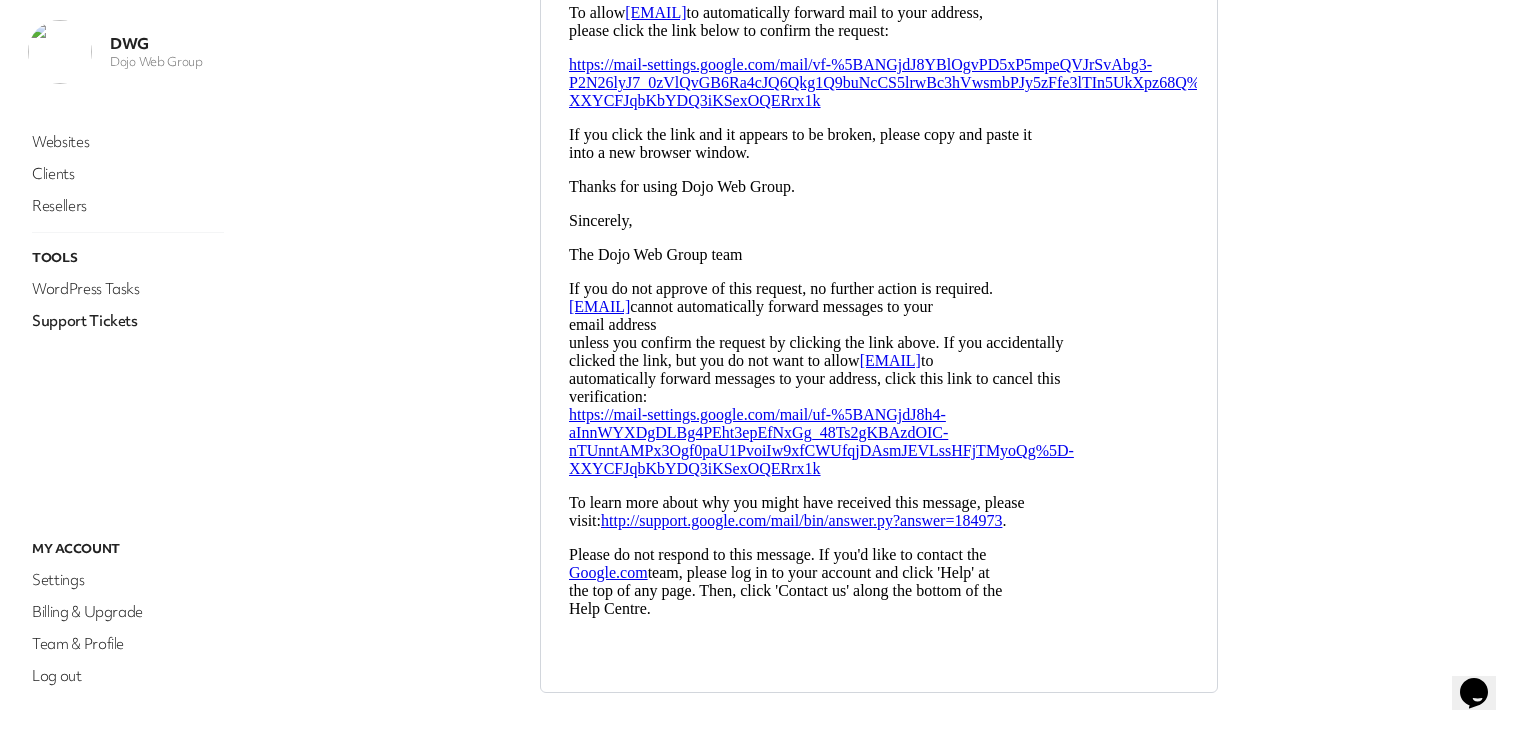 scroll, scrollTop: 600, scrollLeft: 0, axis: vertical 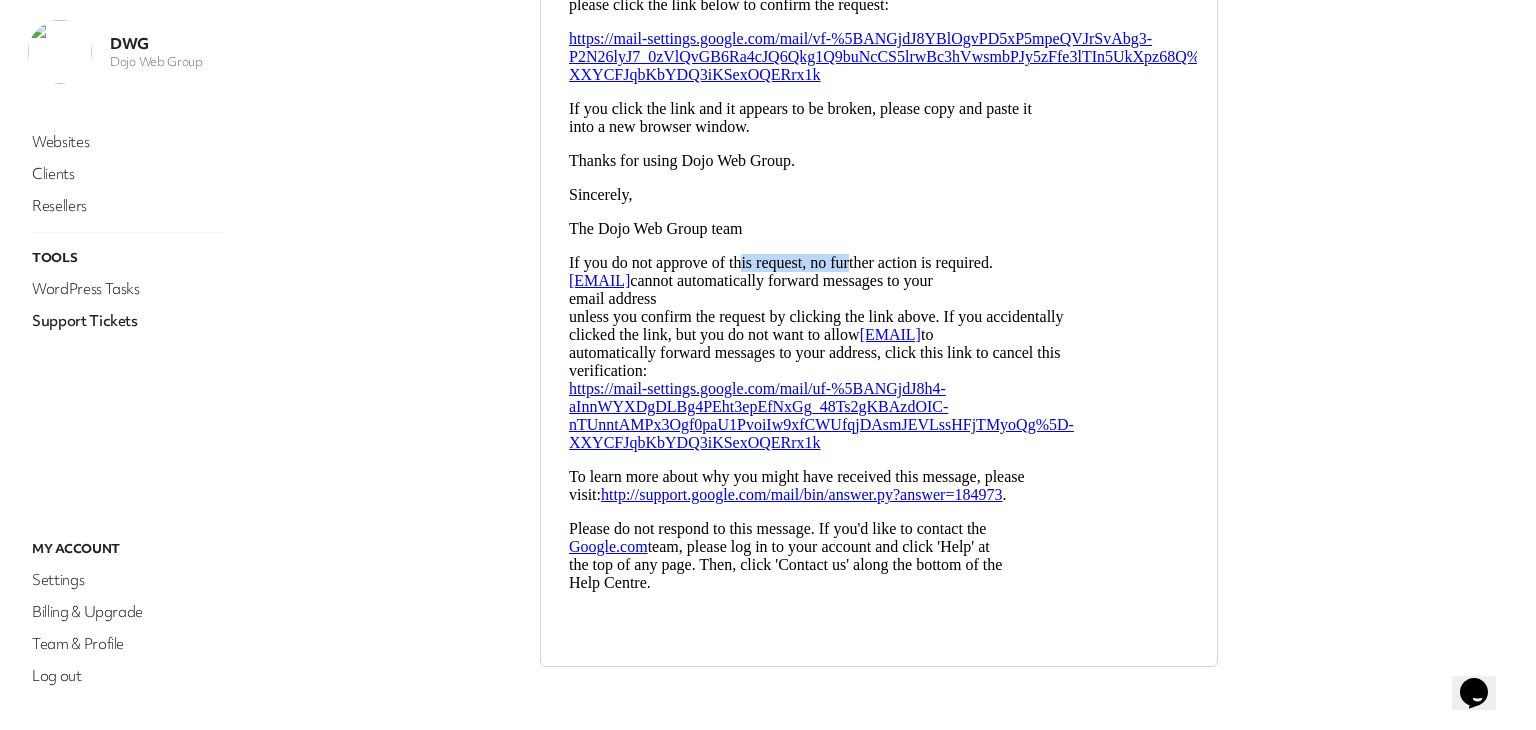 click on "If you do not approve of this request, no further action is required. info@dojowebgroup.com  cannot automatically forward messages to your email address unless you confirm the request by clicking the link above. If you accidentally clicked the link, but you do not want to allow  info@dojowebgroup.com  to automatically forward messages to your address, click this link to cancel this verification: https://mail-settings.google.com/mail/uf-%5BANGjdJ8h4-aInnWYXDgDLBg4PEht3epEfNxGg_48Ts2gKBAzdOIC-nTUnntAMPx3Ogf0paU1PvoiIw9xfCWUfqjDAsmJEVLssHFjTMyoQg%5D-XXYCFJqbKbYDQ3iKSexOQERrx1k" at bounding box center (879, 353) 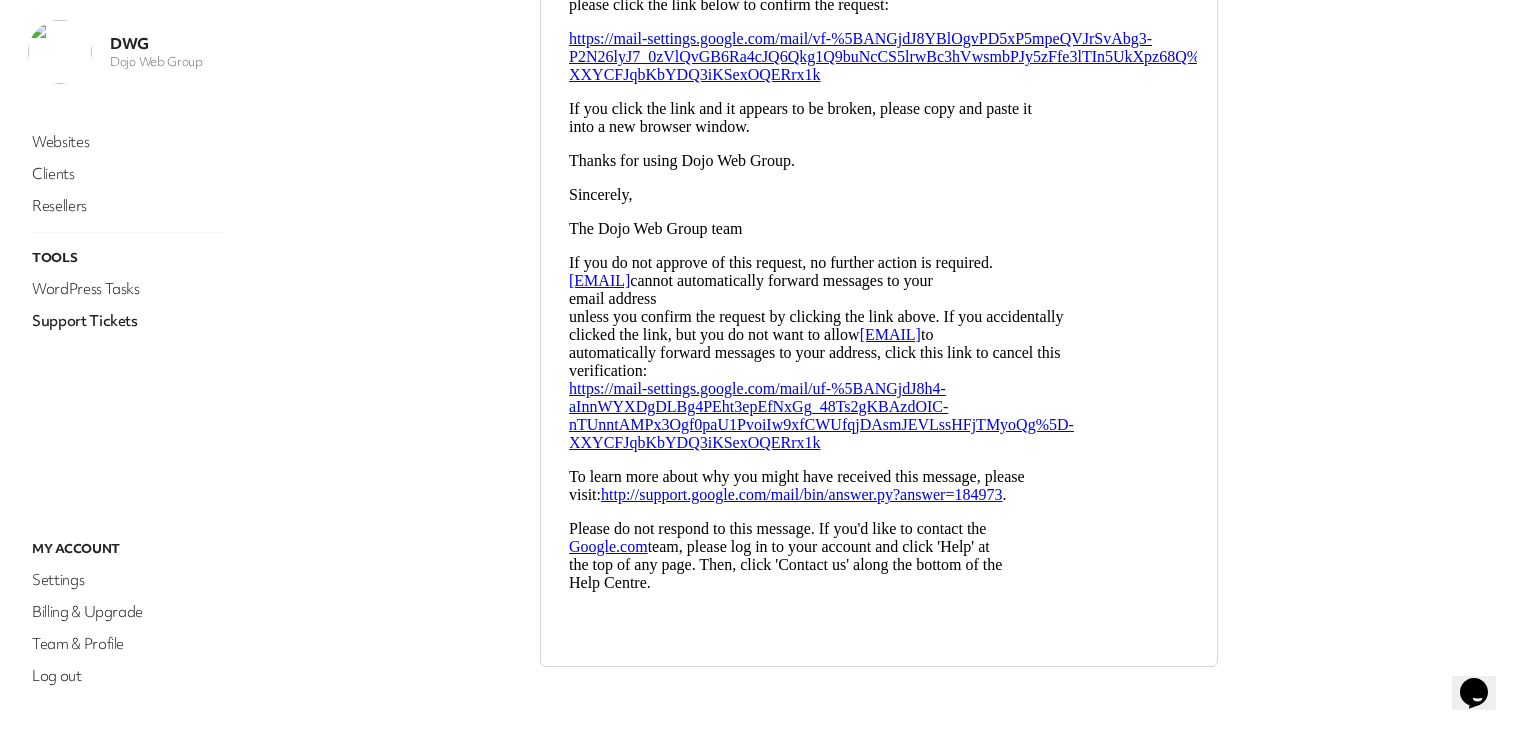 click on "If you do not approve of this request, no further action is required. info@dojowebgroup.com  cannot automatically forward messages to your email address unless you confirm the request by clicking the link above. If you accidentally clicked the link, but you do not want to allow  info@dojowebgroup.com  to automatically forward messages to your address, click this link to cancel this verification: https://mail-settings.google.com/mail/uf-%5BANGjdJ8h4-aInnWYXDgDLBg4PEht3epEfNxGg_48Ts2gKBAzdOIC-nTUnntAMPx3Ogf0paU1PvoiIw9xfCWUfqjDAsmJEVLssHFjTMyoQg%5D-XXYCFJqbKbYDQ3iKSexOQERrx1k" at bounding box center (879, 353) 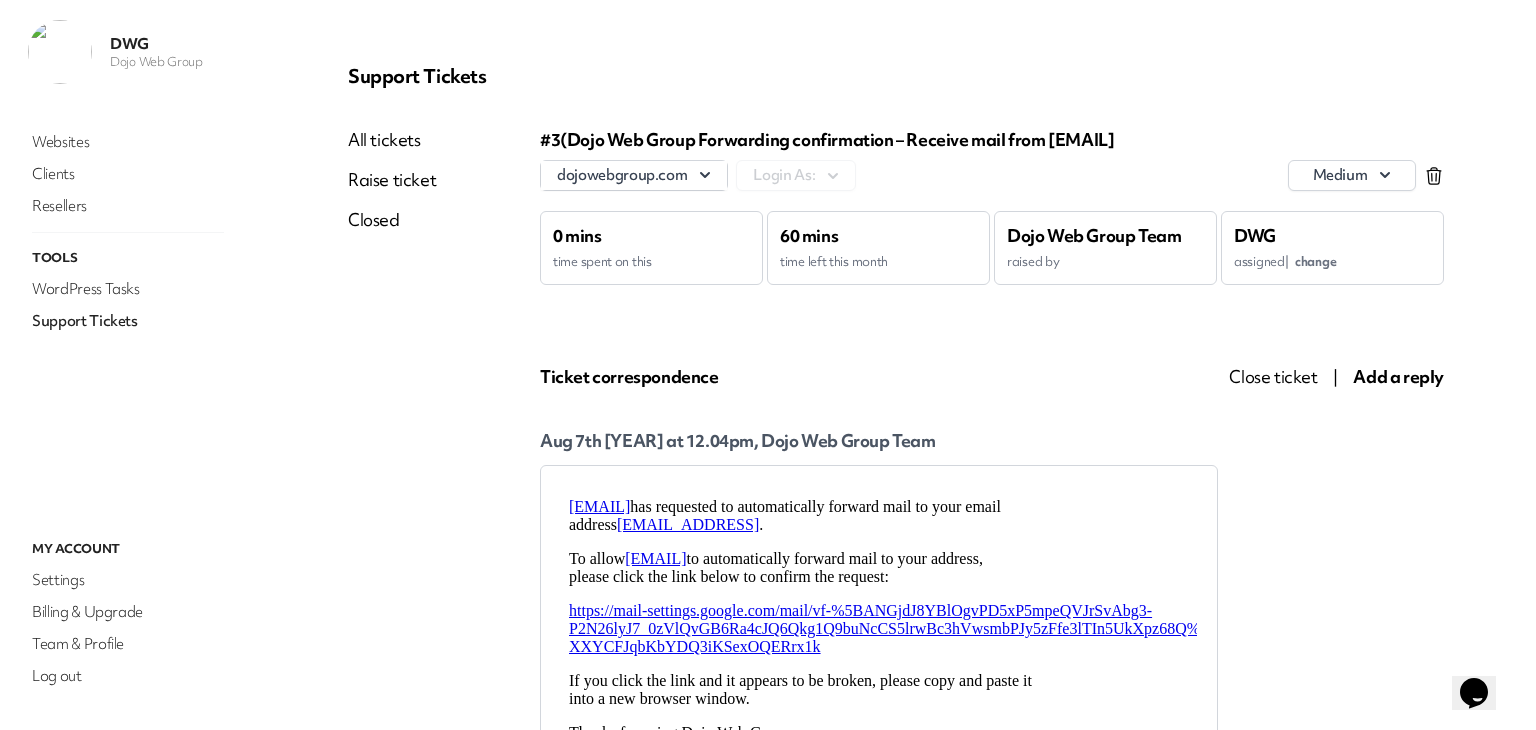 scroll, scrollTop: 0, scrollLeft: 0, axis: both 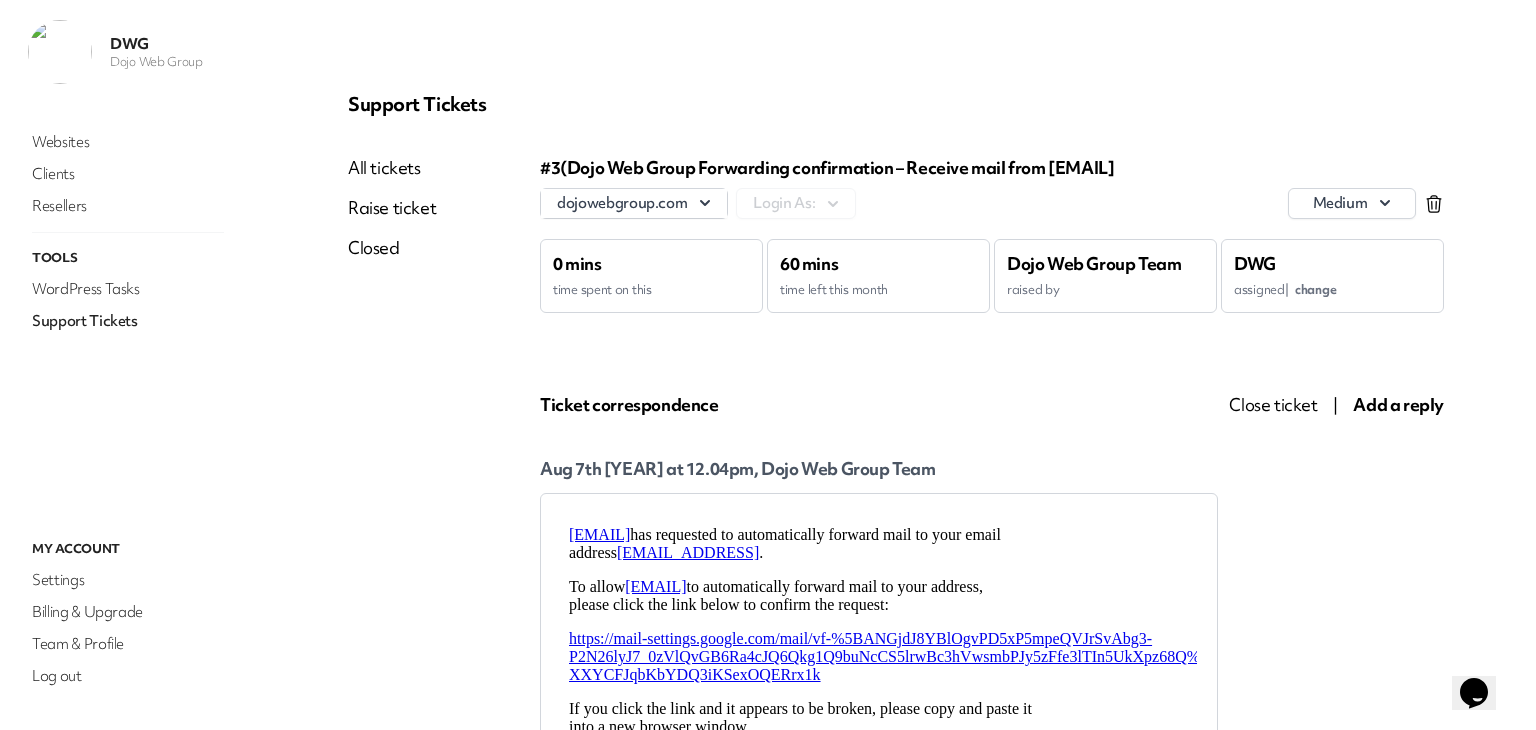 click on "Raise ticket" at bounding box center (392, 208) 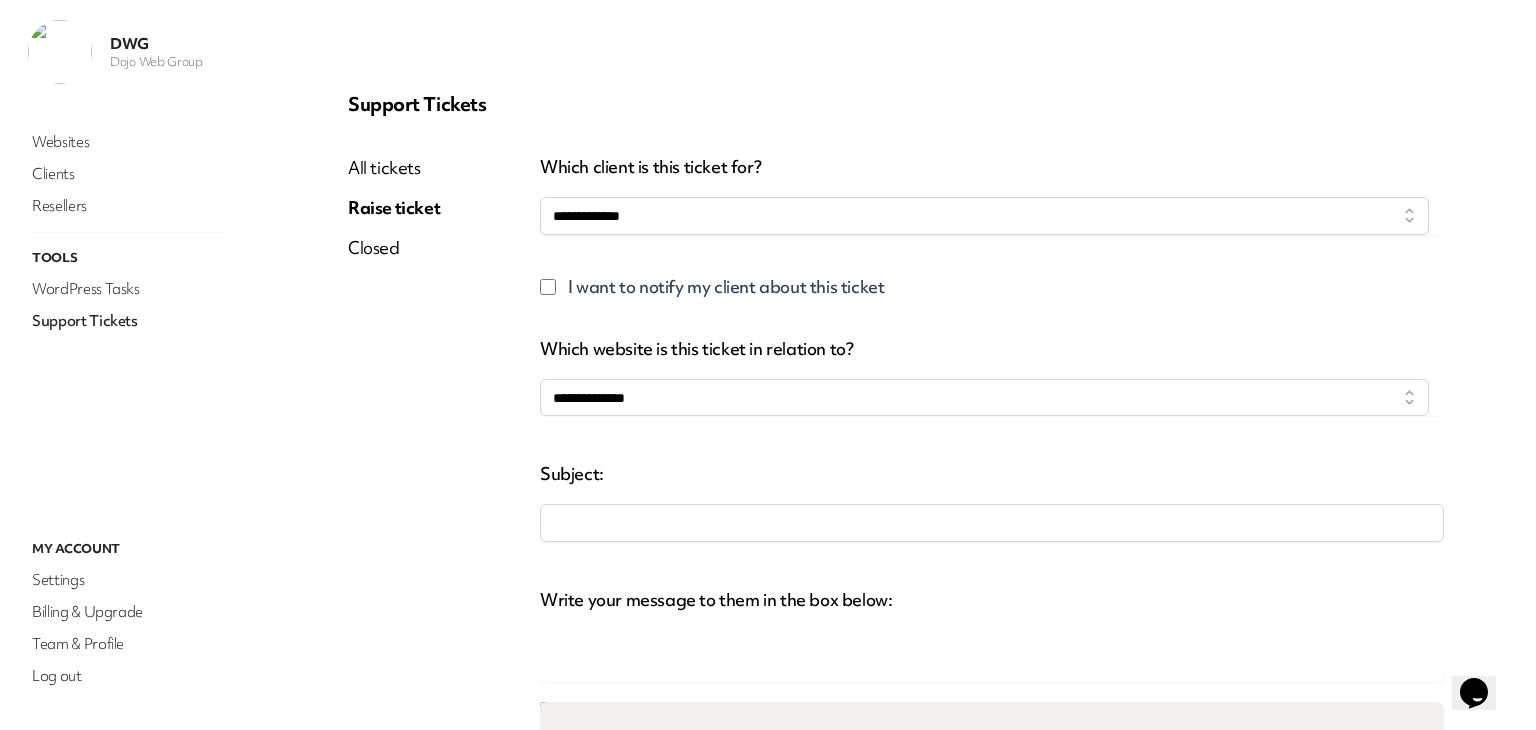 click on "All tickets" at bounding box center (394, 168) 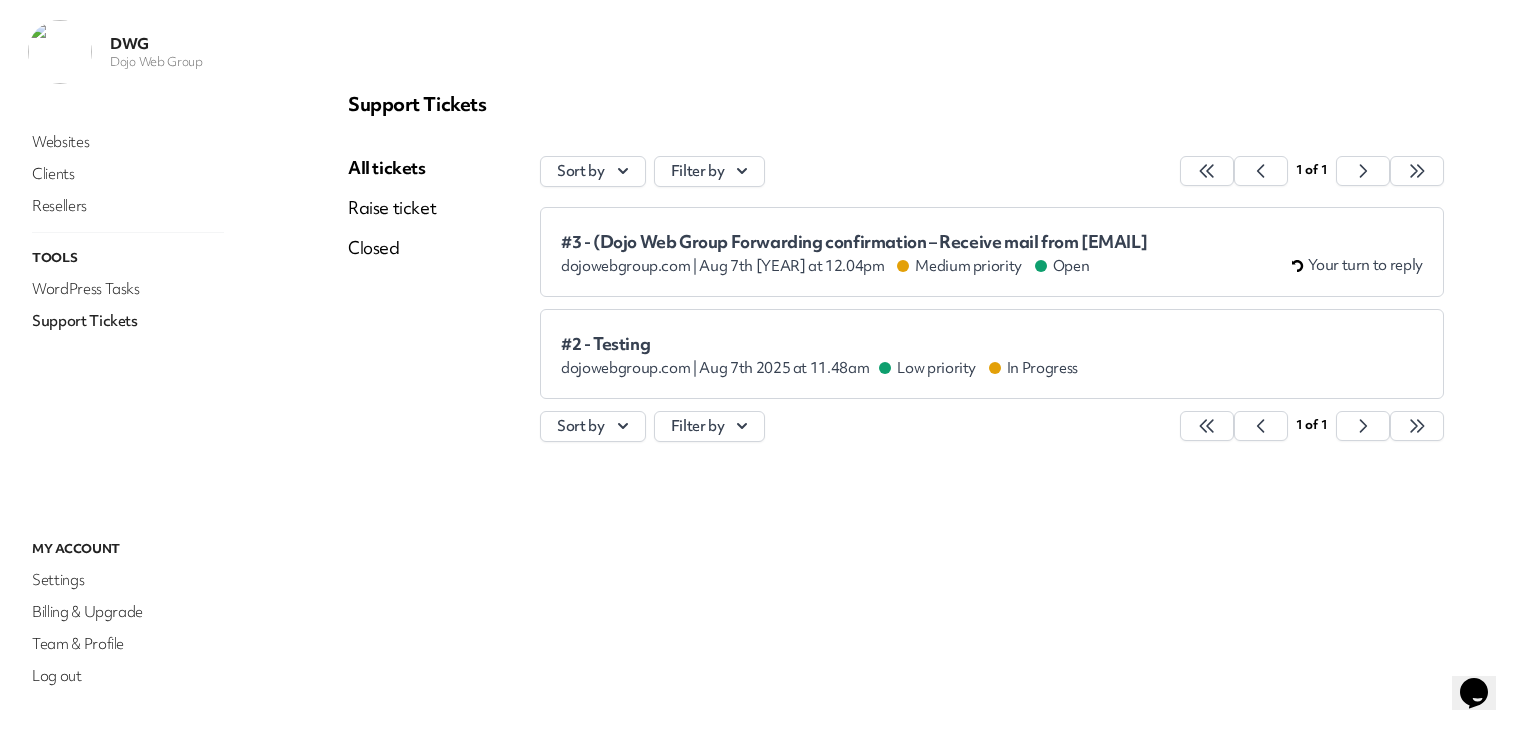 click on "#2 - Testing" at bounding box center (819, 344) 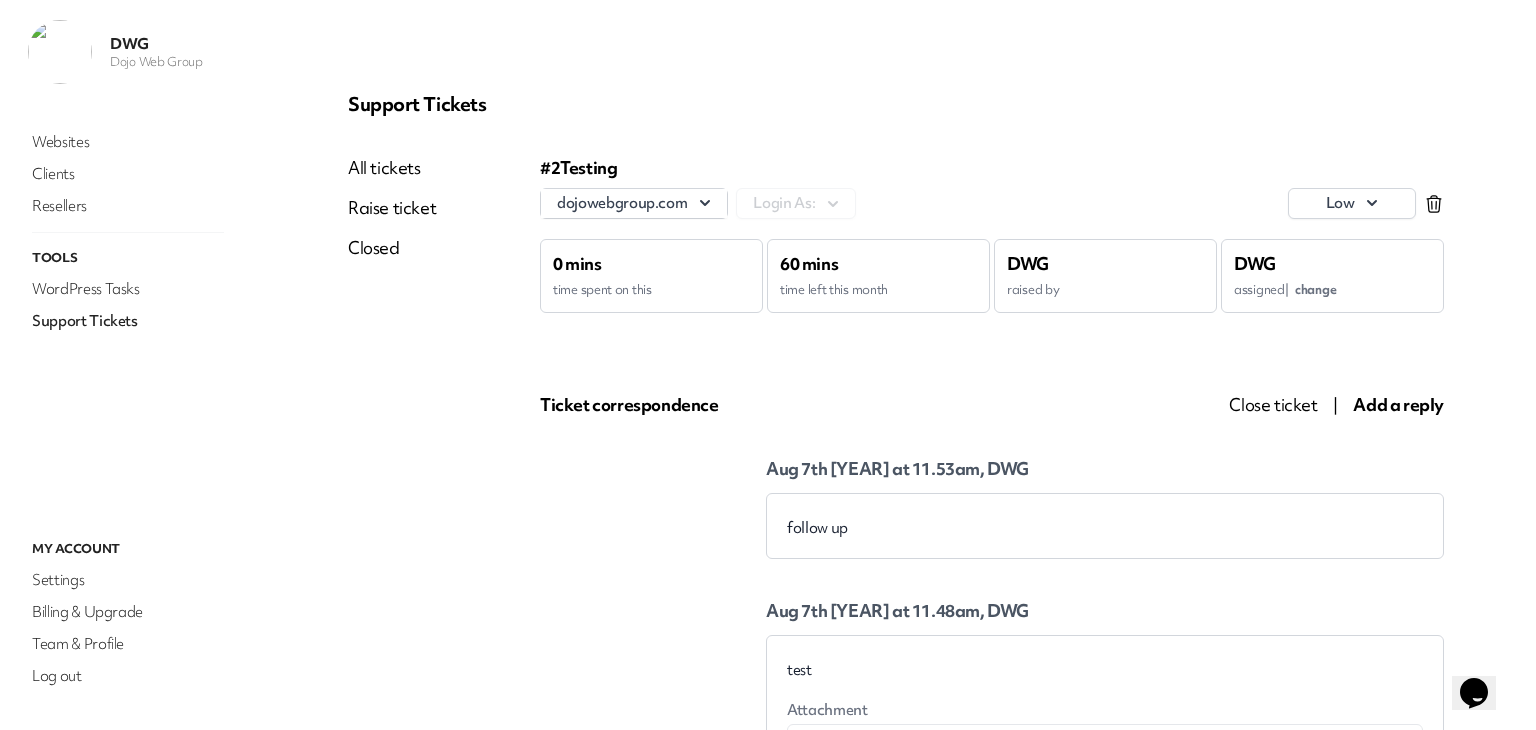 click on "All tickets" at bounding box center (392, 168) 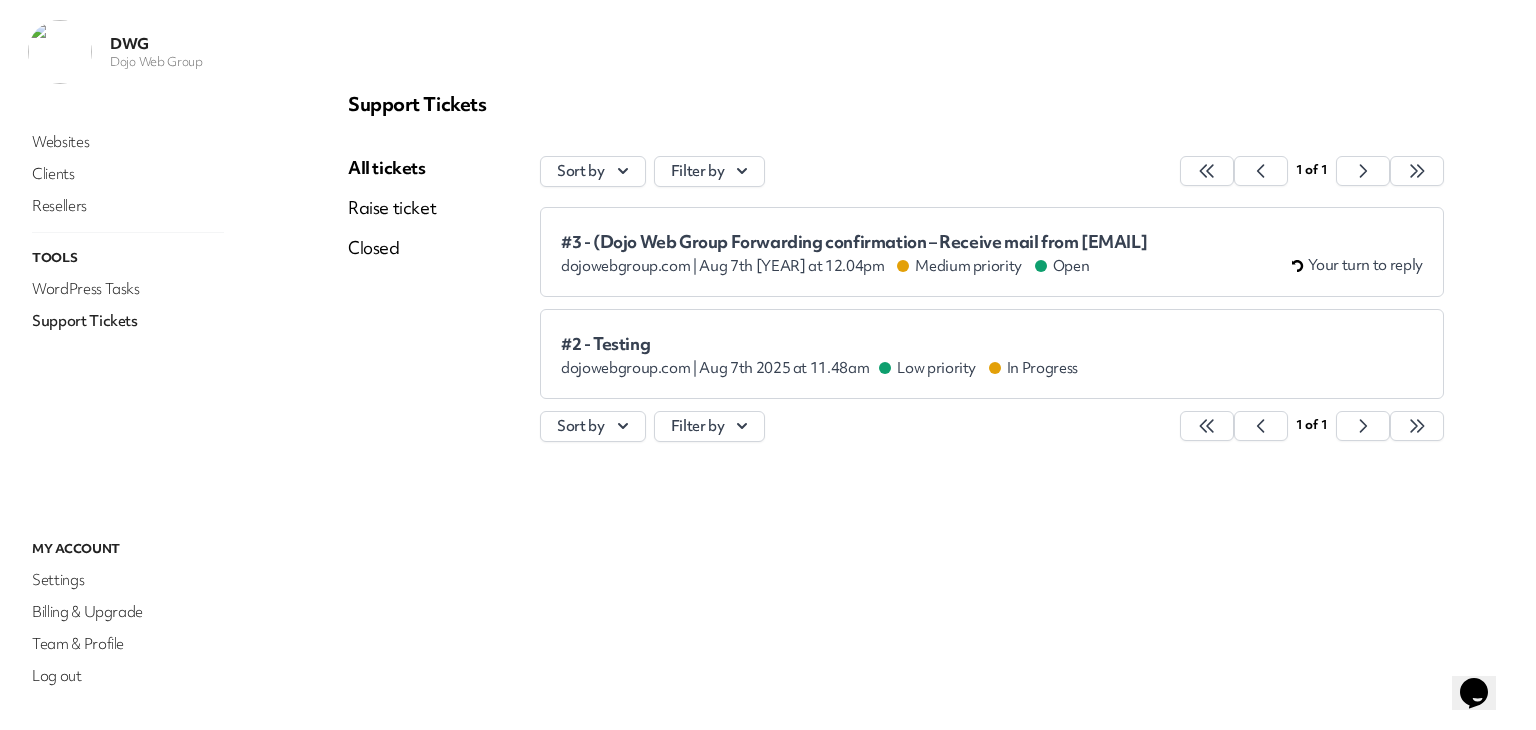 click on "Support Tickets
All tickets
Raise ticket
Closed
Sort by
Filter by
1 of 1       #3 - (Dojo Web Group Forwarding confirmation – Receive mail from info@dojowebgroup.com   dojowebgroup.com |
Aug 7th 2025 at 12.04pm
Medium priority
Open
Your turn to reply
#2 - Testing   dojowebgroup.com |
Aug 7th 2025 at 11.48am
Low priority
In Progress
Sort by
Filter by
1 of 1" at bounding box center [896, 365] 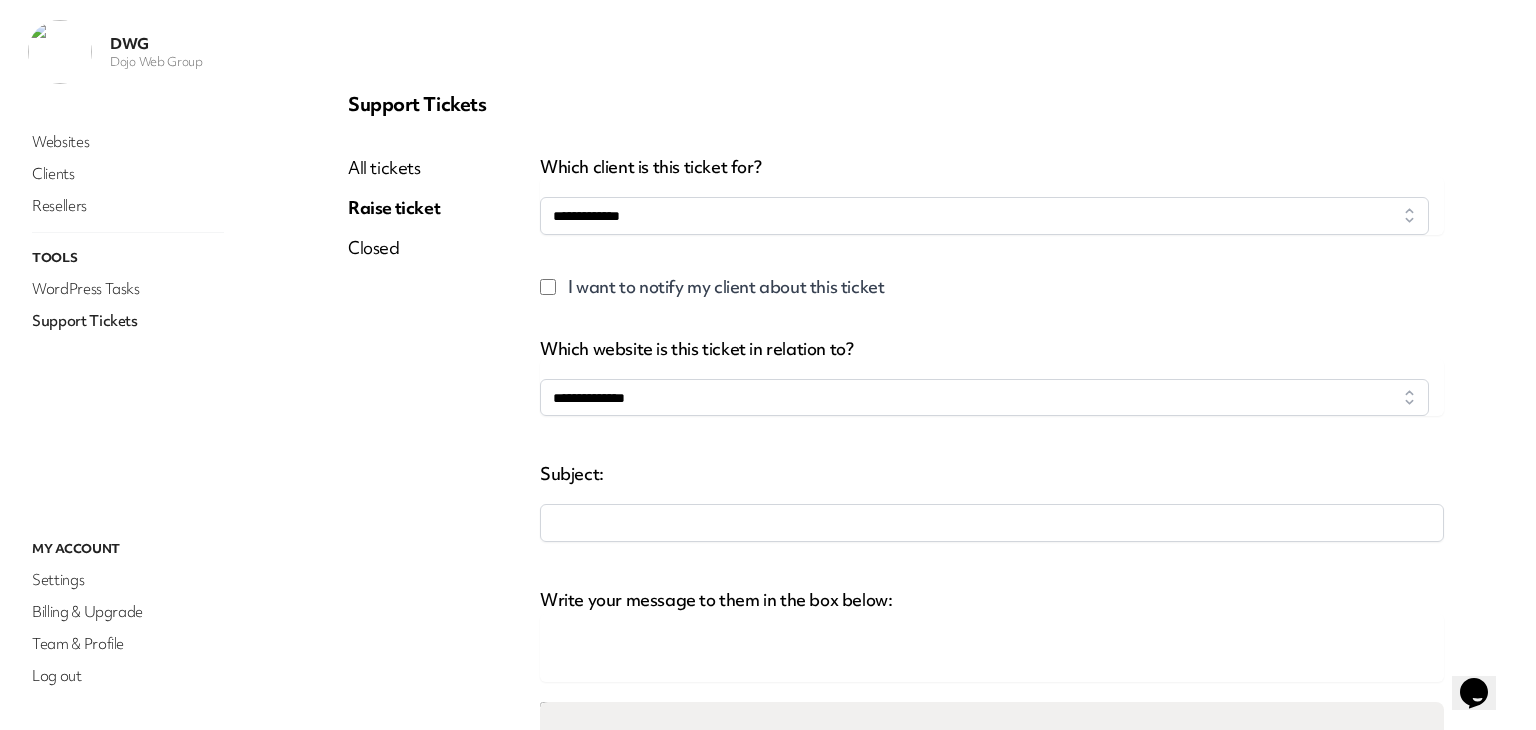 select 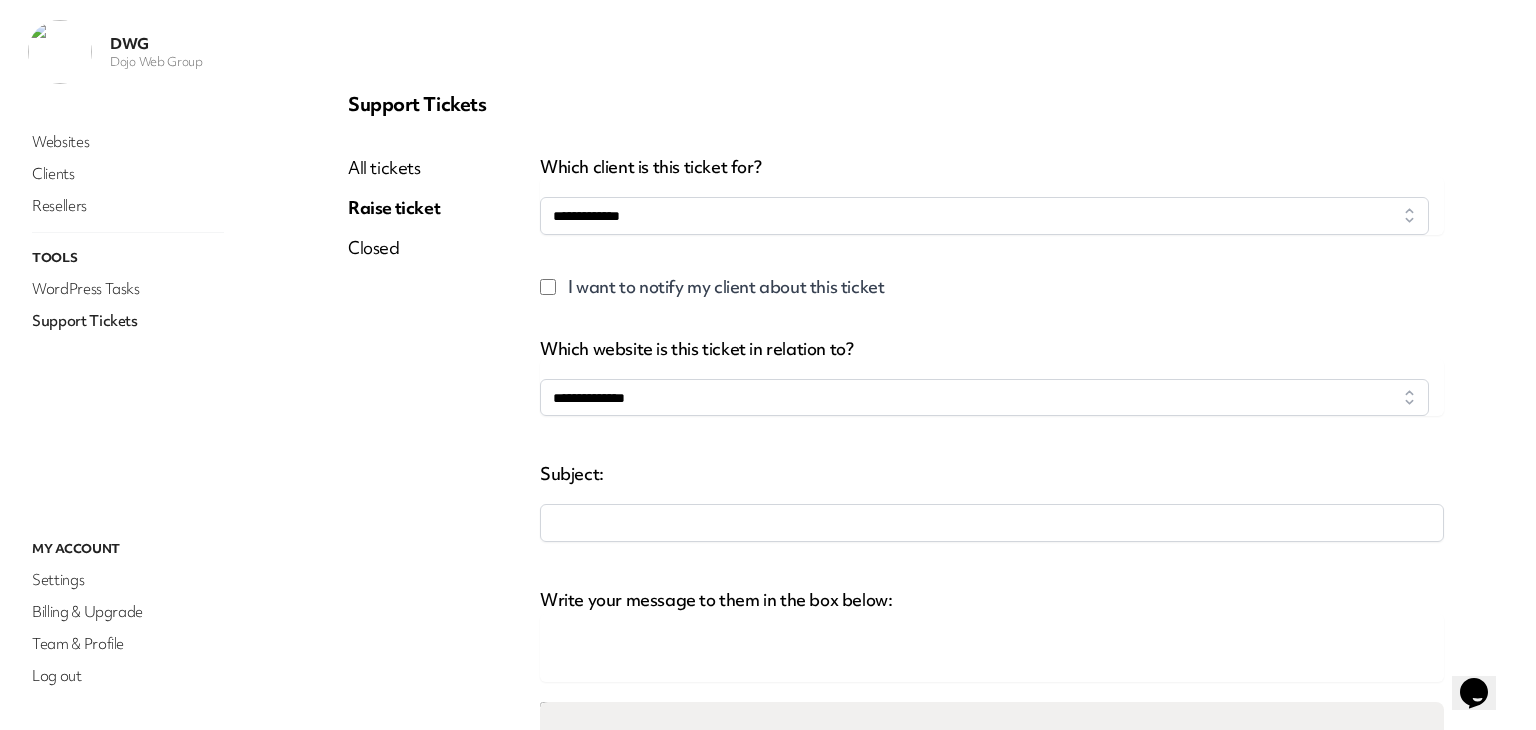 click on "All tickets
Raise ticket
Closed" at bounding box center [394, 575] 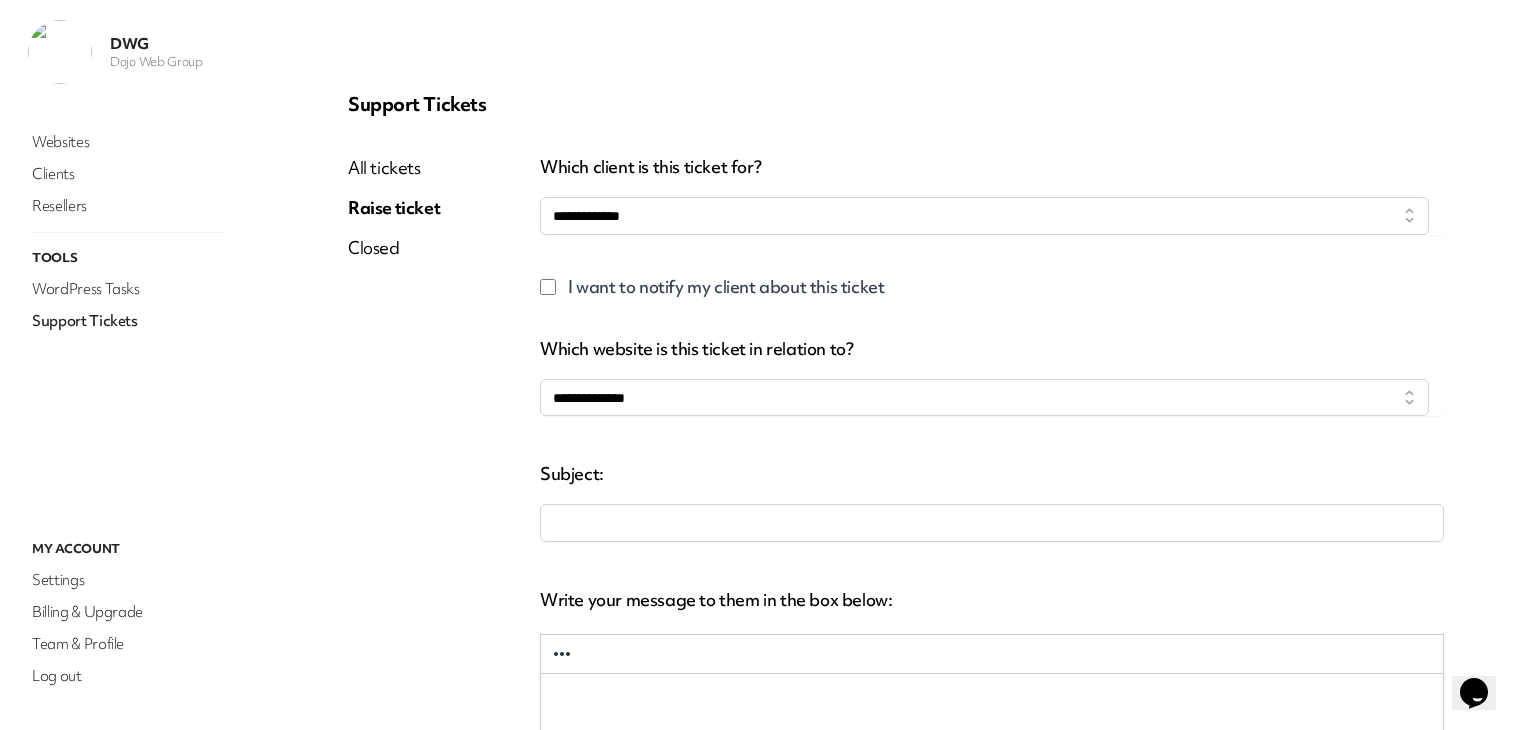scroll, scrollTop: 0, scrollLeft: 0, axis: both 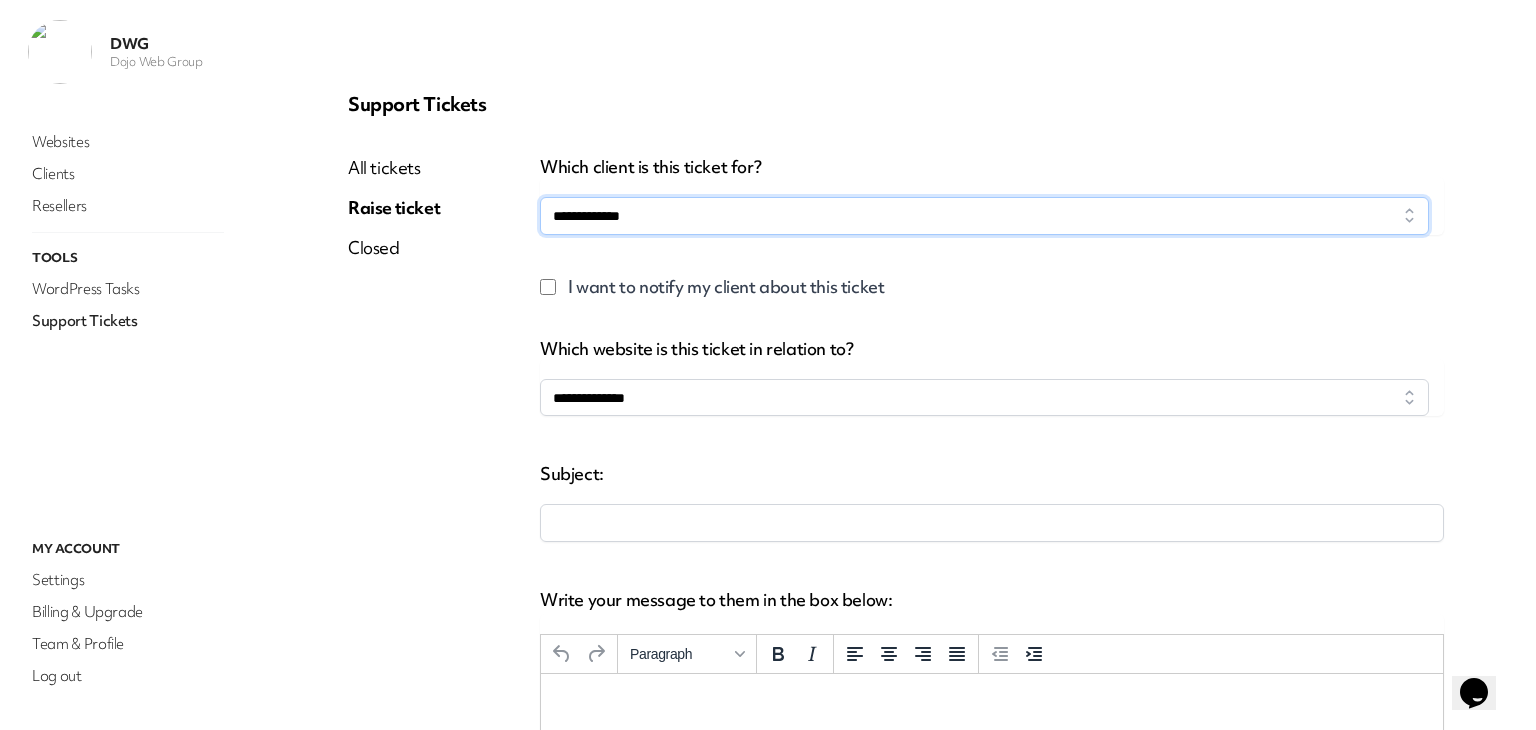 click on "**********" at bounding box center [984, 216] 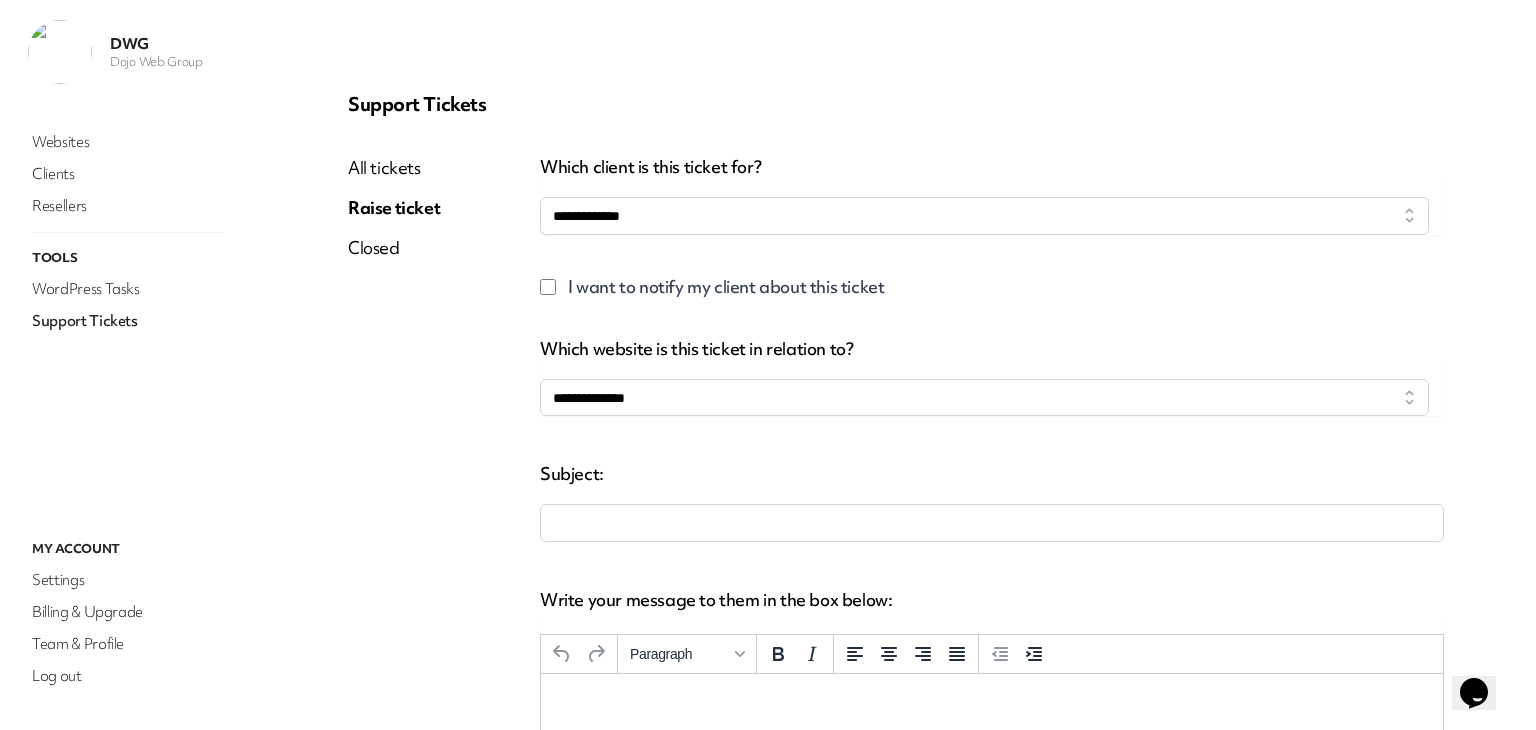 click on "All tickets
Raise ticket
Closed" at bounding box center [444, 651] 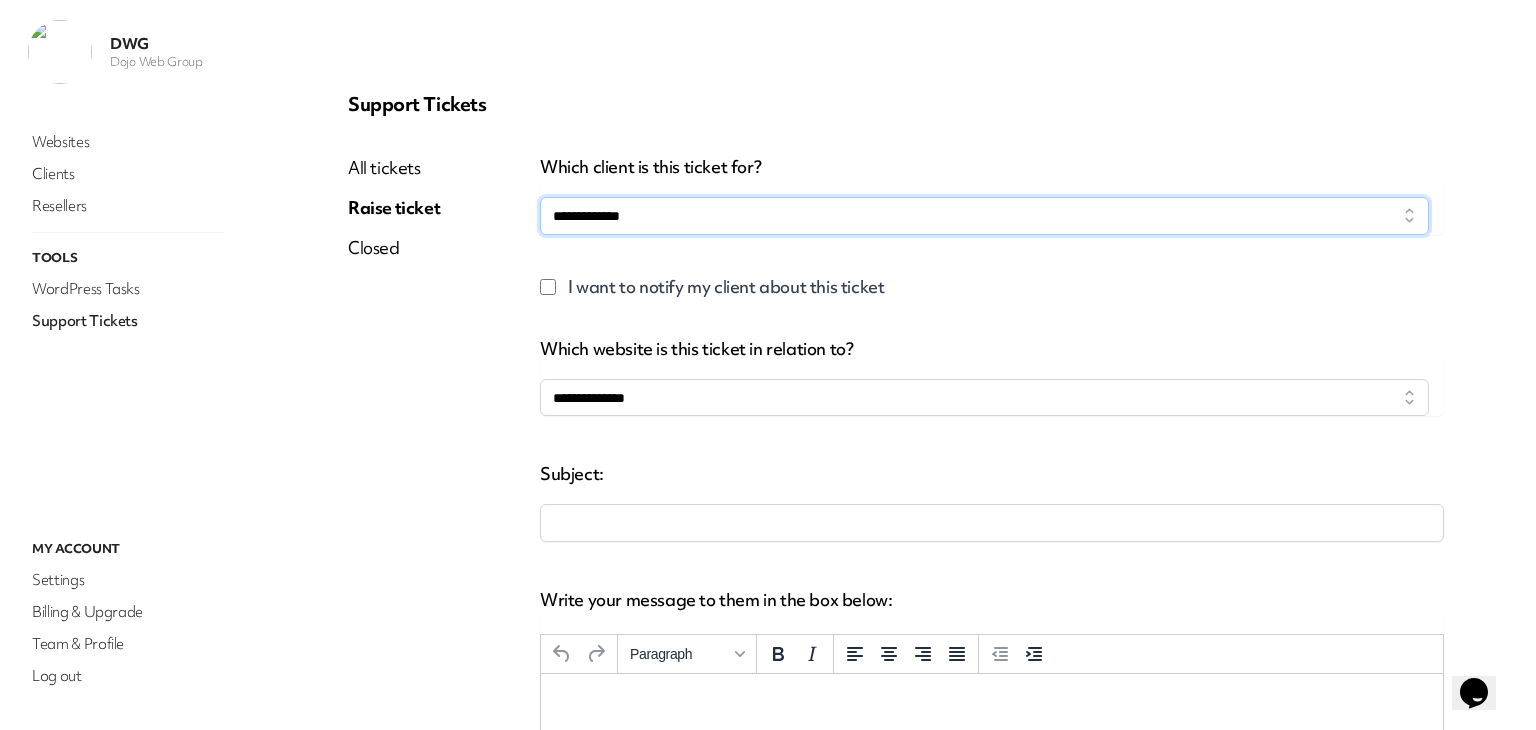 click on "**********" at bounding box center [984, 216] 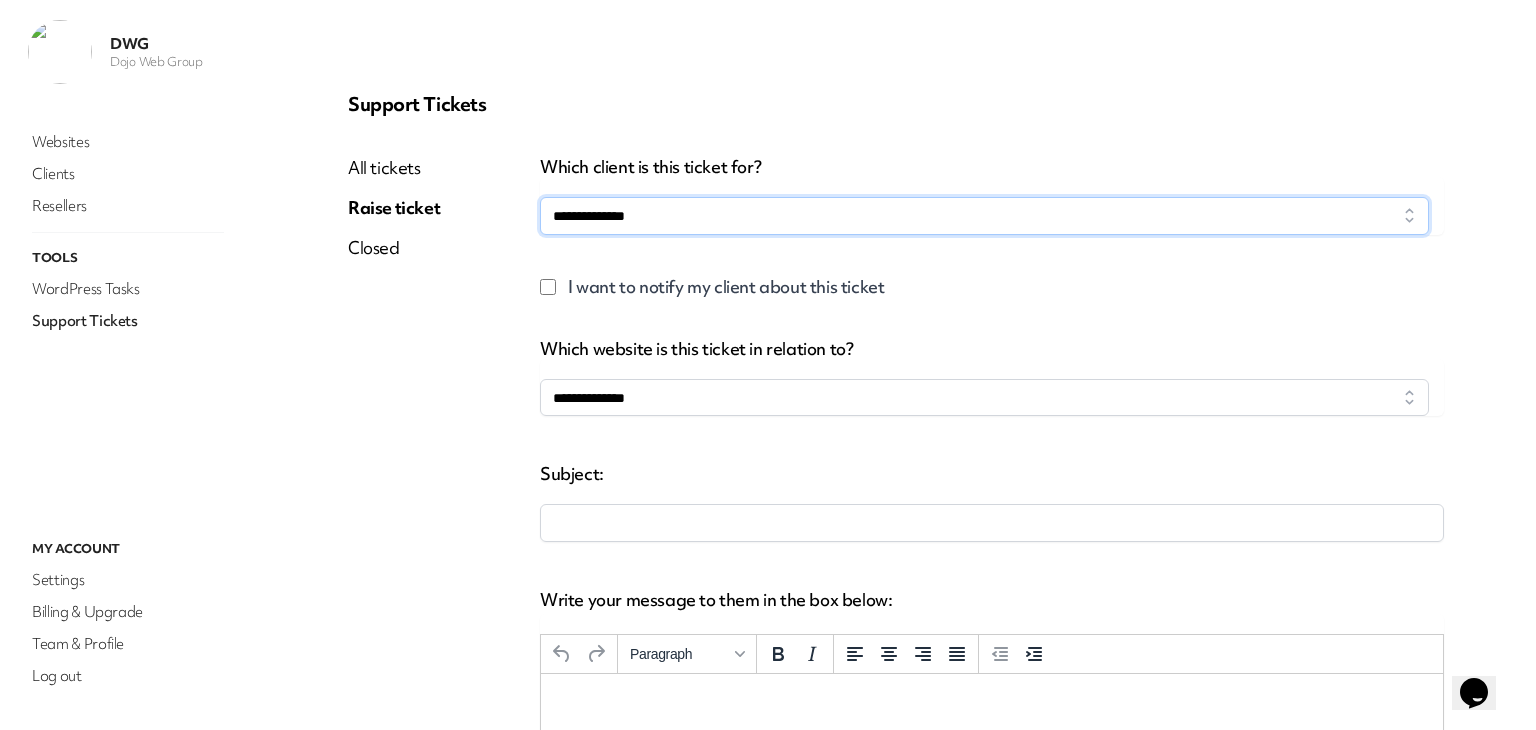 click on "**********" at bounding box center (984, 216) 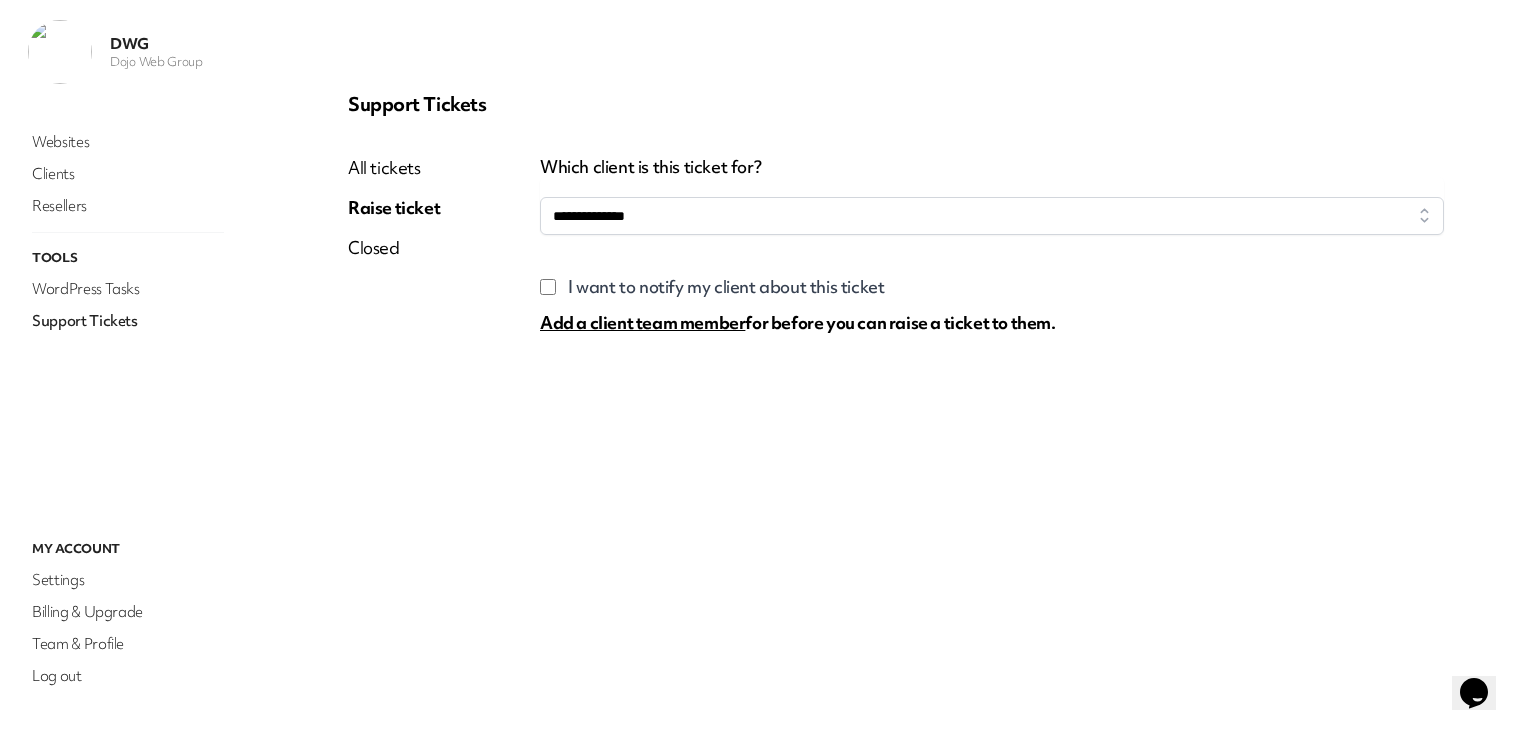 click on "All tickets
Raise ticket
Closed" at bounding box center (444, 245) 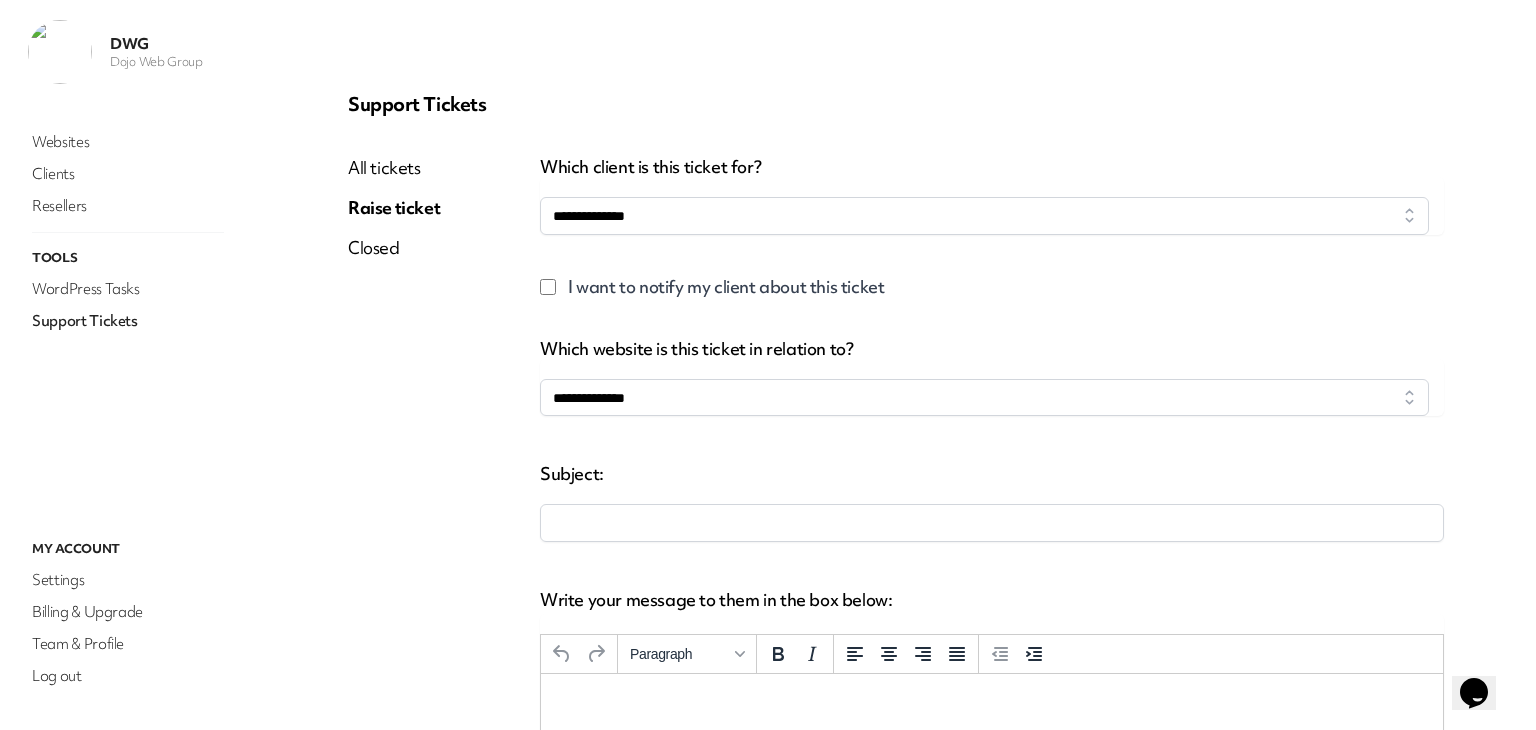 scroll, scrollTop: 0, scrollLeft: 0, axis: both 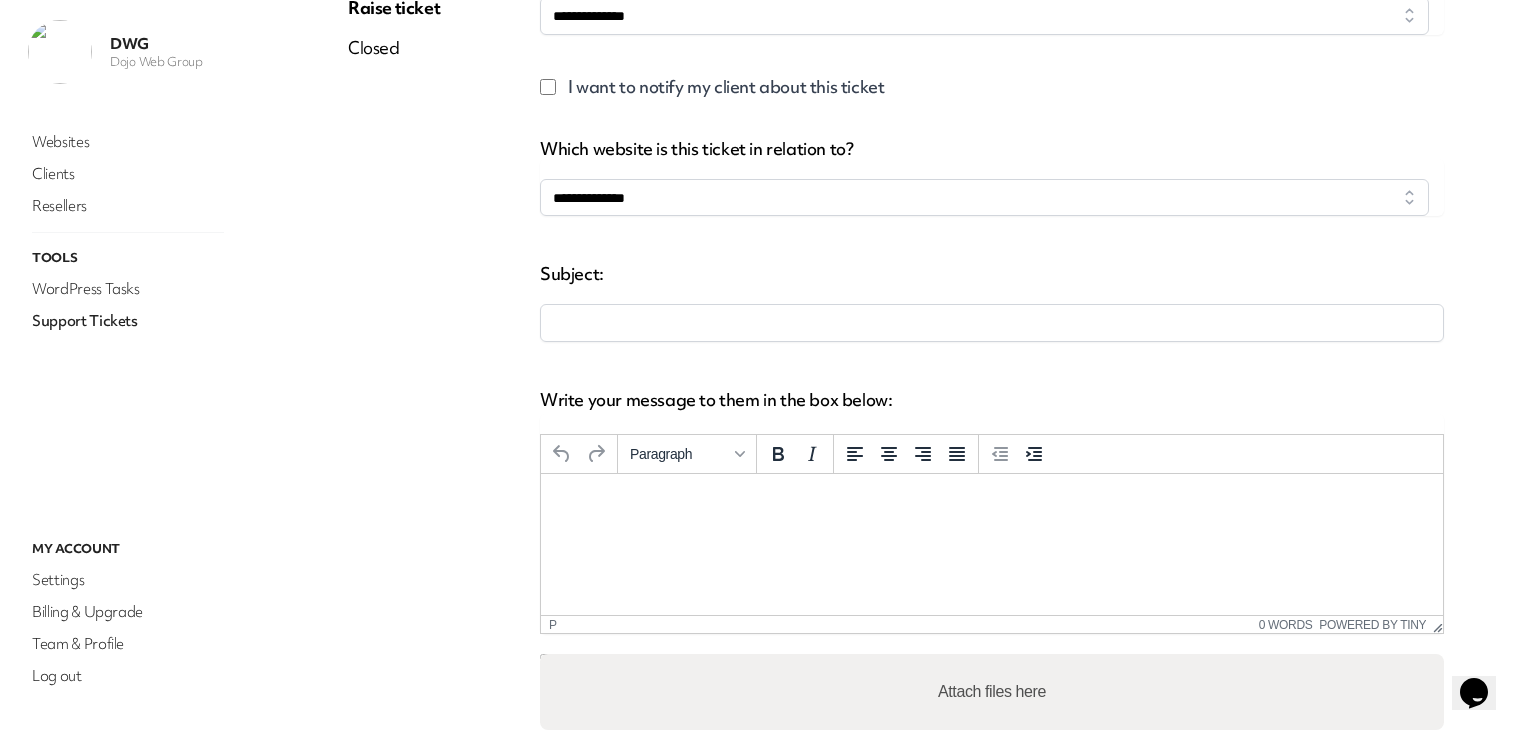 click on "All tickets
Raise ticket
Closed" at bounding box center (444, 451) 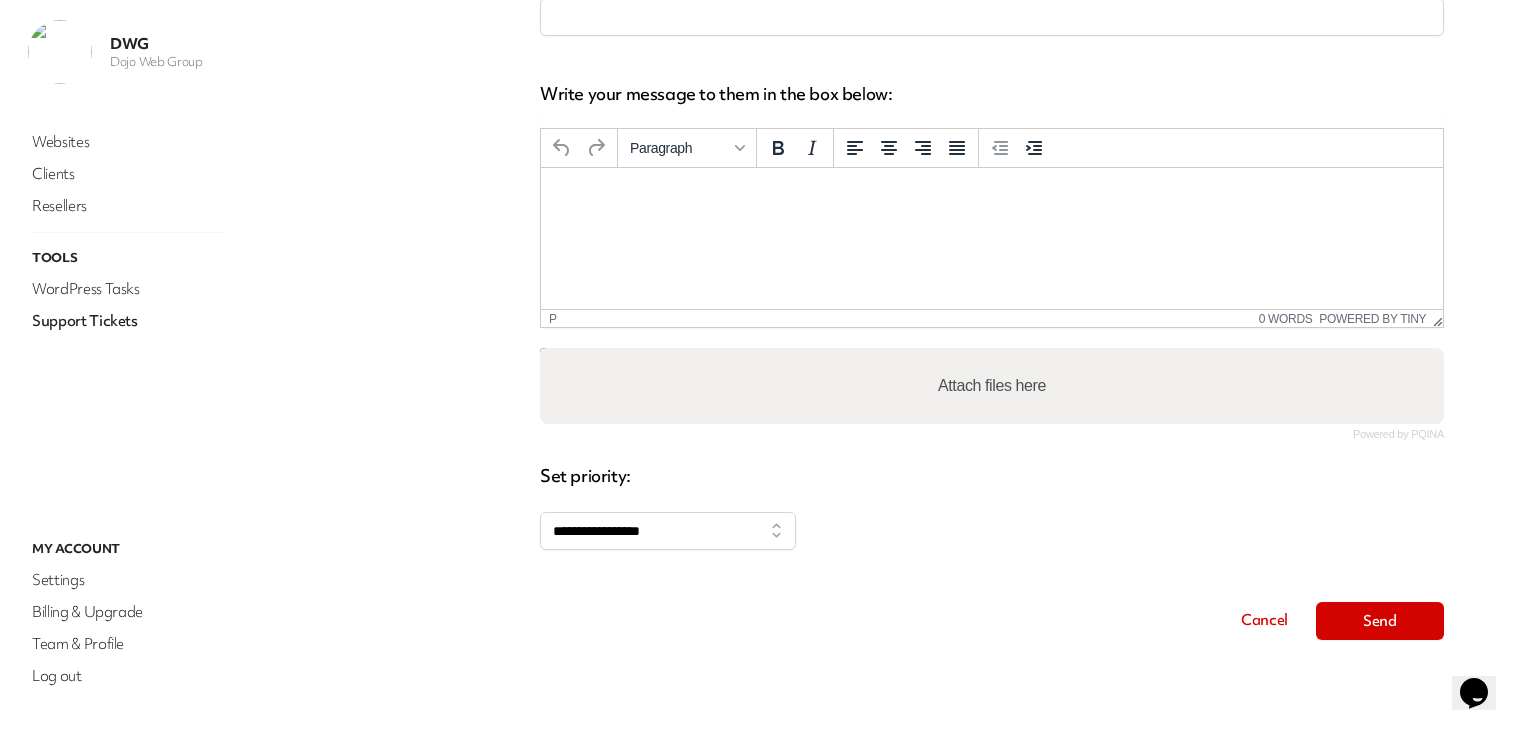 scroll, scrollTop: 507, scrollLeft: 0, axis: vertical 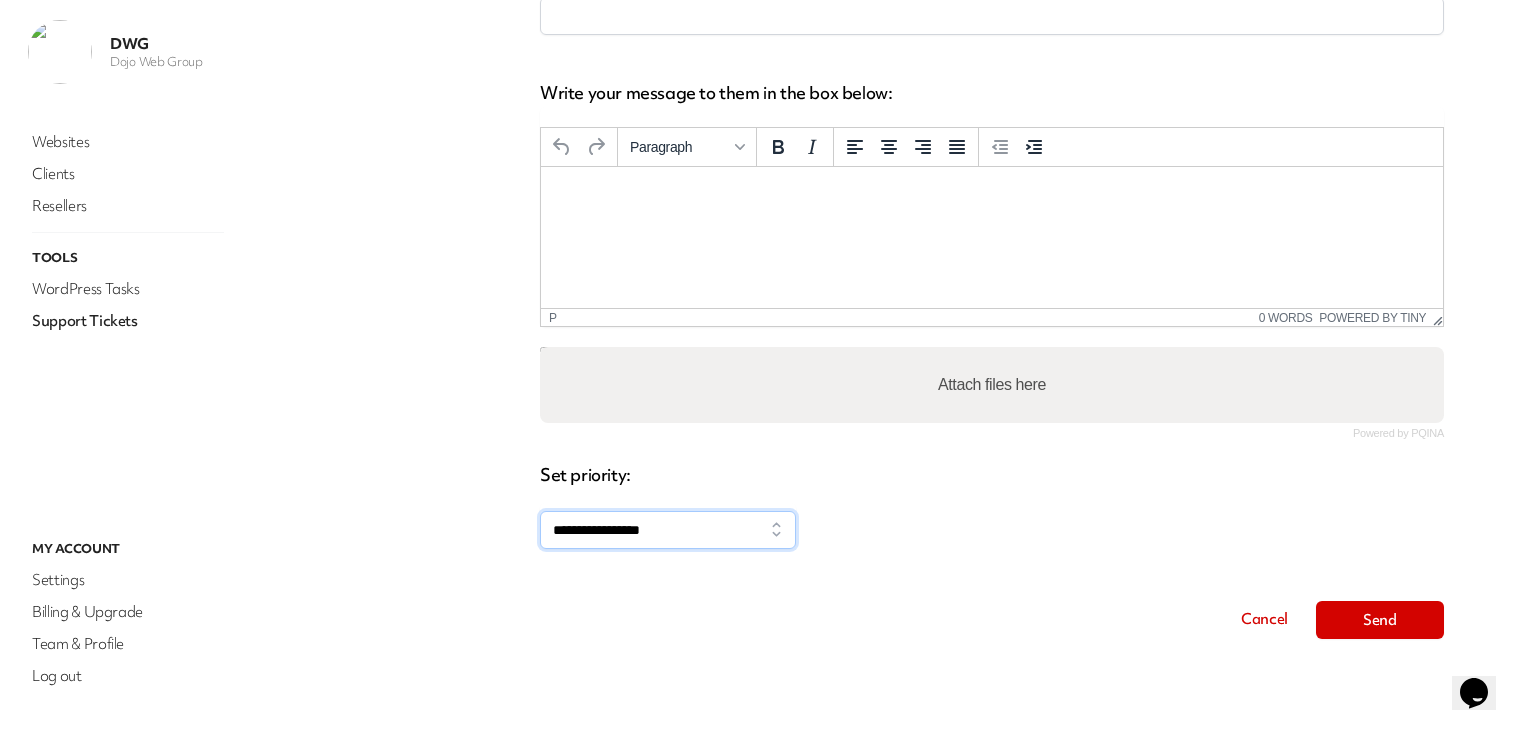 click on "**********" at bounding box center [668, 530] 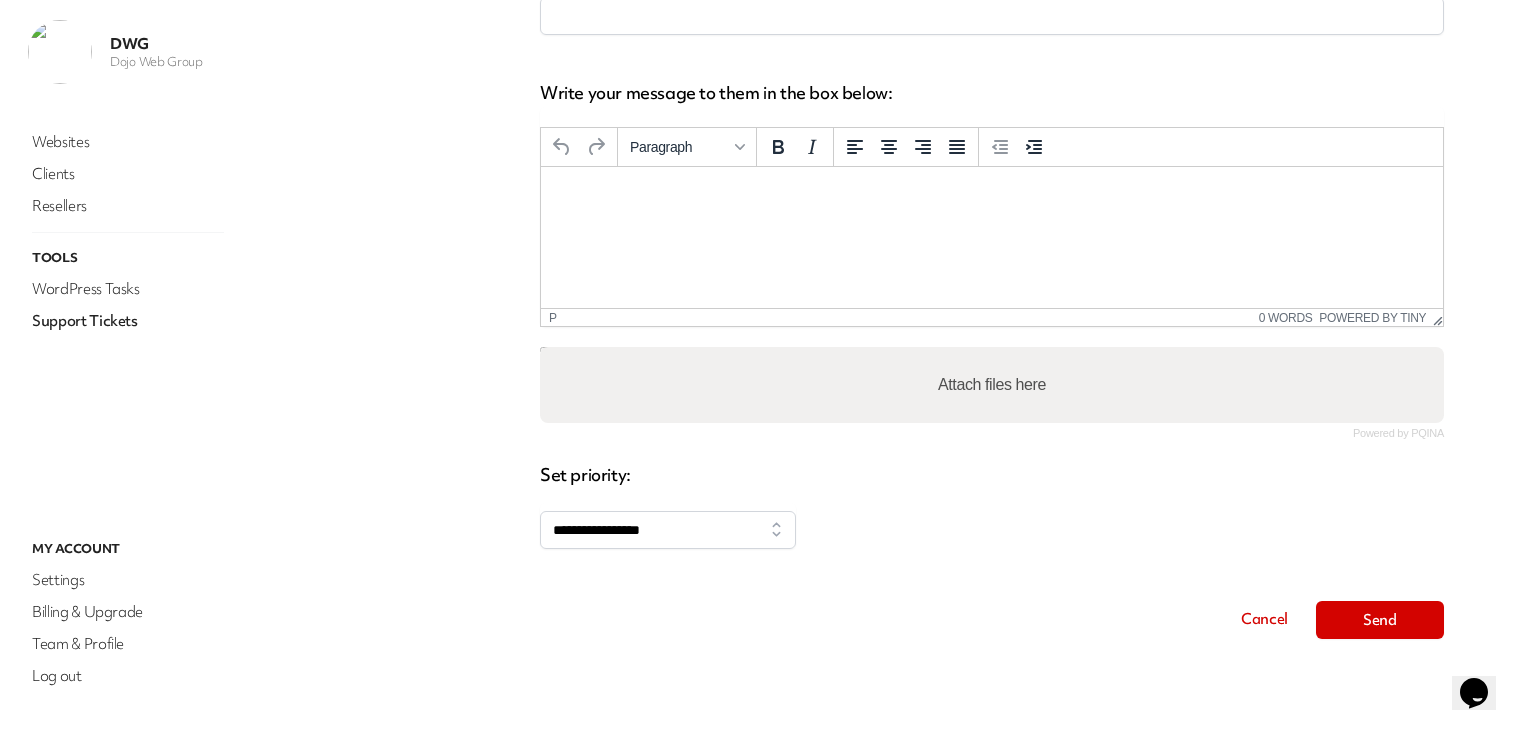 click on "All tickets
Raise ticket
Closed" at bounding box center [394, 144] 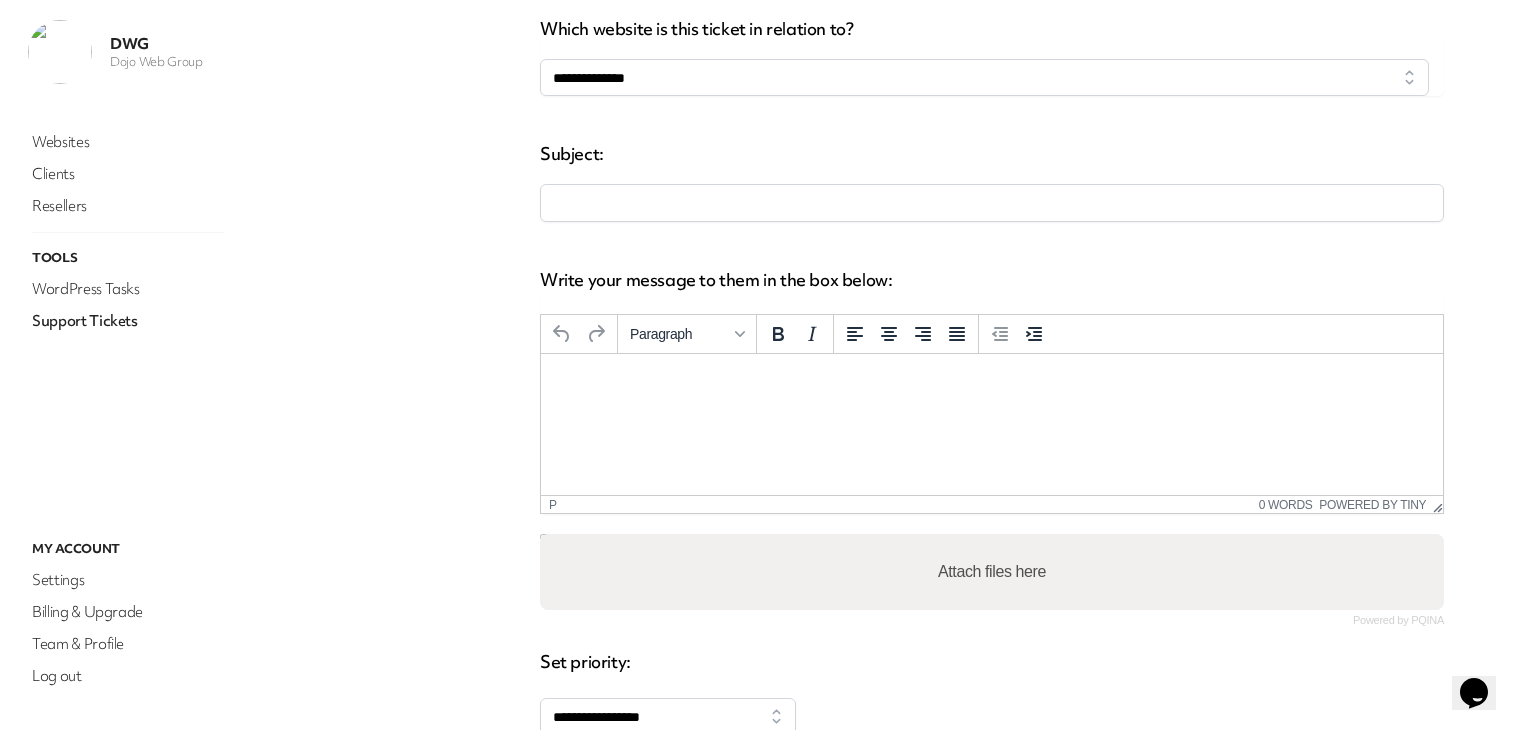 scroll, scrollTop: 0, scrollLeft: 0, axis: both 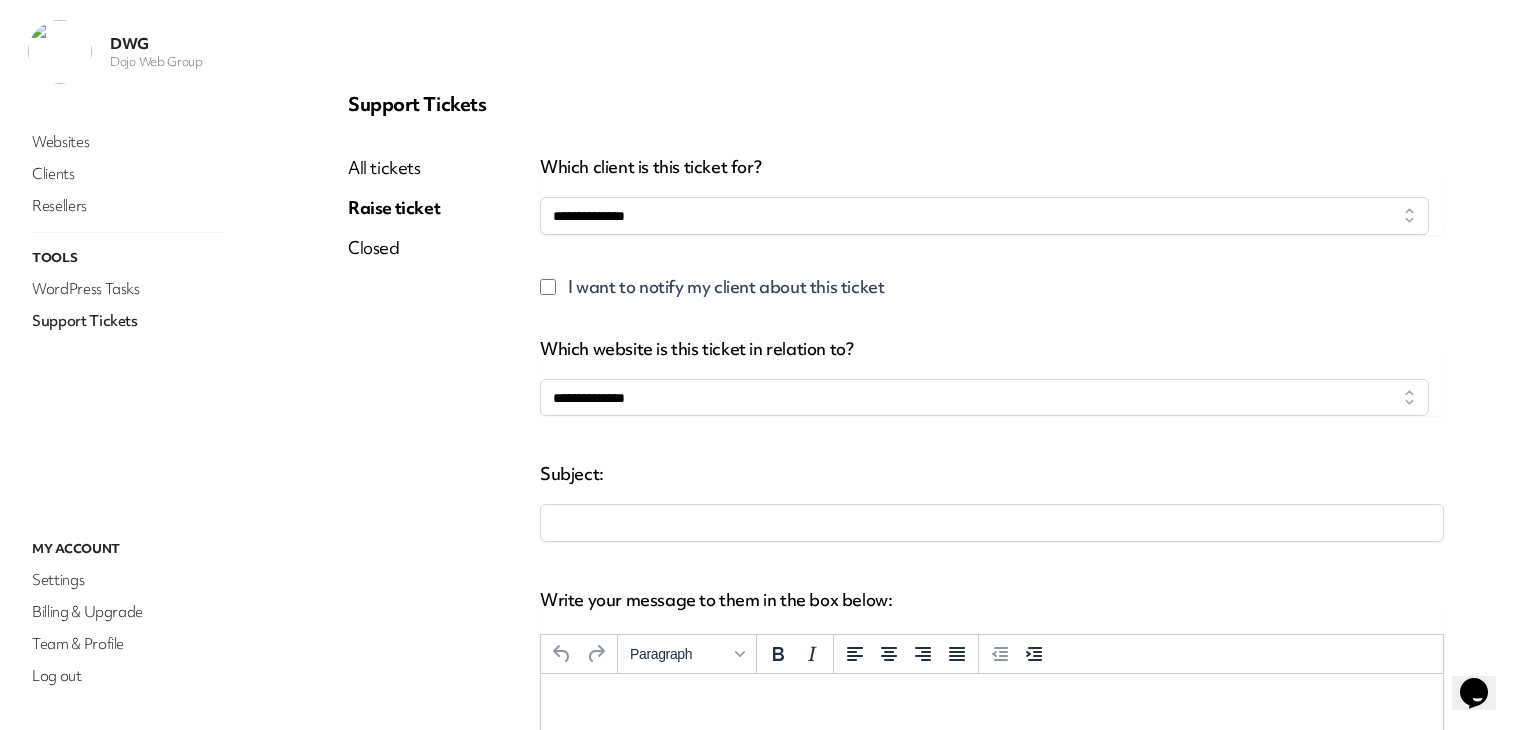 click on "All tickets
Raise ticket
Closed" at bounding box center (394, 651) 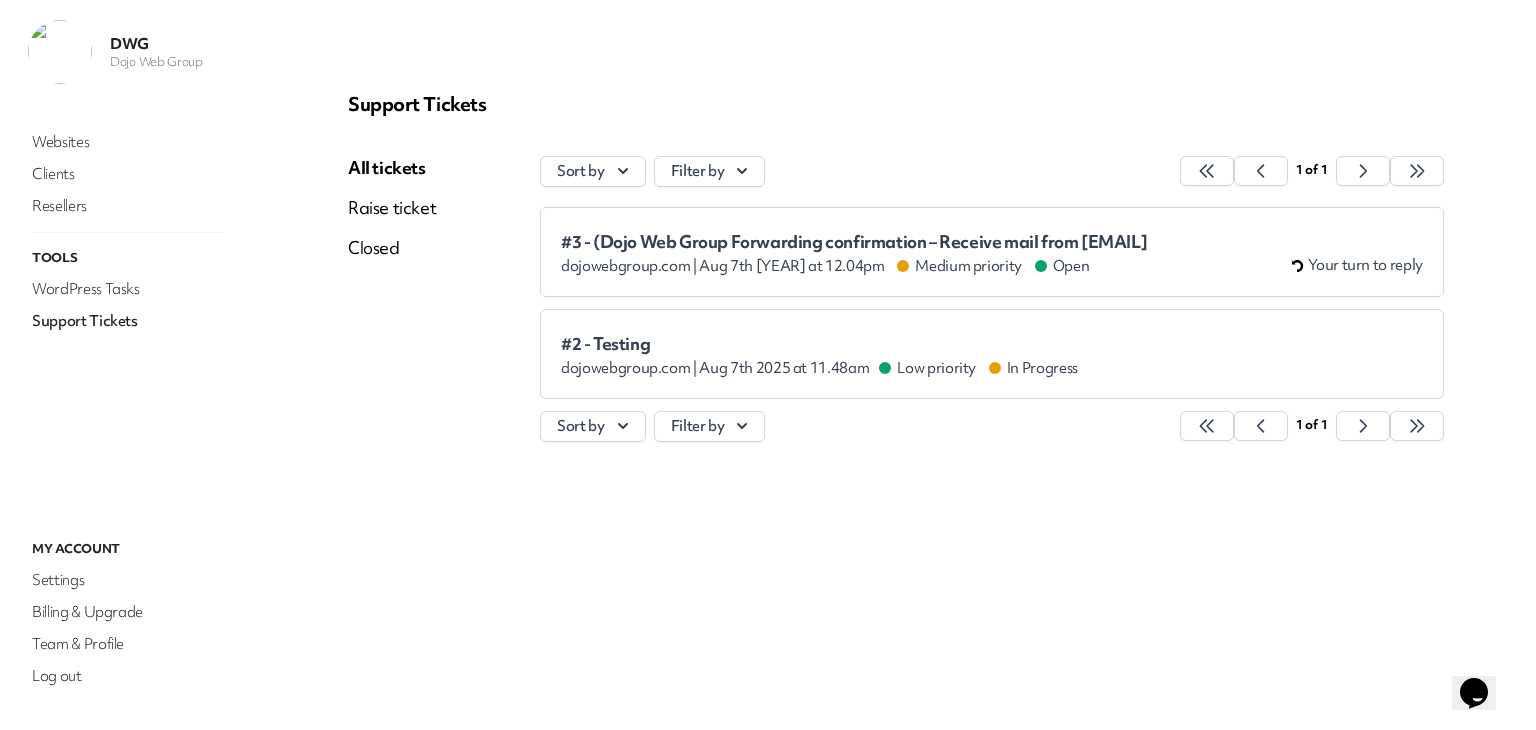 drag, startPoint x: 791, startPoint y: 614, endPoint x: 784, endPoint y: 552, distance: 62.39391 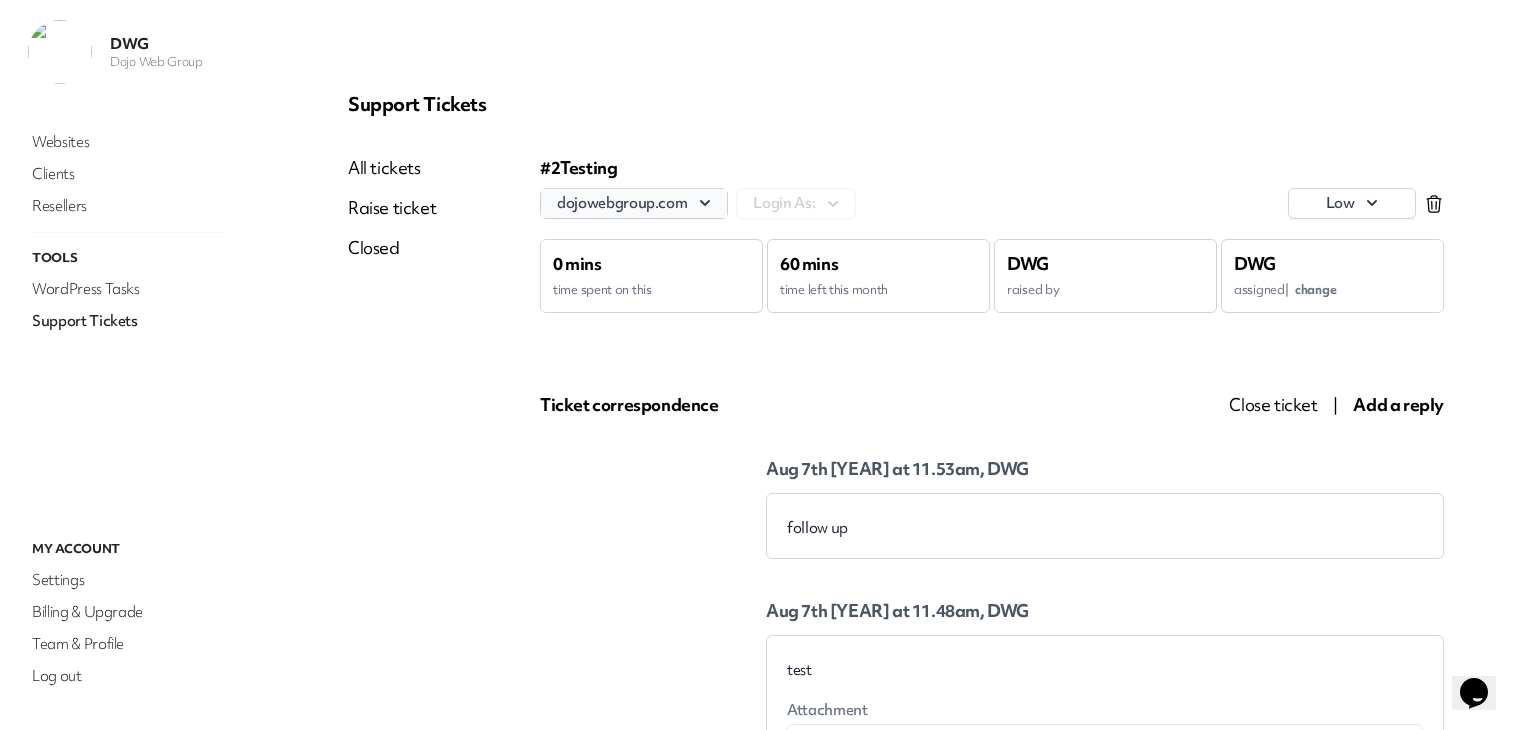 click on "dojowebgroup.com" at bounding box center [634, 203] 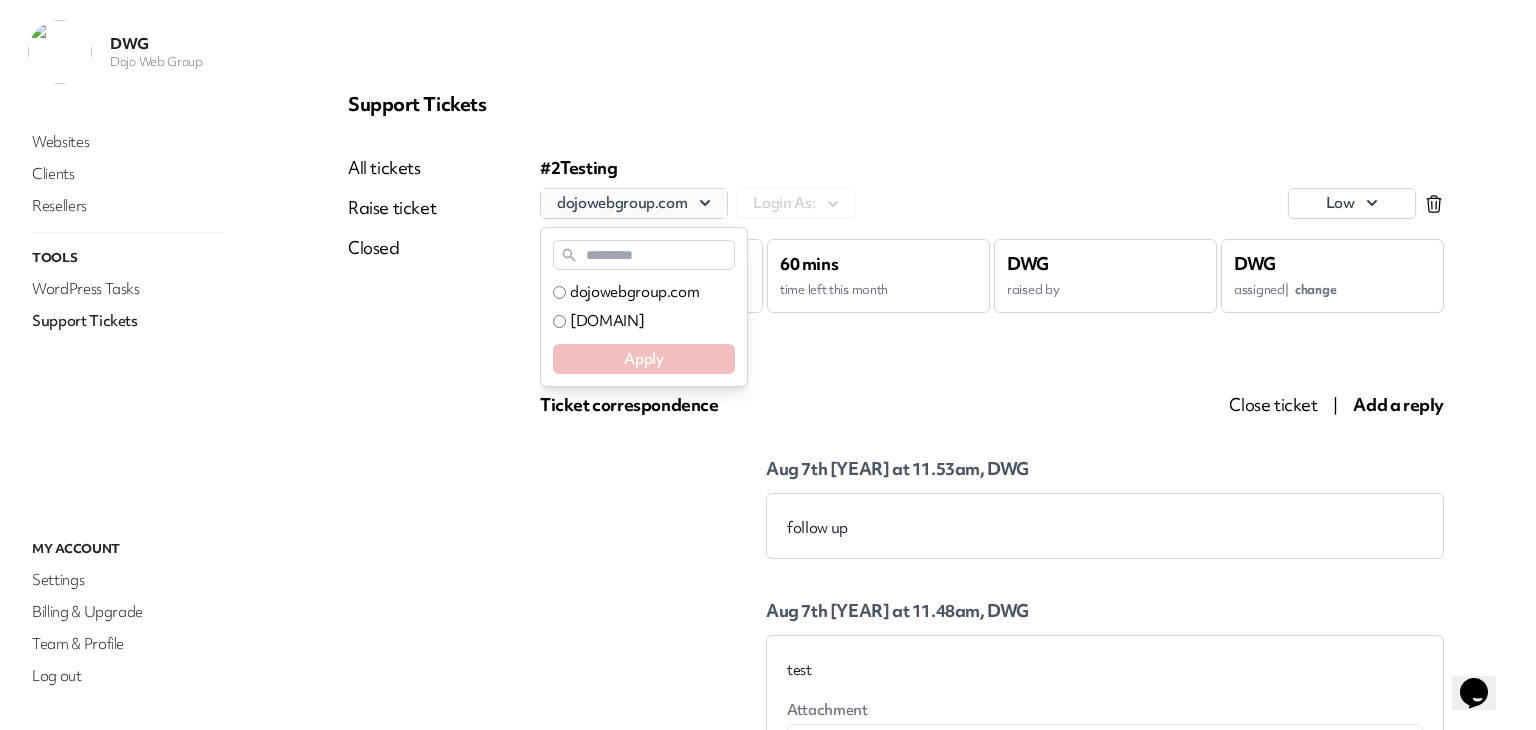 click on "dojowebgroup.com" at bounding box center (634, 203) 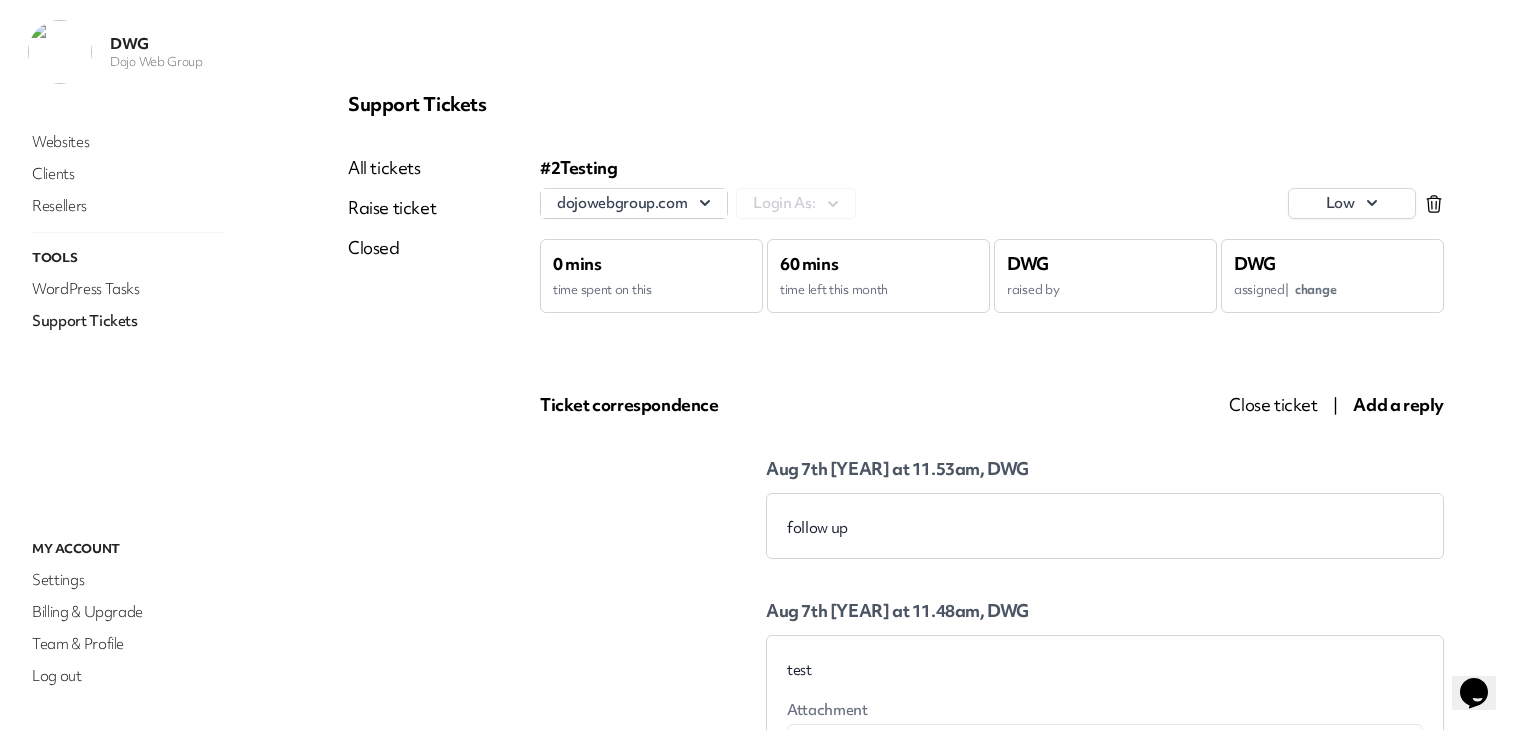 click on "Support Tickets
All tickets
Raise ticket
Closed
#2  Testing
dojowebgroup.com
Login As:
low
0 mins   time spent on this   60 mins   time left this month   DWG   raised by   DWG   assigned
|
change
Ticket correspondence   Close ticket     |   Add a reply
Aug 7th 2025 at 11.53am, DWG
follow up
Aug 7th 2025 at 11.48am, DWG
test   Attachment     DWG Logo.png   Download" at bounding box center [896, 441] 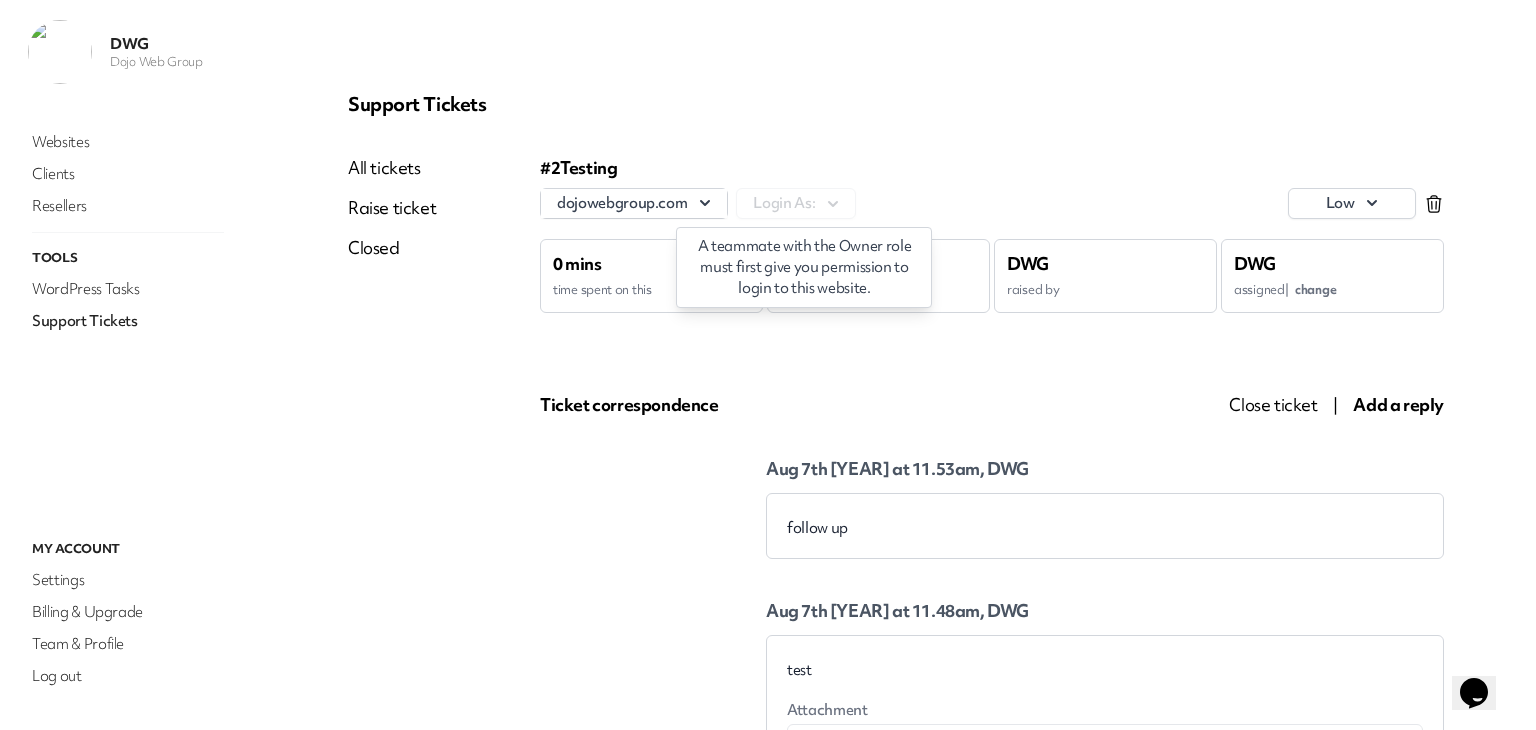 click on "Support Tickets
All tickets
Raise ticket
Closed
#2  Testing
dojowebgroup.com
Login As:
A teammate with the Owner role must first give you permission to login to this website.
low
0 mins   time spent on this   60 mins   time left this month   DWG   raised by   DWG   assigned
|
change
Ticket correspondence   Close ticket     |   Add a reply
Aug 7th 2025 at 11.53am, DWG
follow up
Aug 7th 2025 at 11.48am, DWG
test   Attachment     DWG Logo.png   Download" at bounding box center (896, 441) 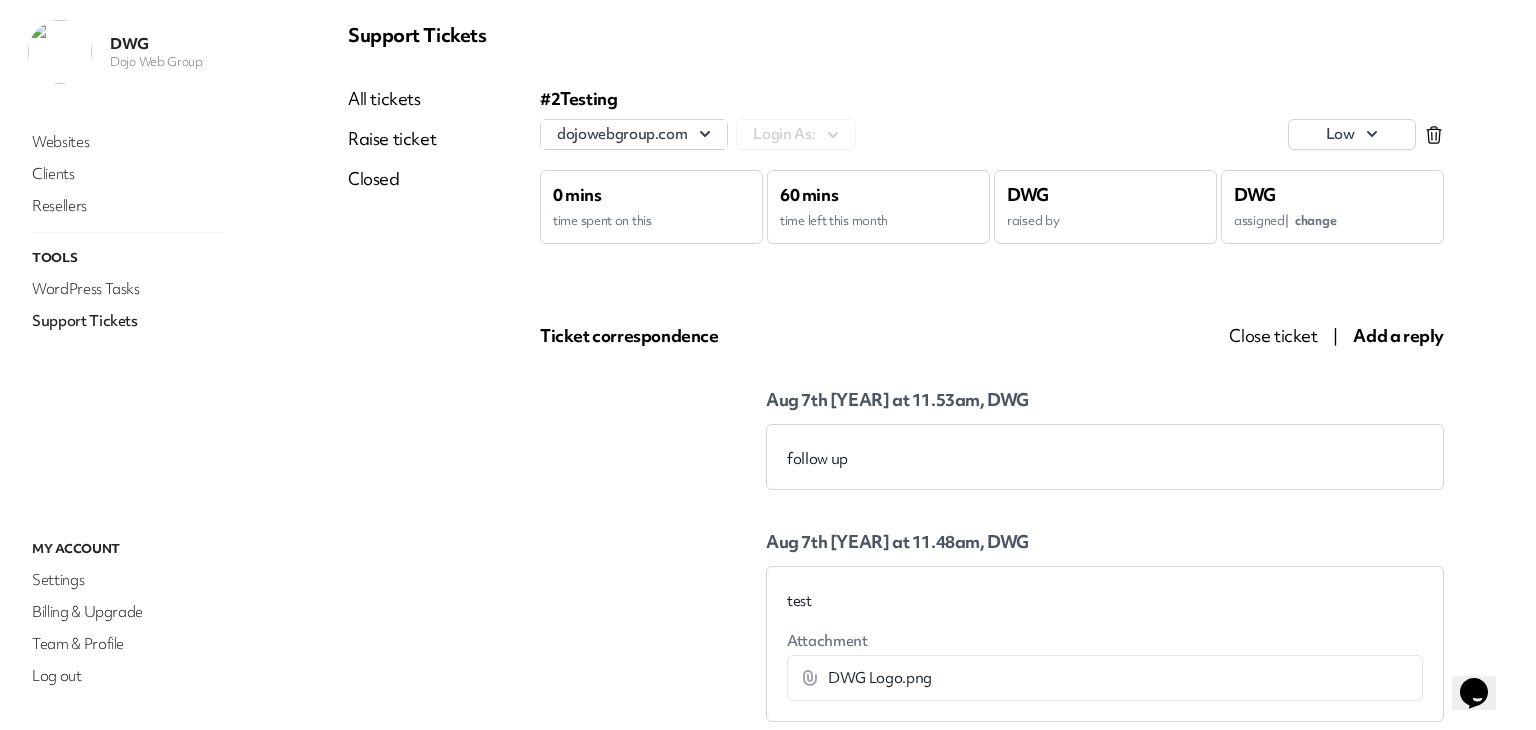 scroll, scrollTop: 0, scrollLeft: 0, axis: both 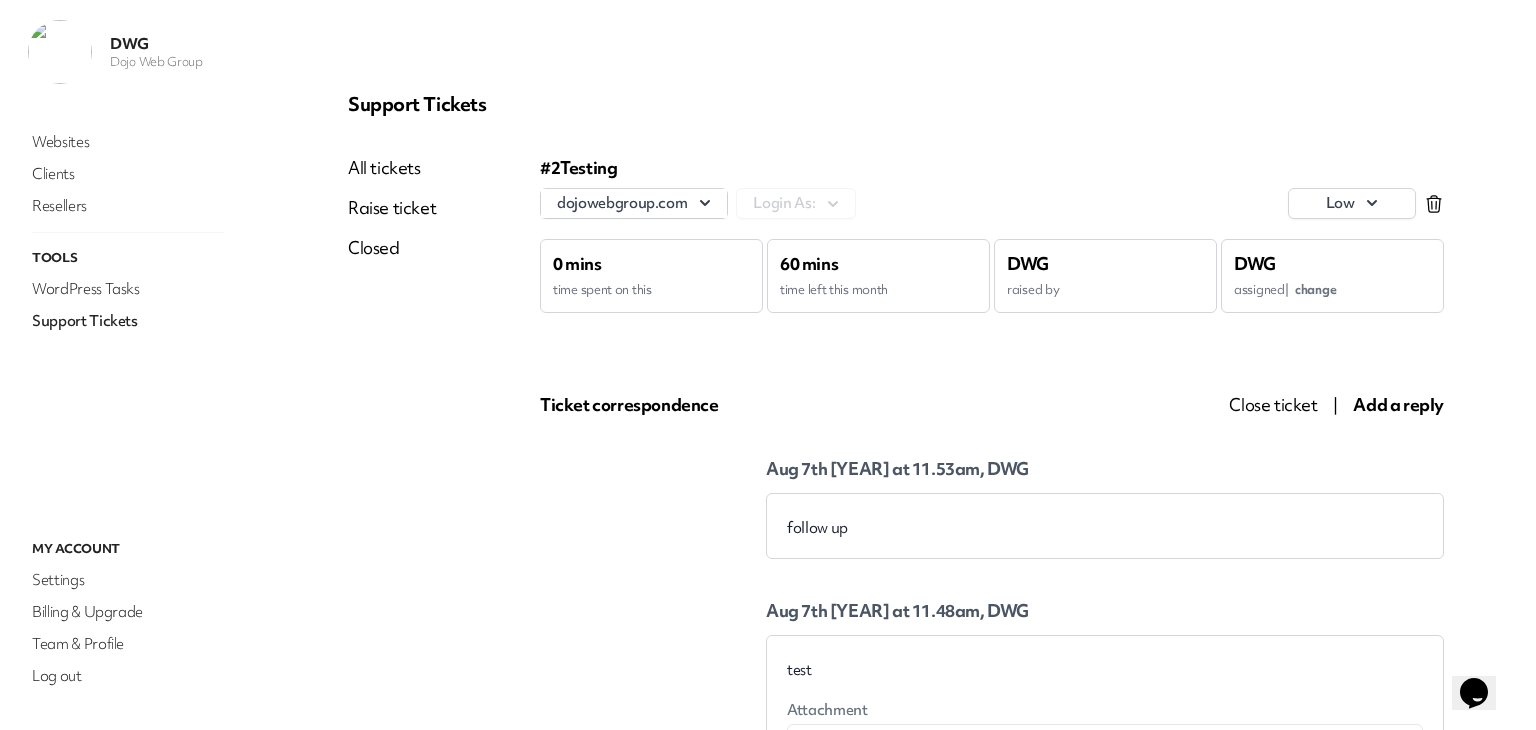 click on "All tickets" at bounding box center (392, 168) 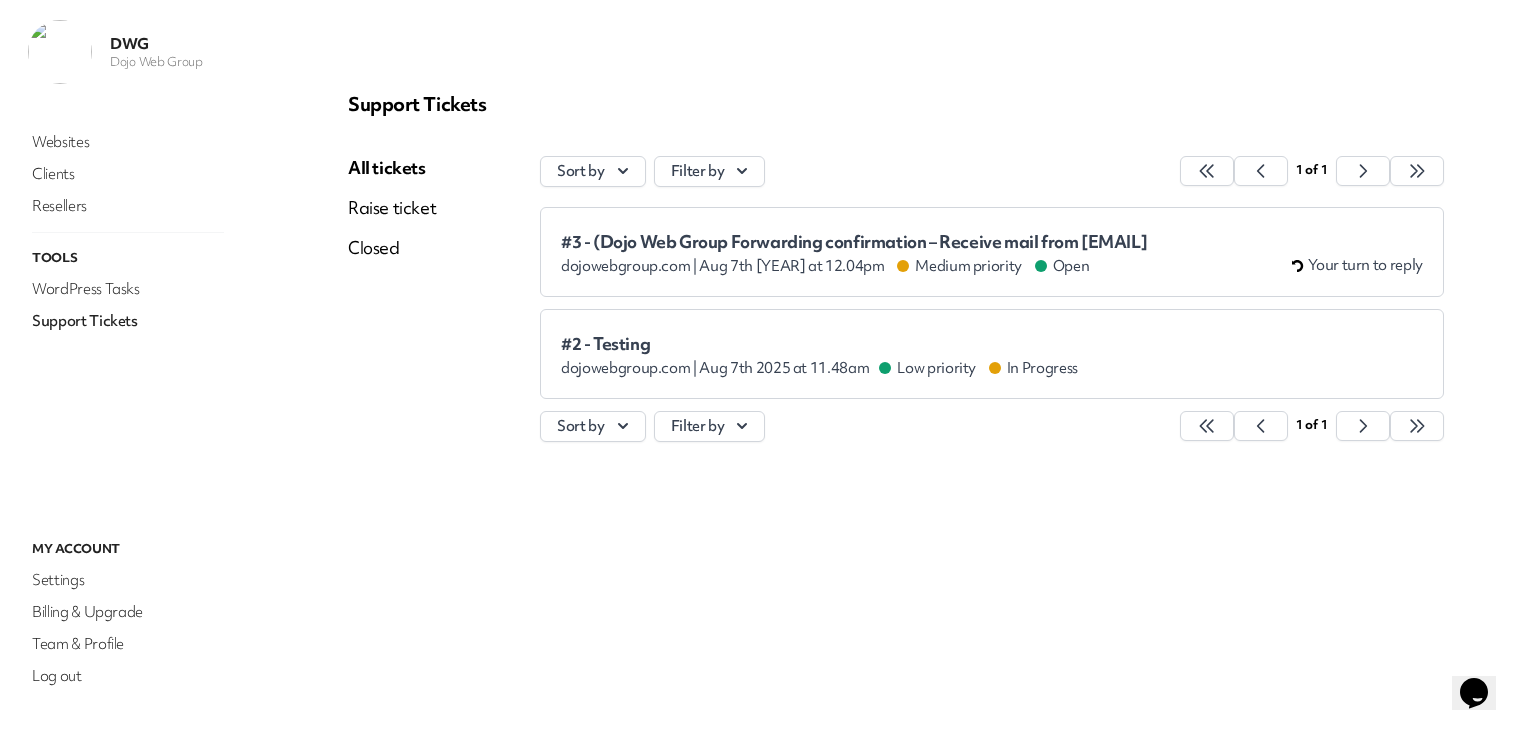 click on "Raise ticket" at bounding box center (392, 208) 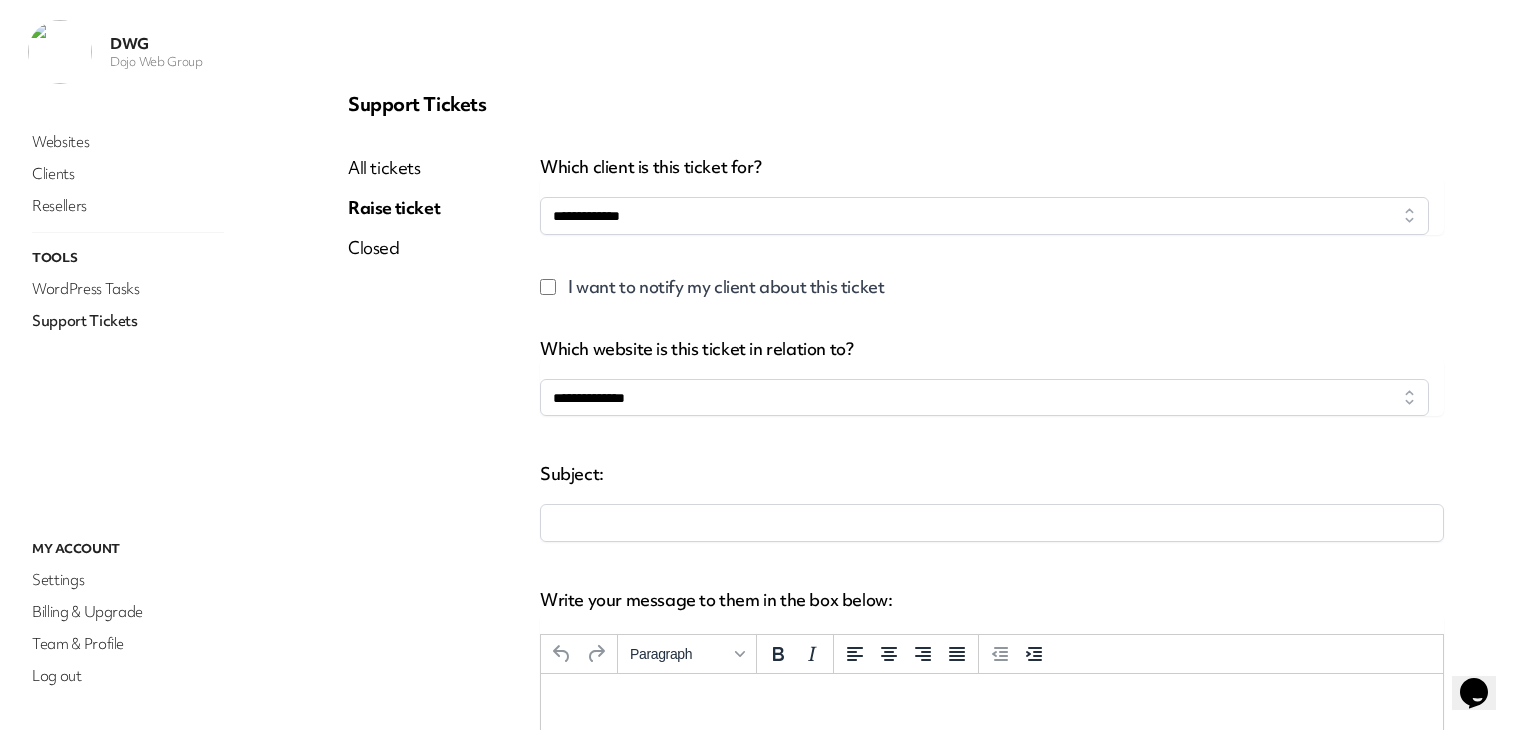 scroll, scrollTop: 0, scrollLeft: 0, axis: both 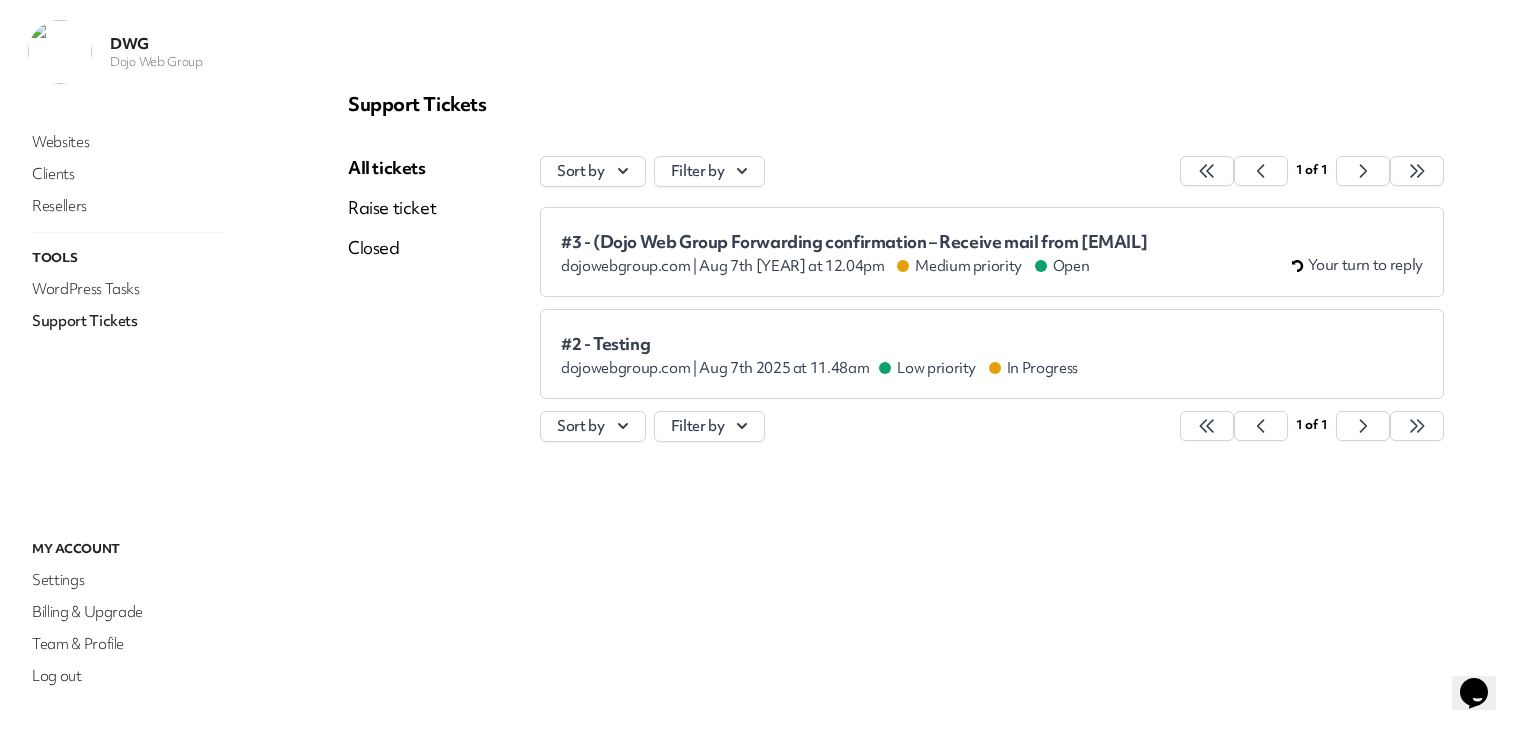 click on "#2 - Testing" at bounding box center (819, 344) 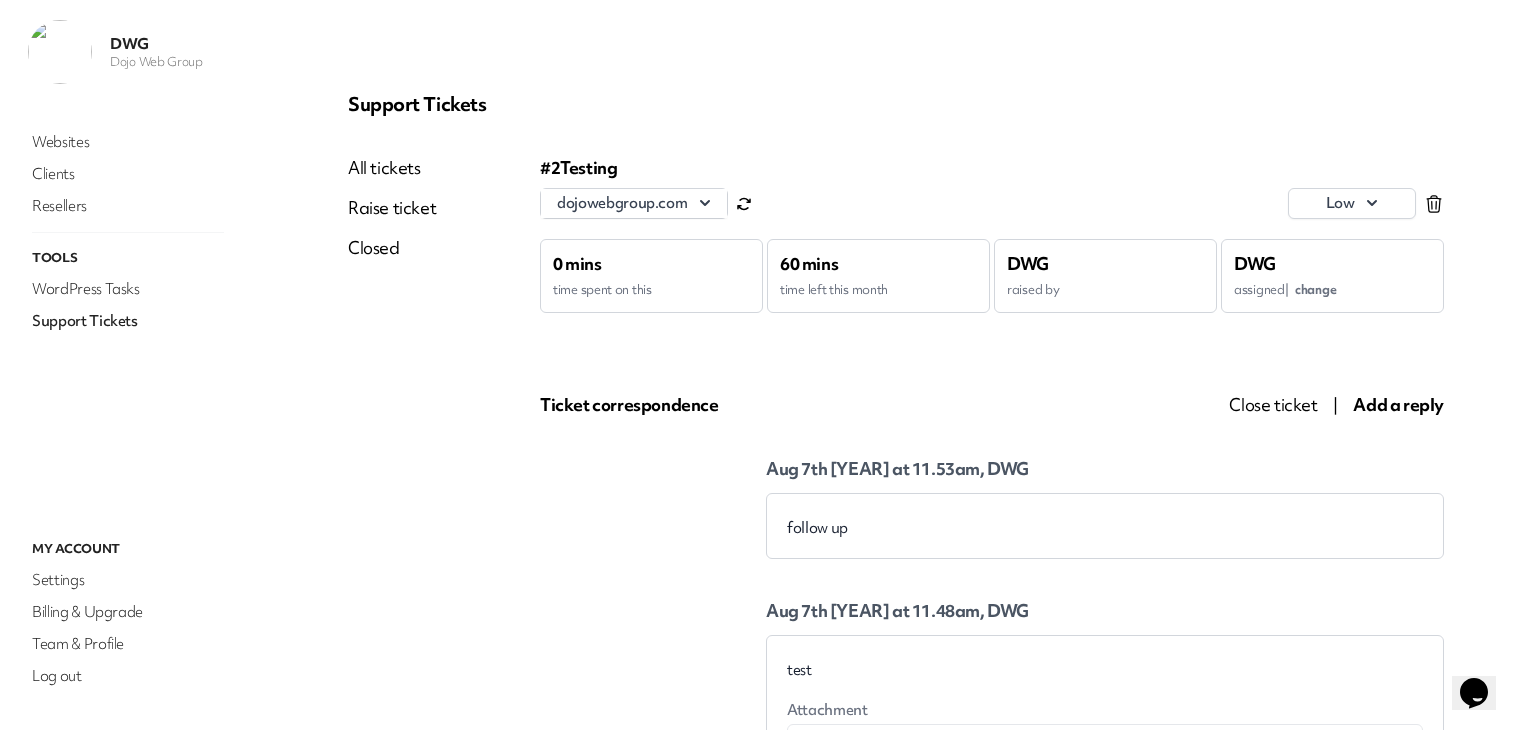 click on "All tickets" at bounding box center [392, 168] 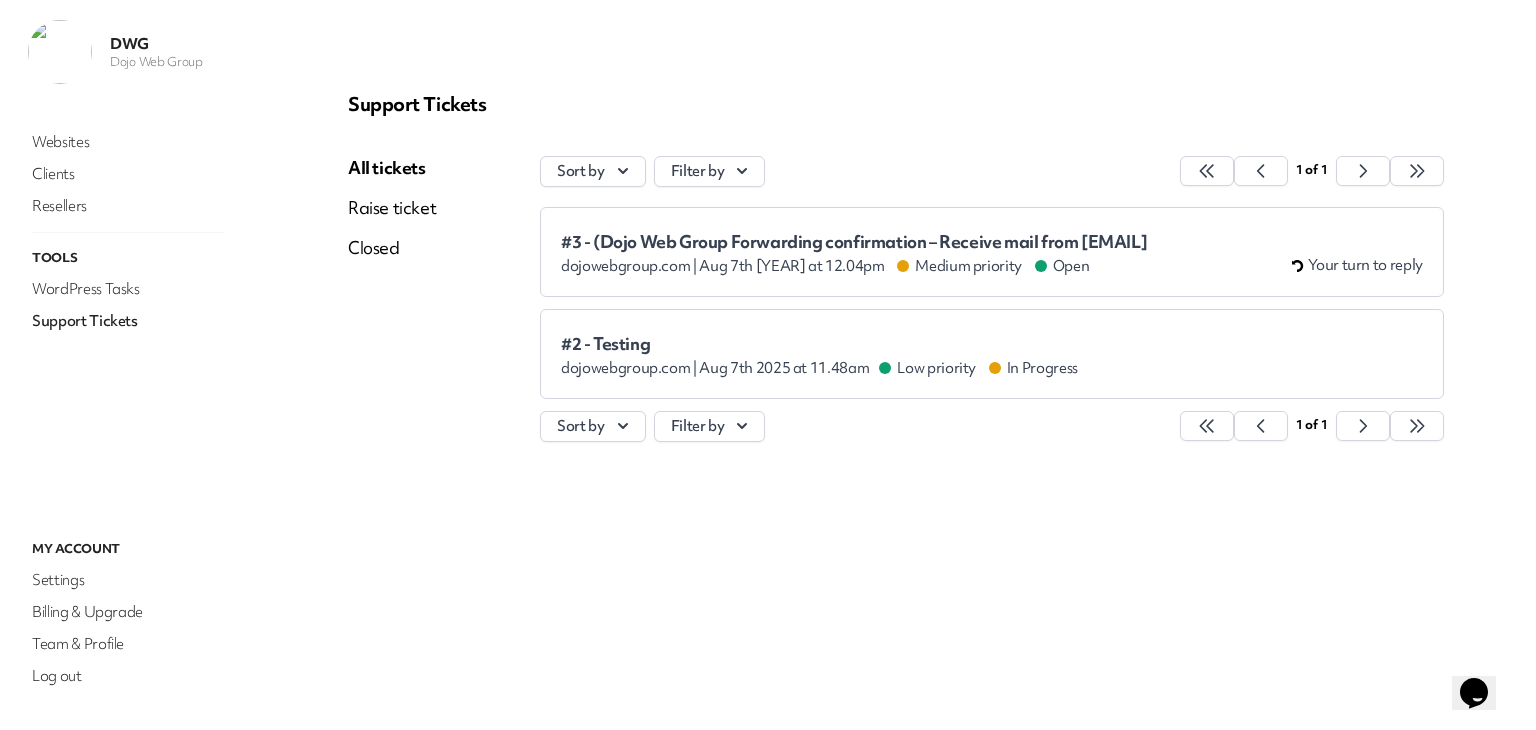 click on "dojowebgroup.com |
Aug 7th 2025 at 12.04pm
Medium priority
Open" at bounding box center [854, 266] 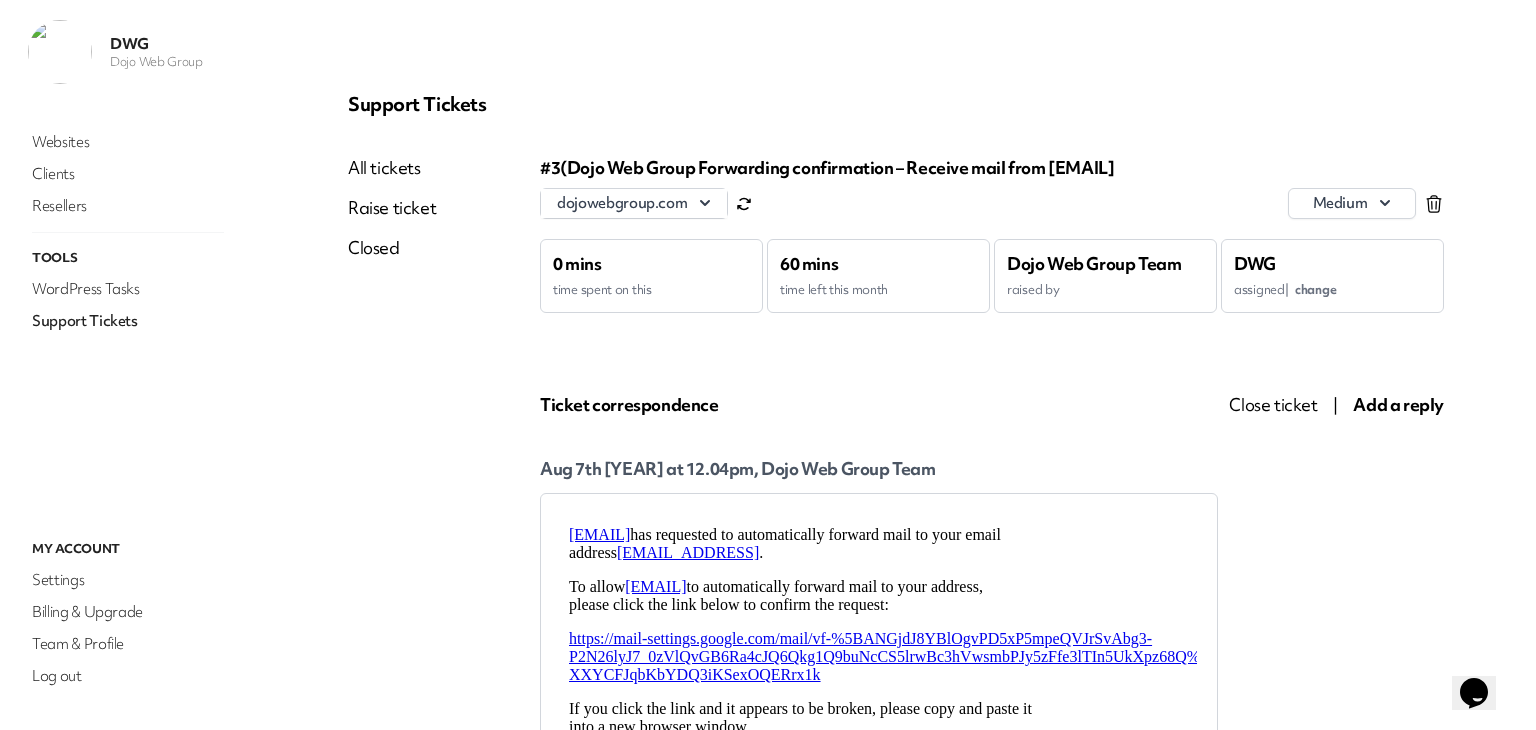 scroll, scrollTop: 0, scrollLeft: 0, axis: both 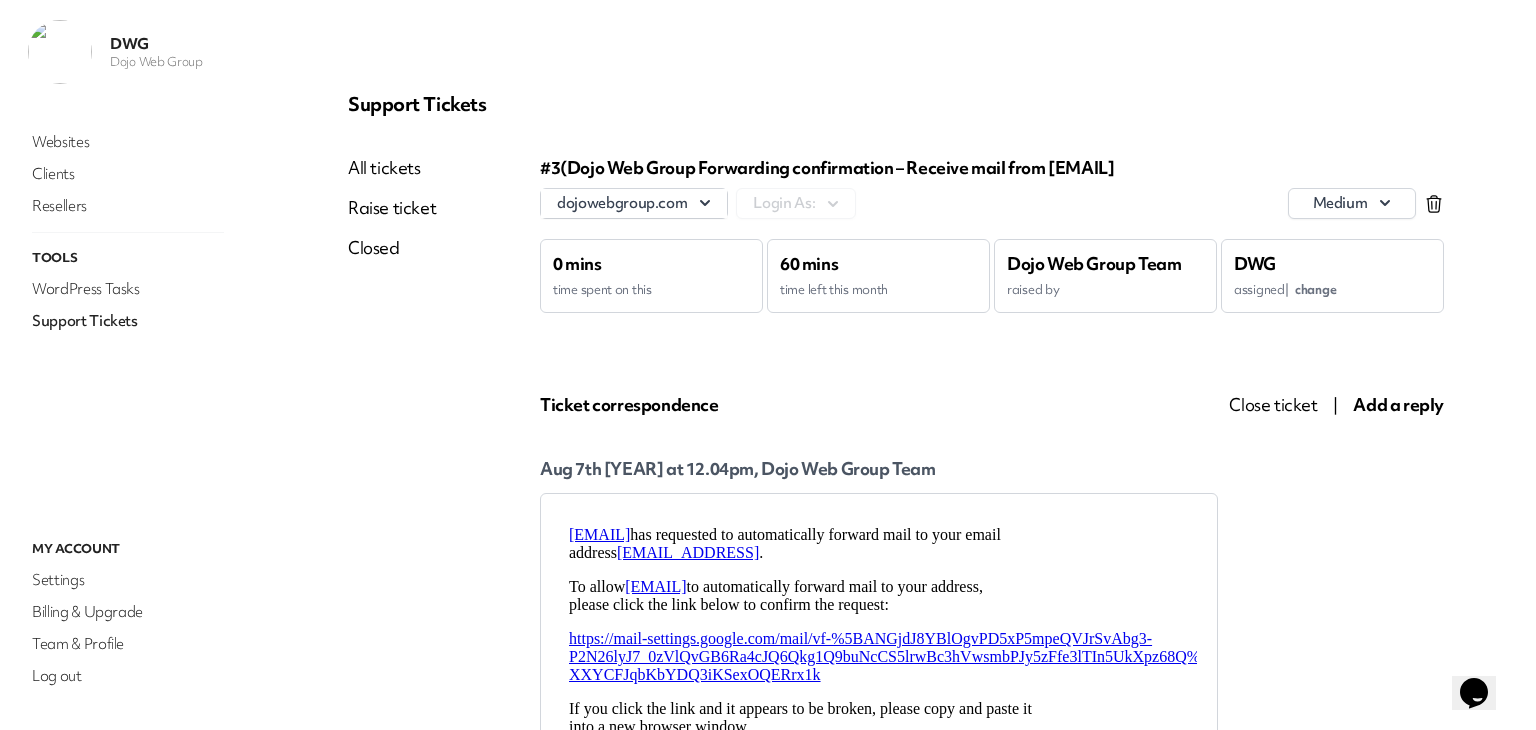 click on "All tickets" at bounding box center (392, 168) 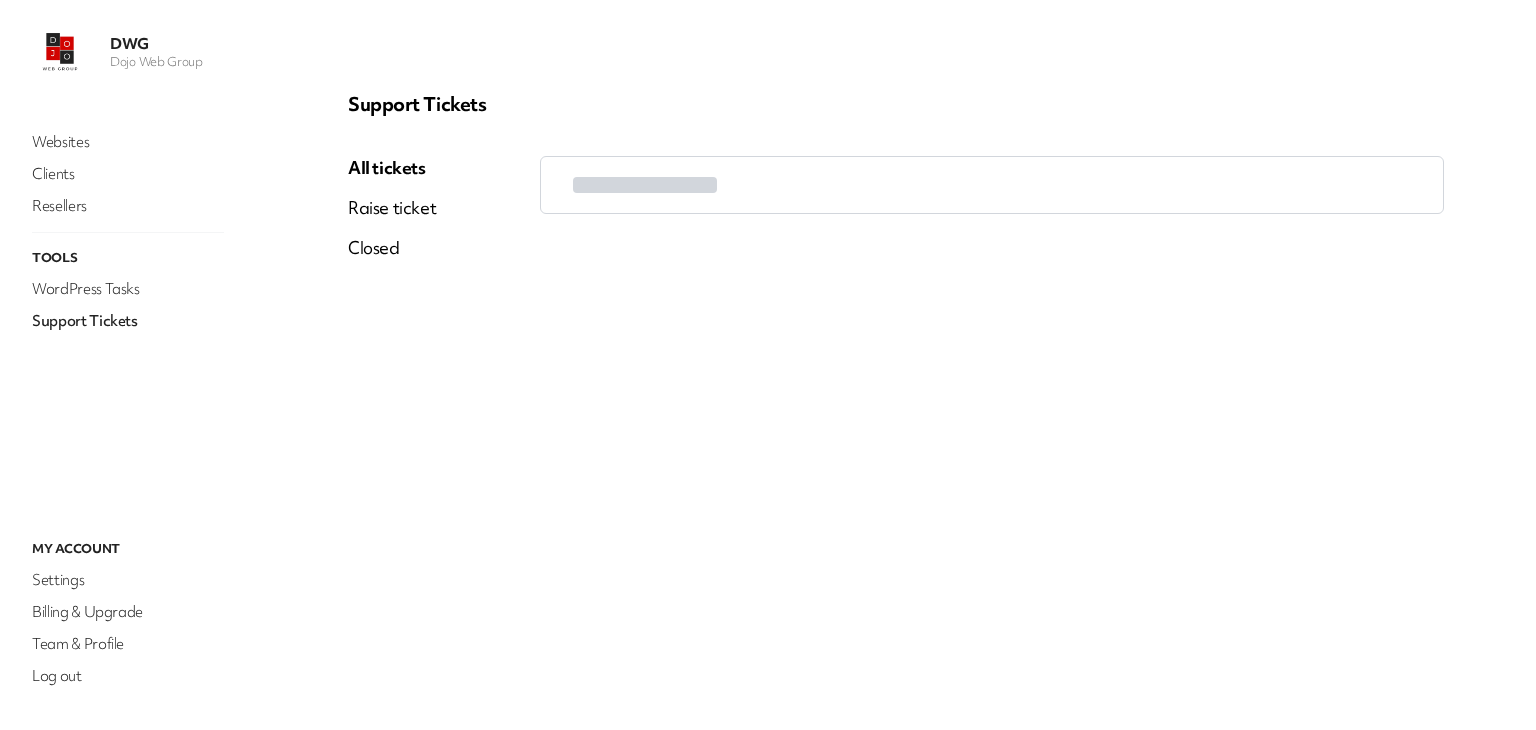 scroll, scrollTop: 0, scrollLeft: 0, axis: both 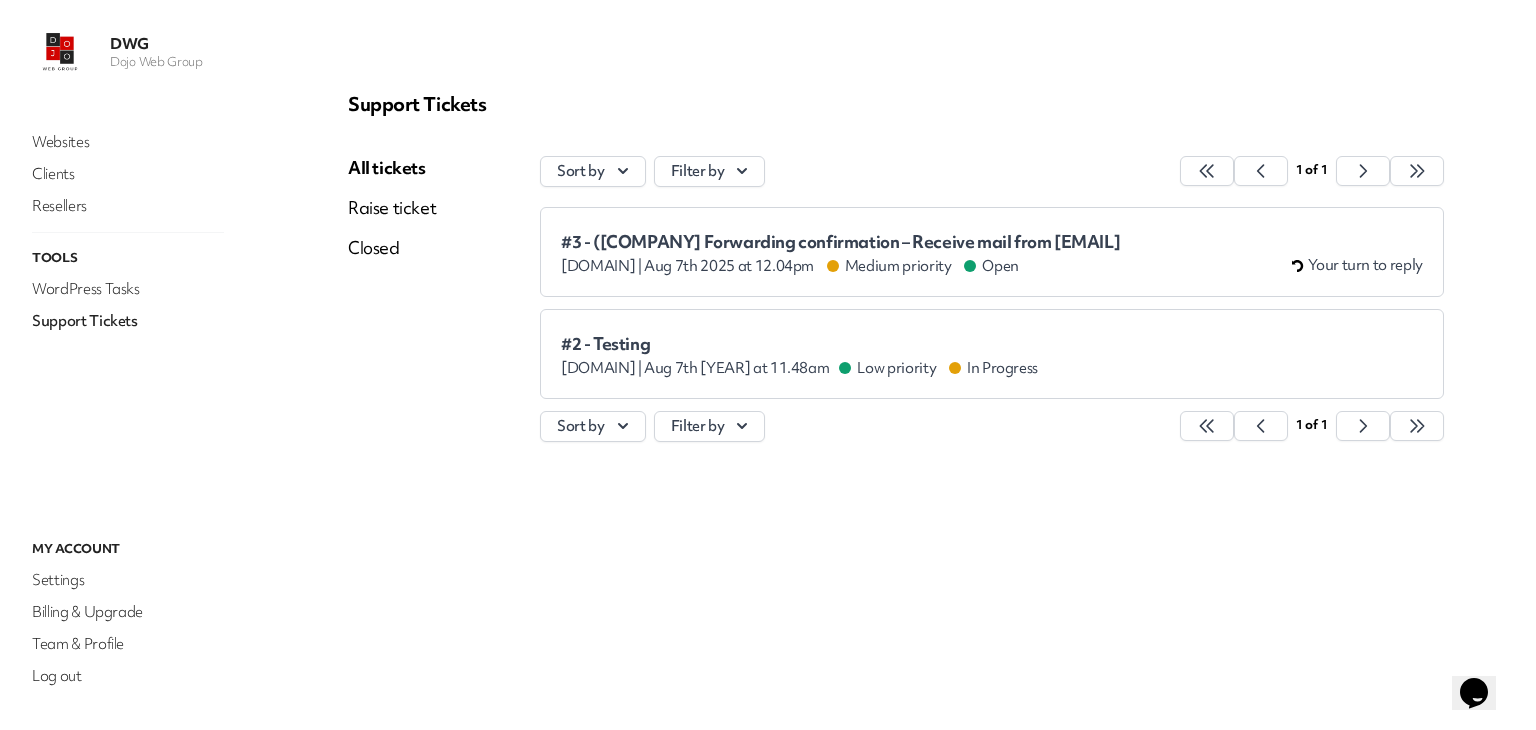click on "Support Tickets
All tickets
Raise ticket
Closed
Sort by
Filter by
1 of 1       #3 - ([COMPANY] Forwarding confirmation – Receive mail from [EMAIL]   [DOMAIN] |
Aug 7th [YEAR] at 12.04pm
Medium priority
Open
Your turn to reply
#2 - Testing   [DOMAIN] |
Aug 7th [YEAR] at 11.48am
Low priority
In Progress
Sort by
Filter by
1 of 1" at bounding box center (896, 365) 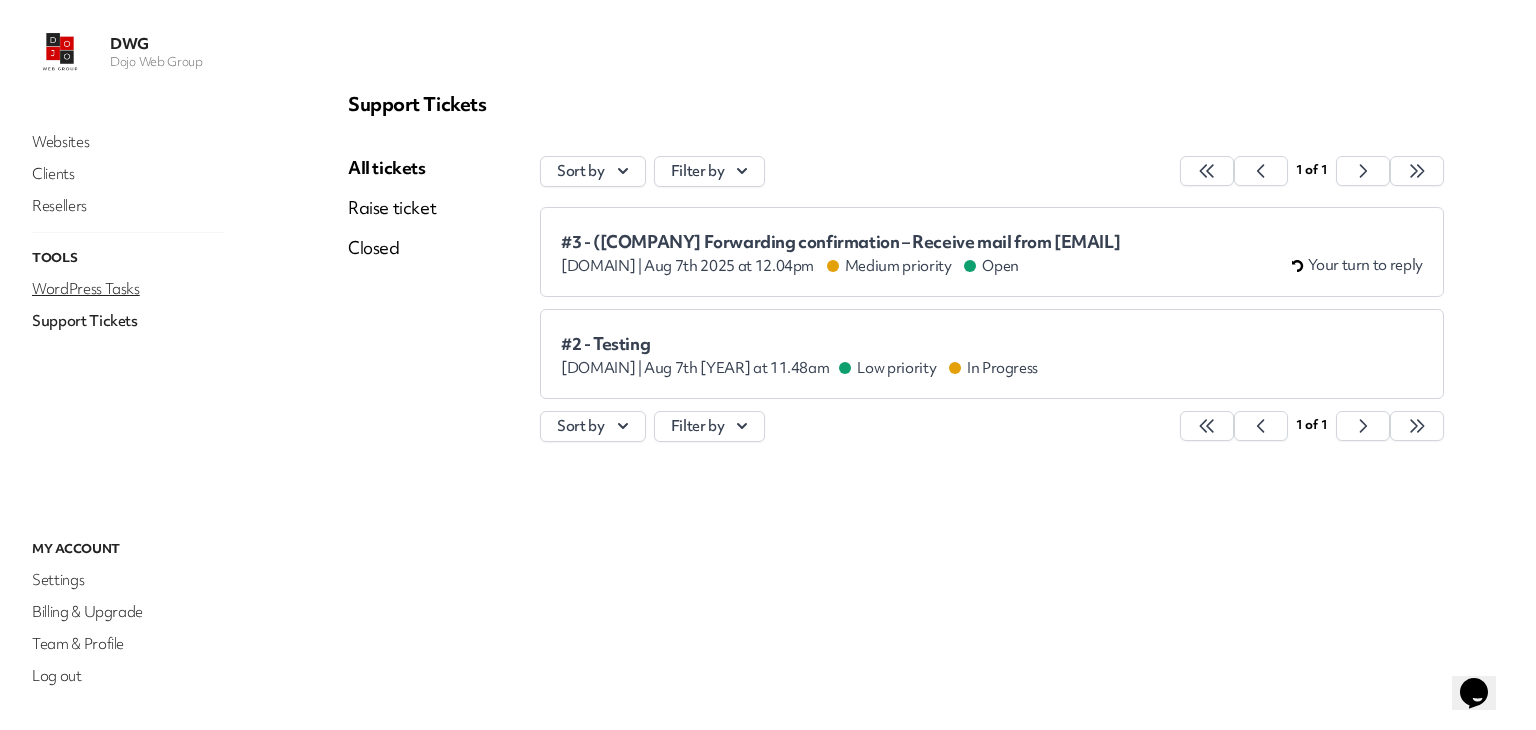 click on "WordPress Tasks" at bounding box center (128, 289) 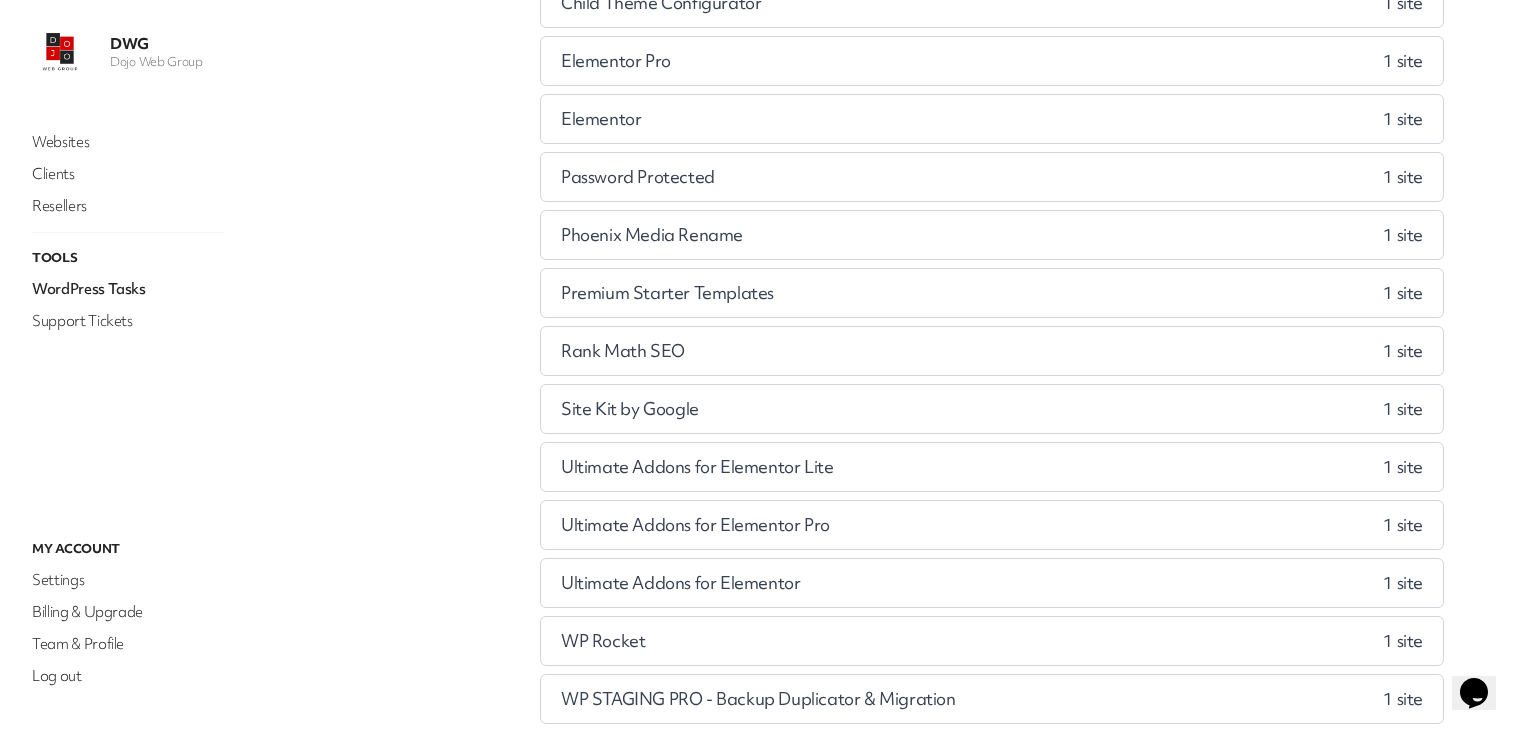 scroll, scrollTop: 0, scrollLeft: 0, axis: both 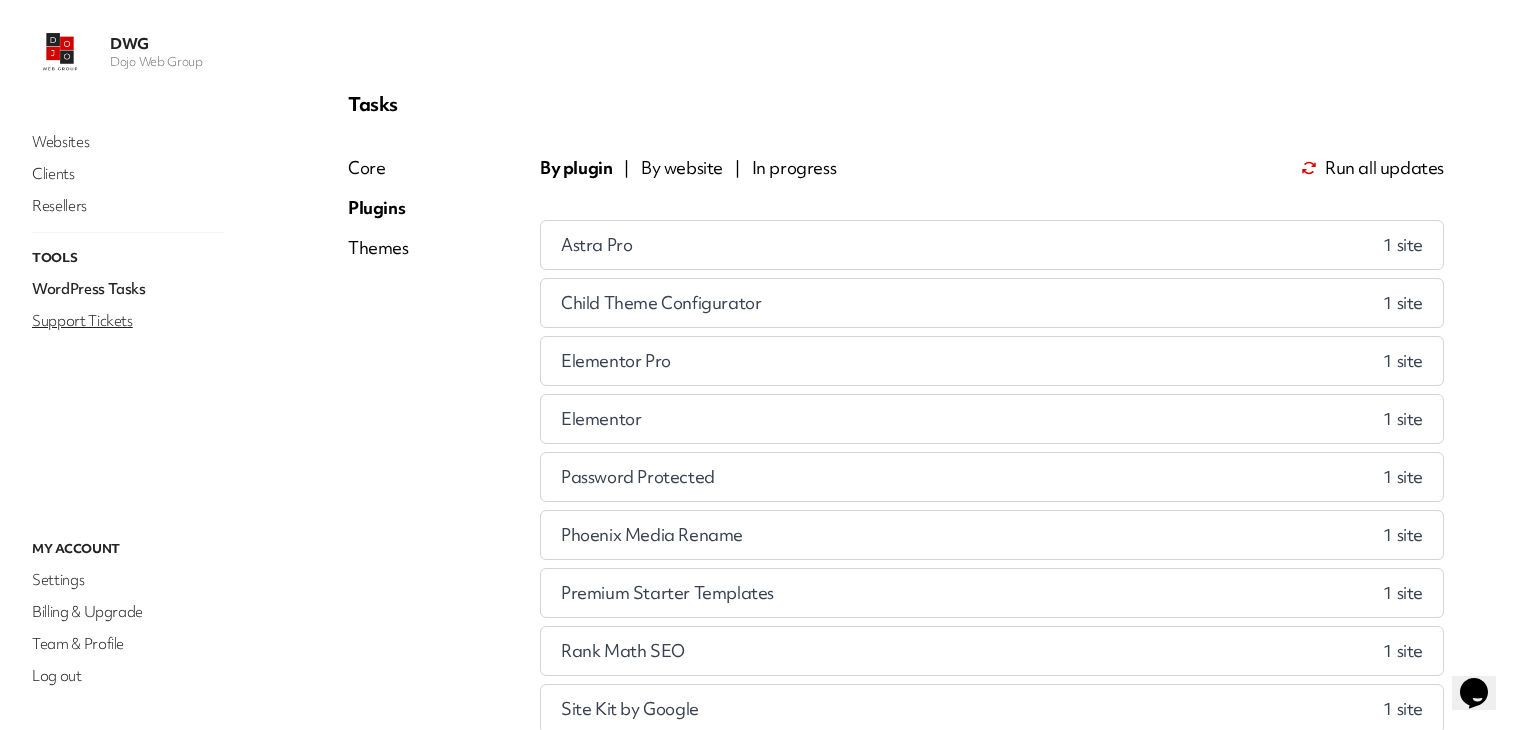 click on "Support Tickets" at bounding box center [128, 321] 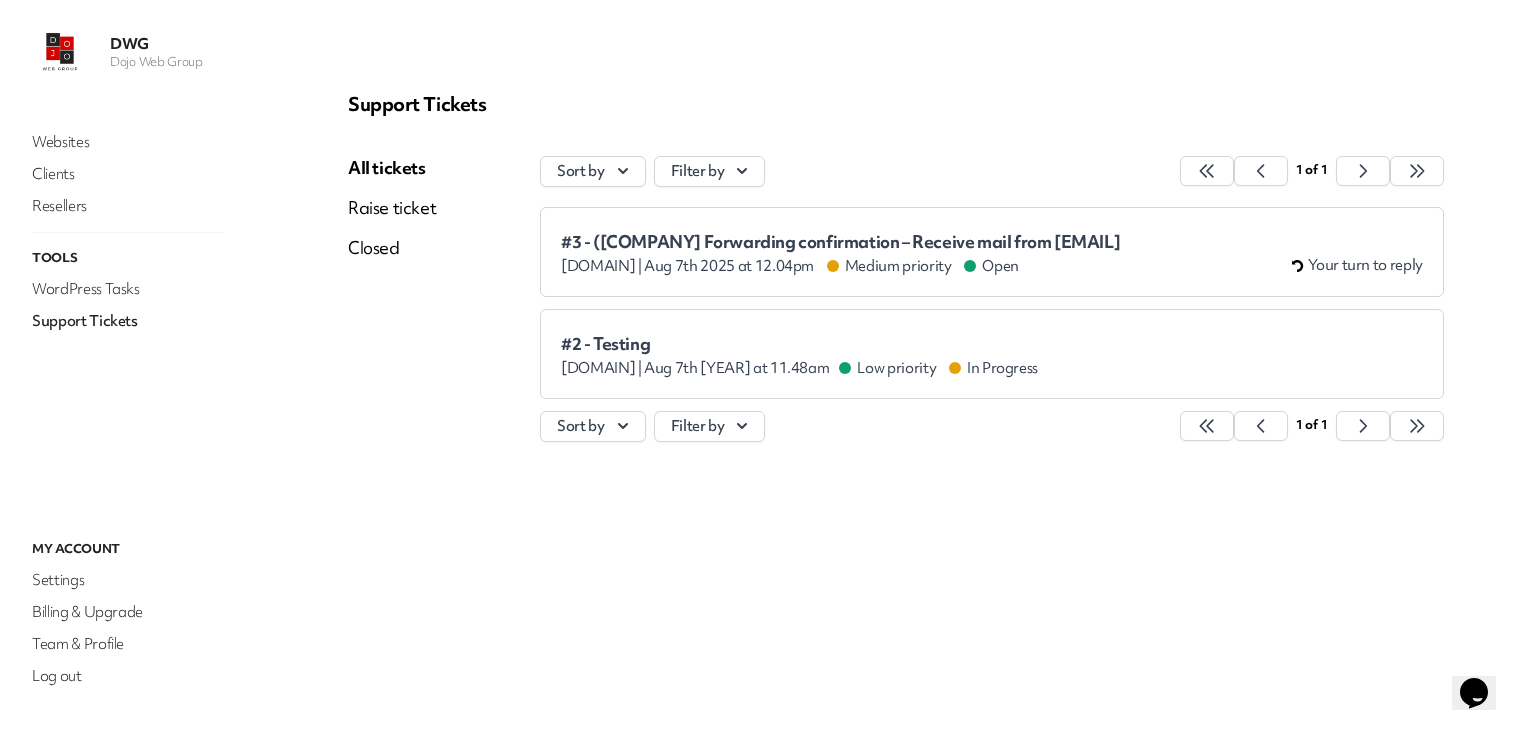 click on "Support Tickets
All tickets
Raise ticket
Closed
Sort by
Filter by
1 of 1       #3 - (Dojo Web Group Forwarding confirmation – Receive mail from [EMAIL] [DOMAIN] |
Aug 7th [YEAR] at 12.04pm
Medium priority
Open
Your turn to reply
#2 - Testing   [DOMAIN] |
Aug 7th [YEAR] at 11.48am
Low priority
In Progress
Sort by
Filter by
1 of 1" at bounding box center (896, 365) 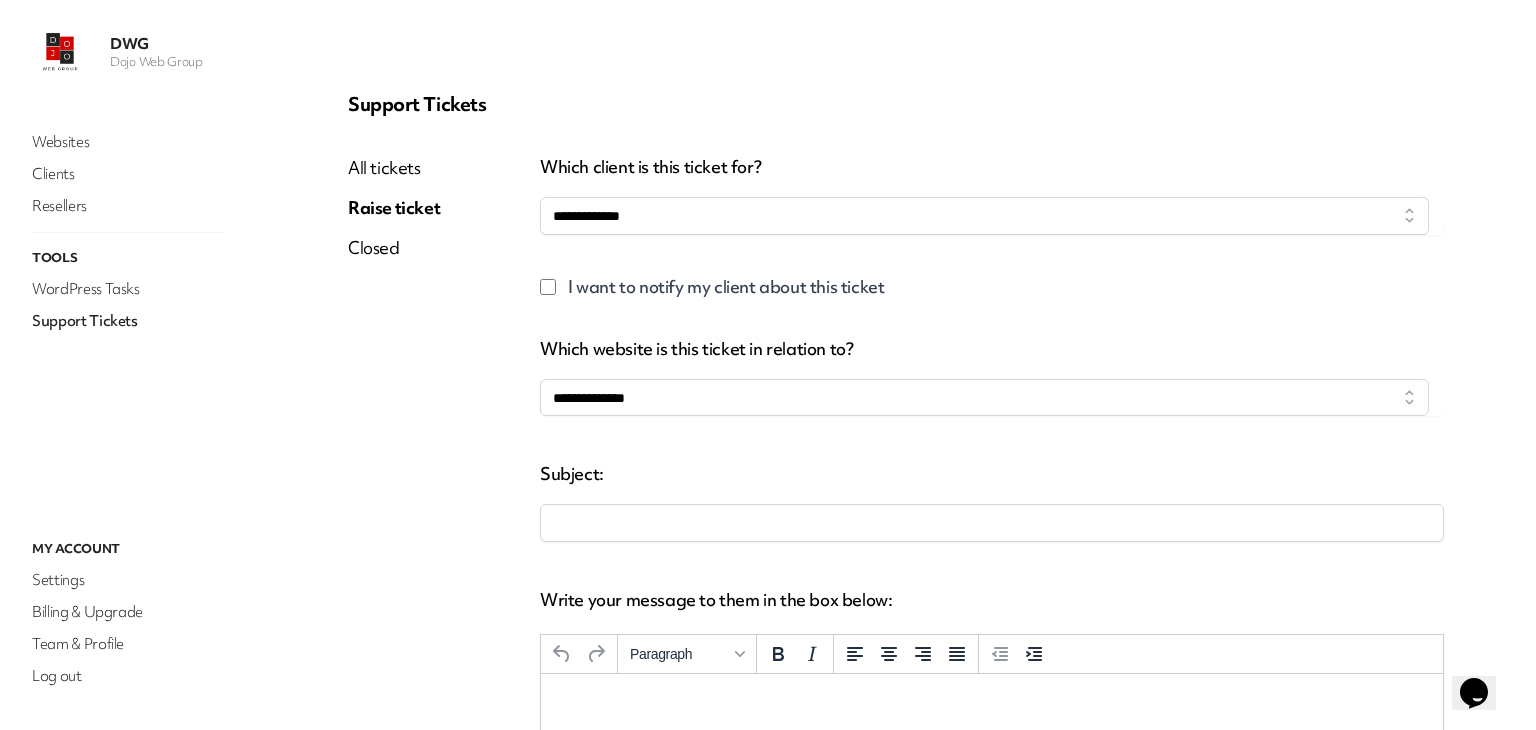 scroll, scrollTop: 0, scrollLeft: 0, axis: both 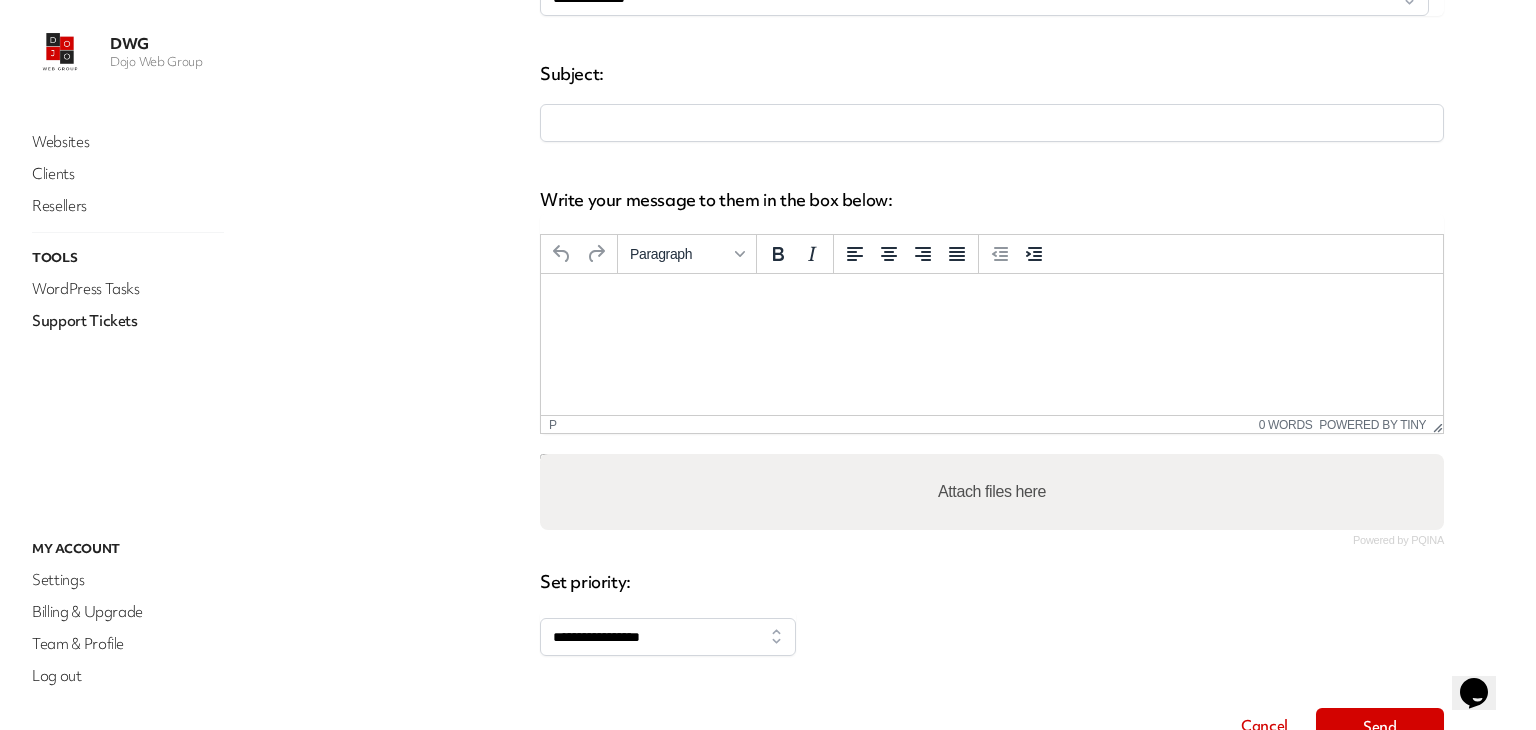 select 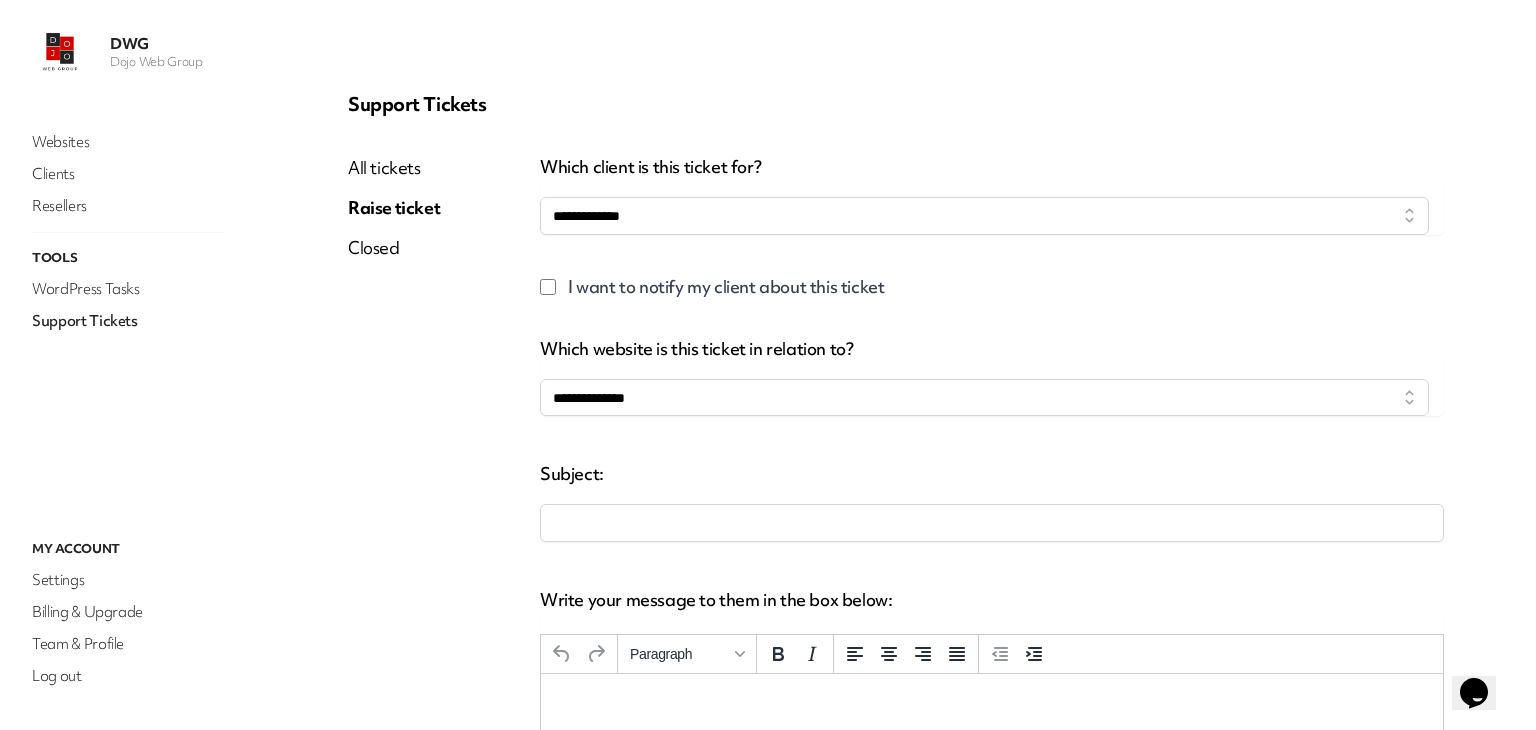 click on "Support Tickets" at bounding box center (896, 104) 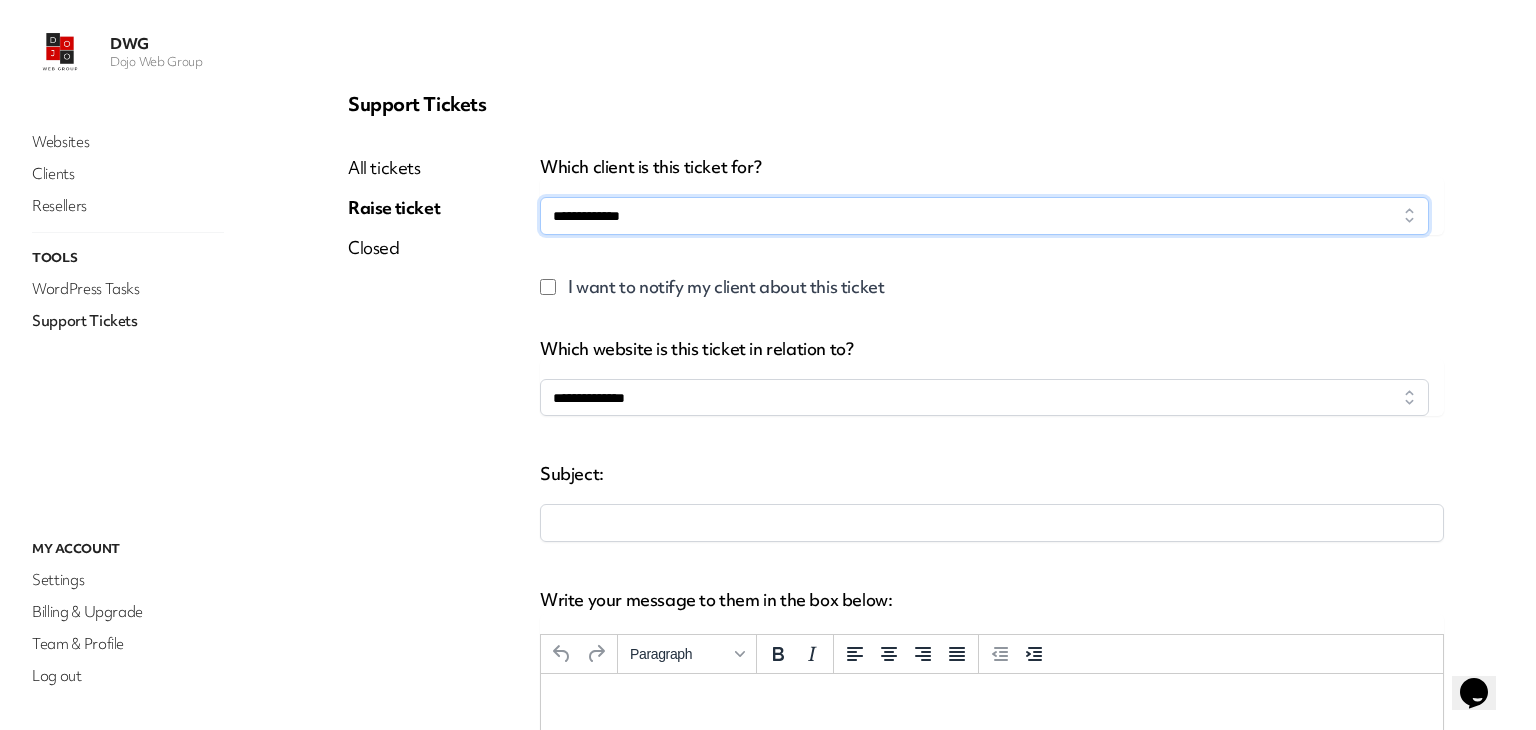 click on "**********" at bounding box center (984, 216) 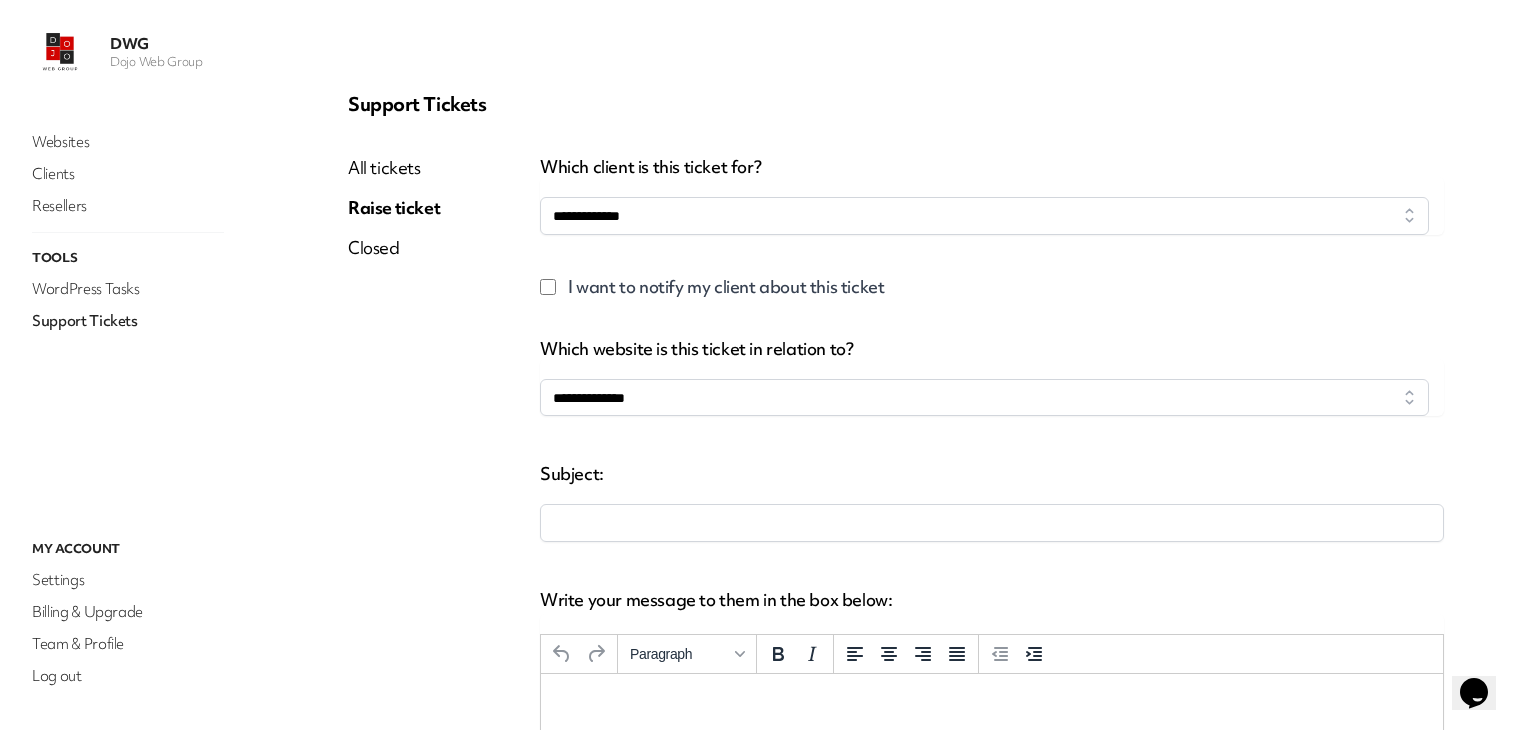 click on "**********" at bounding box center (896, 619) 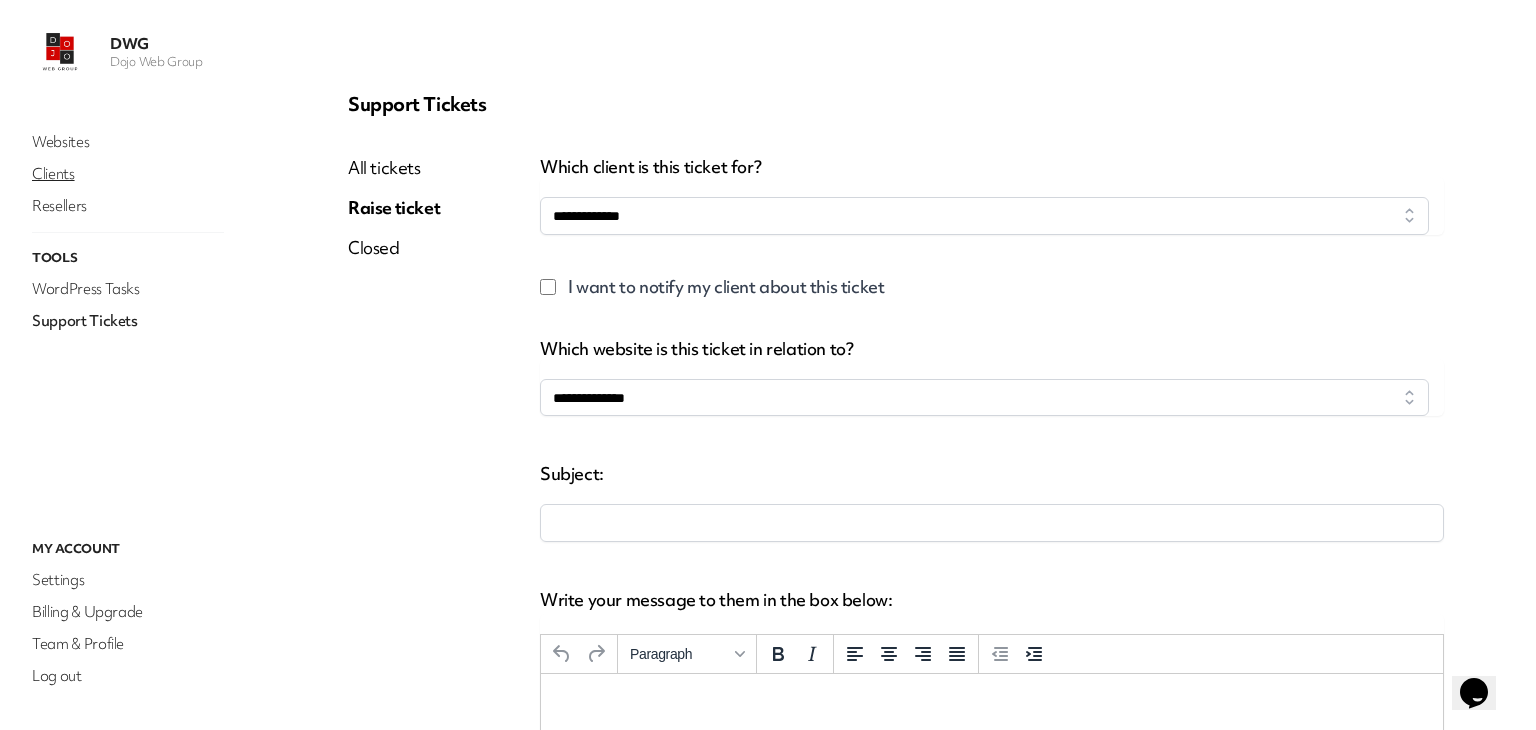 click on "Clients" at bounding box center (128, 174) 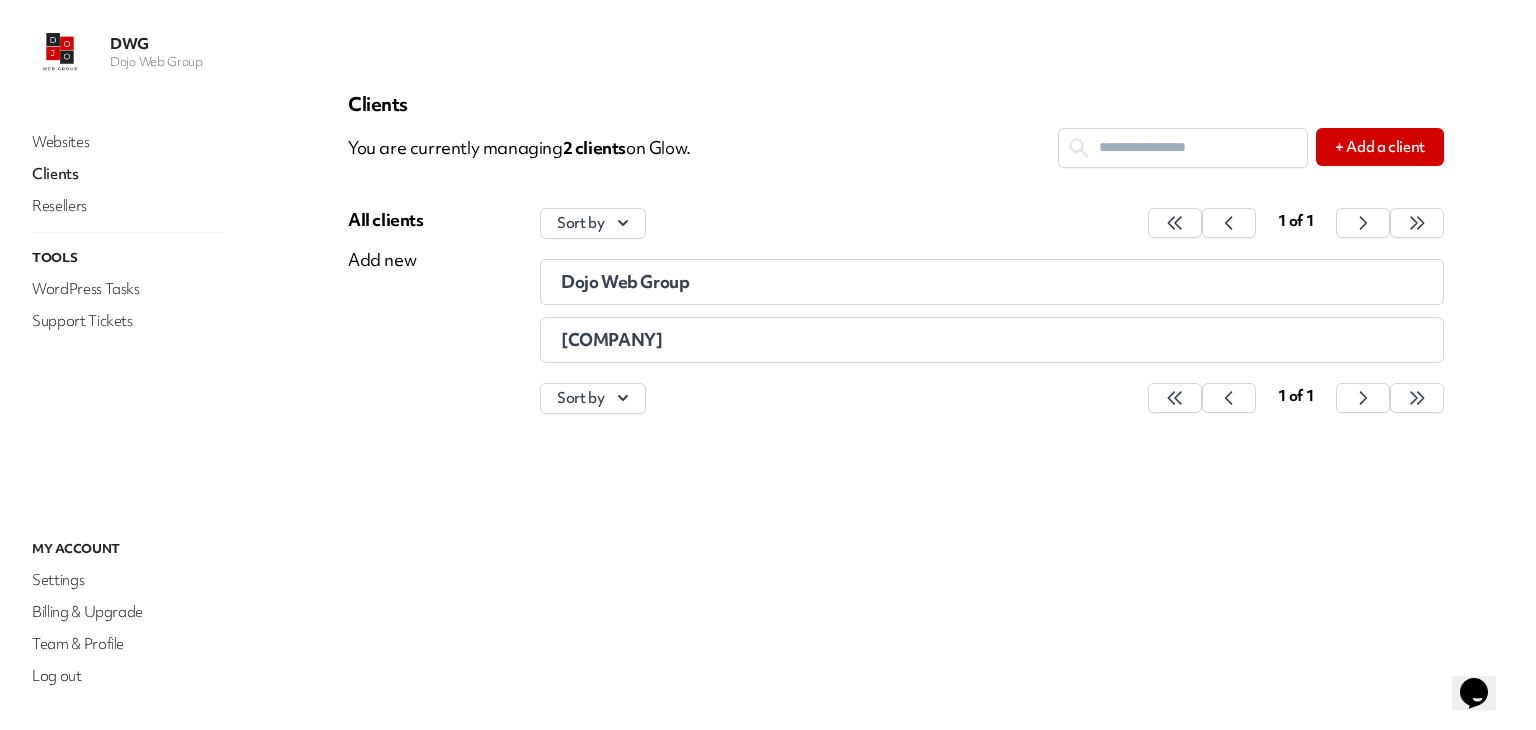 click on "Dojo Web Group" at bounding box center [625, 281] 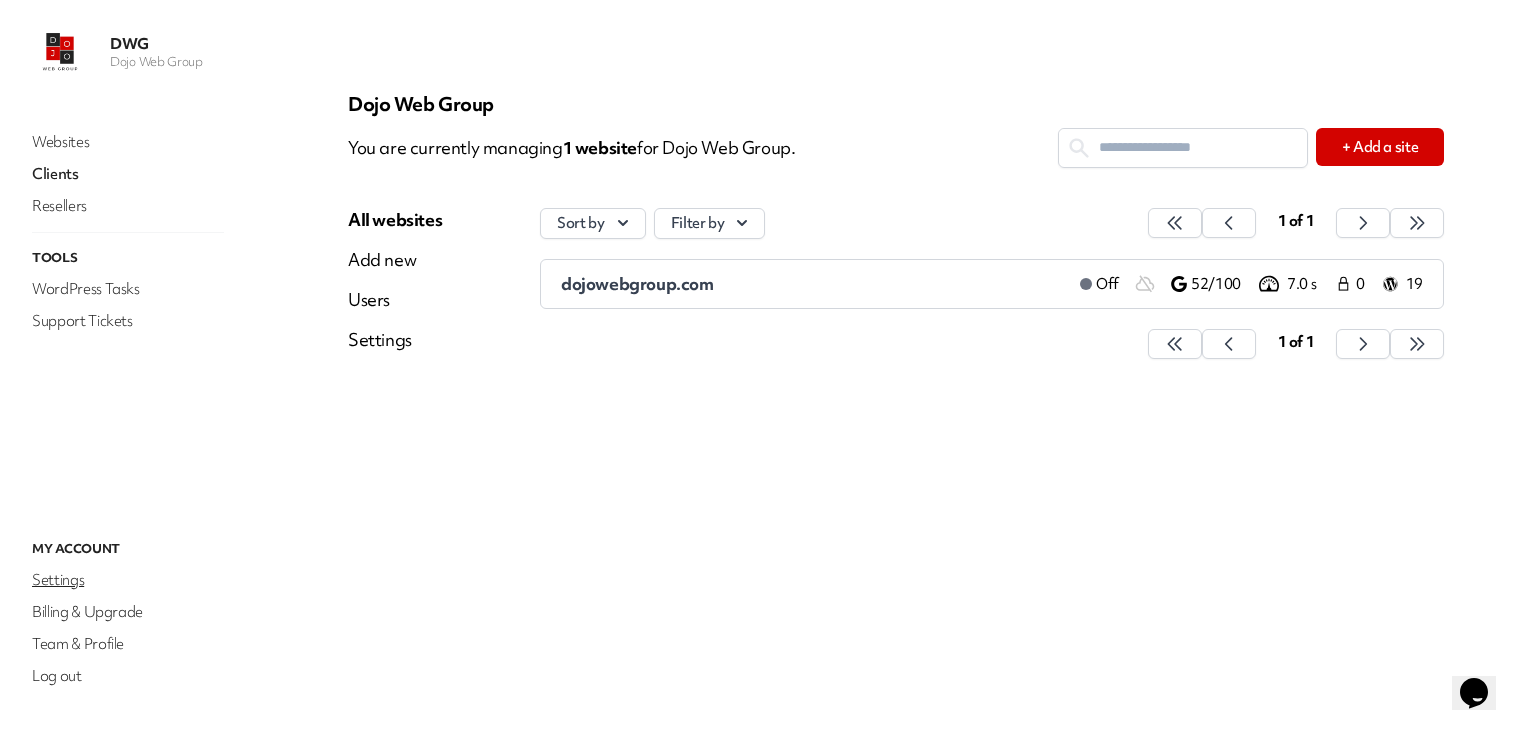 click on "Settings" at bounding box center [128, 580] 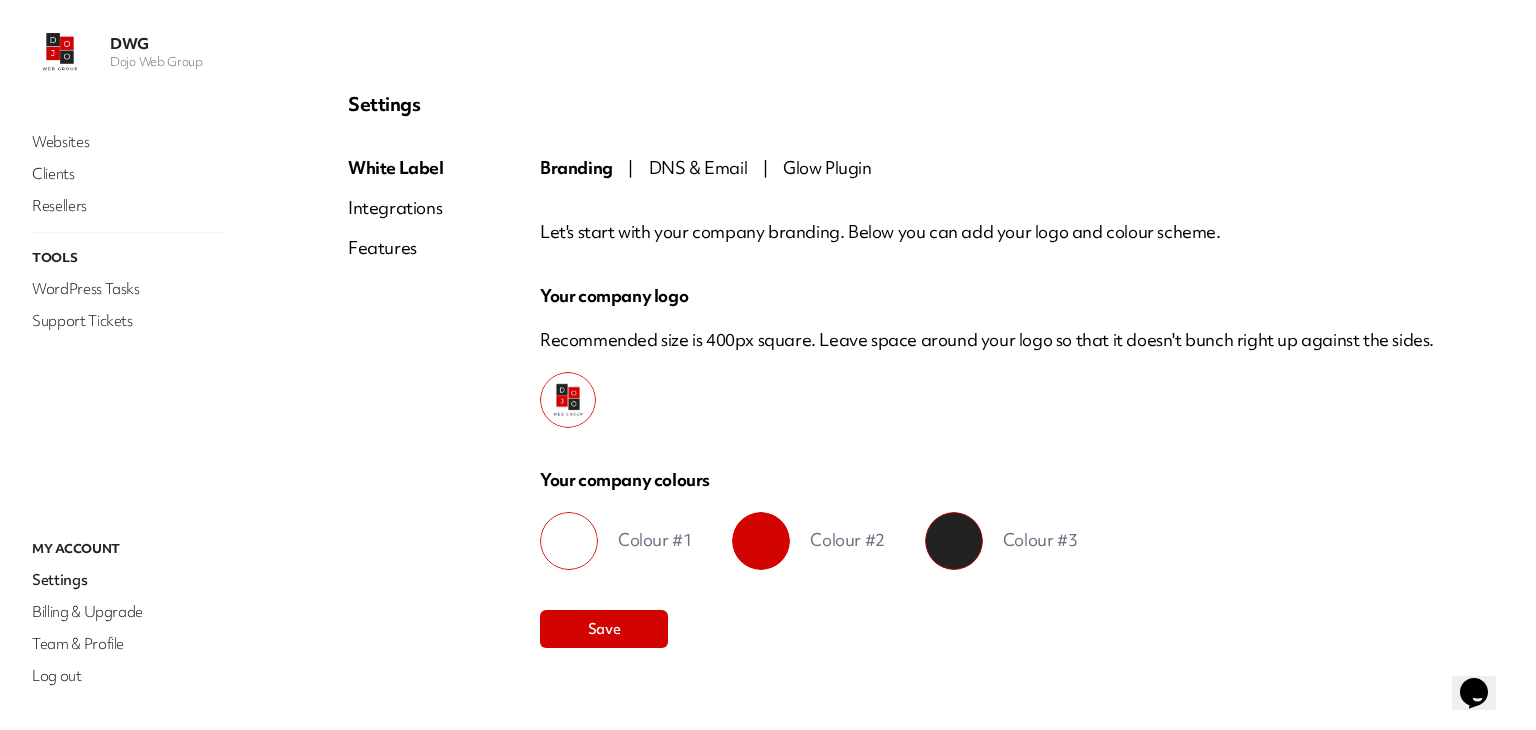 click on "DNS & Email" at bounding box center [698, 167] 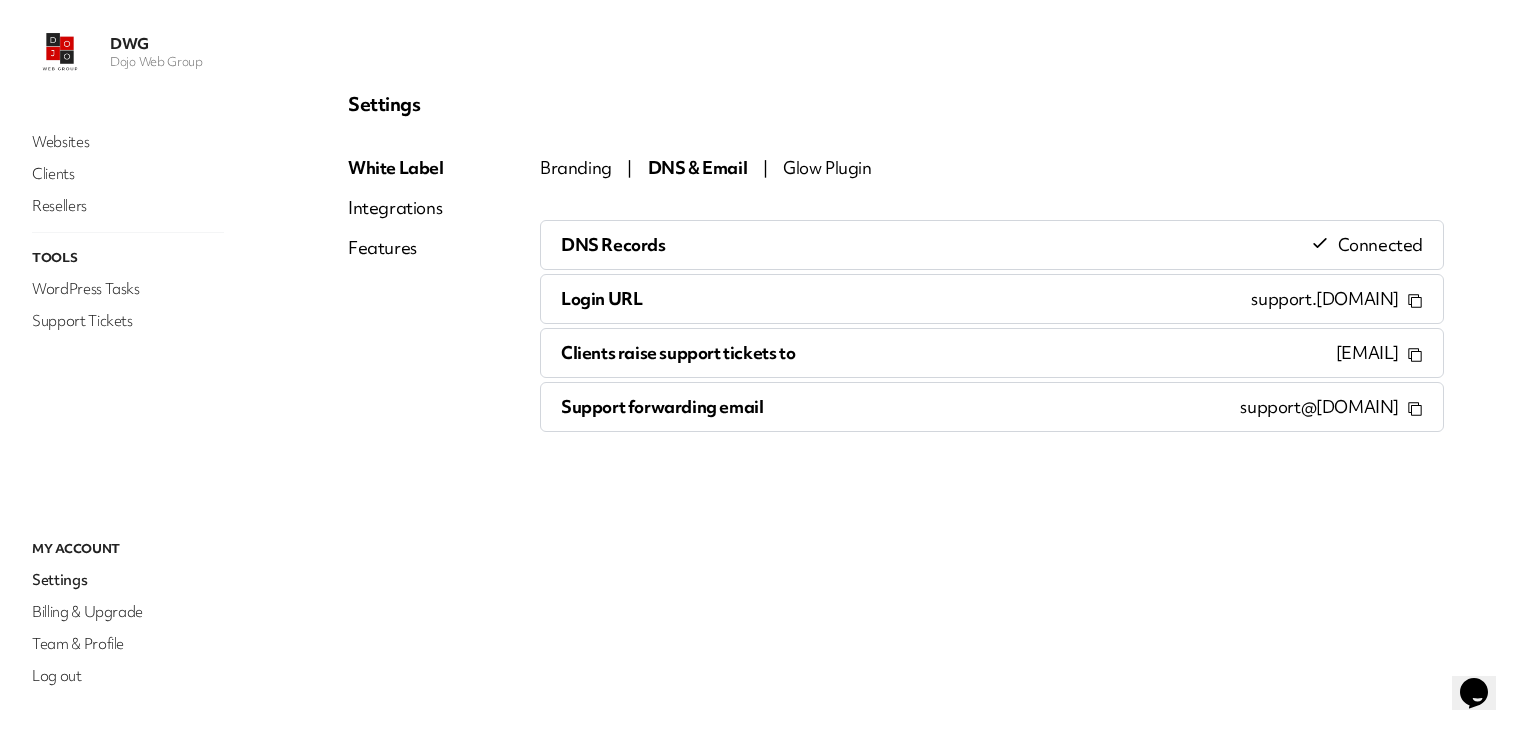 click on "Glow Plugin" at bounding box center (827, 167) 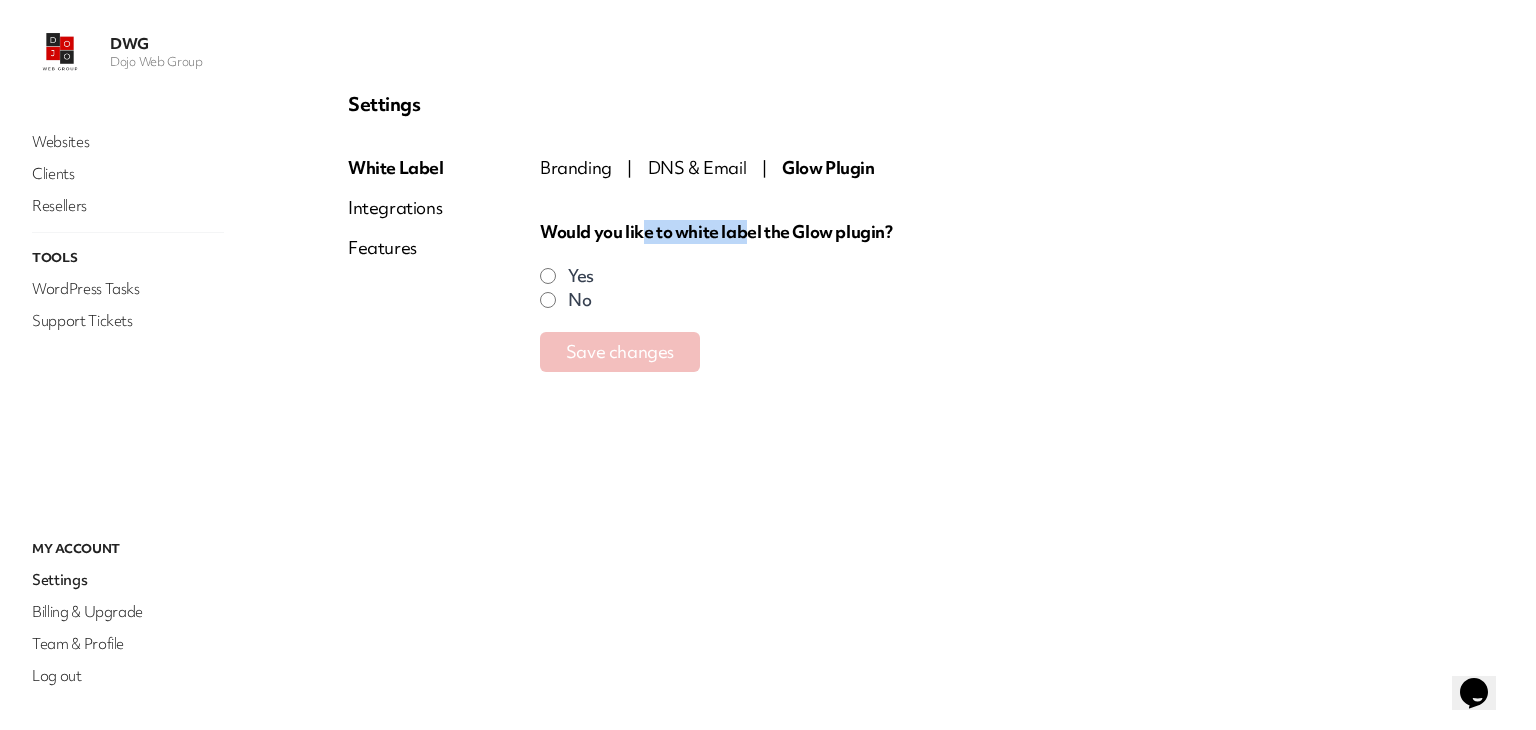 drag, startPoint x: 682, startPoint y: 221, endPoint x: 845, endPoint y: 223, distance: 163.01227 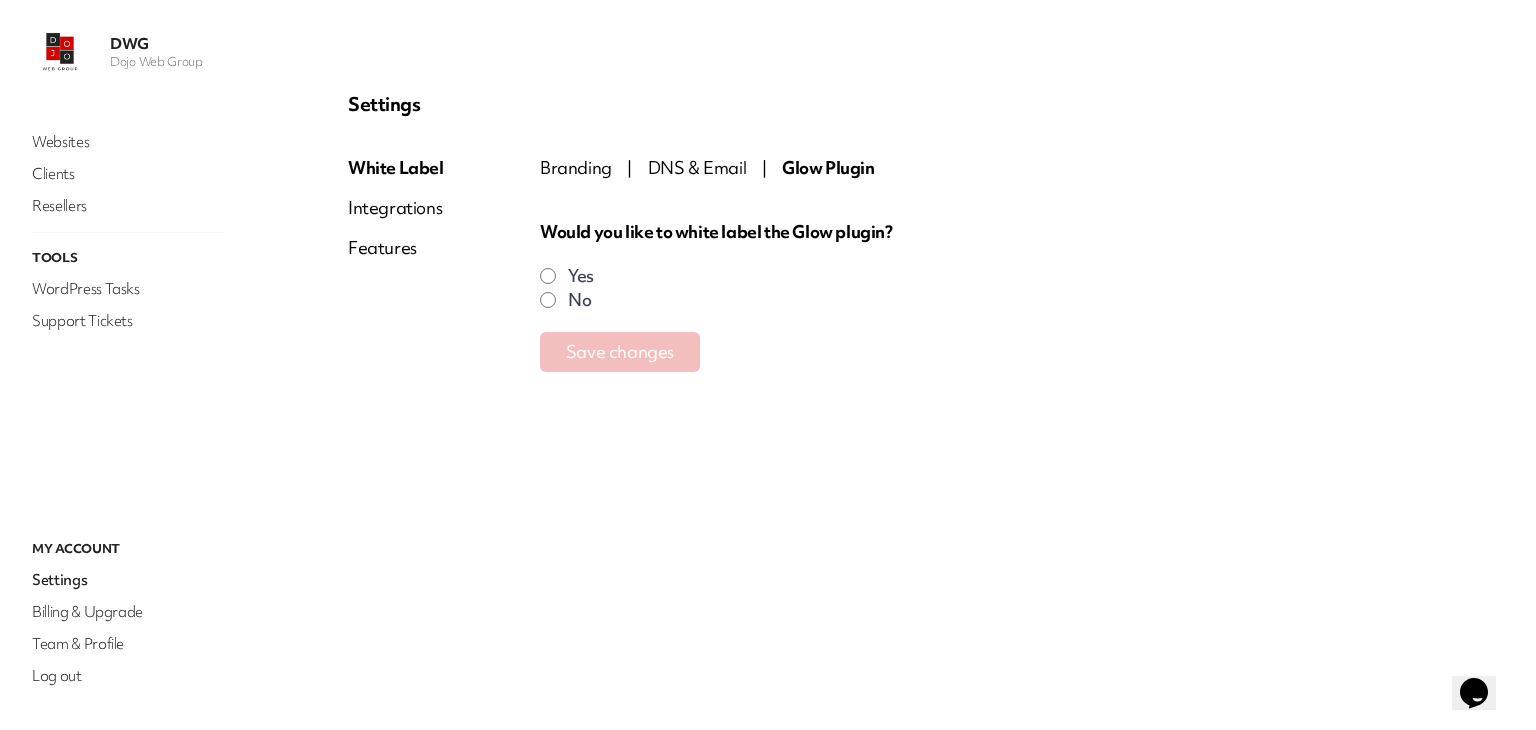 click on "Would you like to white label the Glow plugin?" at bounding box center [992, 232] 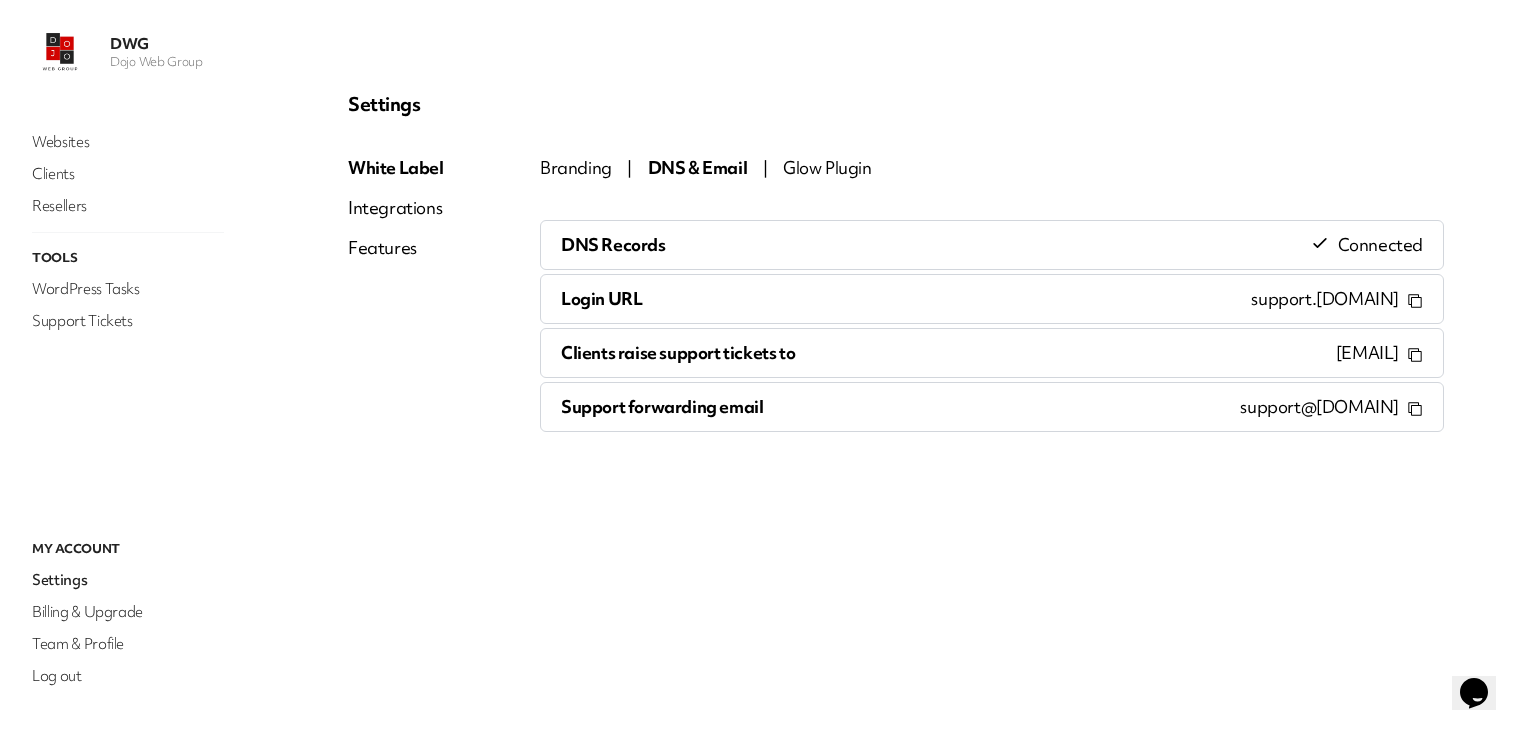 click on "Integrations" at bounding box center (396, 208) 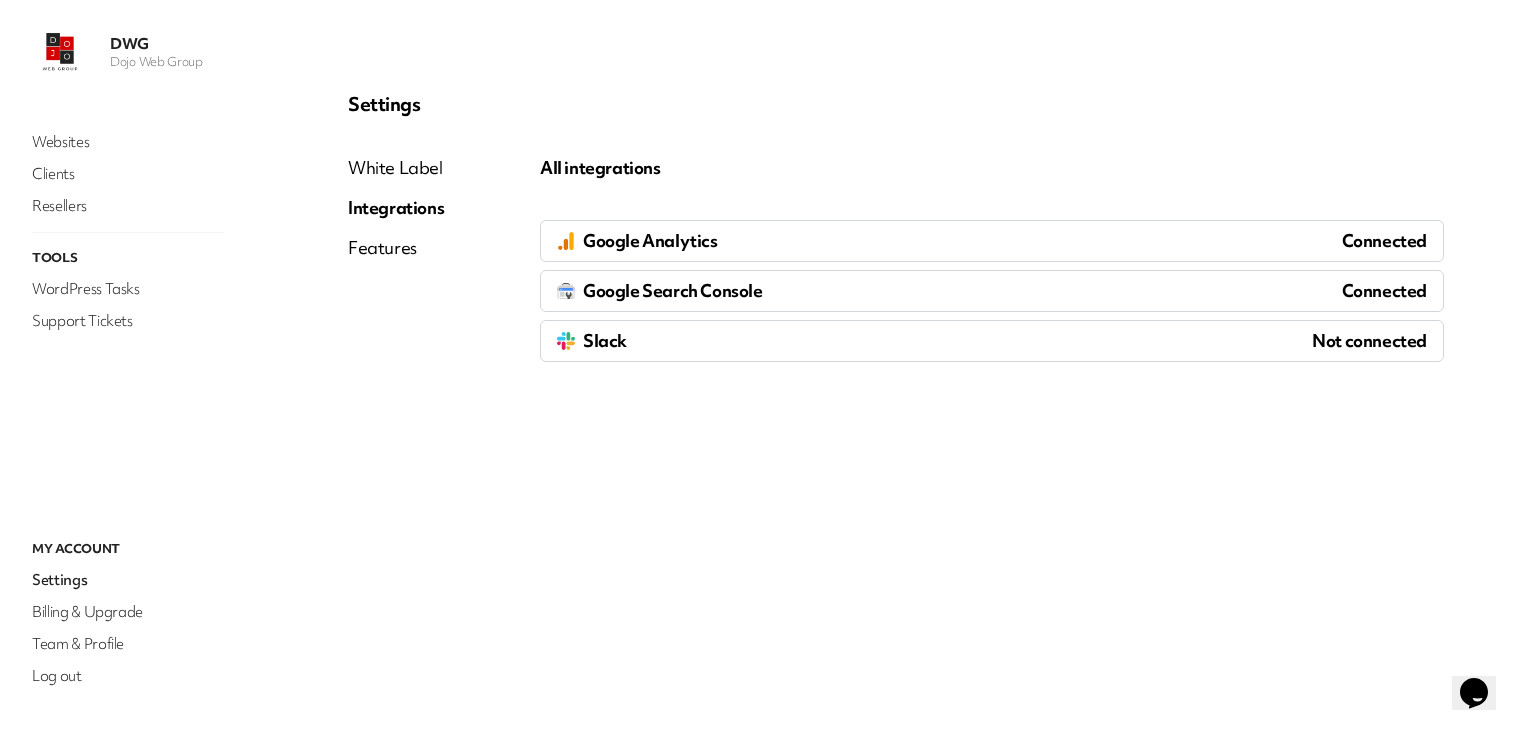 click on "Features" at bounding box center [396, 248] 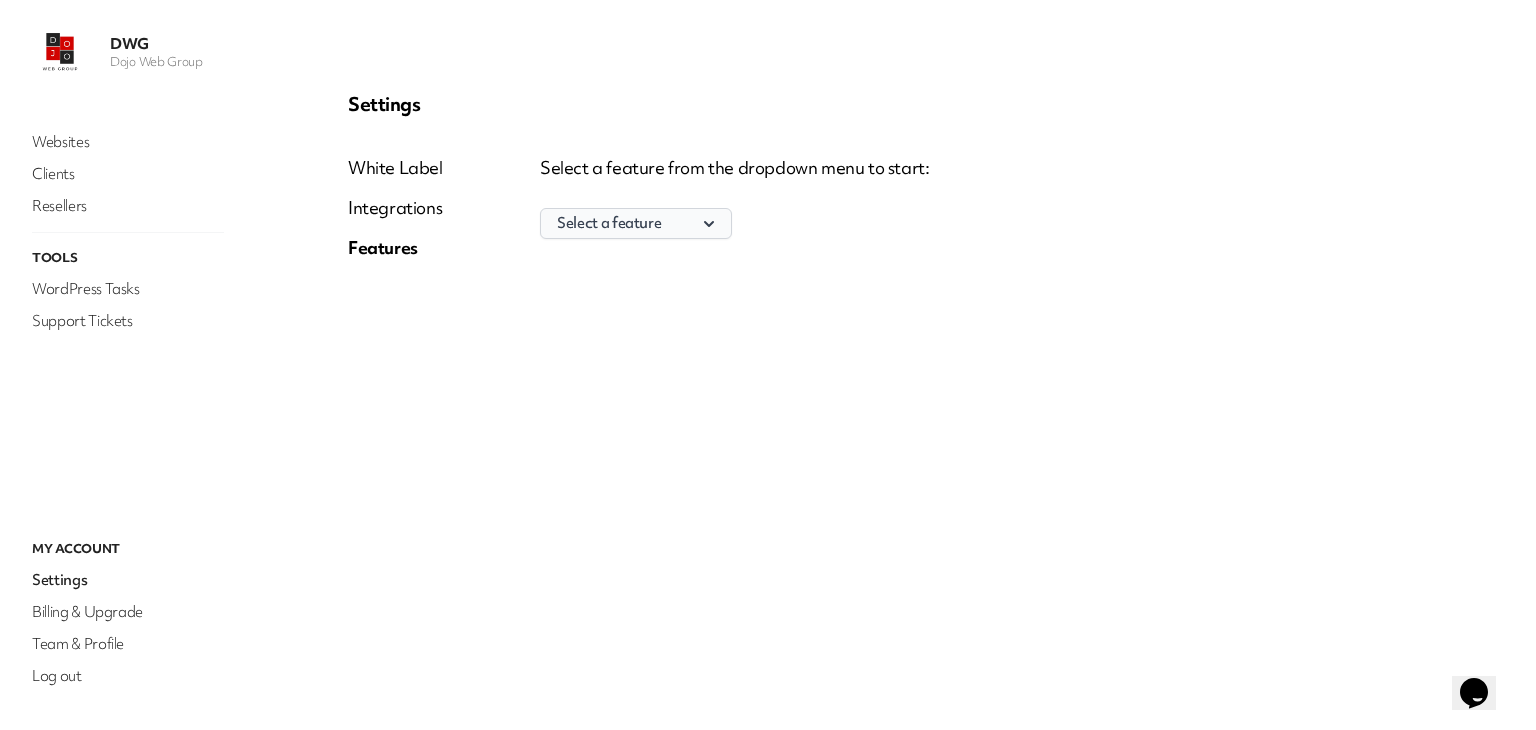 click on "Select a feature" at bounding box center [636, 223] 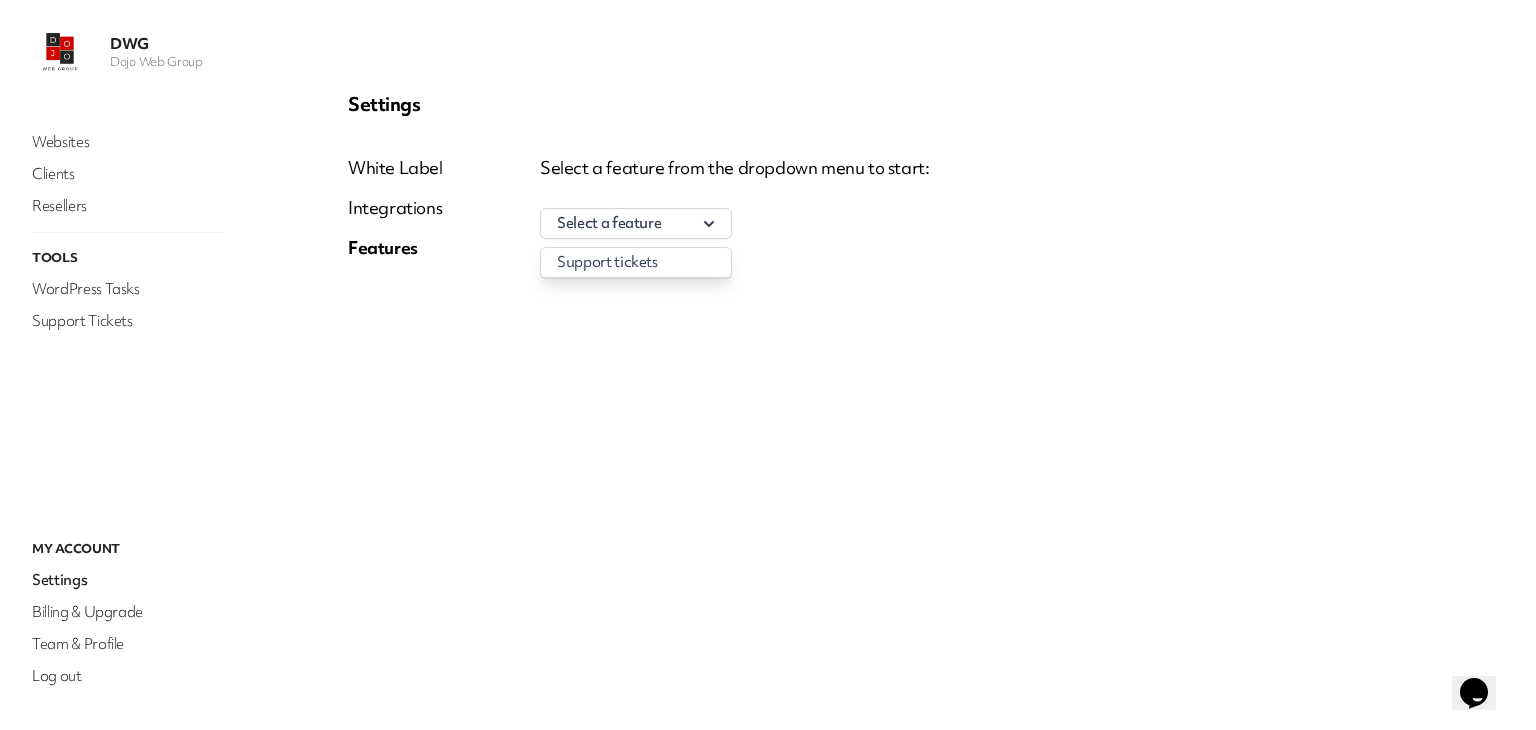 drag, startPoint x: 585, startPoint y: 269, endPoint x: 574, endPoint y: 269, distance: 11 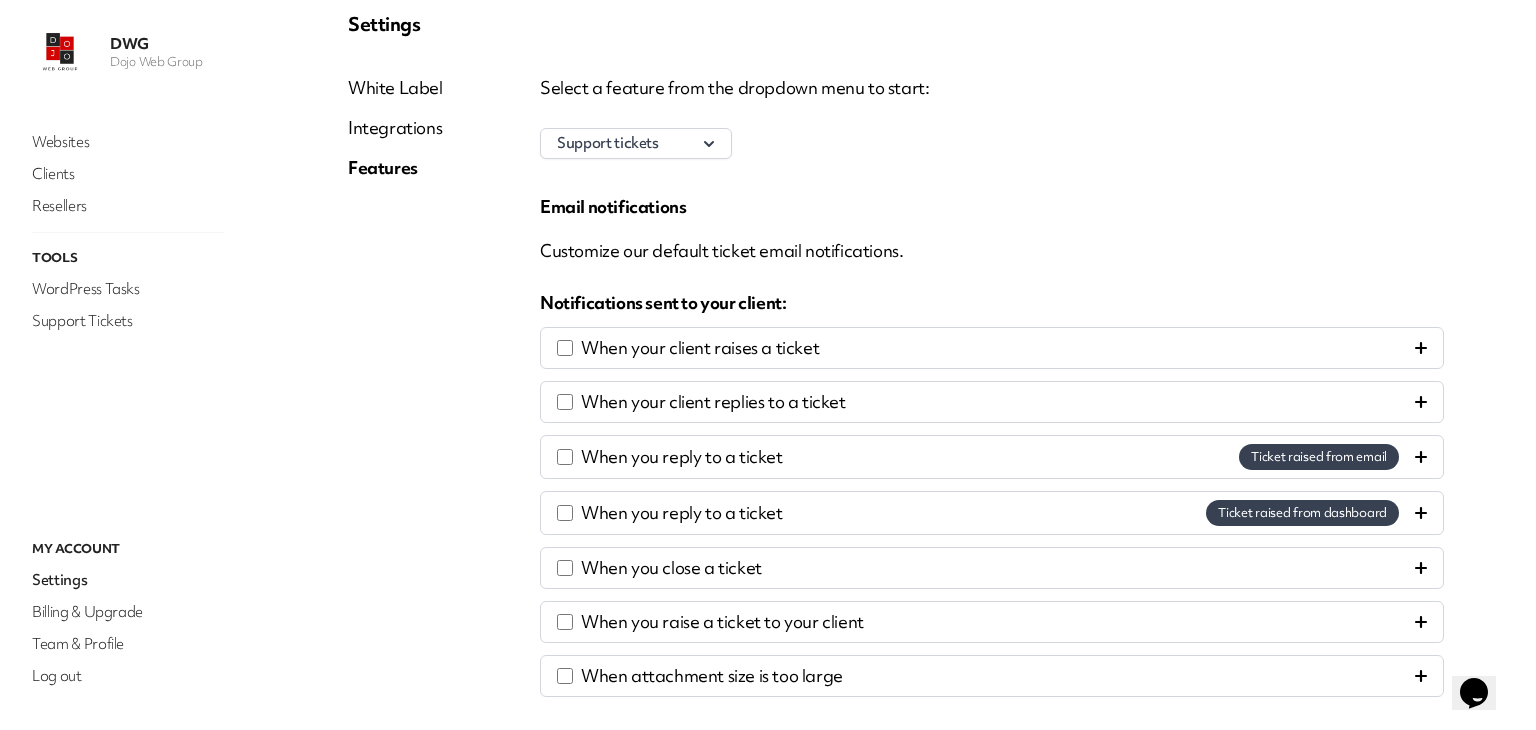 scroll, scrollTop: 200, scrollLeft: 0, axis: vertical 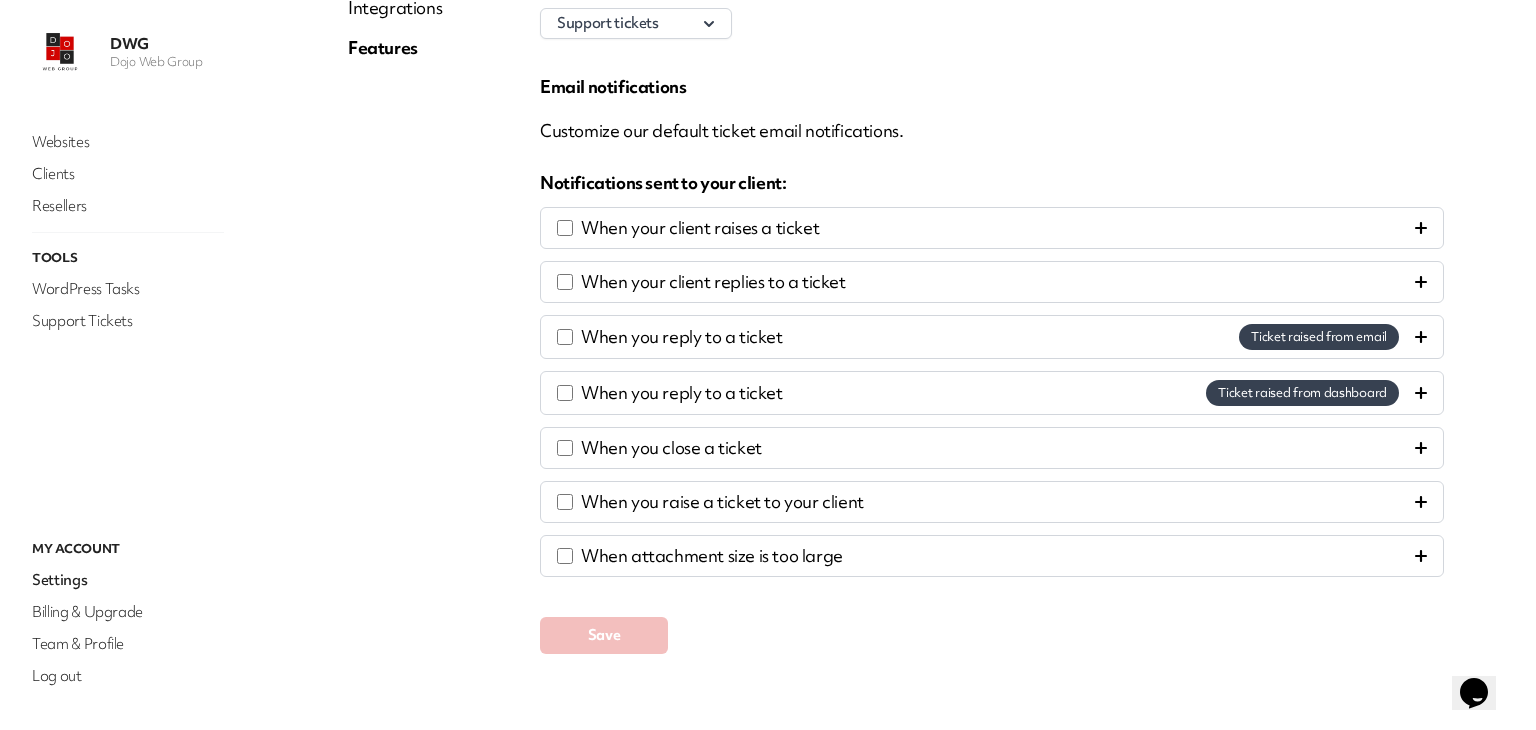 click 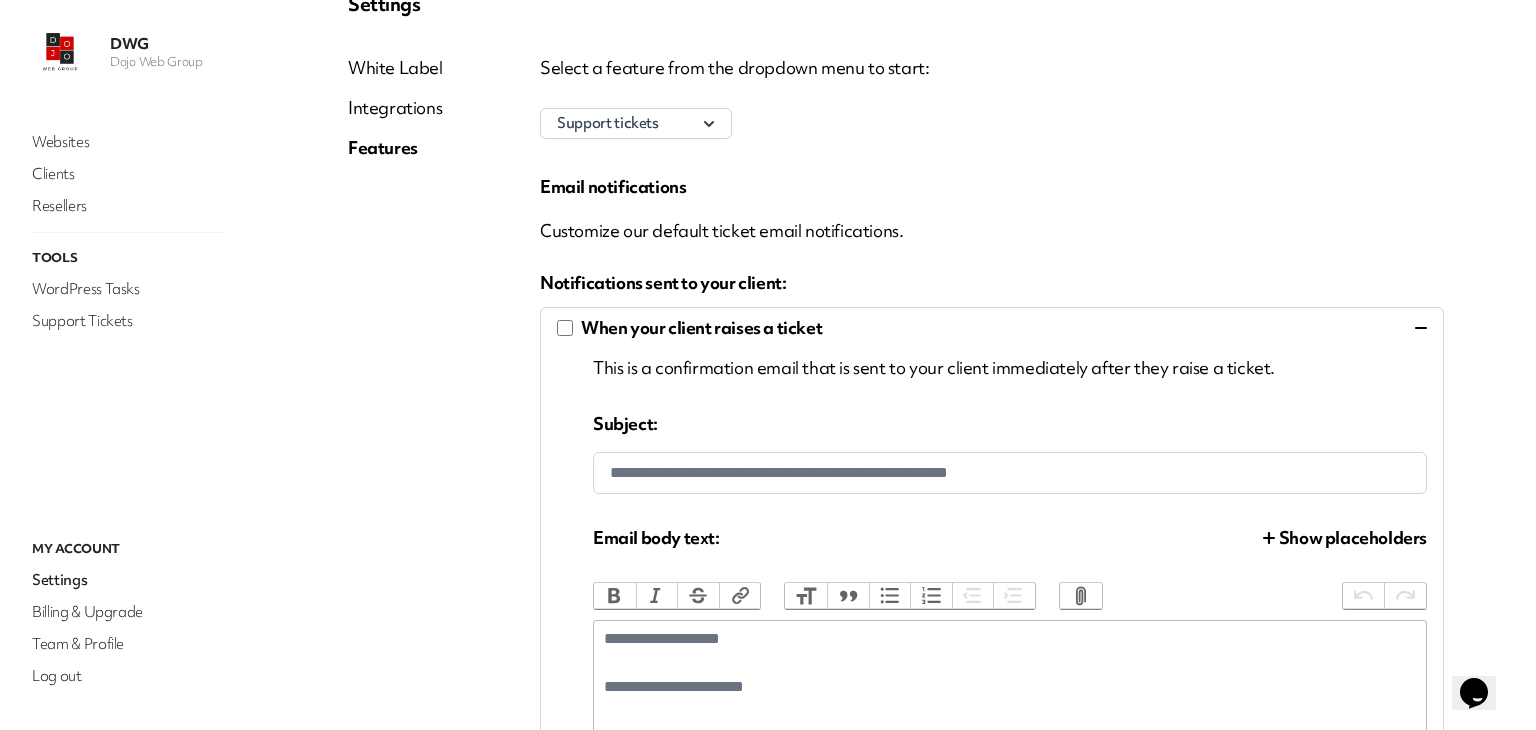 scroll, scrollTop: 100, scrollLeft: 0, axis: vertical 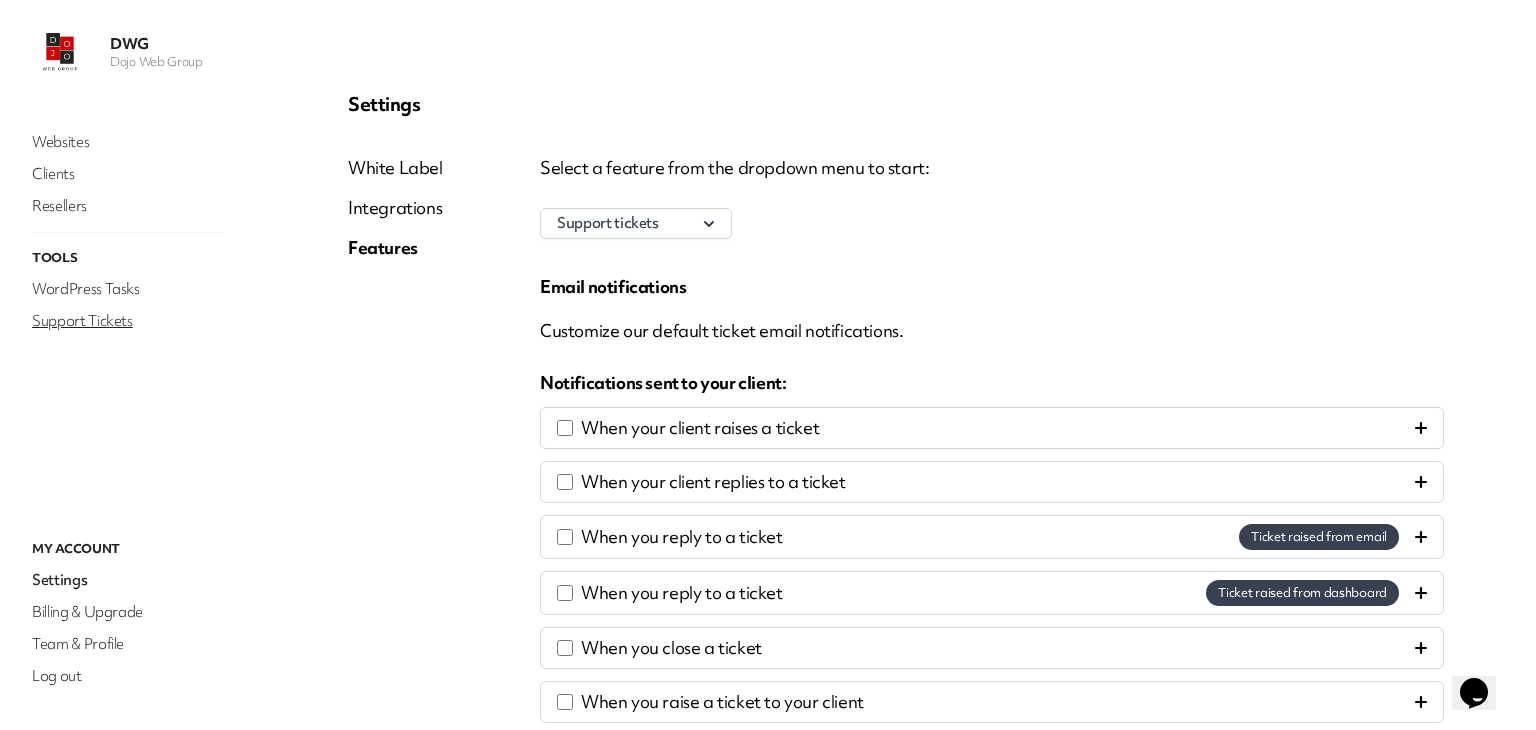 click on "Support Tickets" at bounding box center [128, 321] 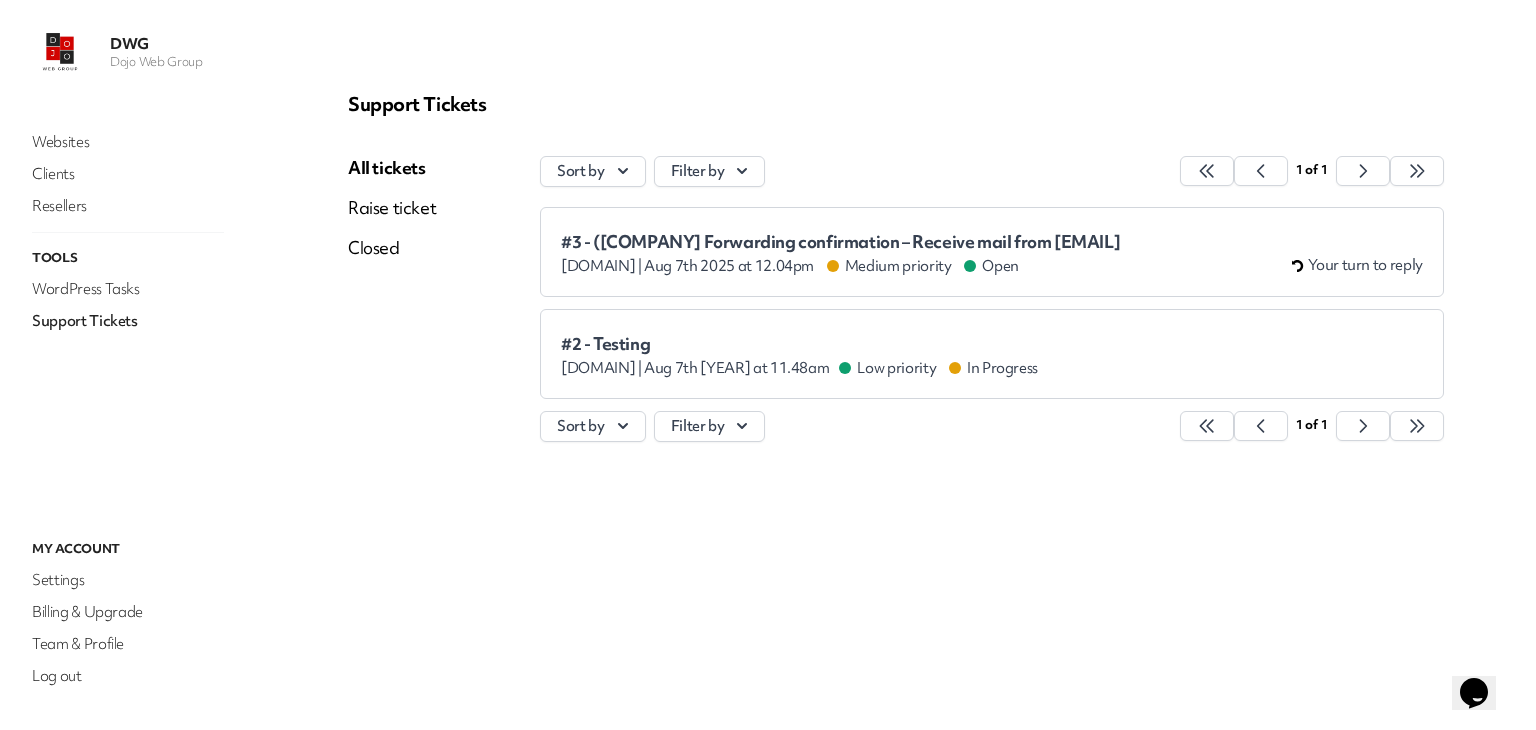 click on "Raise ticket" at bounding box center [392, 208] 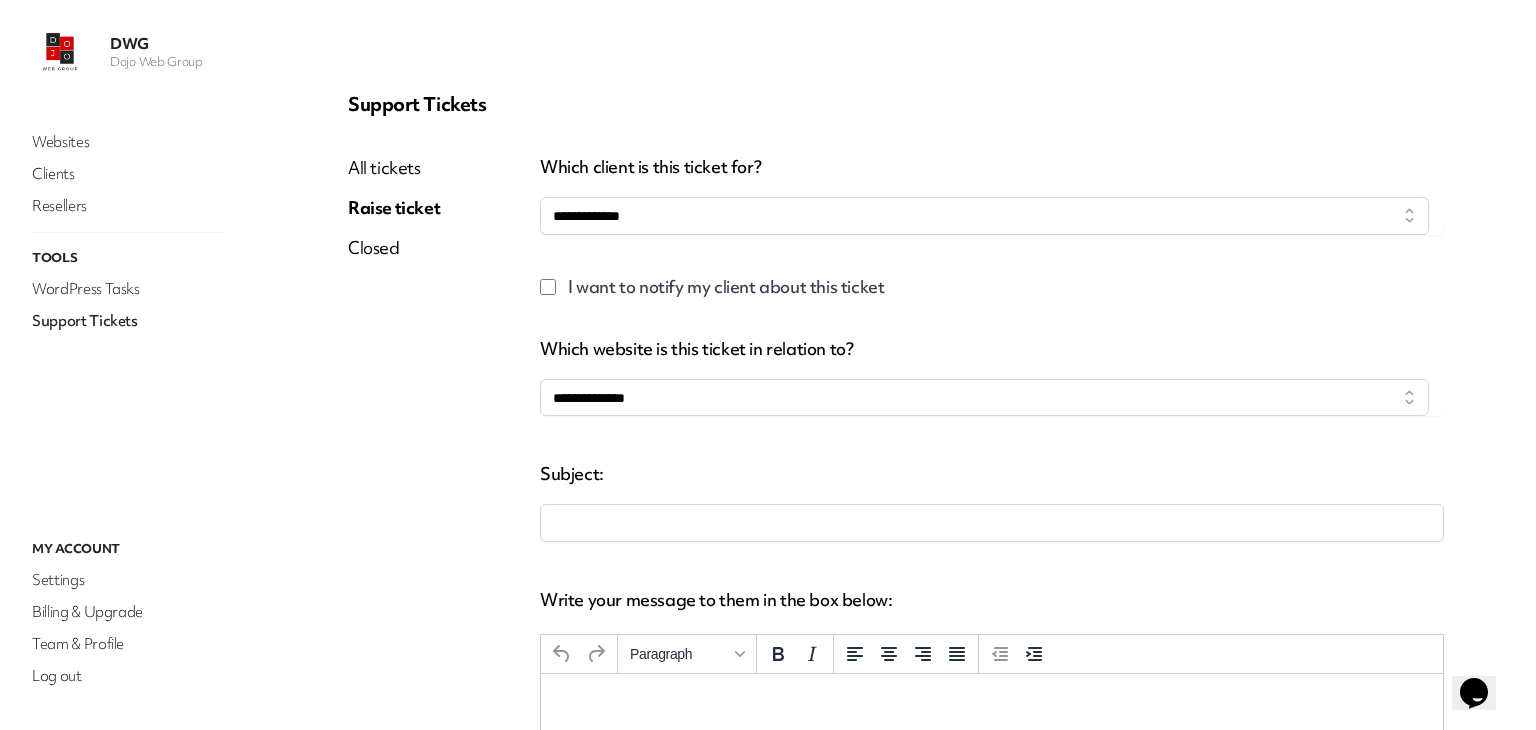 scroll, scrollTop: 0, scrollLeft: 0, axis: both 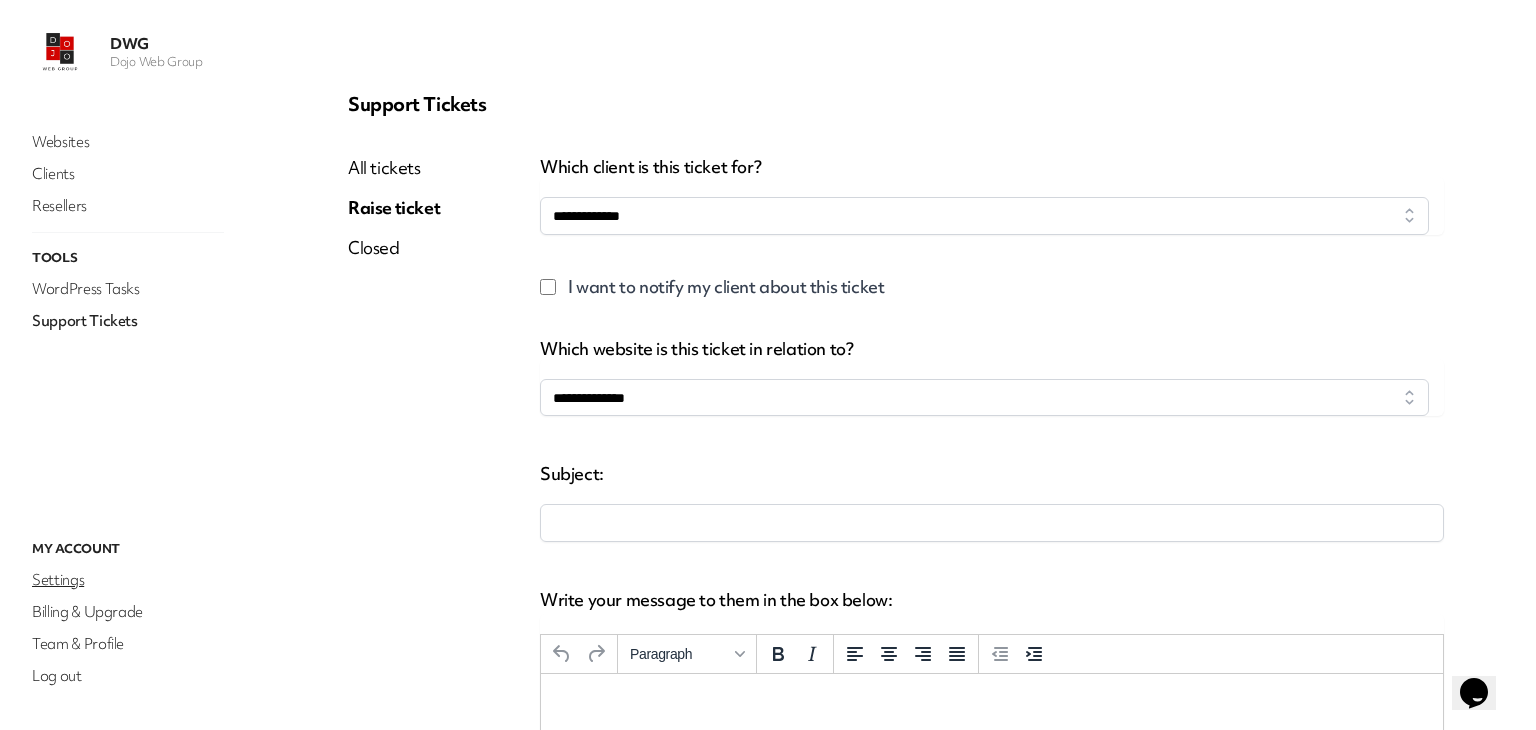 click on "Settings" at bounding box center (128, 580) 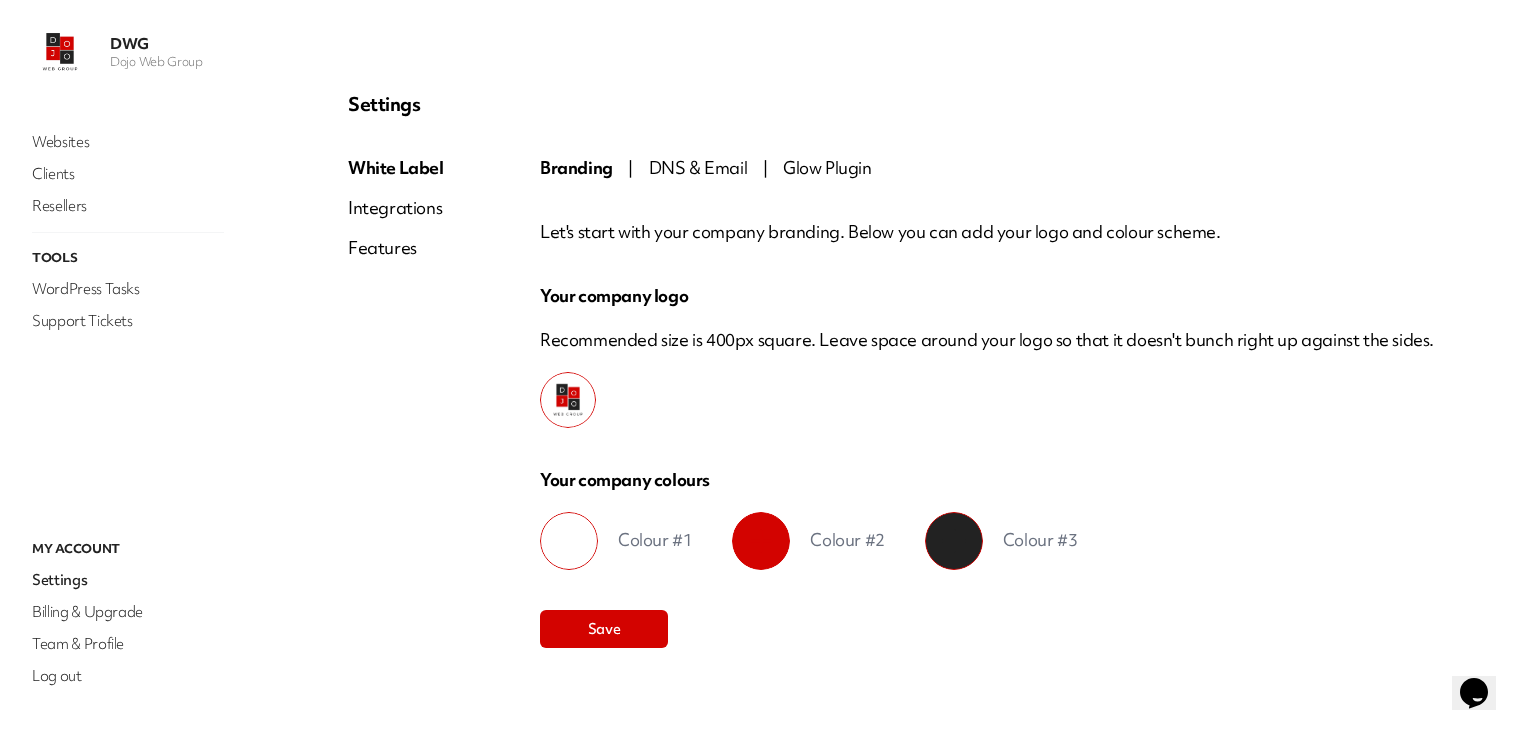 click on "DNS & Email" at bounding box center [698, 167] 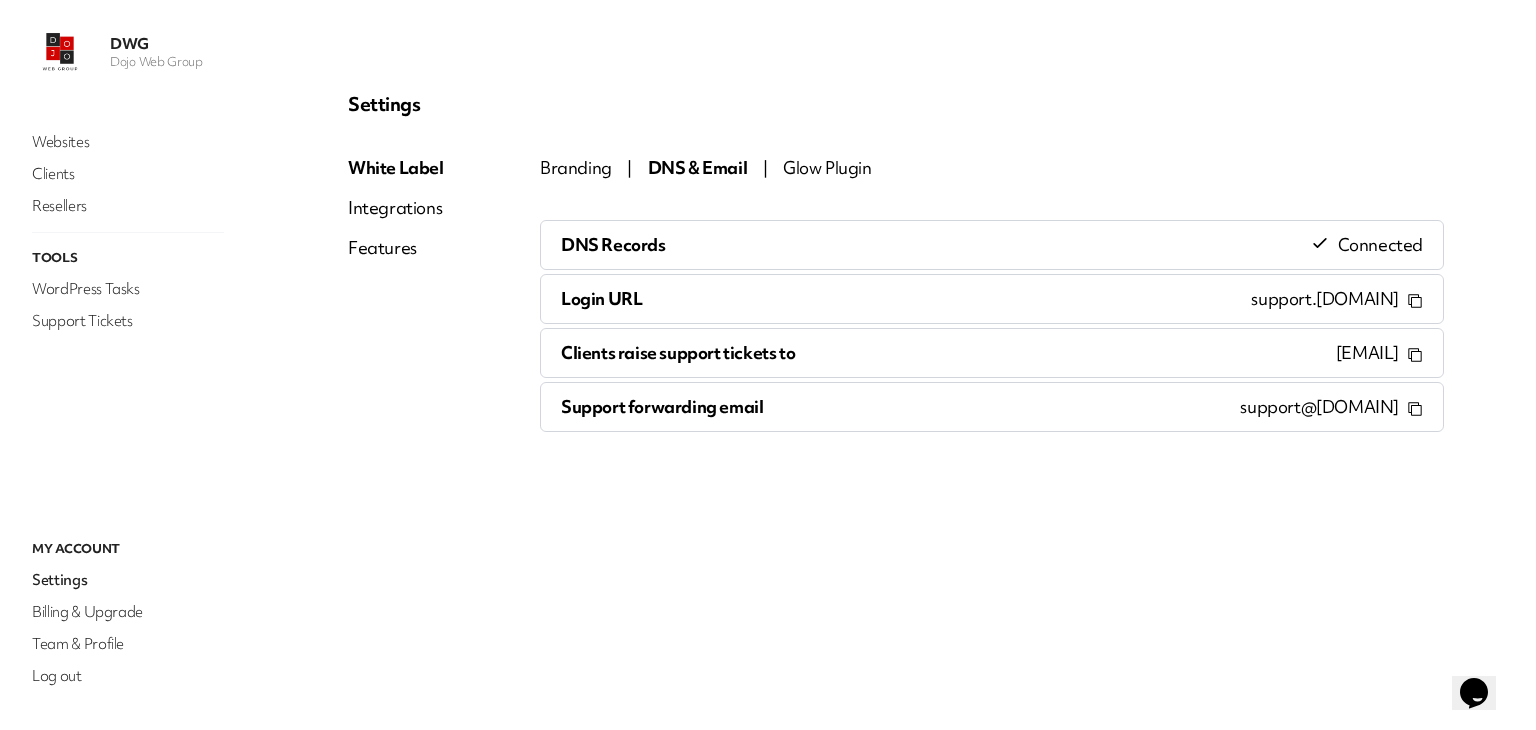 drag, startPoint x: 803, startPoint y: 581, endPoint x: 720, endPoint y: 409, distance: 190.97905 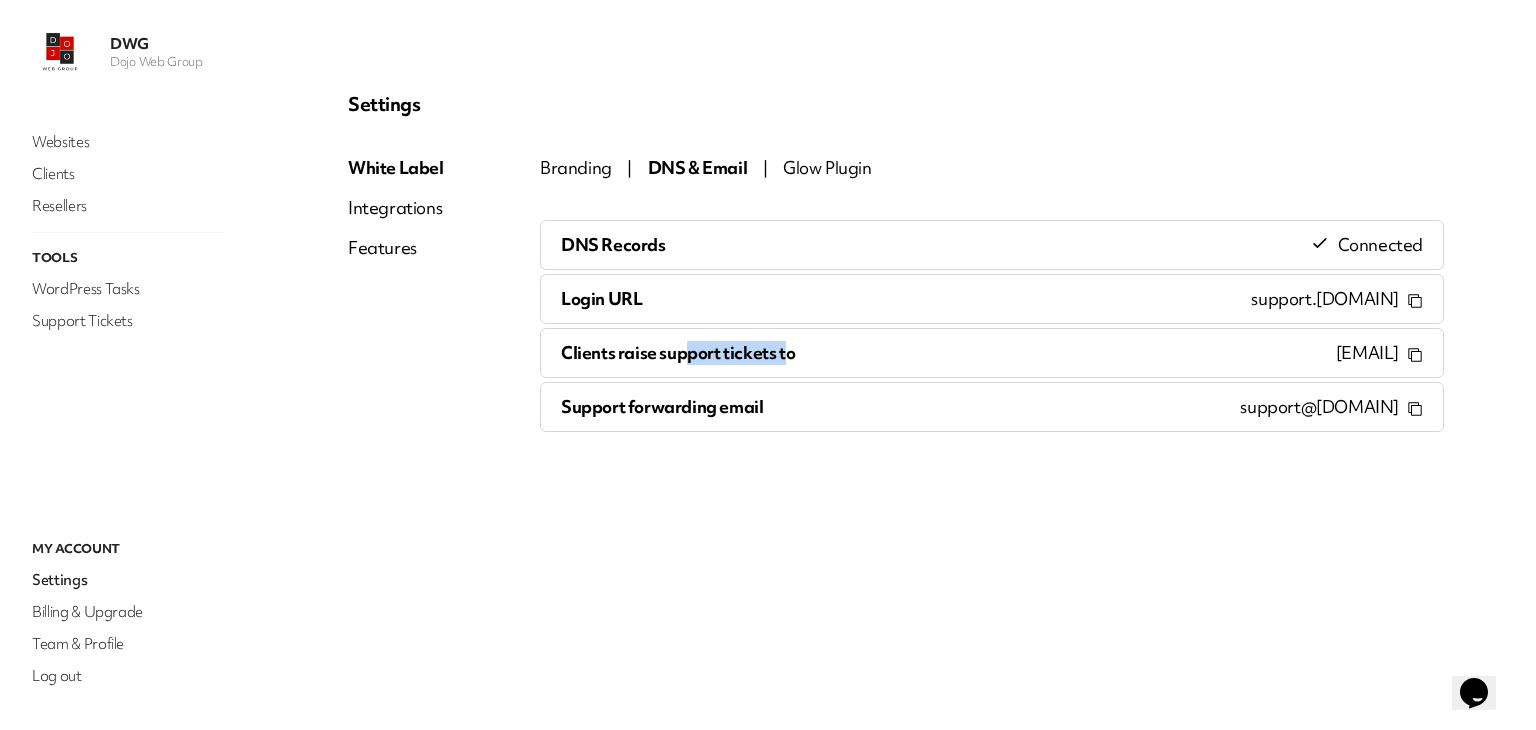 drag, startPoint x: 685, startPoint y: 357, endPoint x: 854, endPoint y: 355, distance: 169.01184 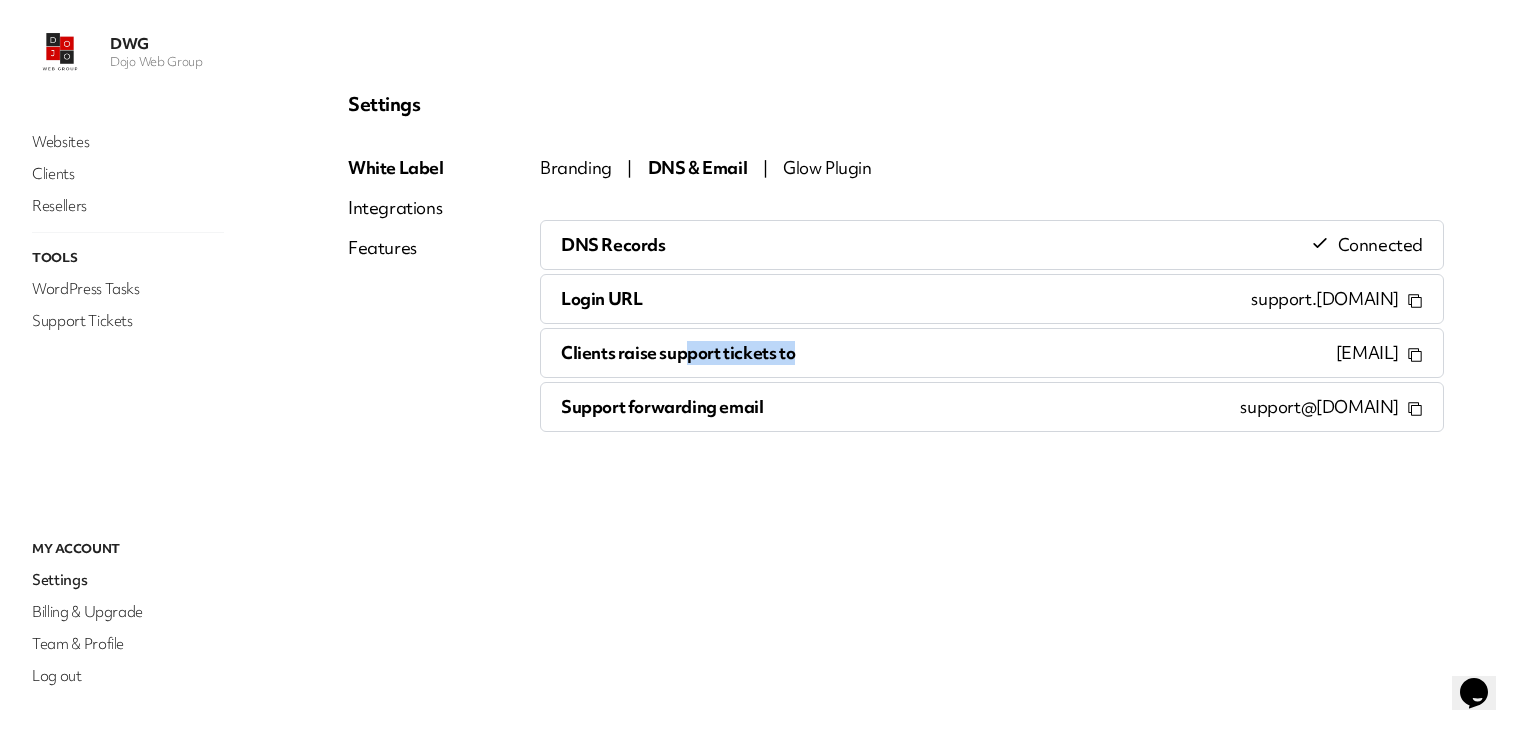 click on "Clients raise support tickets to
info@dojowebgroup.com" at bounding box center [992, 353] 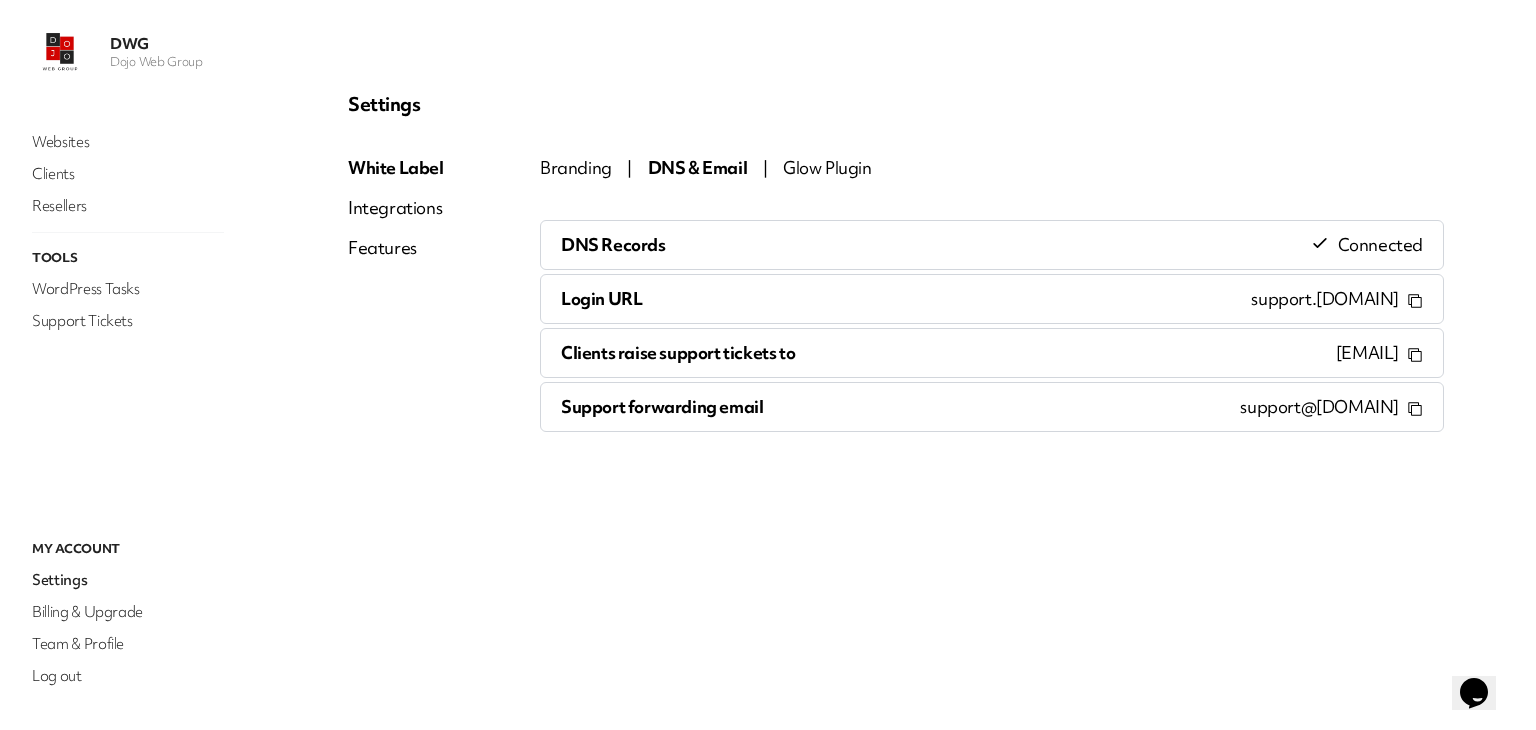 click on "Settings
White Label
Integrations
Features
Branding   |   DNS & Email   |   Glow Plugin                           DNS Records
Connected
Login URL
support.dojowebgroup.com
Clients raise support tickets to
info@dojowebgroup.com
Support forwarding email
support@dojo-web-group.myglow.cloud" at bounding box center (896, 365) 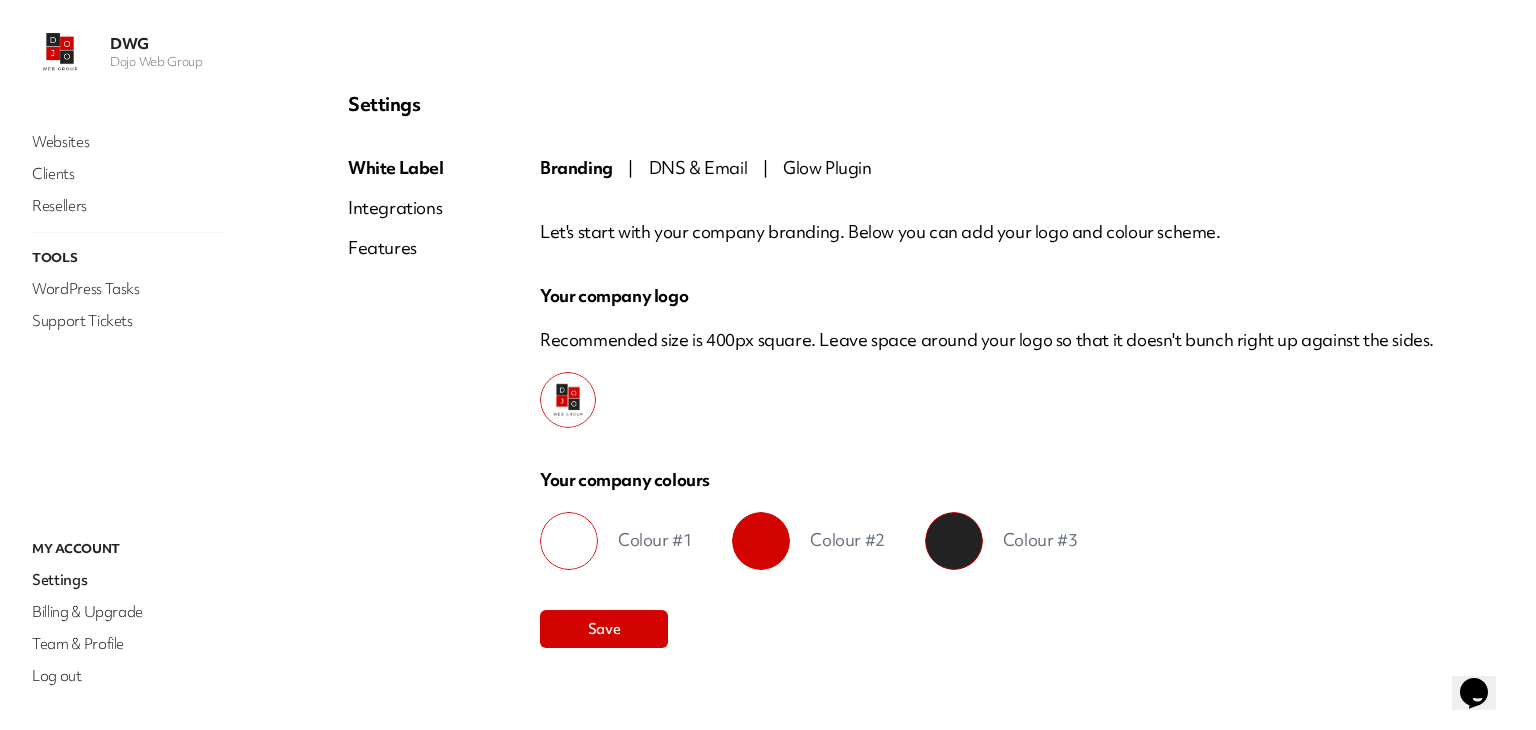 click on "DNS & Email" at bounding box center (698, 167) 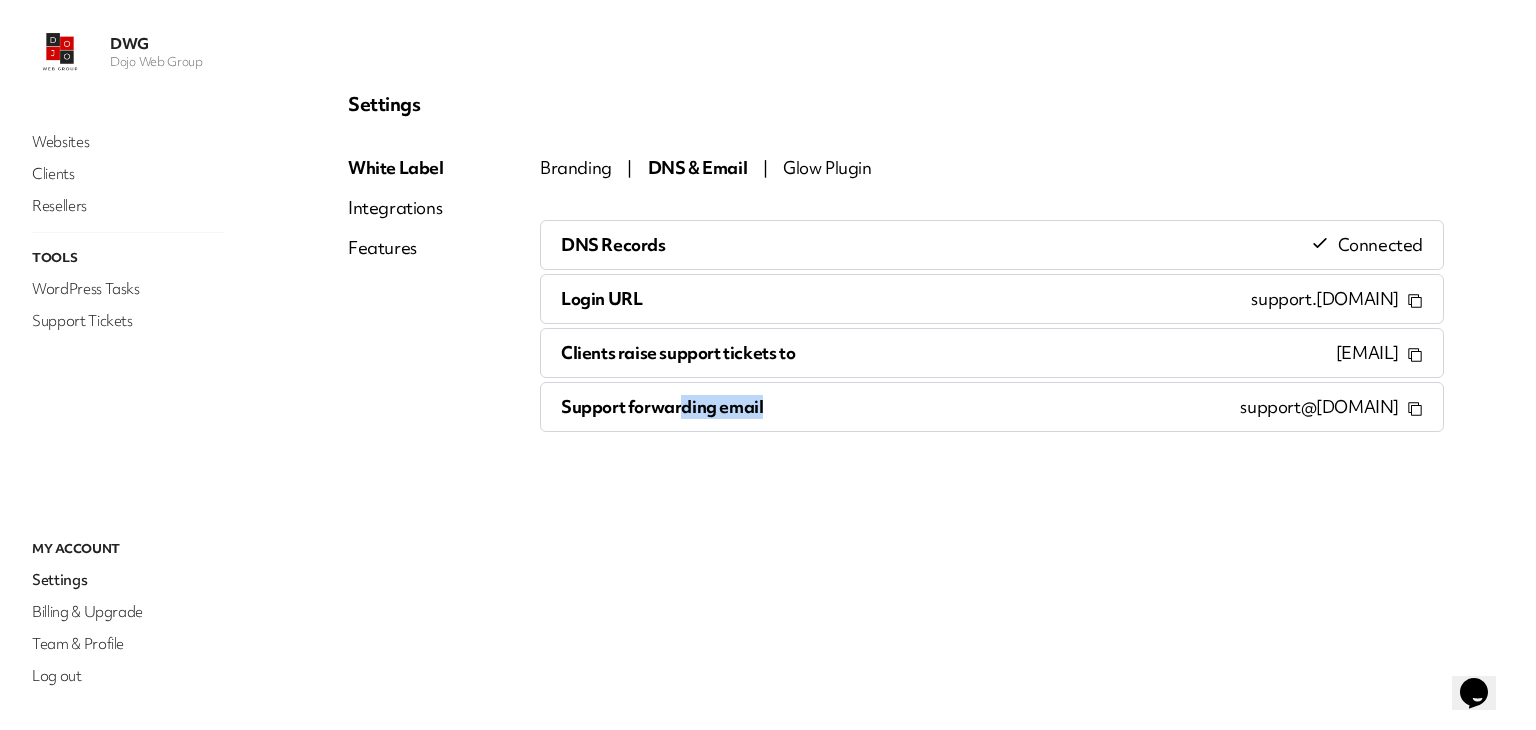 drag, startPoint x: 785, startPoint y: 402, endPoint x: 844, endPoint y: 402, distance: 59 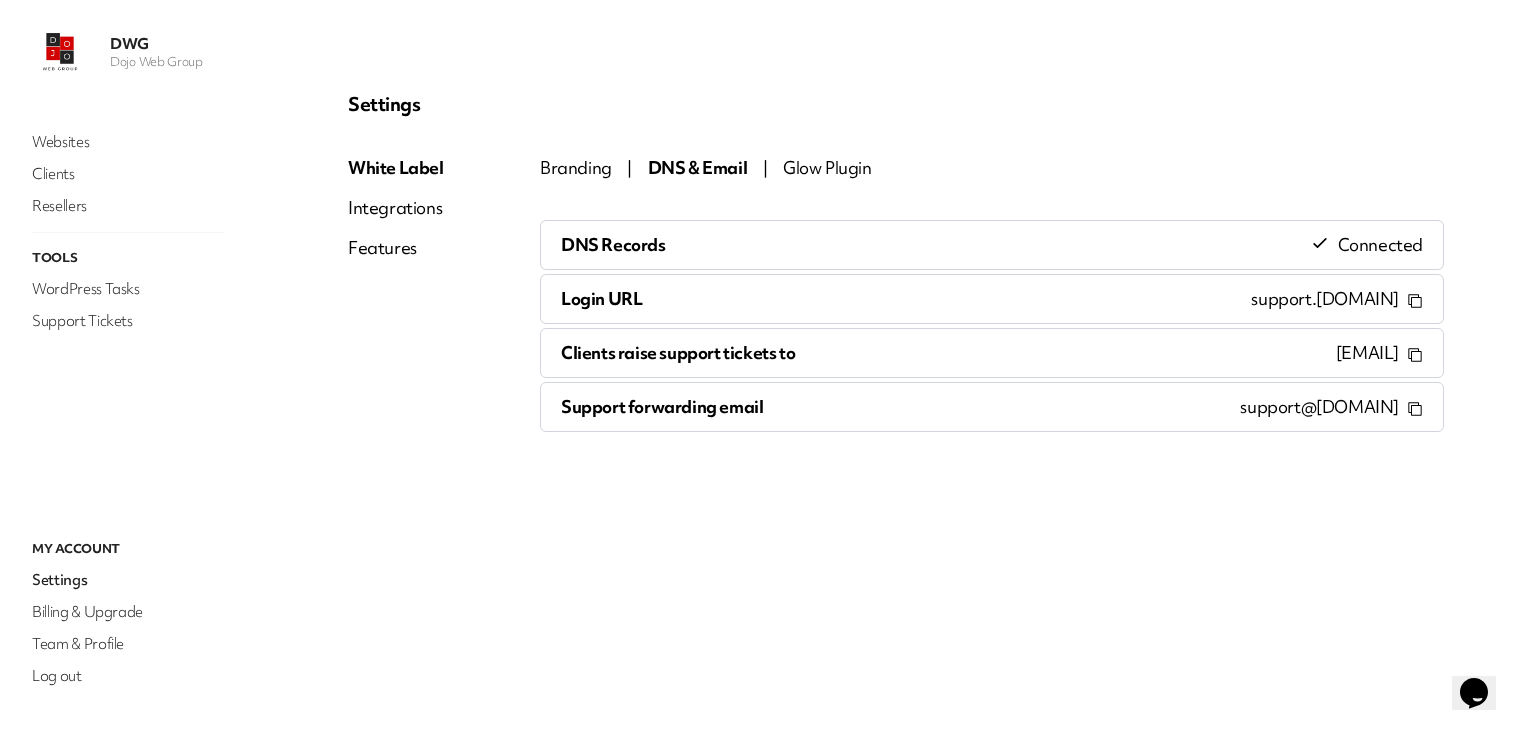click on "Settings
White Label
Integrations
Features
Branding   |   DNS & Email   |   Glow Plugin                           DNS Records
Connected
Login URL
support.dojowebgroup.com
Clients raise support tickets to
info@dojowebgroup.com
Support forwarding email
support@dojo-web-group.myglow.cloud" at bounding box center [896, 365] 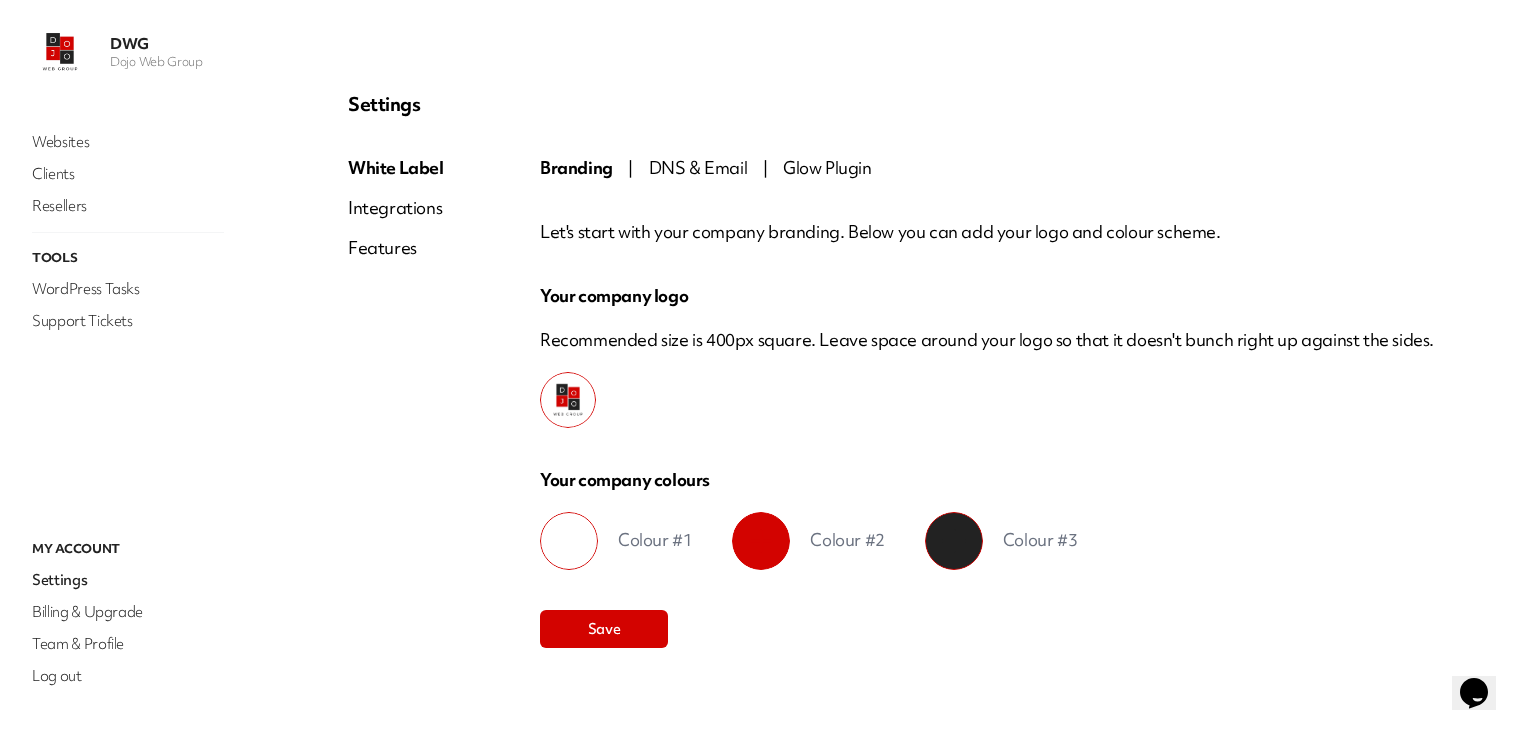 click on "DNS & Email" at bounding box center (698, 167) 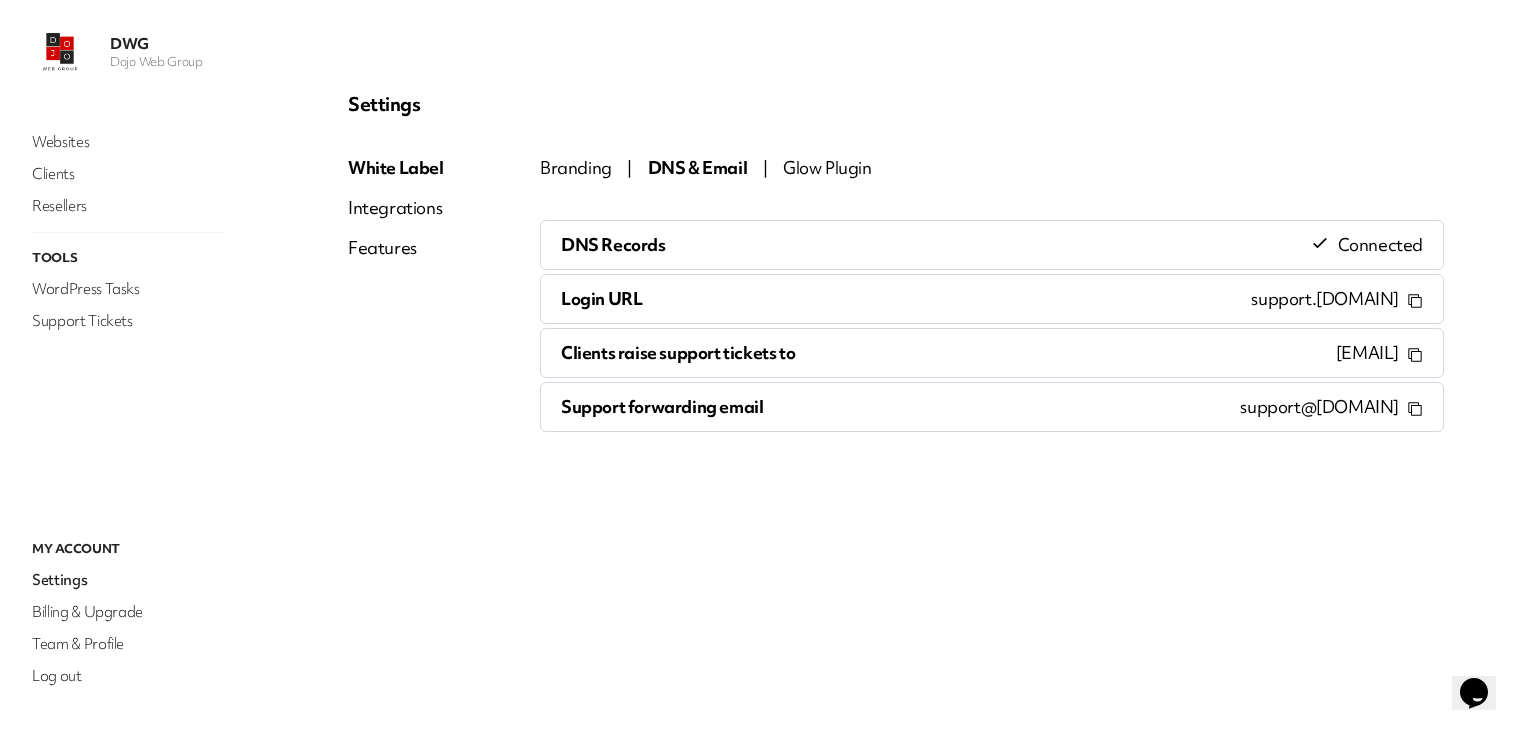 click on "Integrations" at bounding box center [396, 208] 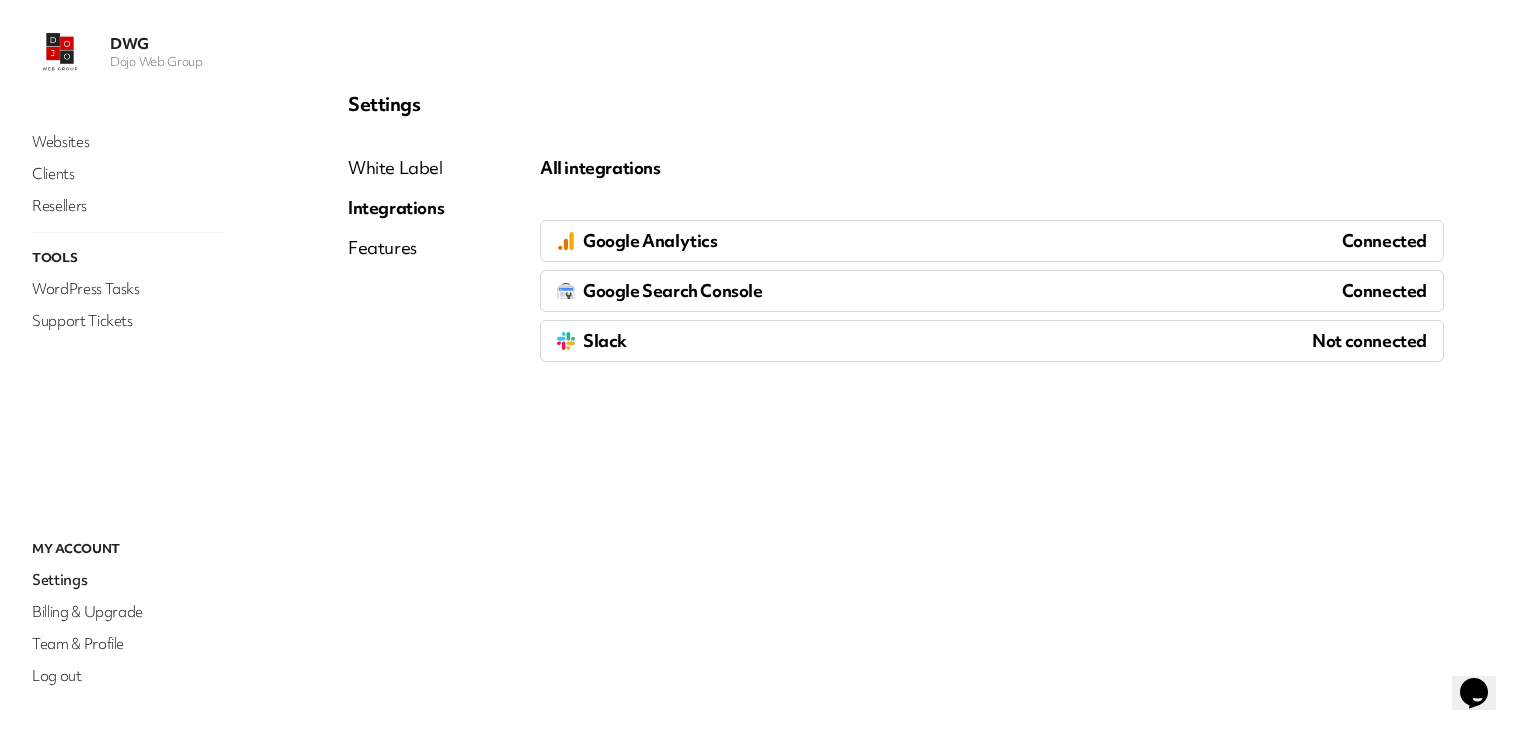 click on "White Label" at bounding box center [396, 168] 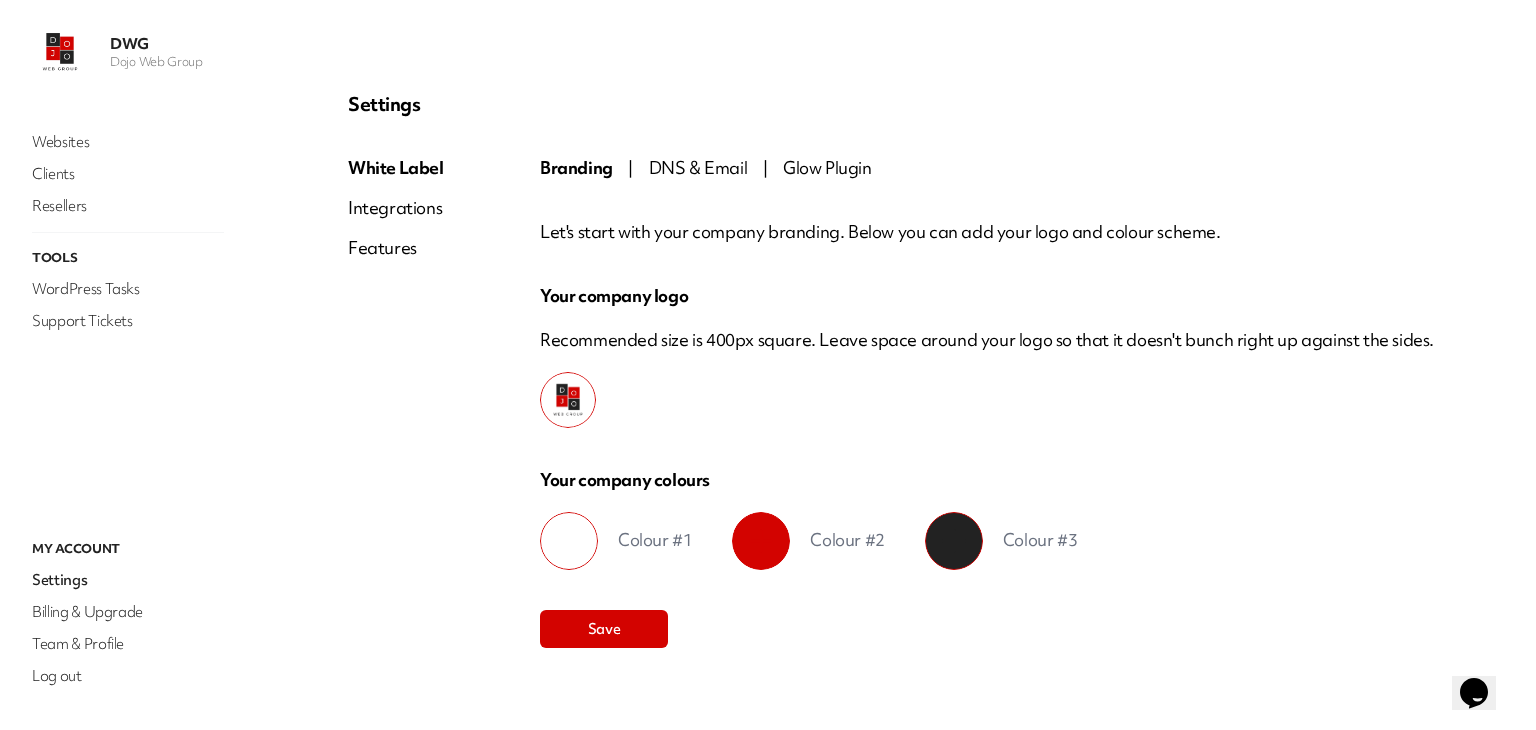 click on "Integrations" at bounding box center [396, 208] 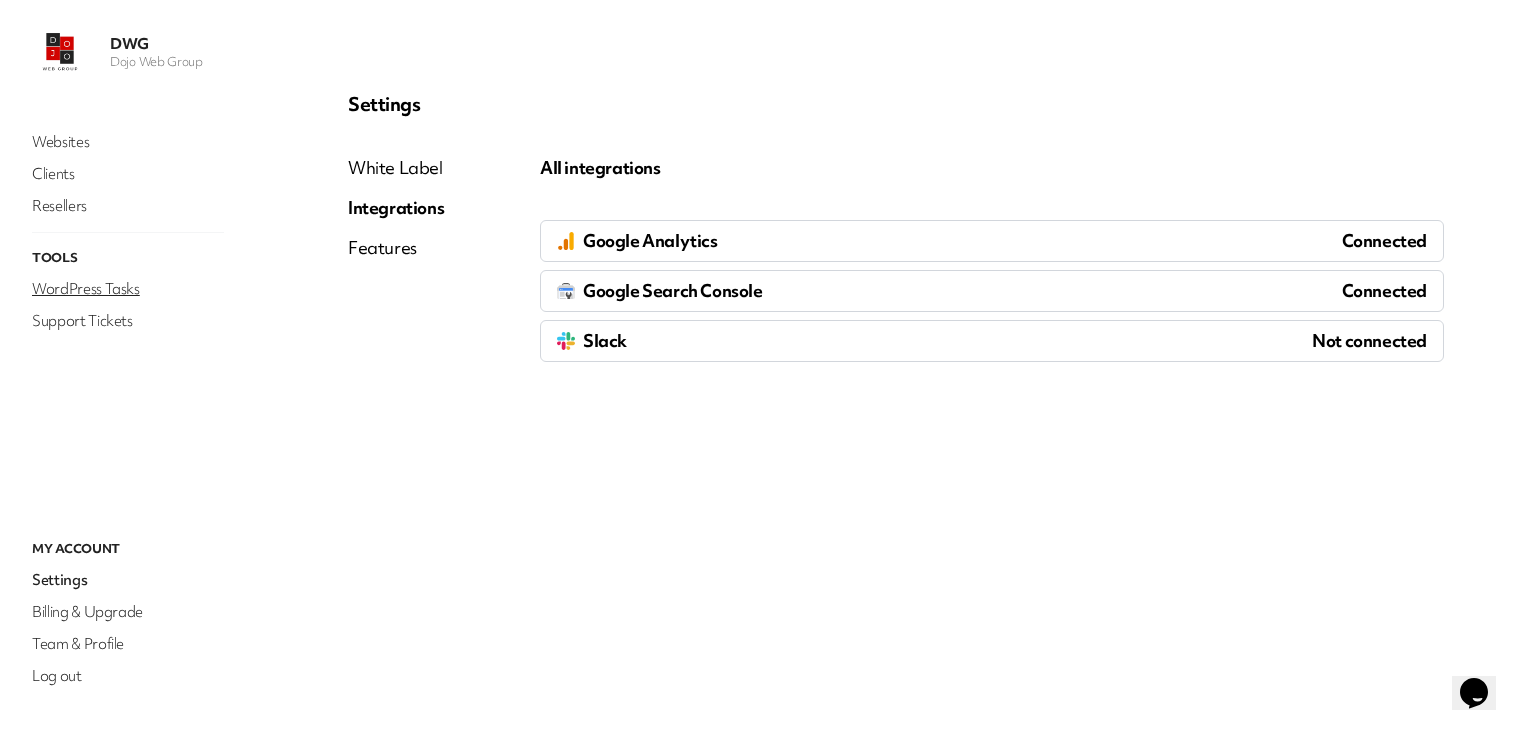 click on "WordPress Tasks" at bounding box center [128, 289] 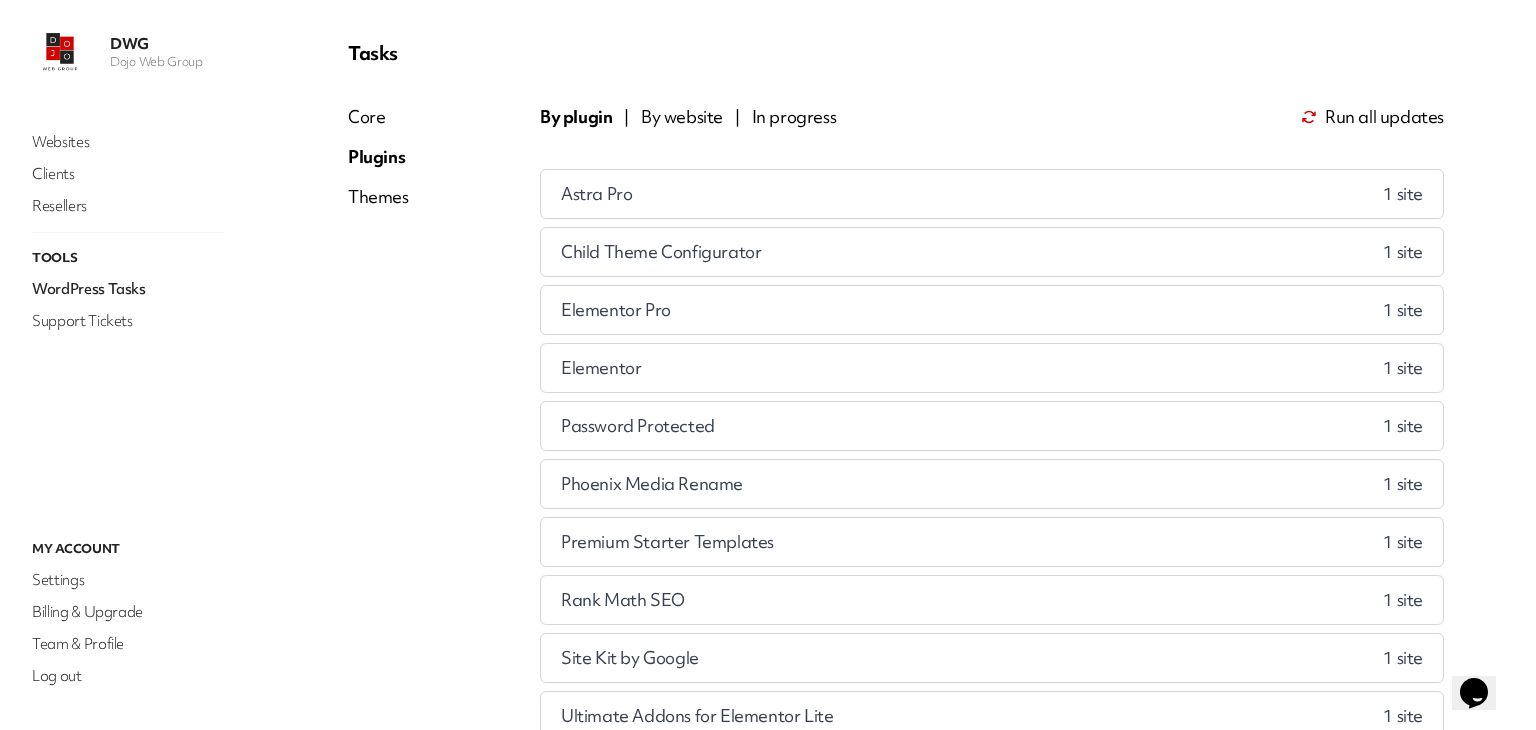 scroll, scrollTop: 200, scrollLeft: 0, axis: vertical 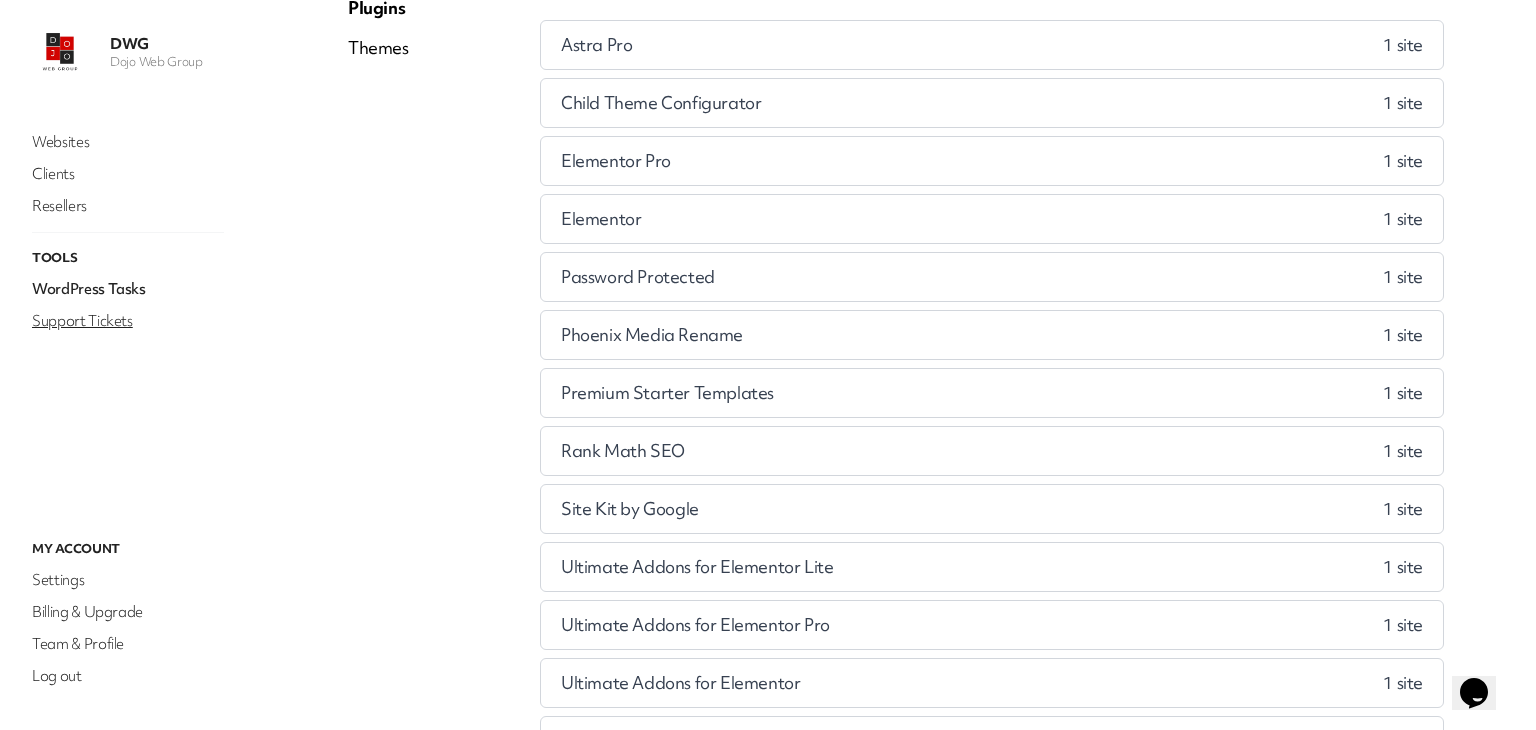 click on "Support Tickets" at bounding box center [128, 321] 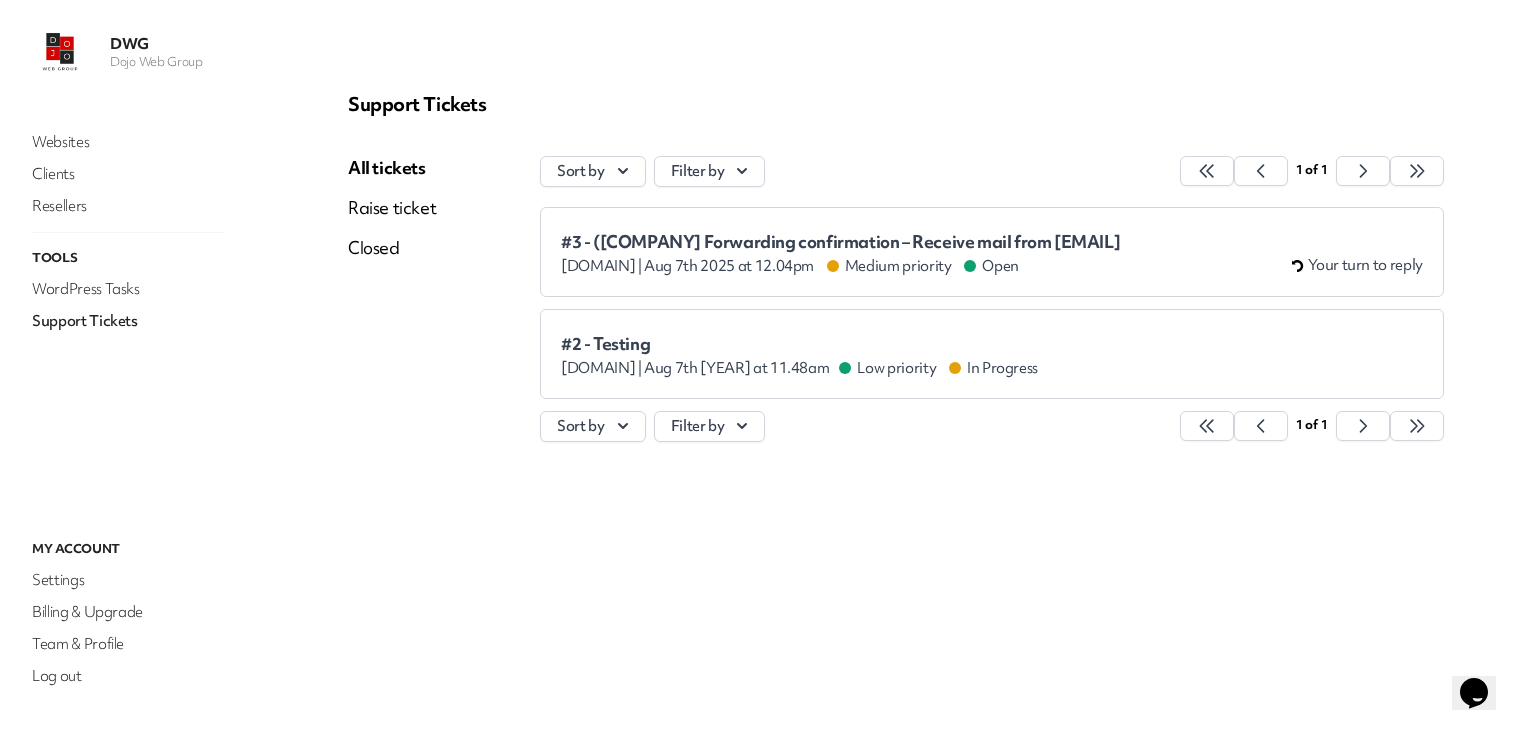 scroll, scrollTop: 0, scrollLeft: 0, axis: both 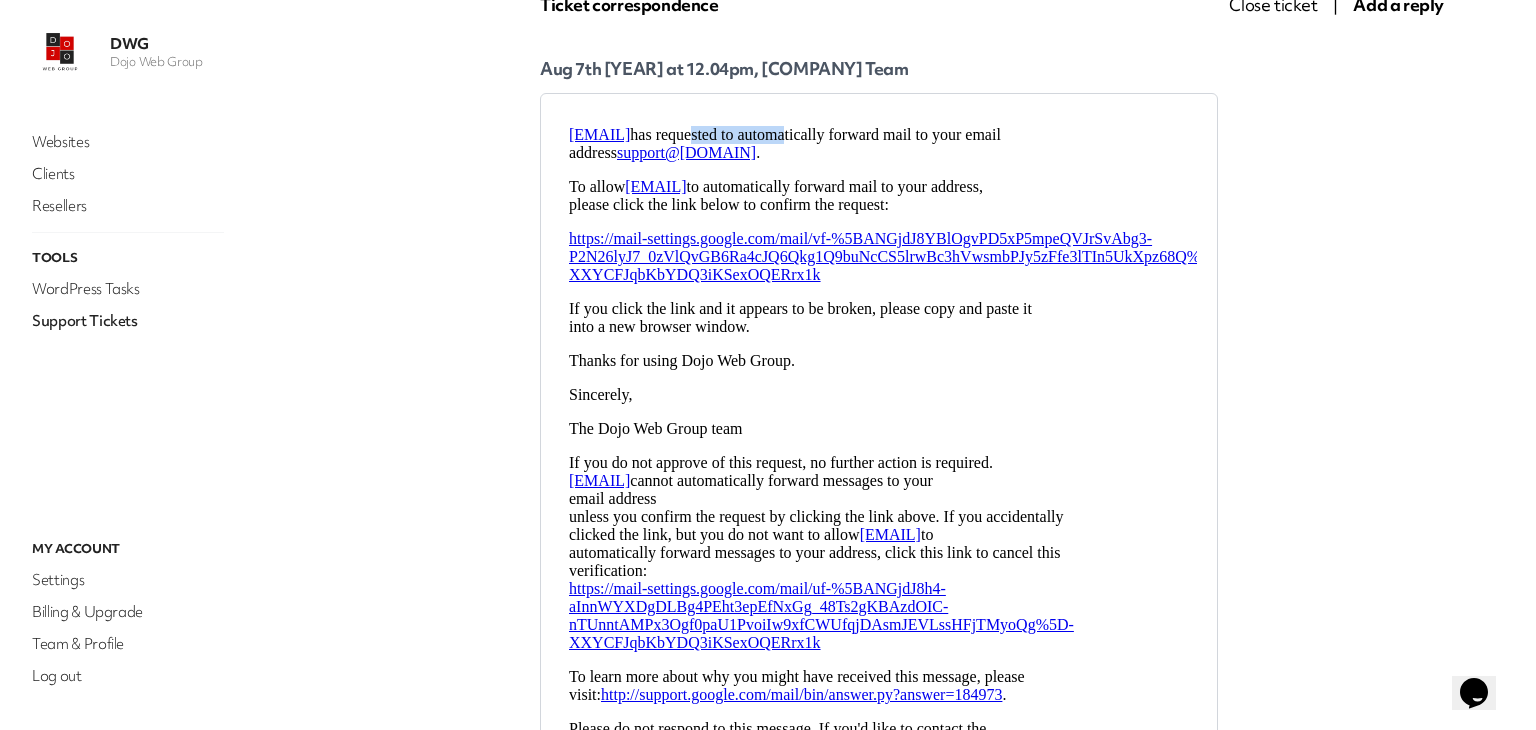 drag, startPoint x: 943, startPoint y: 145, endPoint x: 990, endPoint y: 145, distance: 47 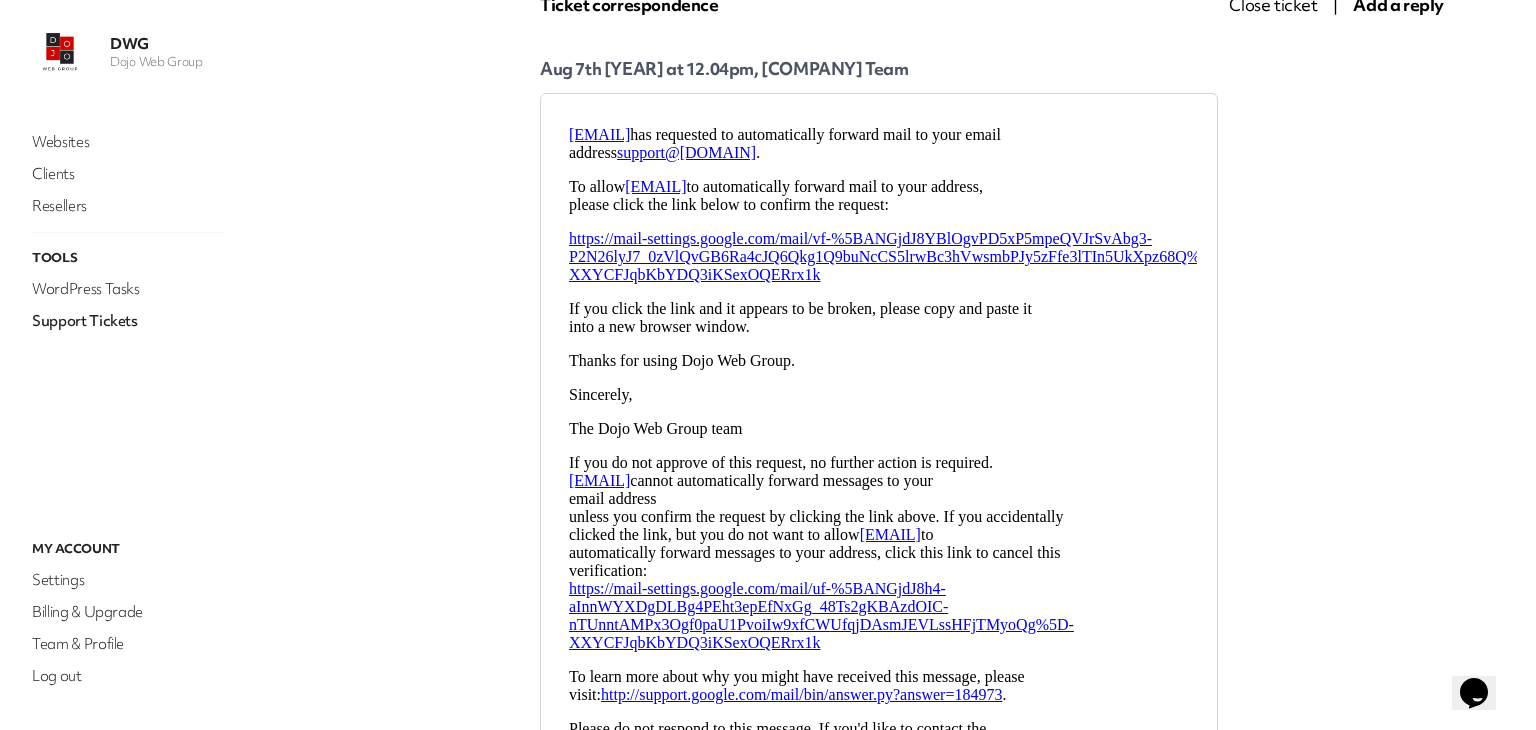 click on "info@dojowebgroup.com  has requested to automatically forward mail to your email address  support@dojo-web-group.myglow.cloud ." at bounding box center (879, 144) 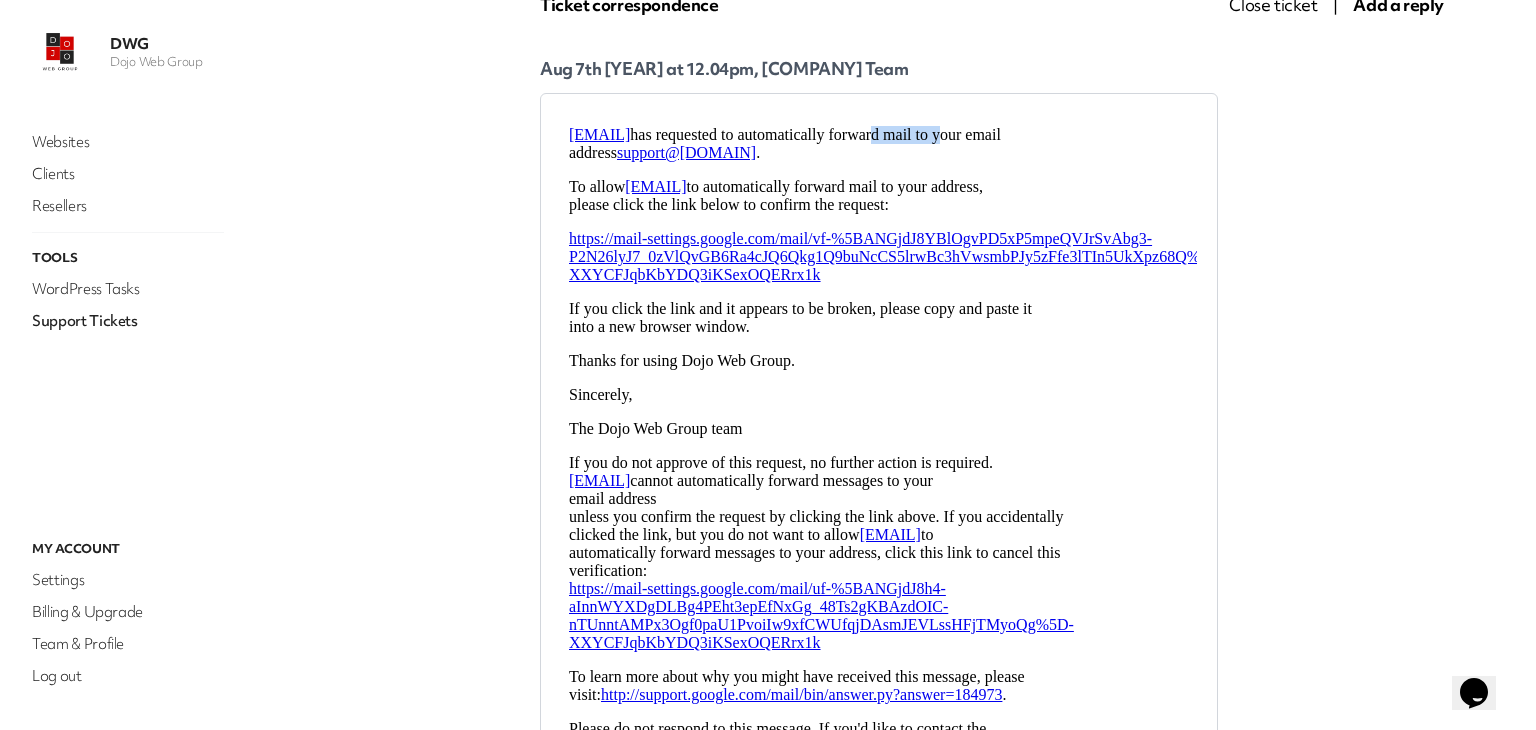 drag, startPoint x: 1013, startPoint y: 145, endPoint x: 1087, endPoint y: 142, distance: 74.06078 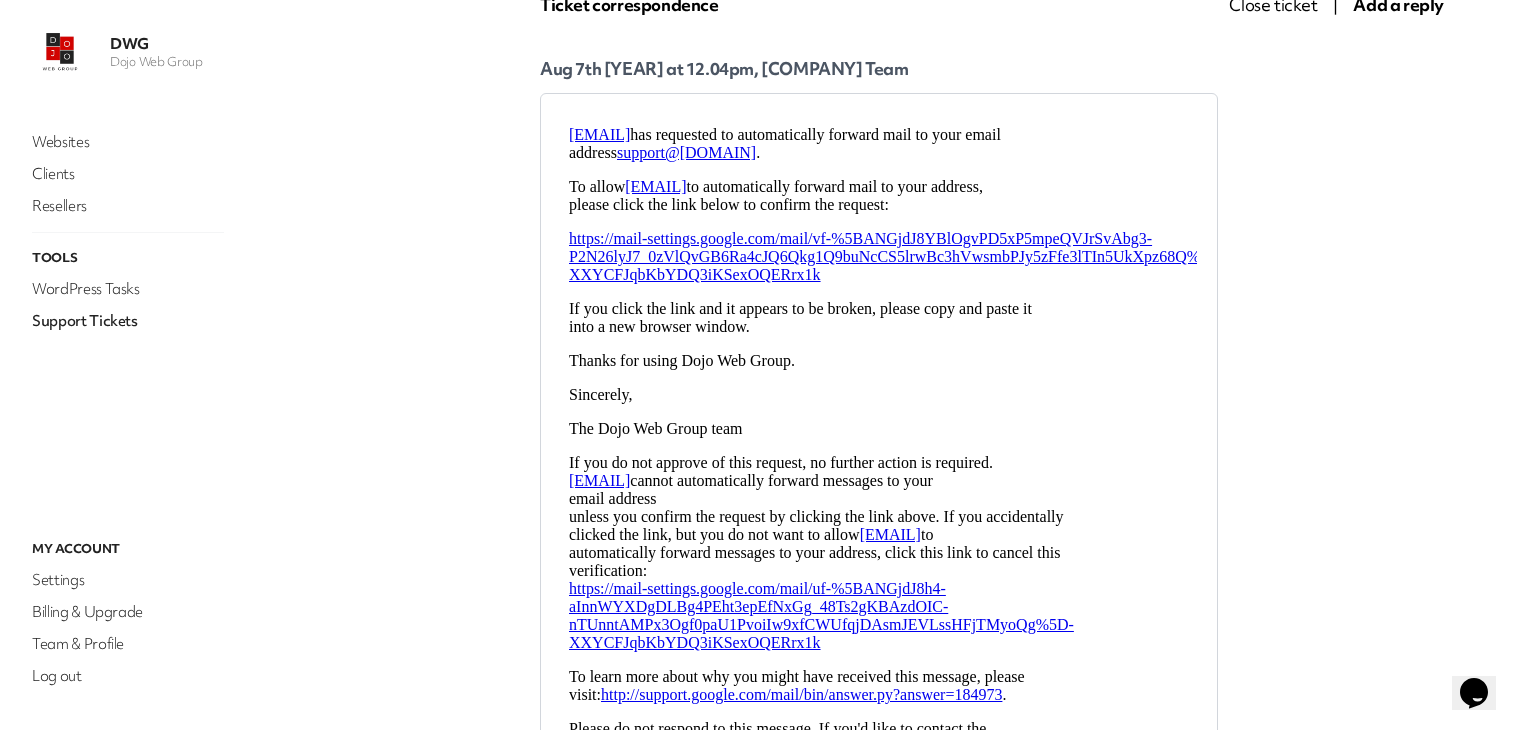 click on "info@dojowebgroup.com  has requested to automatically forward mail to your email address  support@dojo-web-group.myglow.cloud ." at bounding box center [879, 144] 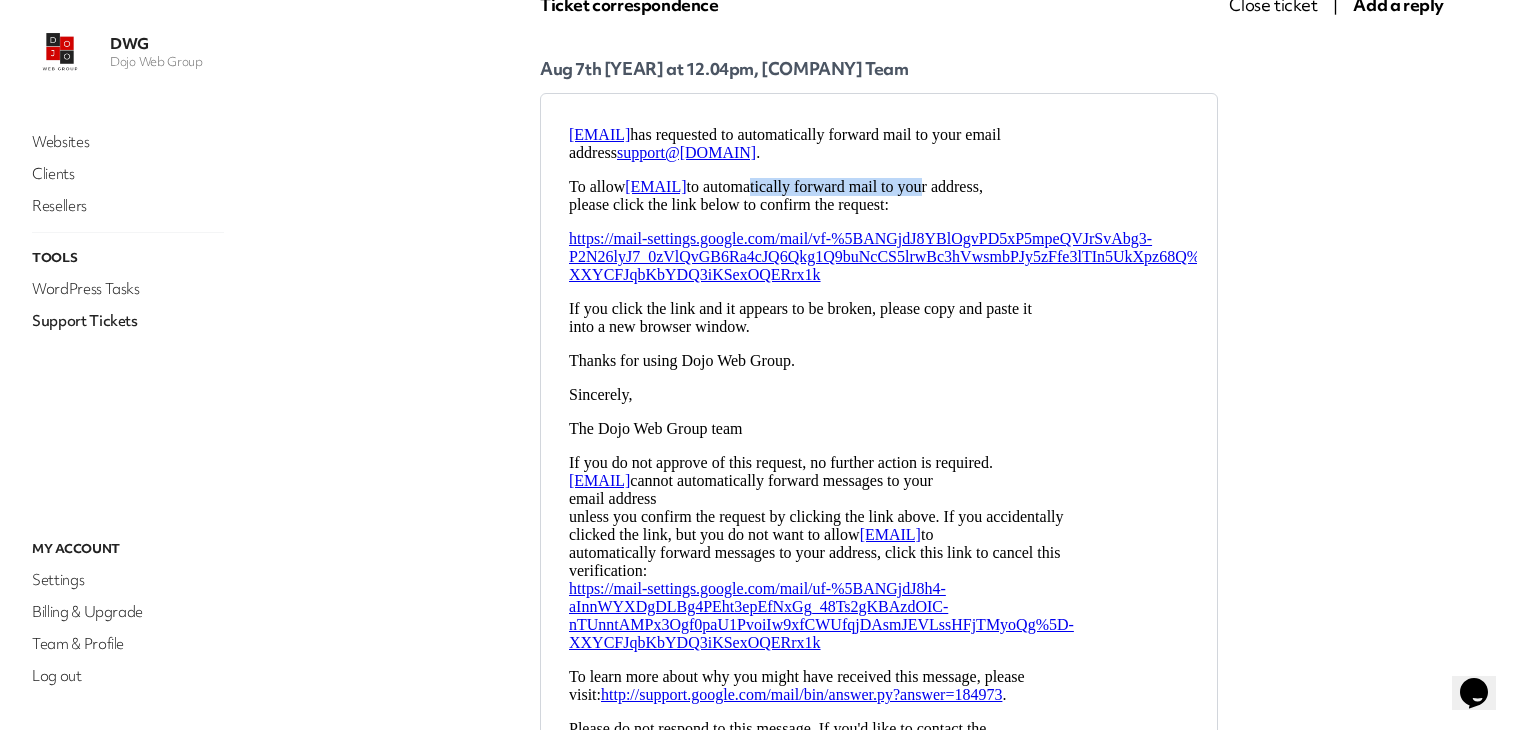 drag, startPoint x: 872, startPoint y: 194, endPoint x: 1029, endPoint y: 194, distance: 157 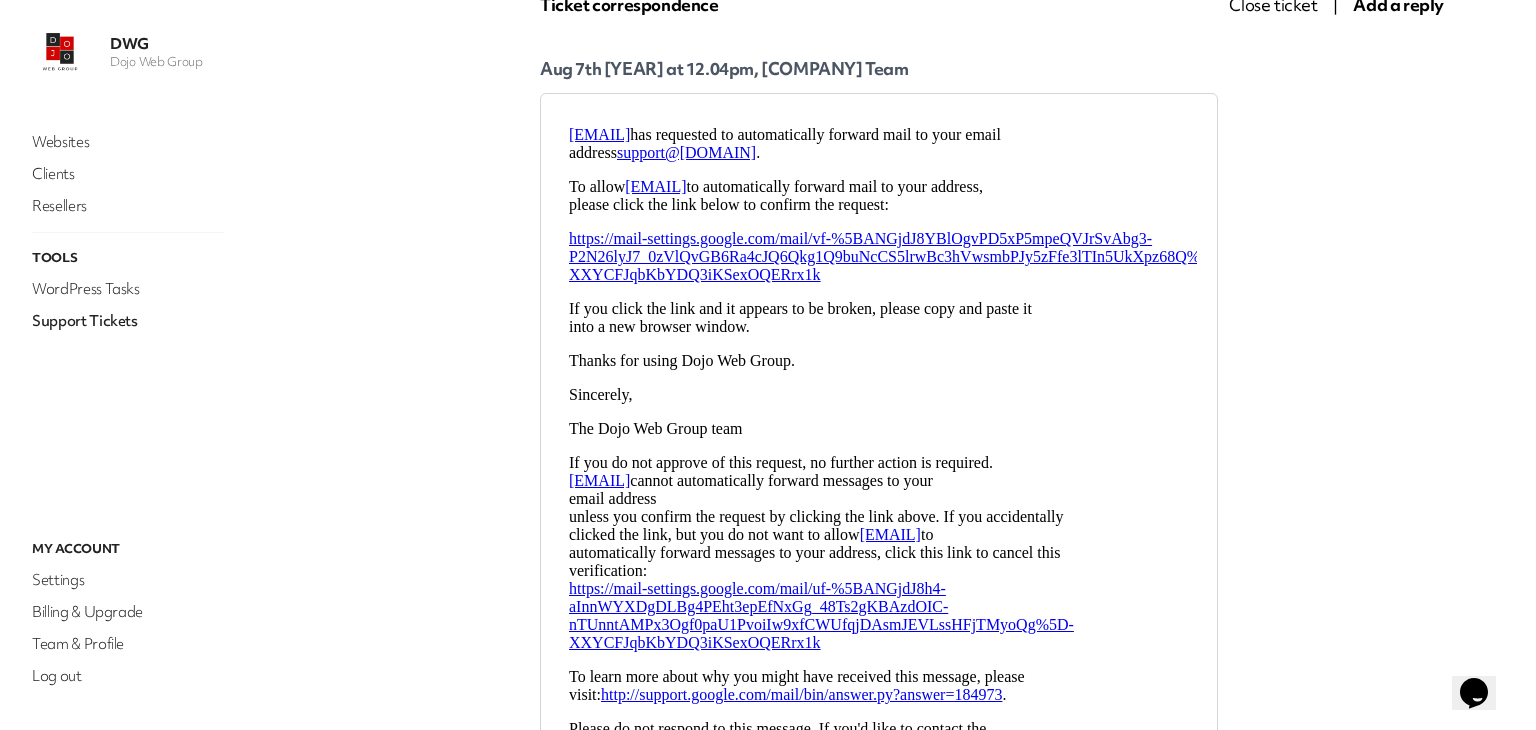 click on "To allow  info@dojowebgroup.com  to automatically forward mail to your address, please click the link below to confirm the request:" at bounding box center (879, 196) 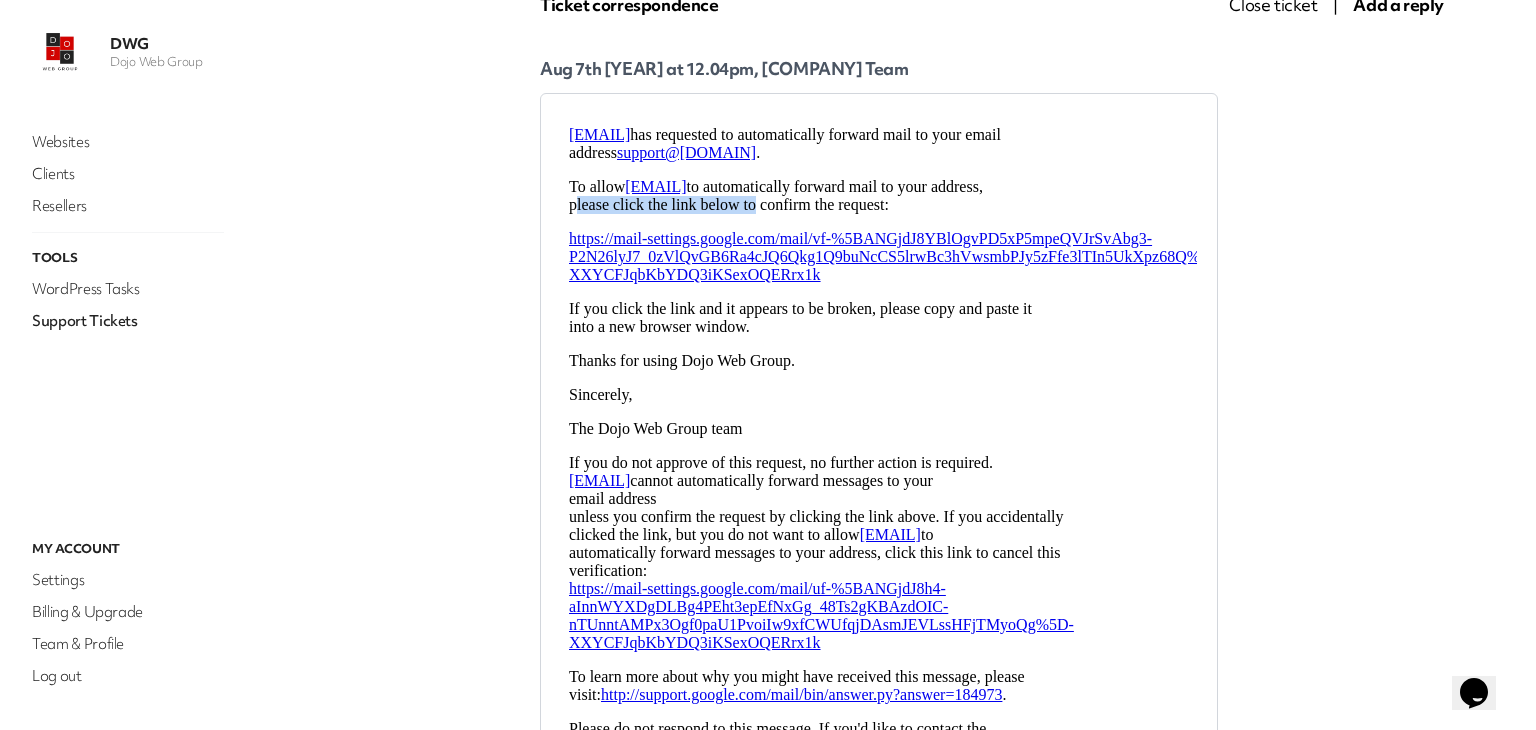drag, startPoint x: 577, startPoint y: 213, endPoint x: 795, endPoint y: 222, distance: 218.1857 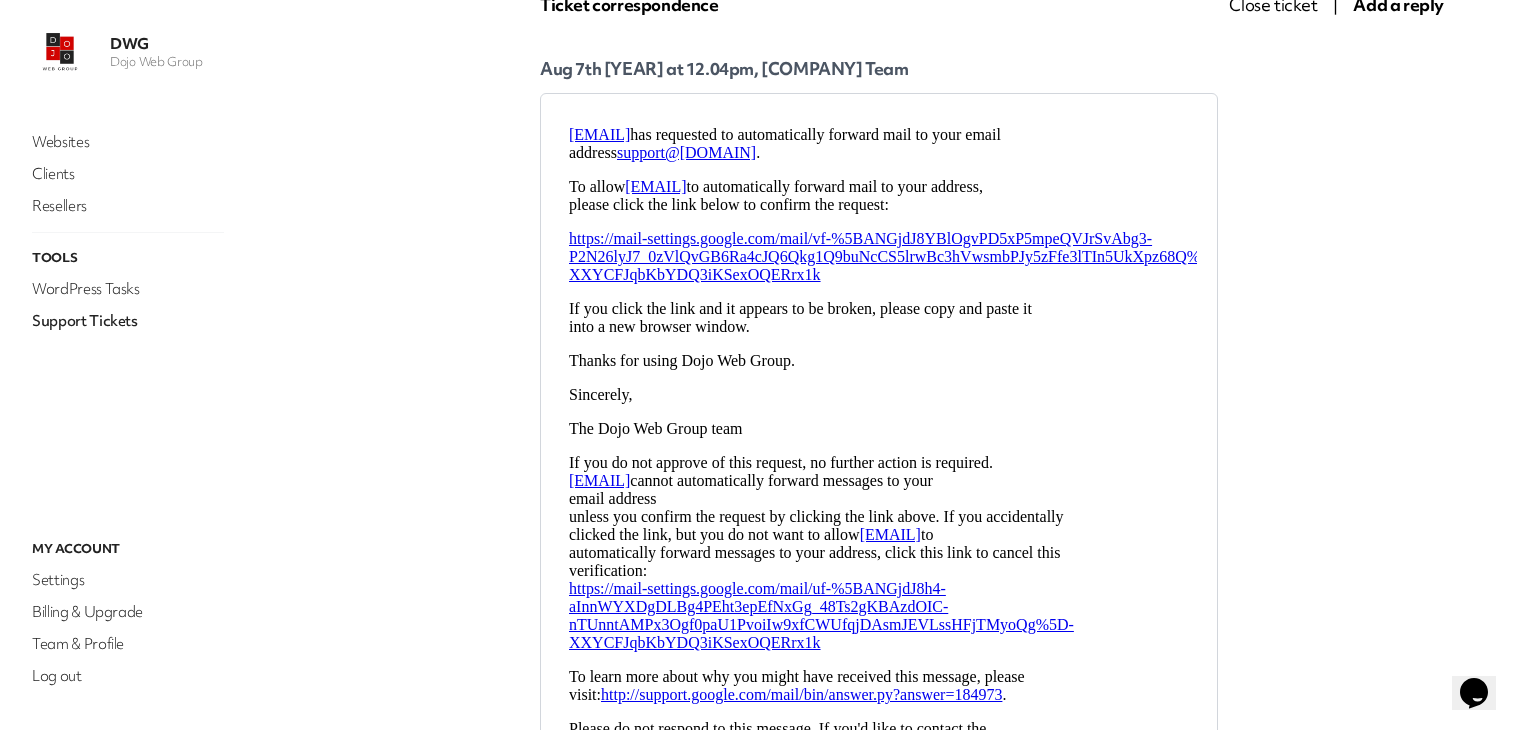 click on "To allow  info@dojowebgroup.com  to automatically forward mail to your address, please click the link below to confirm the request:" at bounding box center (879, 196) 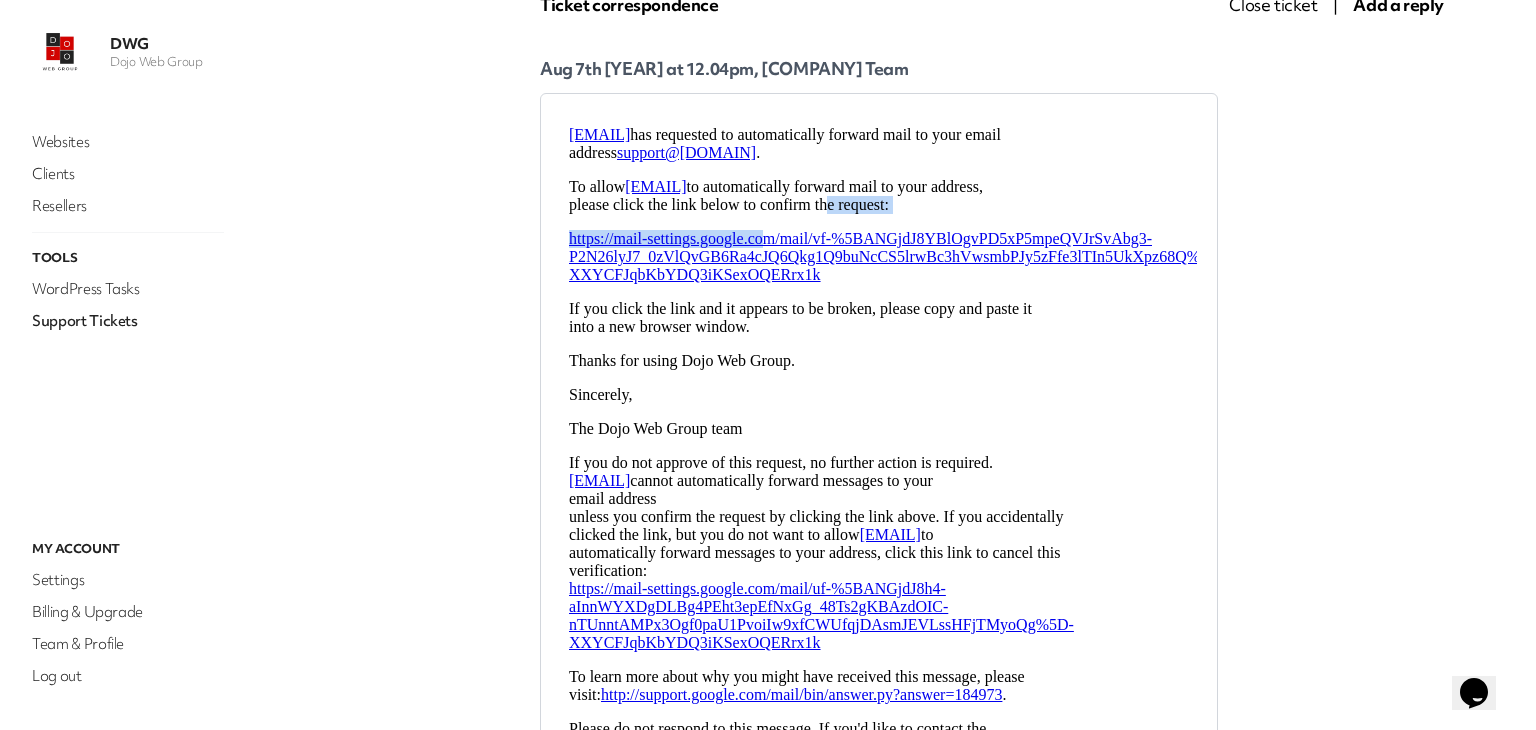 click on "info@dojowebgroup.com  has requested to automatically forward mail to your email address  support@dojo-web-group.myglow.cloud . To allow  info@dojowebgroup.com  to automatically forward mail to your address, please click the link below to confirm the request: https://mail-settings.google.com/mail/vf-%5BANGjdJ8YBlOgvPD5xP5mpeQVJrSvAbg3-P2N26lyJ7_0zVlQvGB6Ra4cJQ6Qkg1Q9buNcCS5lrwBc3hVwsmbPJy5zFfe3lTIn5UkXpz68Q%5D-XXYCFJqbKbYDQ3iKSexOQERrx1k If you click the link and it appears to be broken, please copy and paste it into a new browser window. Thanks for using Dojo Web Group. Sincerely, The Dojo Web Group team If you do not approve of this request, no further action is required. info@dojowebgroup.com  cannot automatically forward messages to your email address unless you confirm the request by clicking the link above. If you accidentally clicked the link, but you do not want to allow  info@dojowebgroup.com  to automatically forward messages to your address, click this link to cancel this verification: visit:  ." at bounding box center [879, 478] 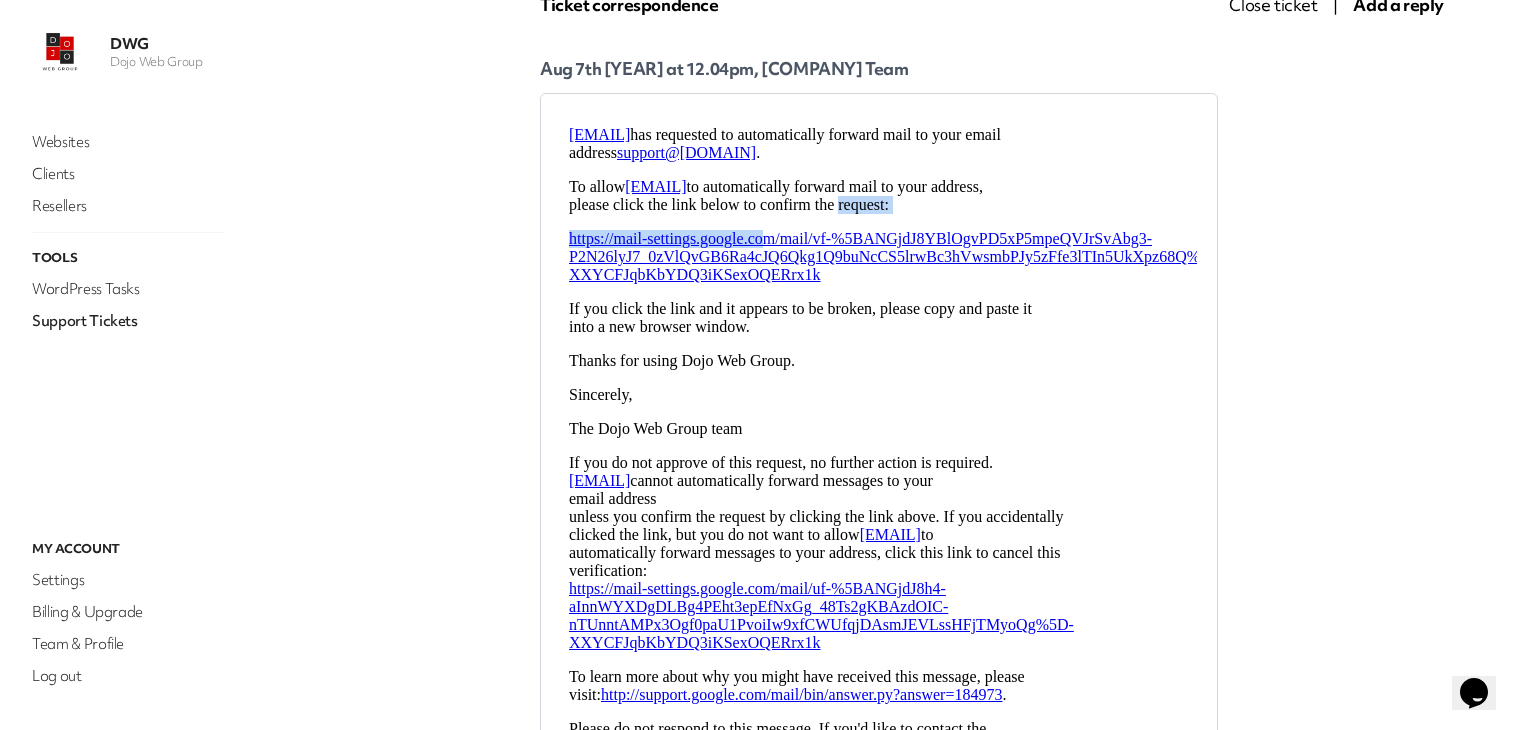 click on "To allow  info@dojowebgroup.com  to automatically forward mail to your address, please click the link below to confirm the request:" at bounding box center (879, 196) 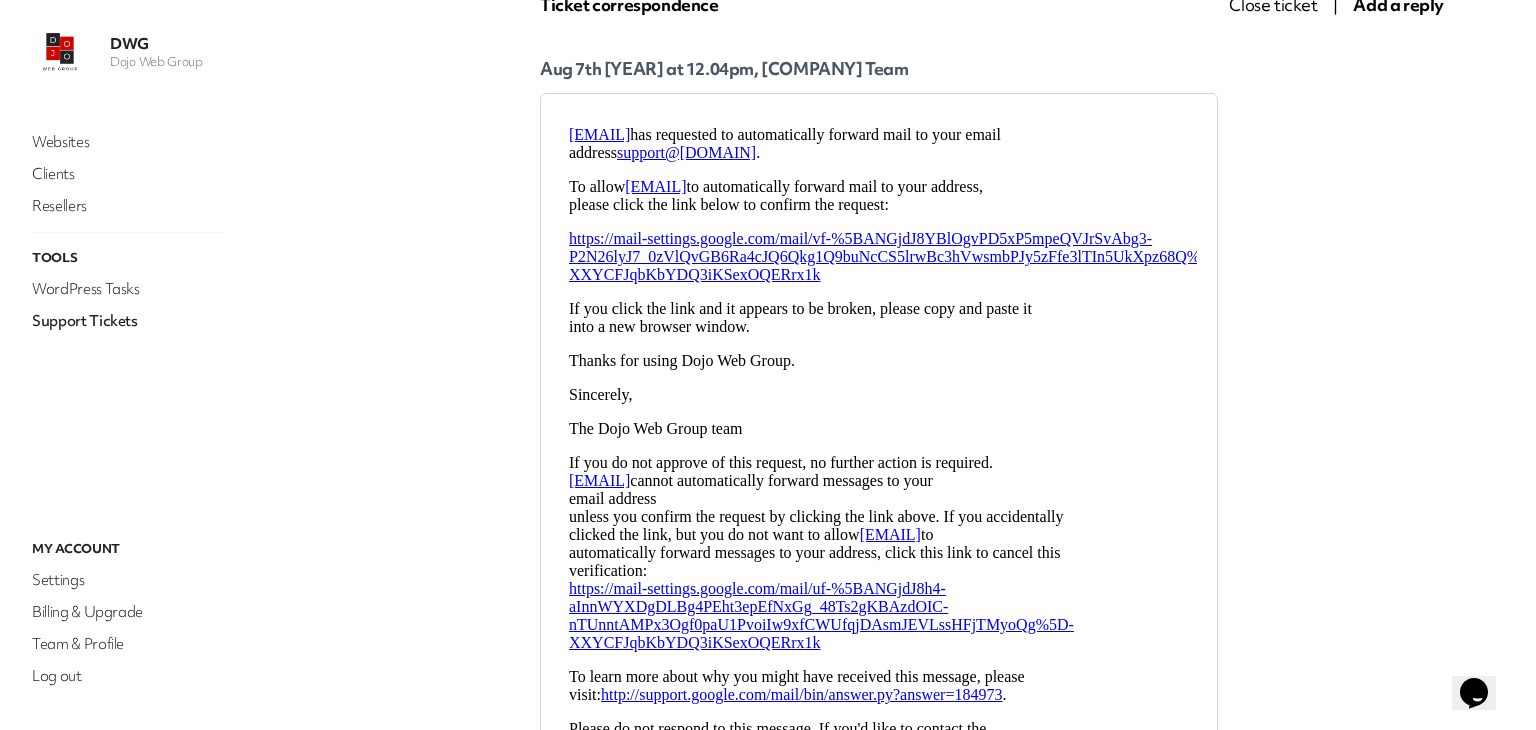 scroll, scrollTop: 0, scrollLeft: 0, axis: both 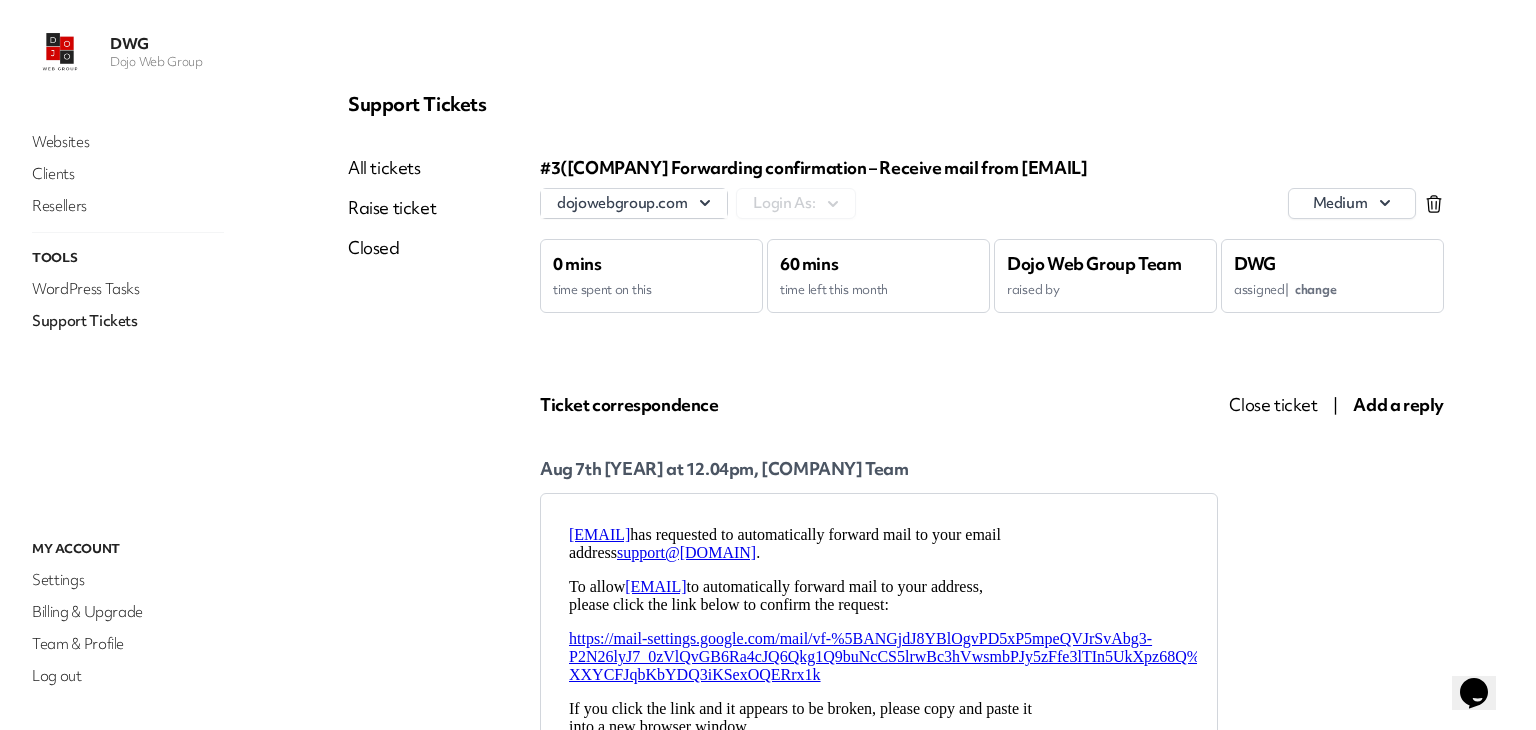 click on "All tickets" at bounding box center (392, 168) 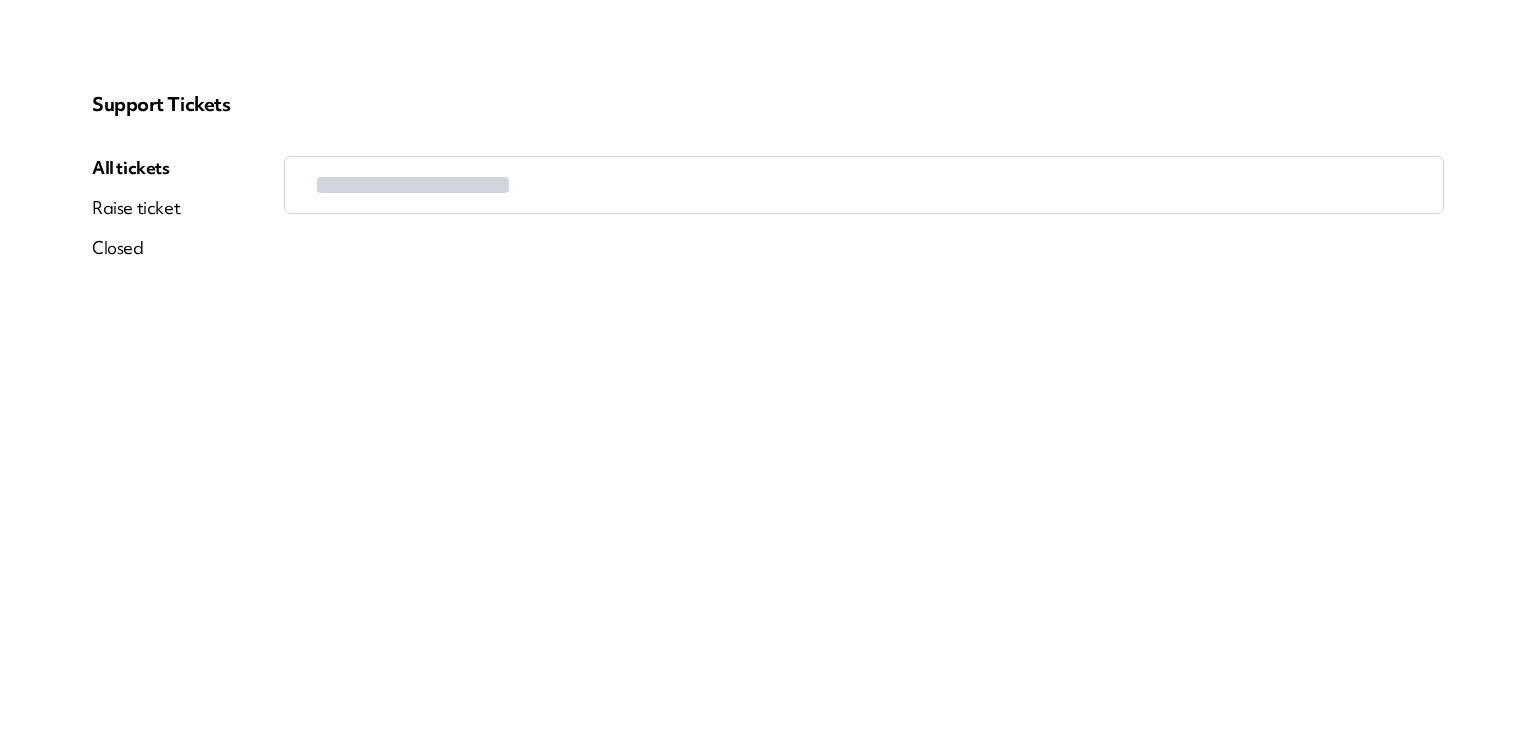 scroll, scrollTop: 0, scrollLeft: 0, axis: both 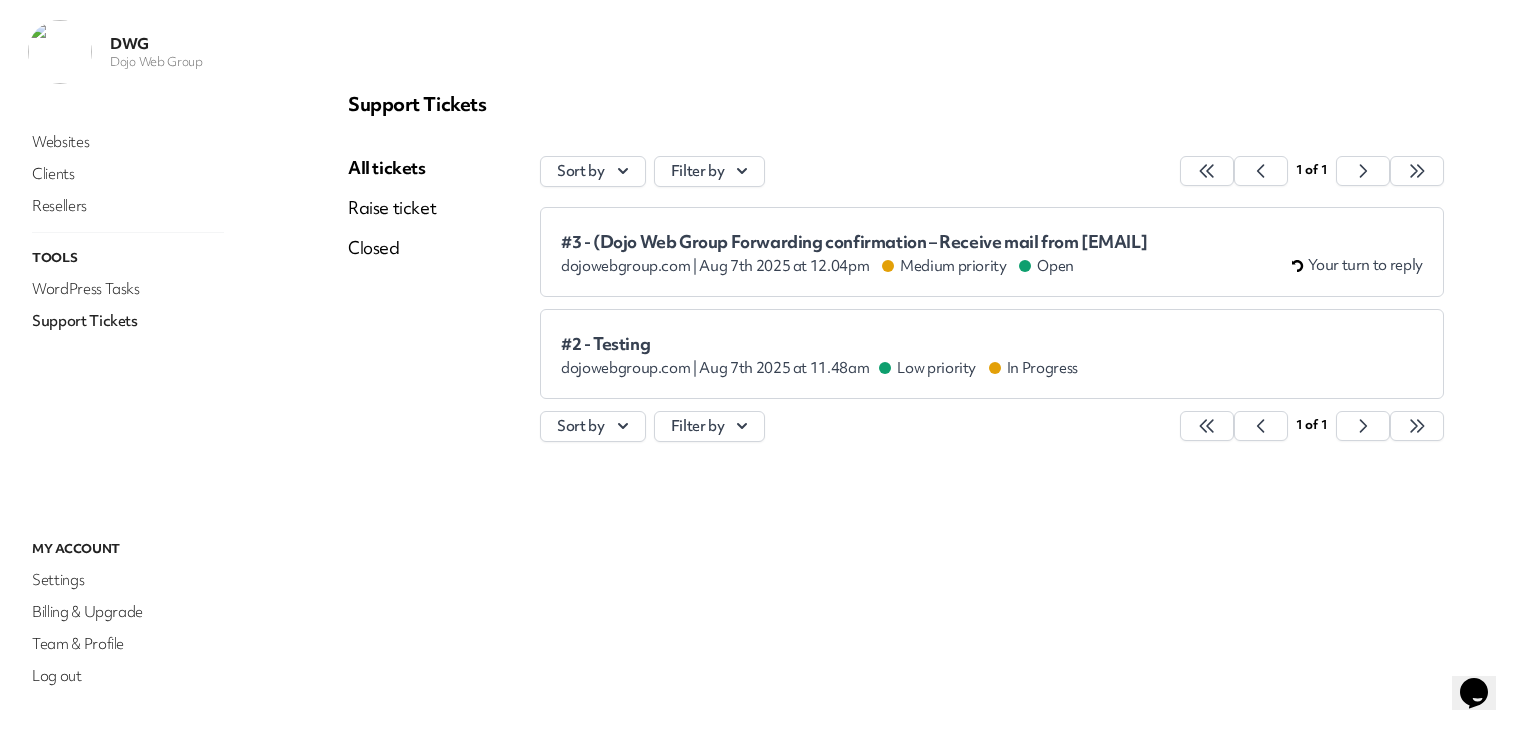 drag, startPoint x: 937, startPoint y: 585, endPoint x: 784, endPoint y: 355, distance: 276.24084 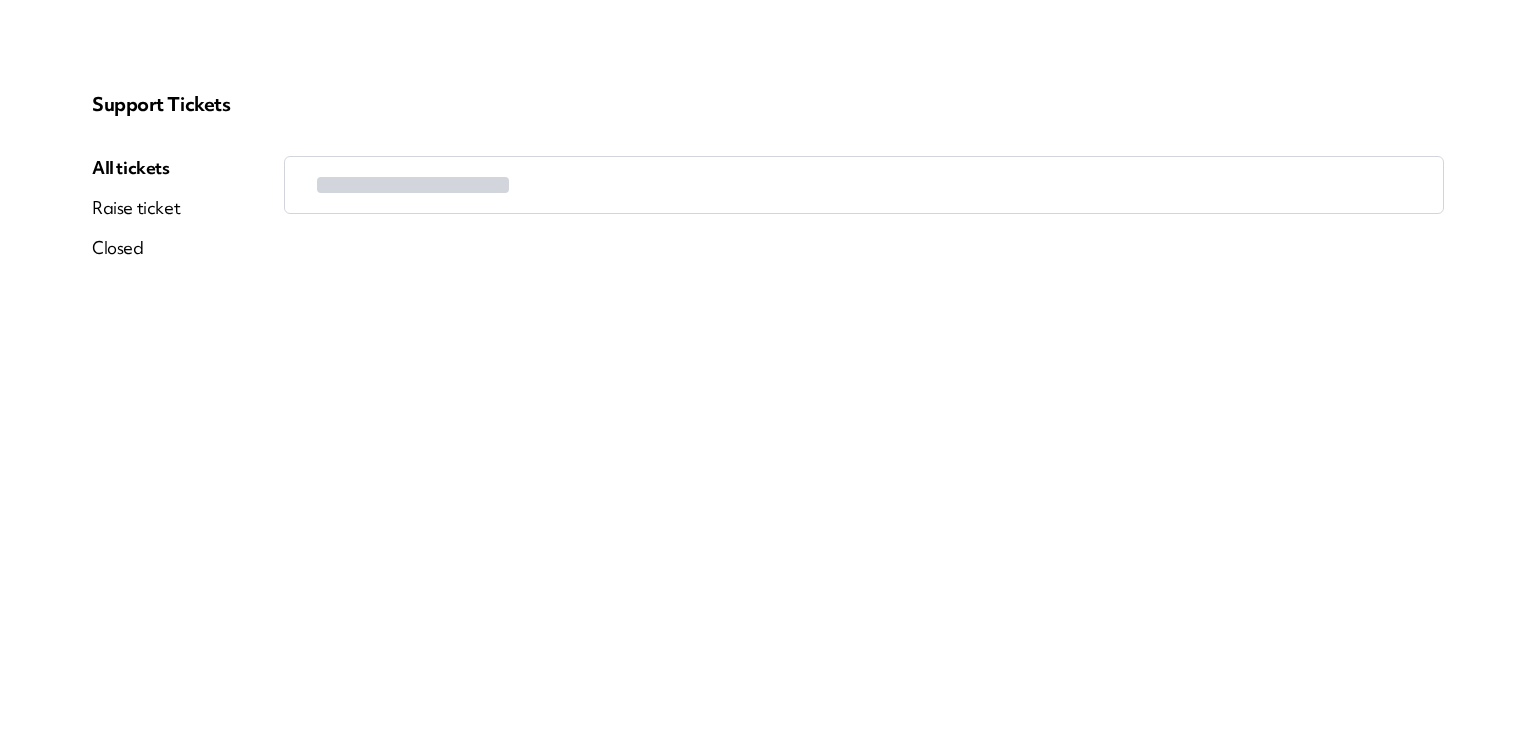 scroll, scrollTop: 0, scrollLeft: 0, axis: both 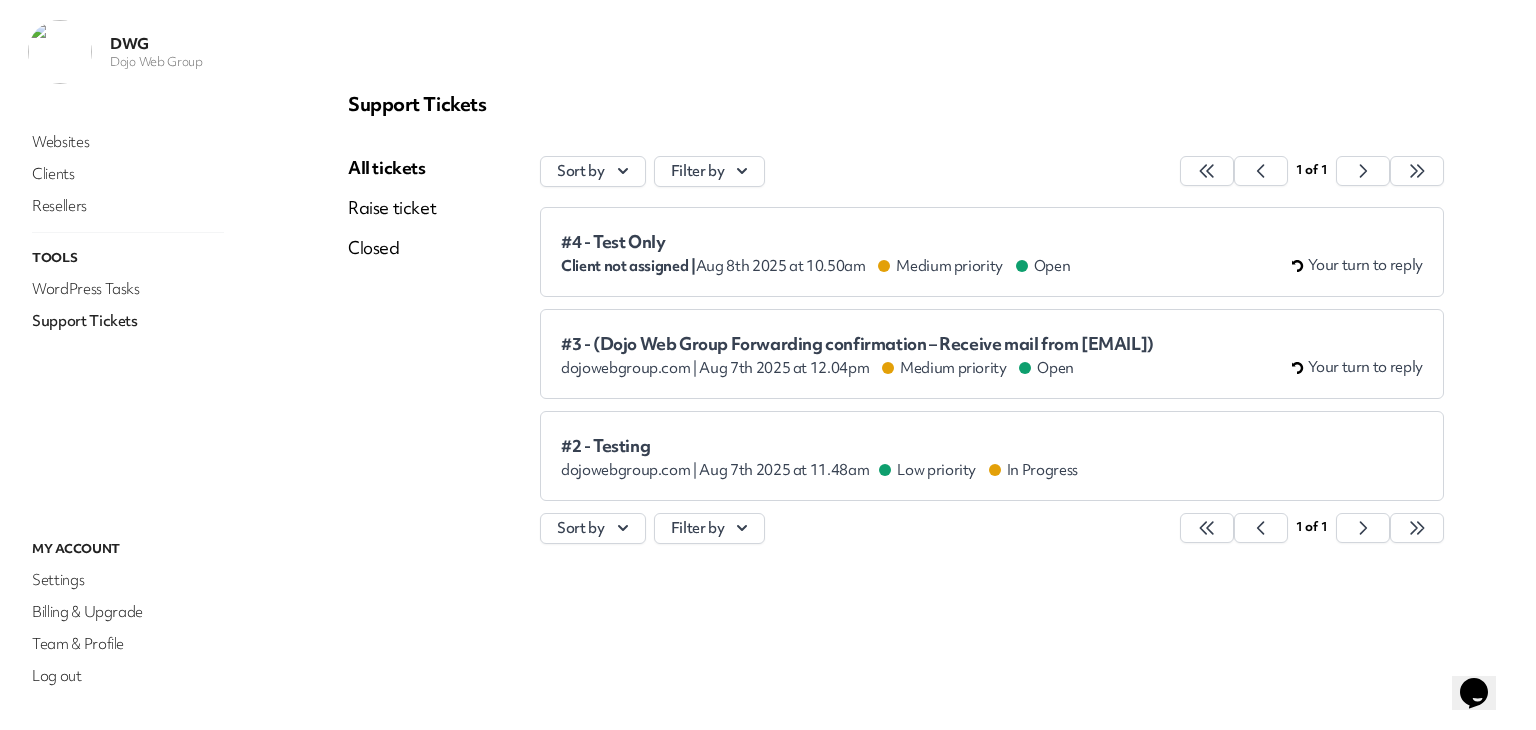 click on "Client not assigned |
[DATE] at [TIME]
Medium priority
Open" at bounding box center [815, 266] 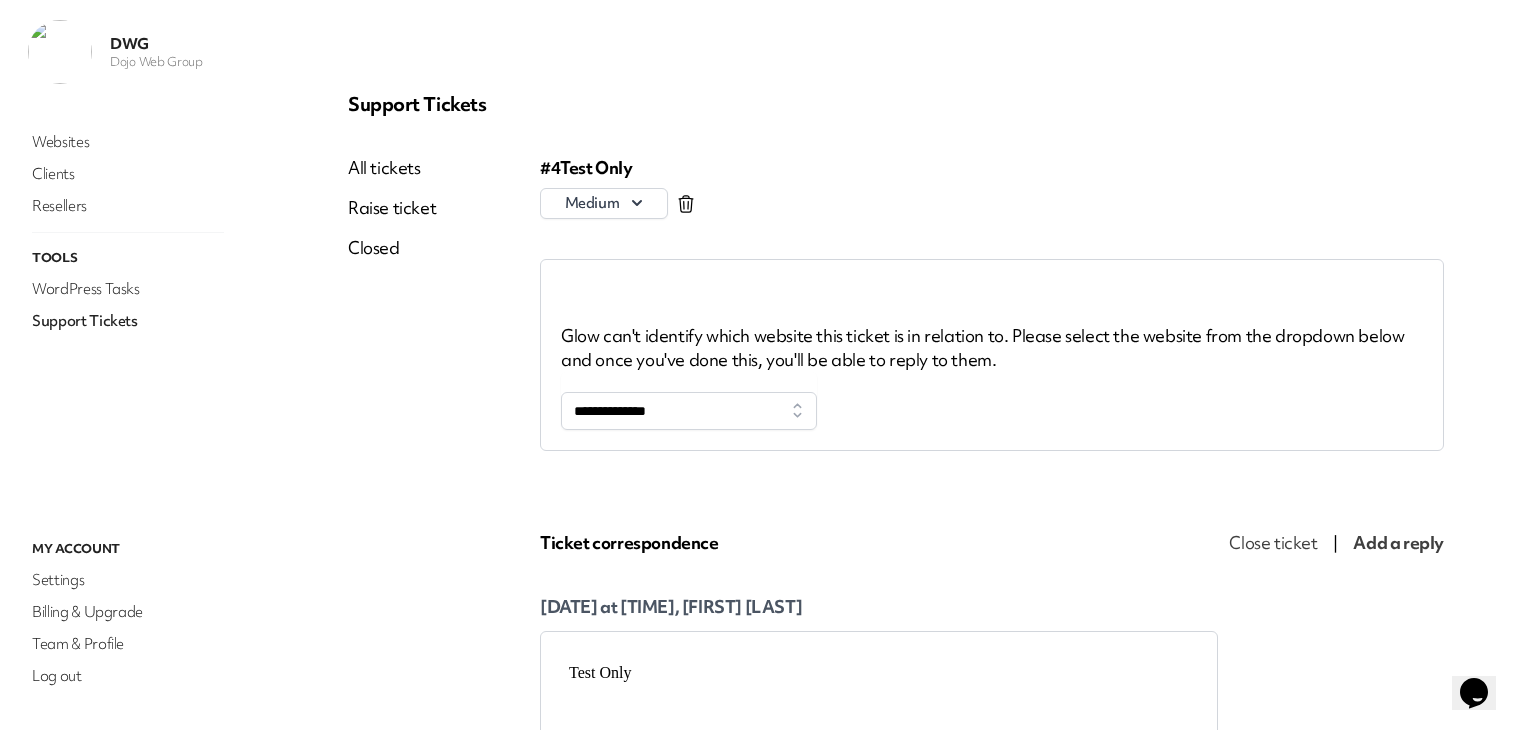 scroll, scrollTop: 0, scrollLeft: 0, axis: both 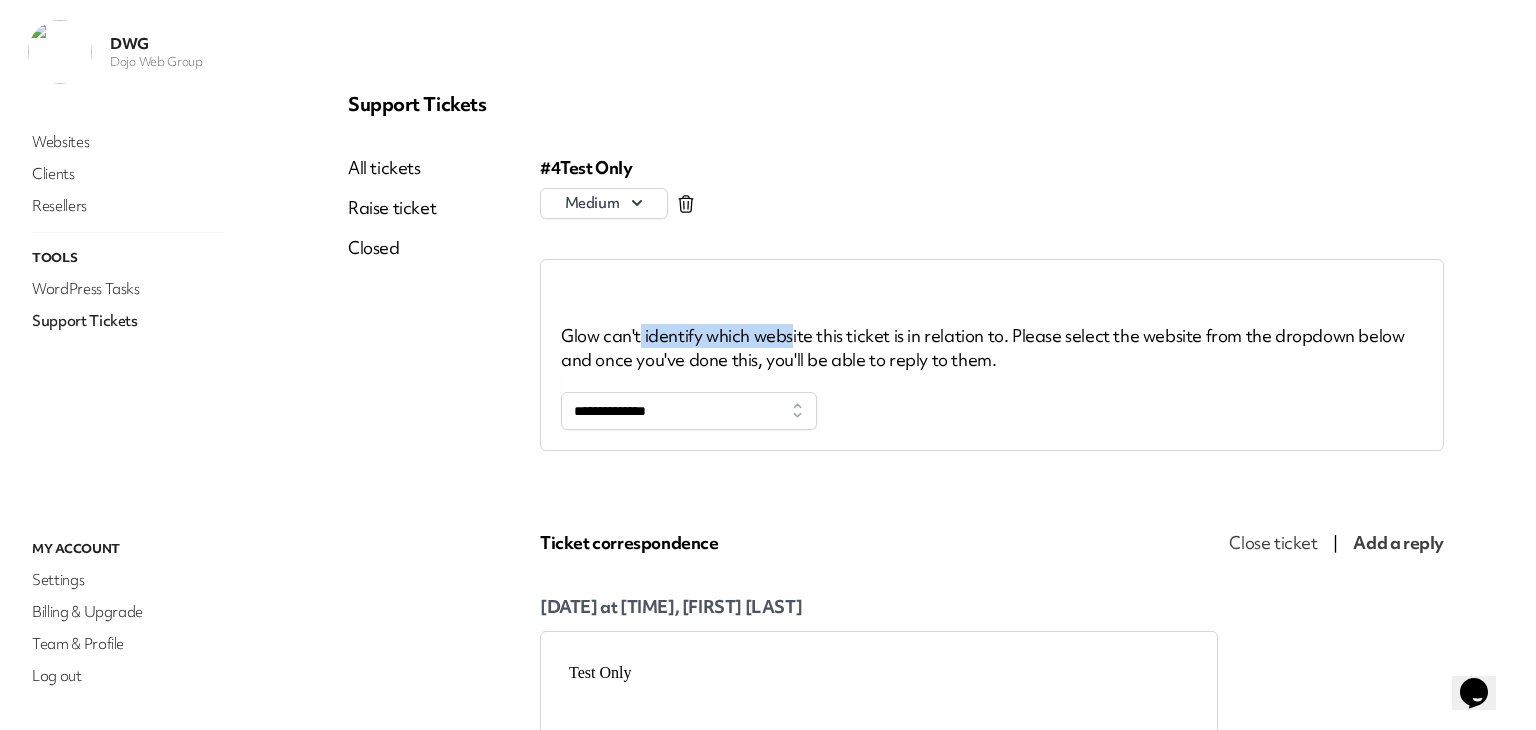 drag, startPoint x: 636, startPoint y: 337, endPoint x: 864, endPoint y: 335, distance: 228.00877 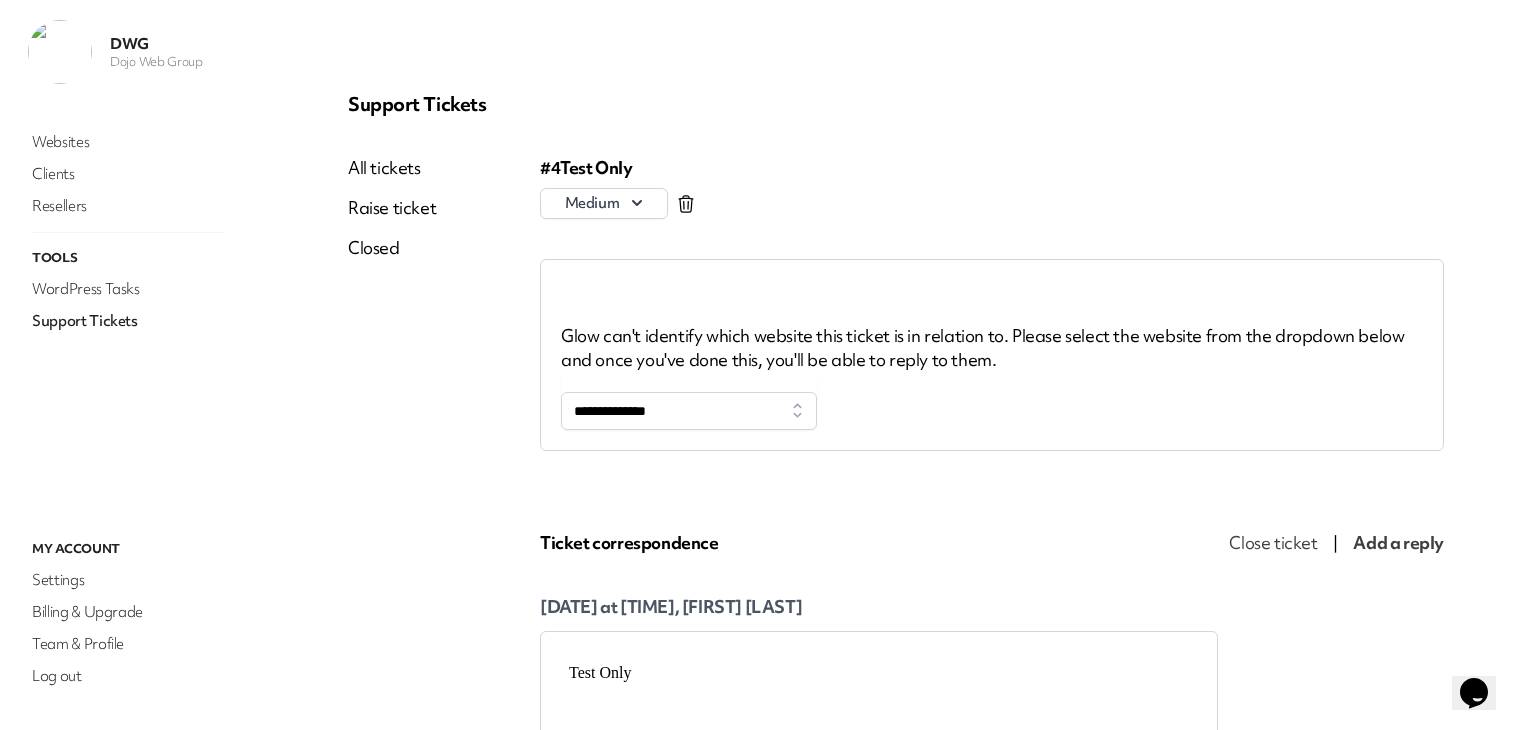 click on "Glow can't identify which website this ticket is in relation to. Please select the website from the dropdown below and once you've done this, you'll be able to reply to them." at bounding box center (992, 348) 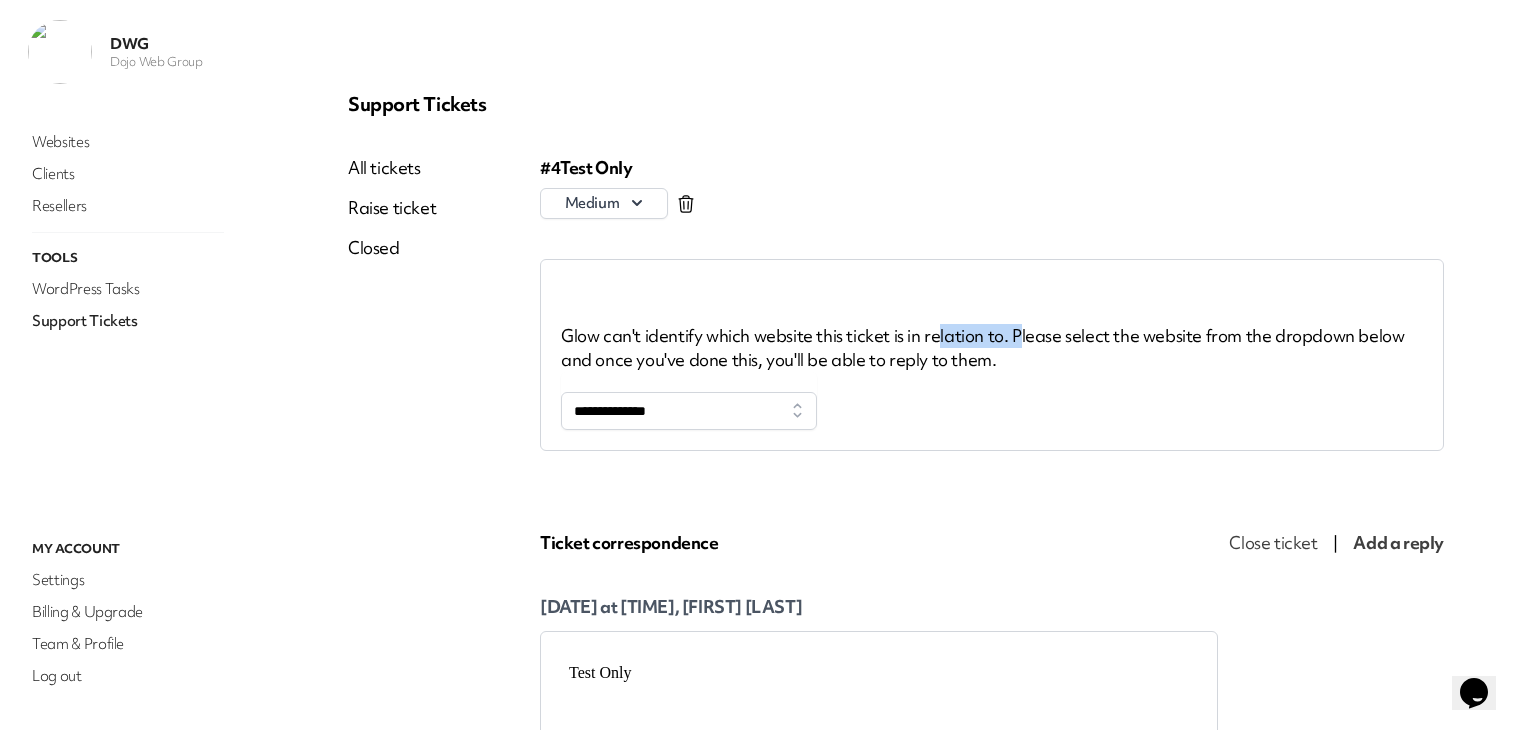 drag, startPoint x: 968, startPoint y: 340, endPoint x: 1093, endPoint y: 340, distance: 125 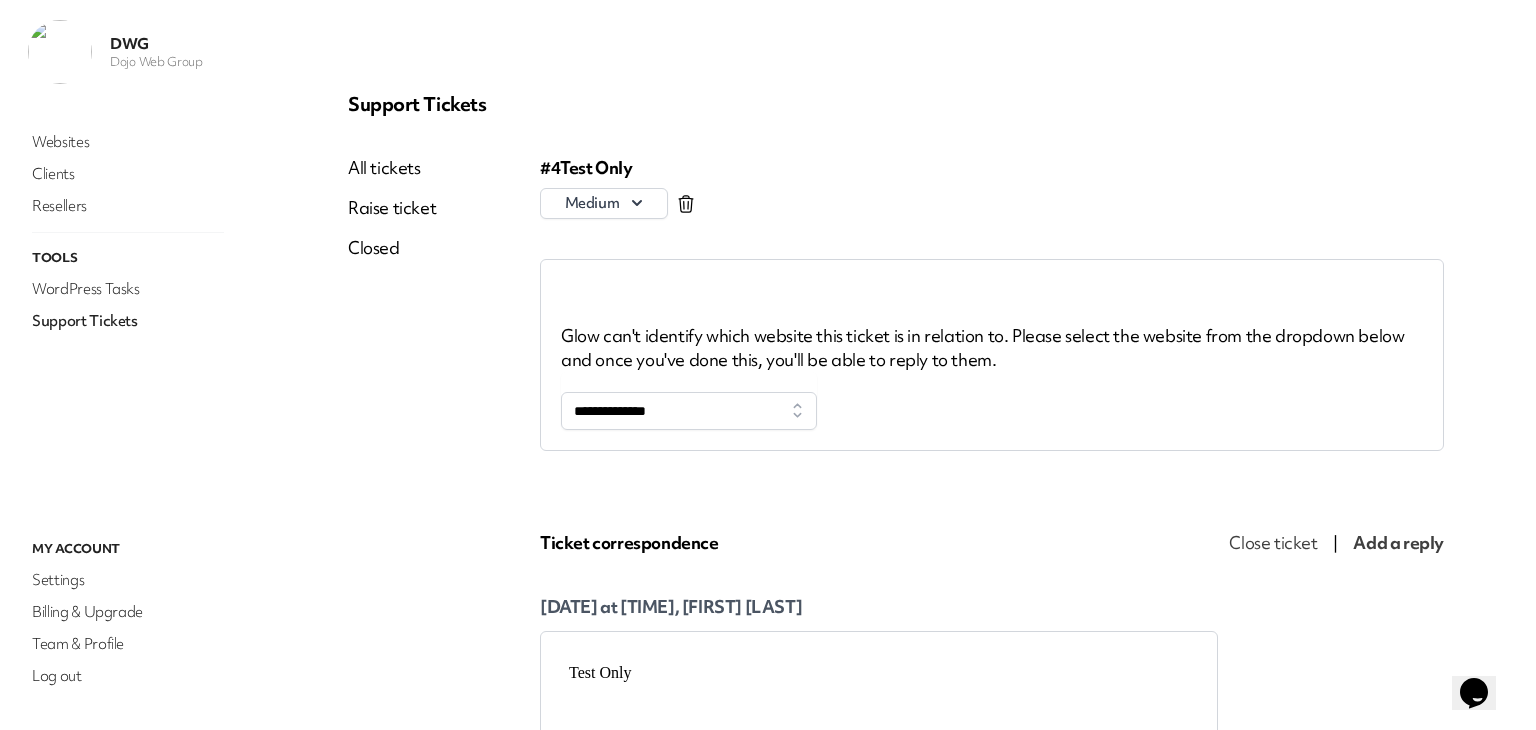 click on "Glow can't identify which website this ticket is in relation to. Please select the website from the dropdown below and once you've done this, you'll be able to reply to them." at bounding box center [992, 348] 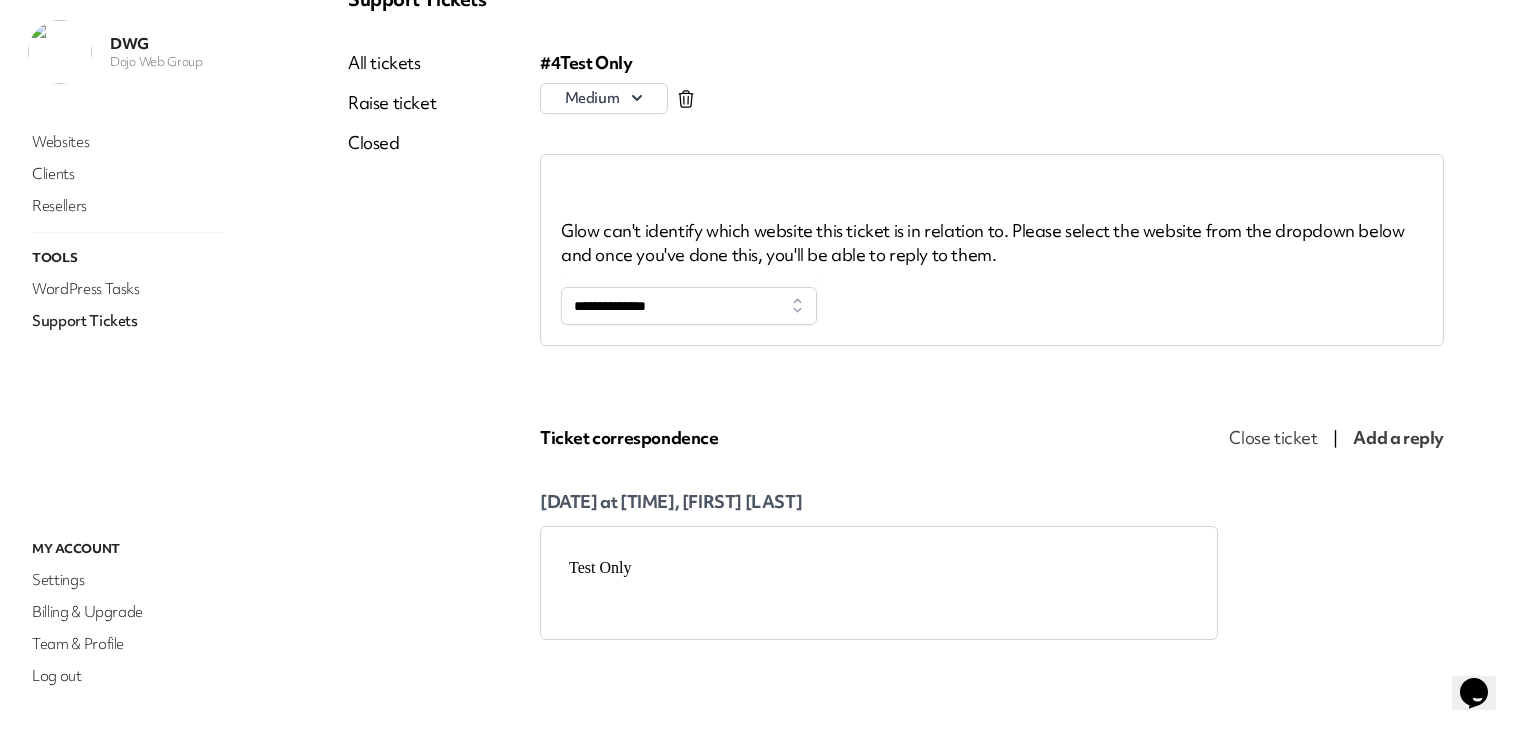 click on "All tickets
Raise ticket
Closed" at bounding box center [444, 345] 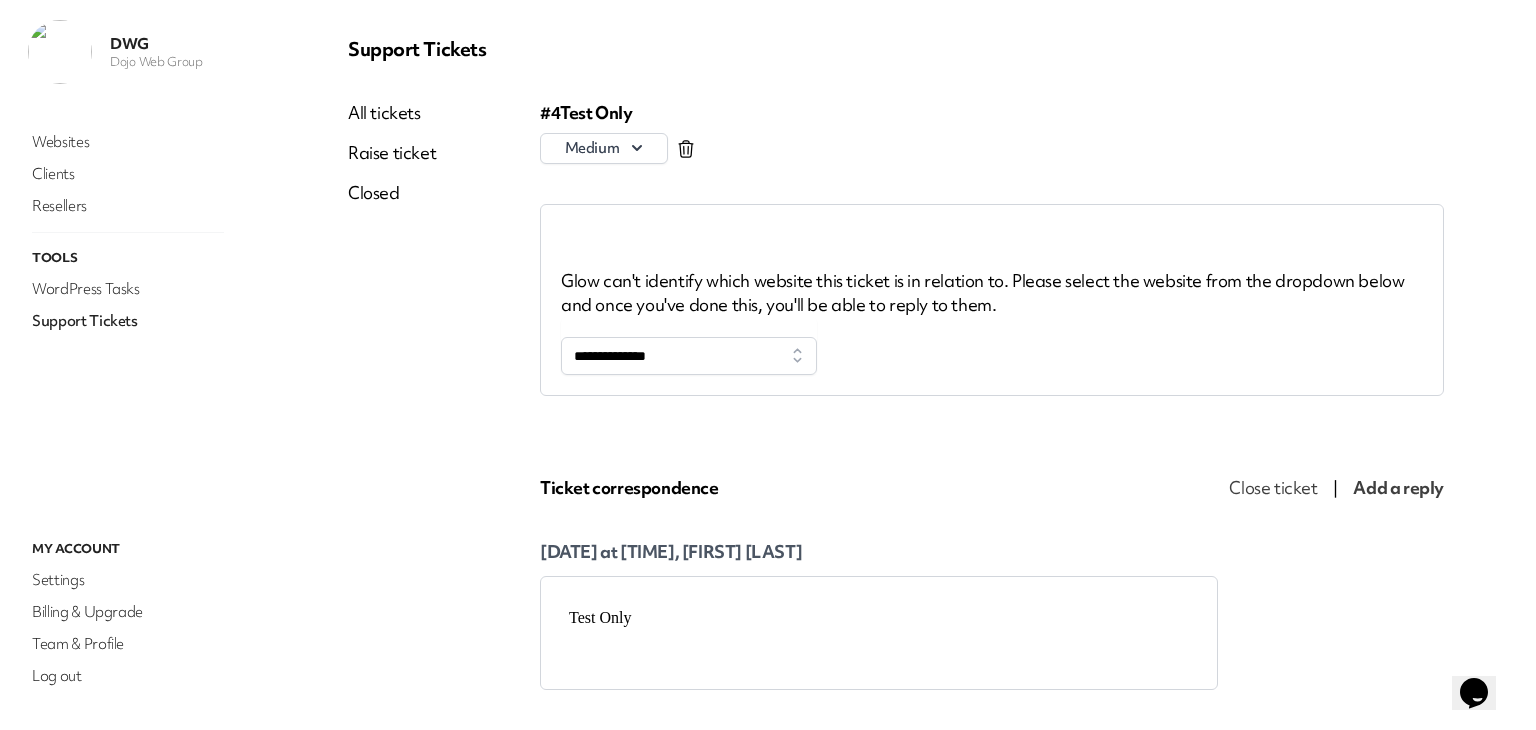 scroll, scrollTop: 0, scrollLeft: 0, axis: both 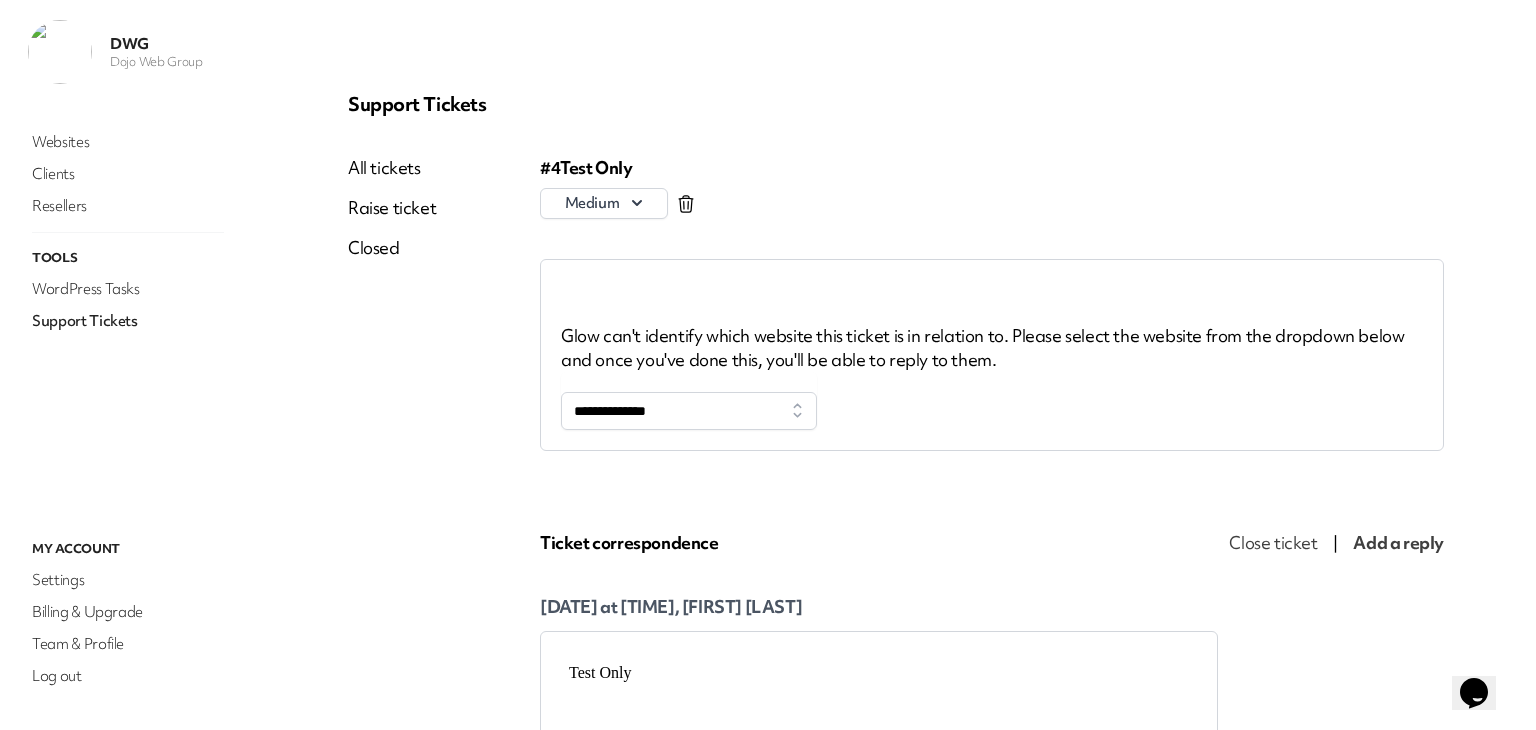 click on "All tickets" at bounding box center [392, 168] 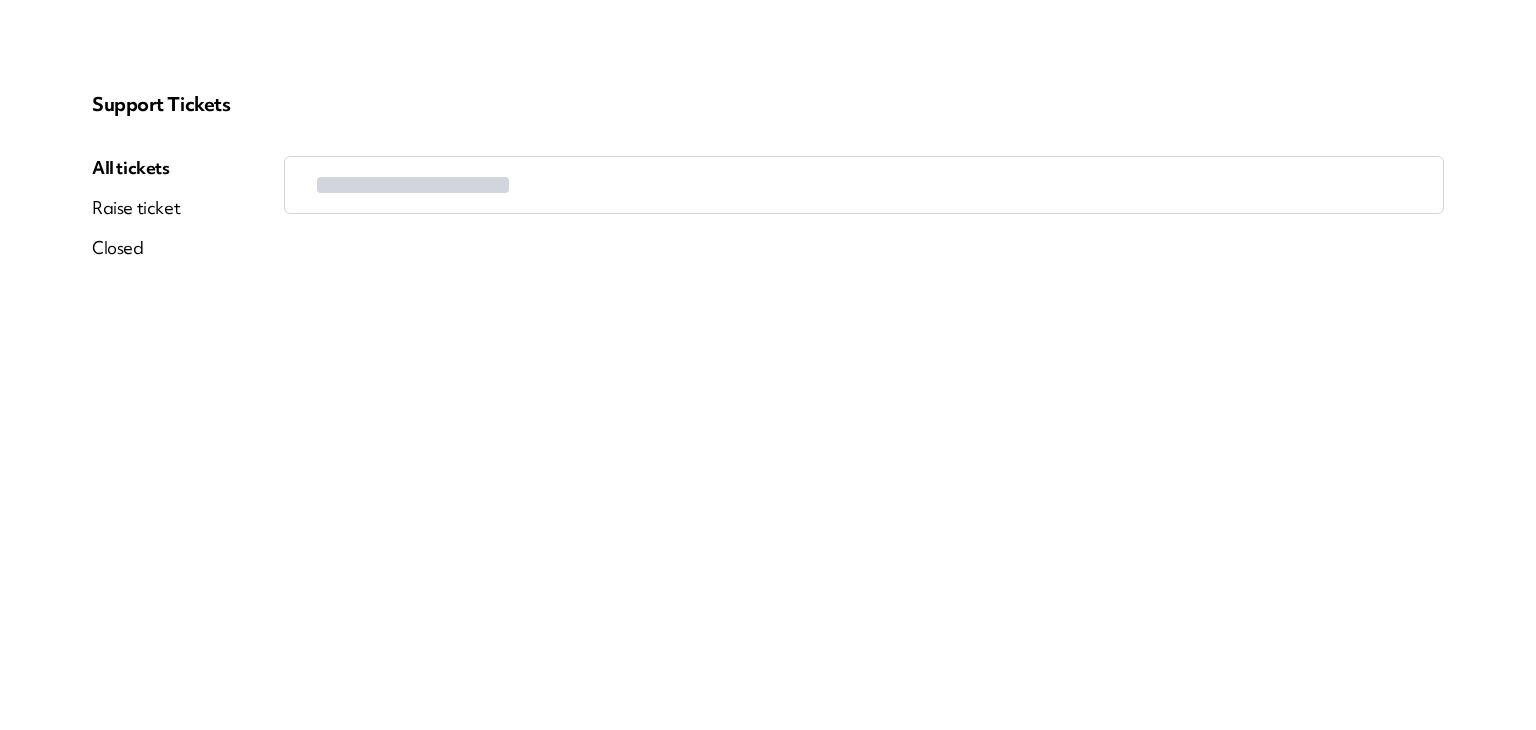 scroll, scrollTop: 0, scrollLeft: 0, axis: both 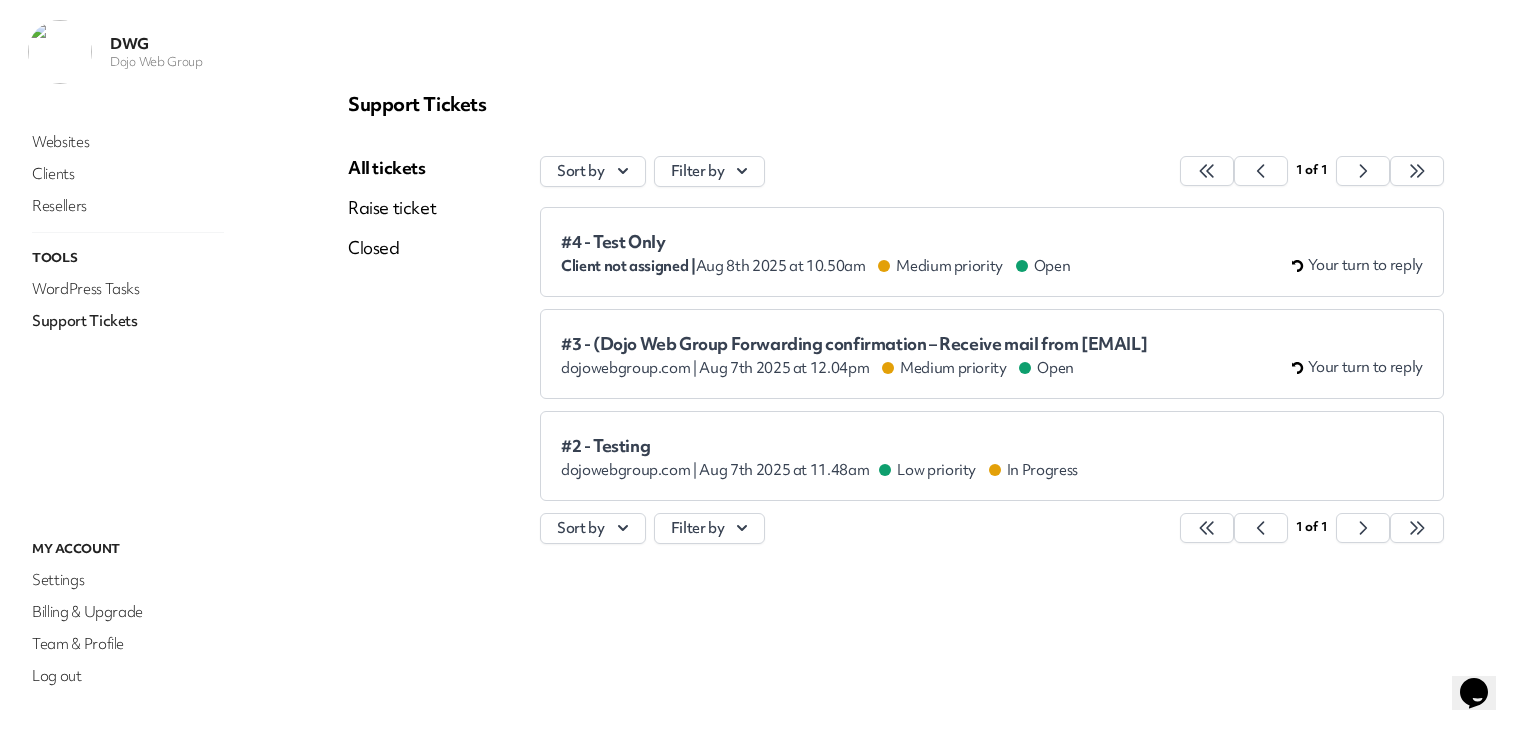 click on "Client not assigned |
[DATE] at [TIME]
Medium priority
Open" at bounding box center (815, 266) 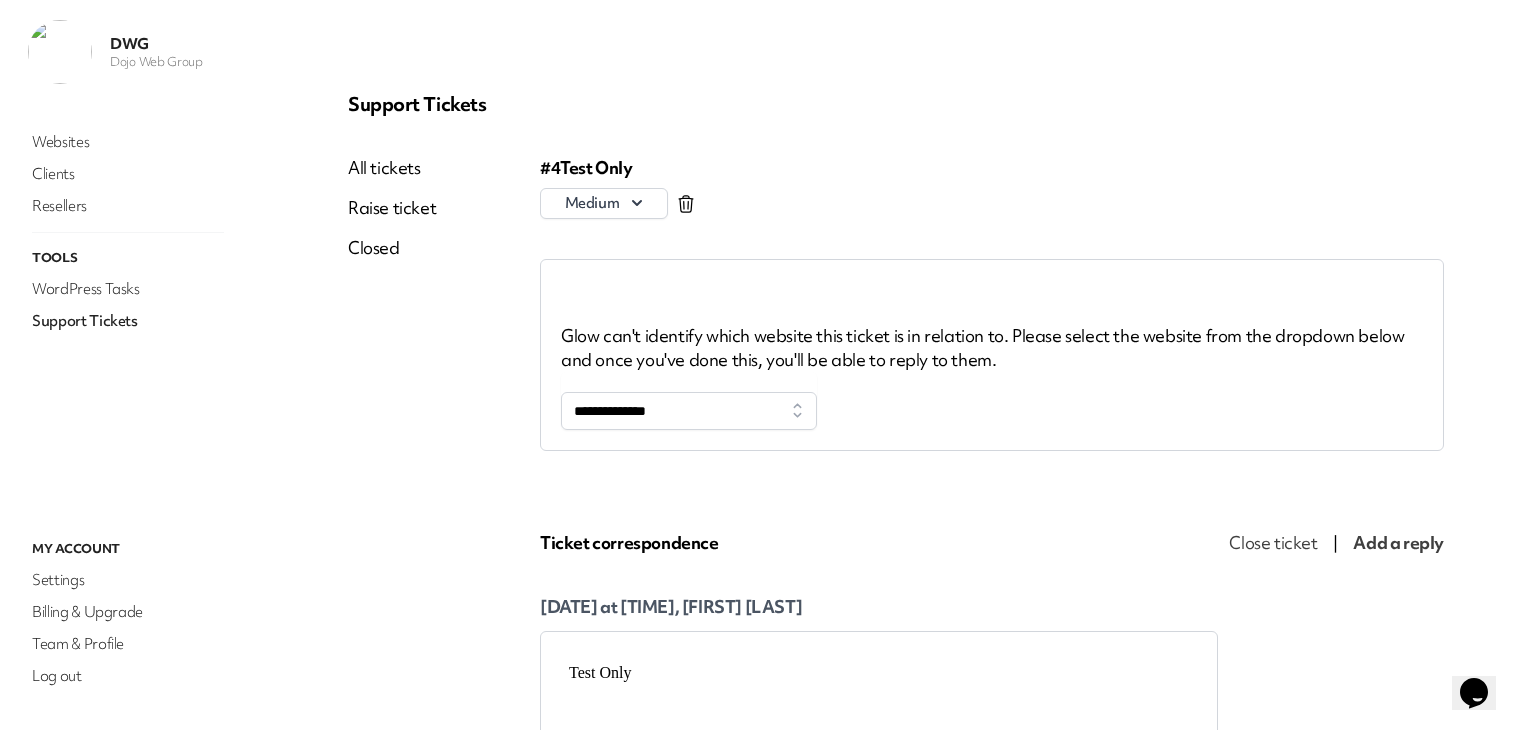 scroll, scrollTop: 0, scrollLeft: 0, axis: both 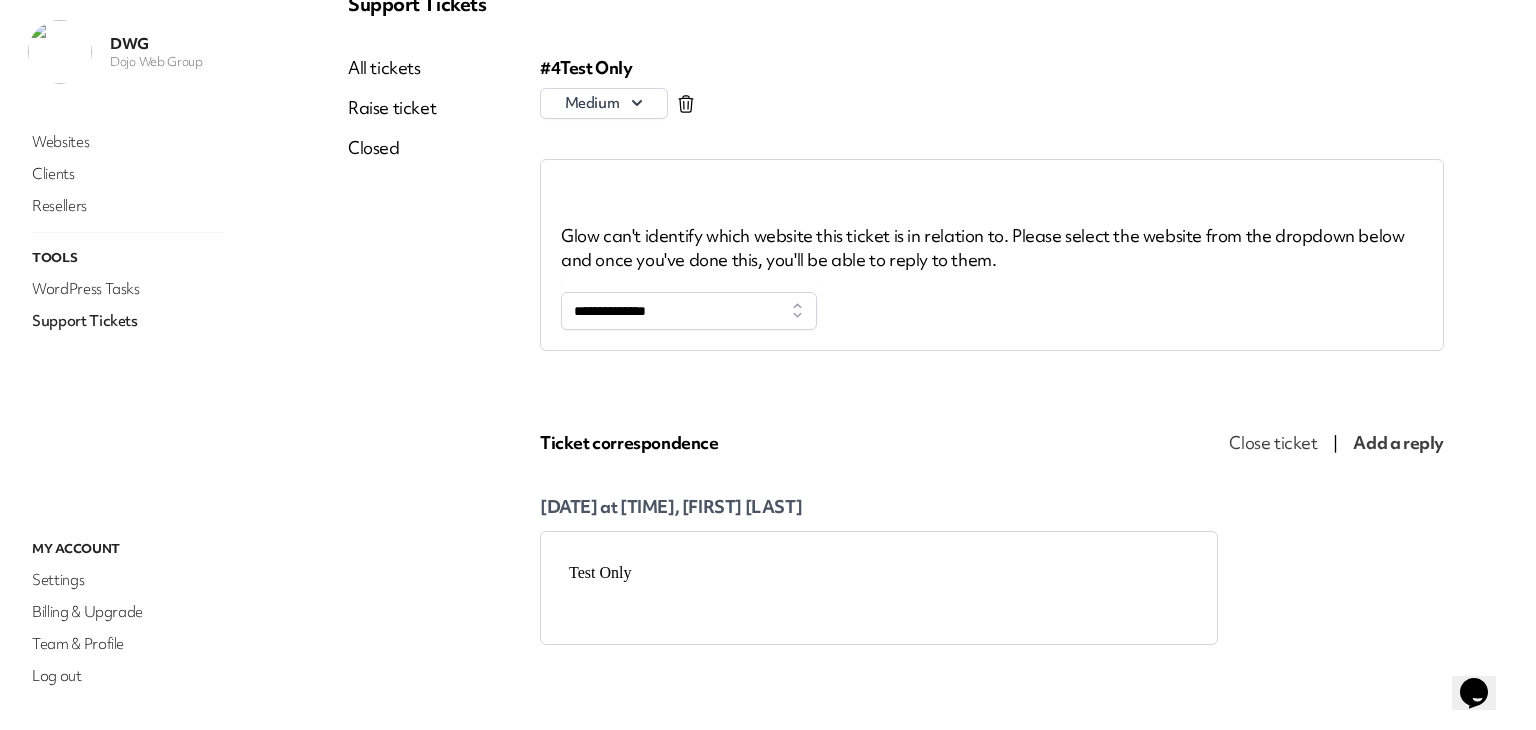 click on "All tickets
Raise ticket
Closed" at bounding box center (444, 350) 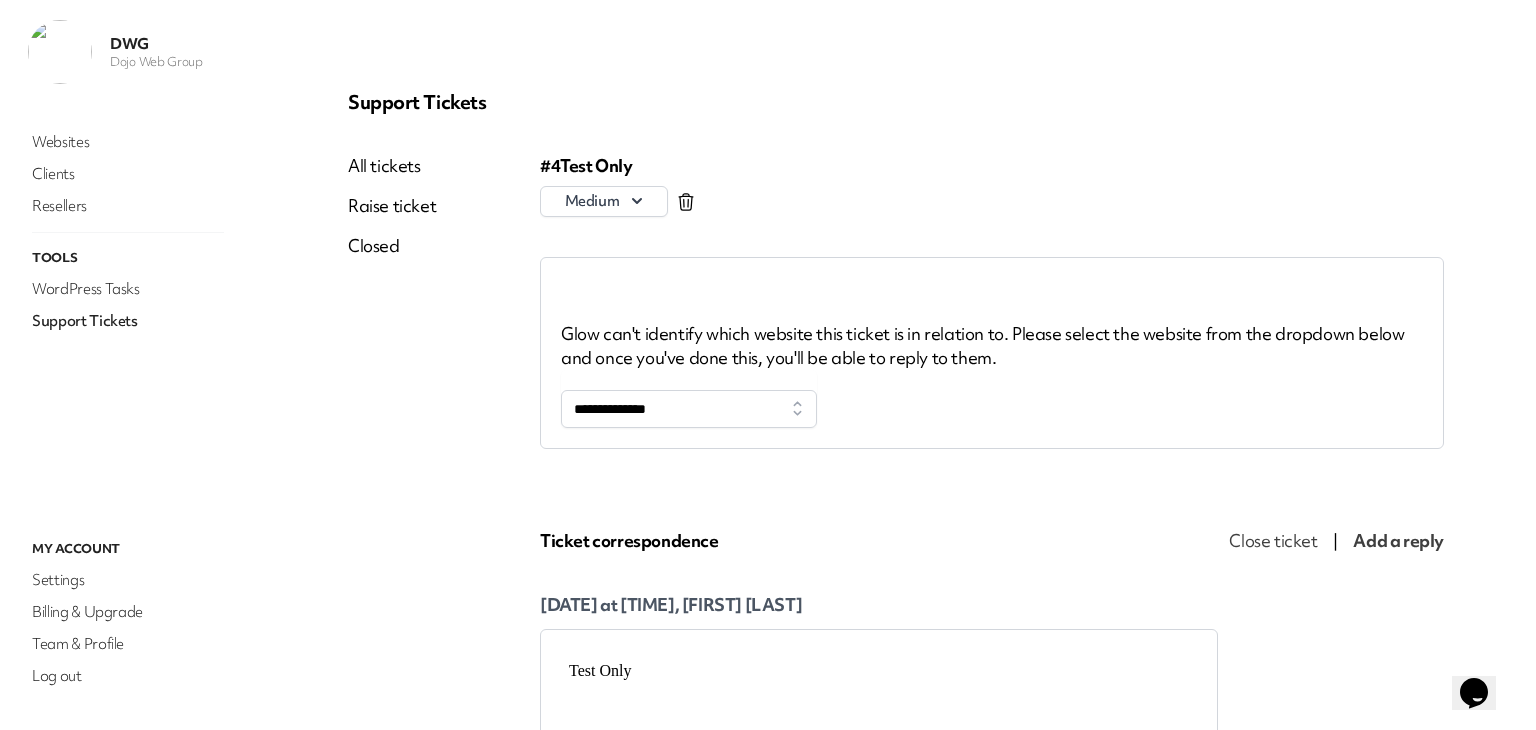 scroll, scrollTop: 0, scrollLeft: 0, axis: both 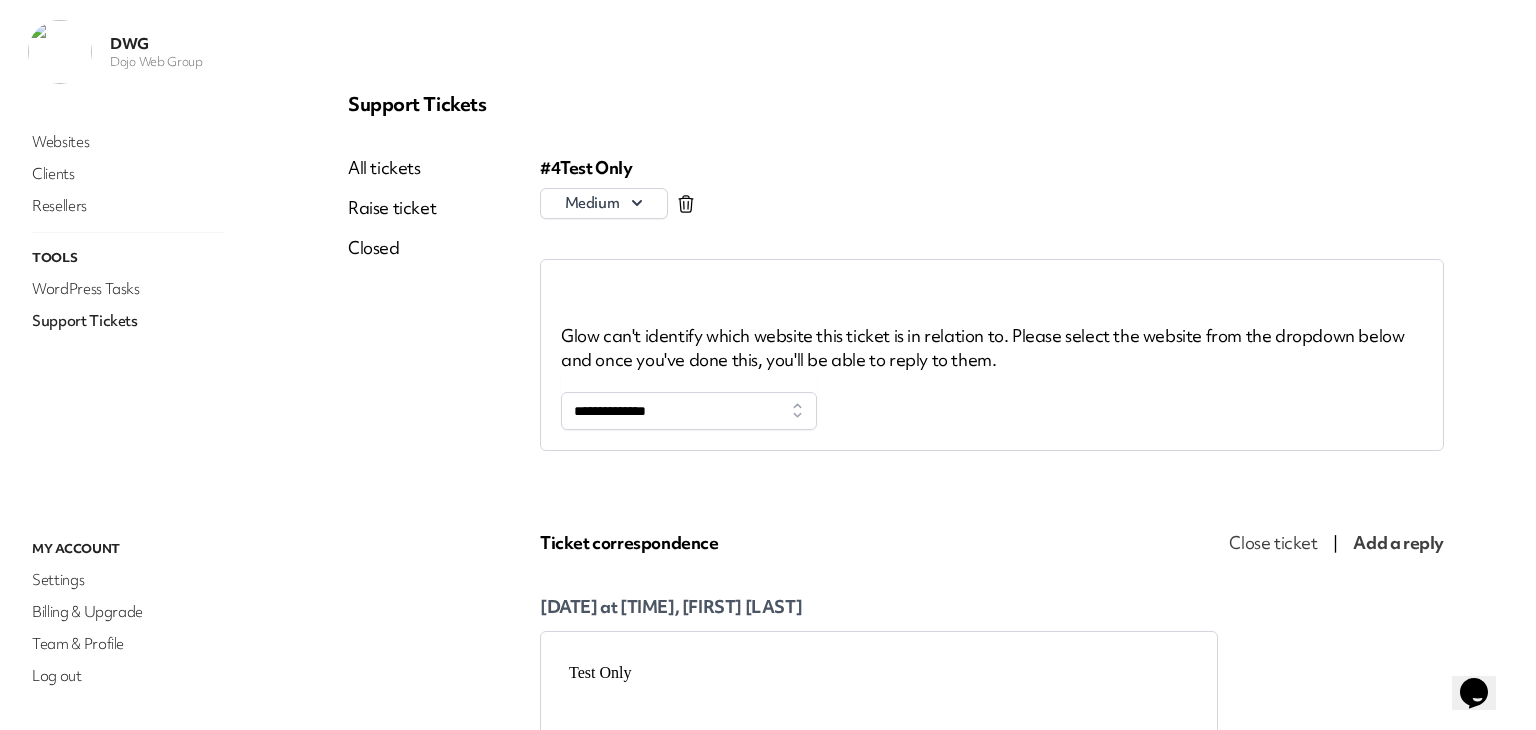 click on "Support Tickets" at bounding box center [128, 321] 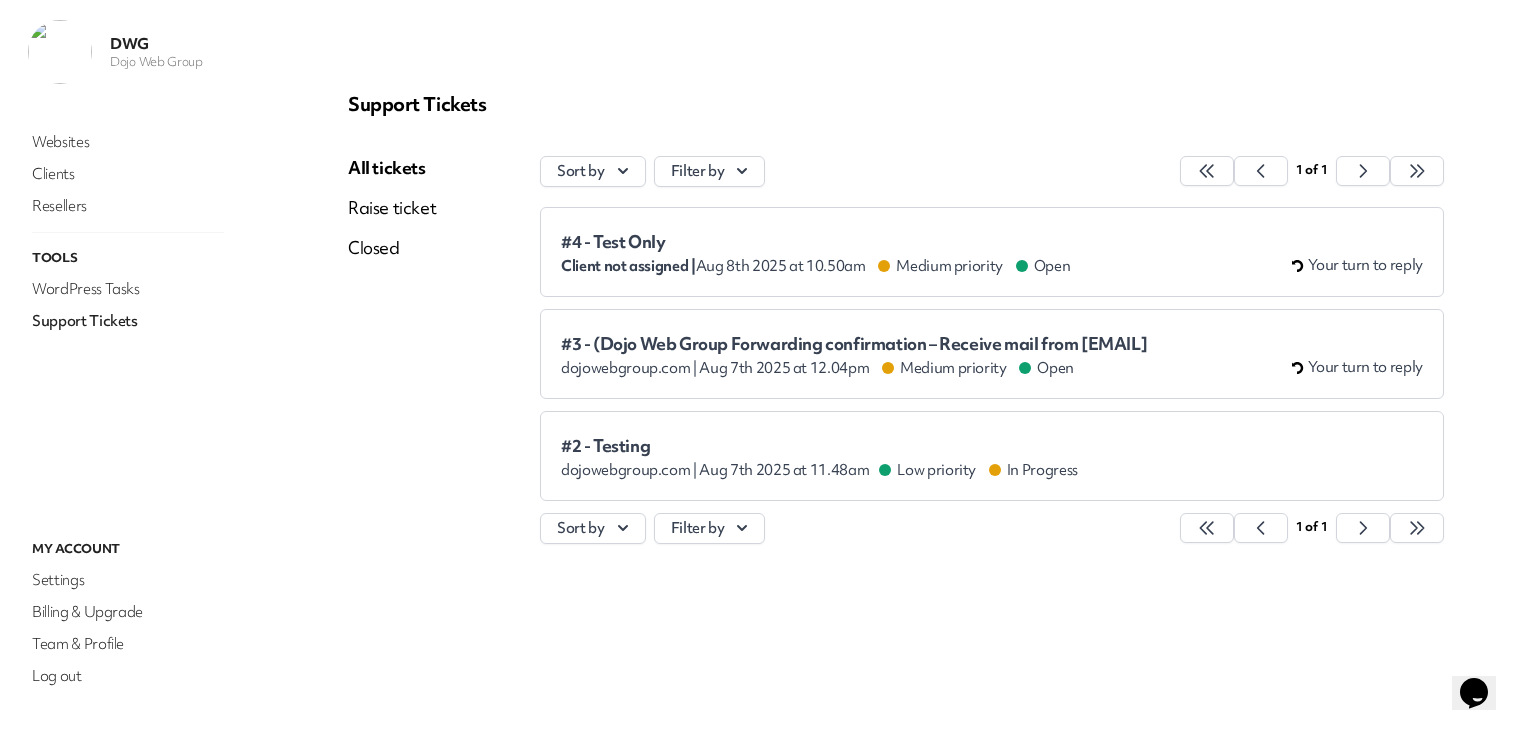 click on "Client not assigned |
Aug 8th 2025 at 10.50am
Medium priority
Open" at bounding box center (815, 266) 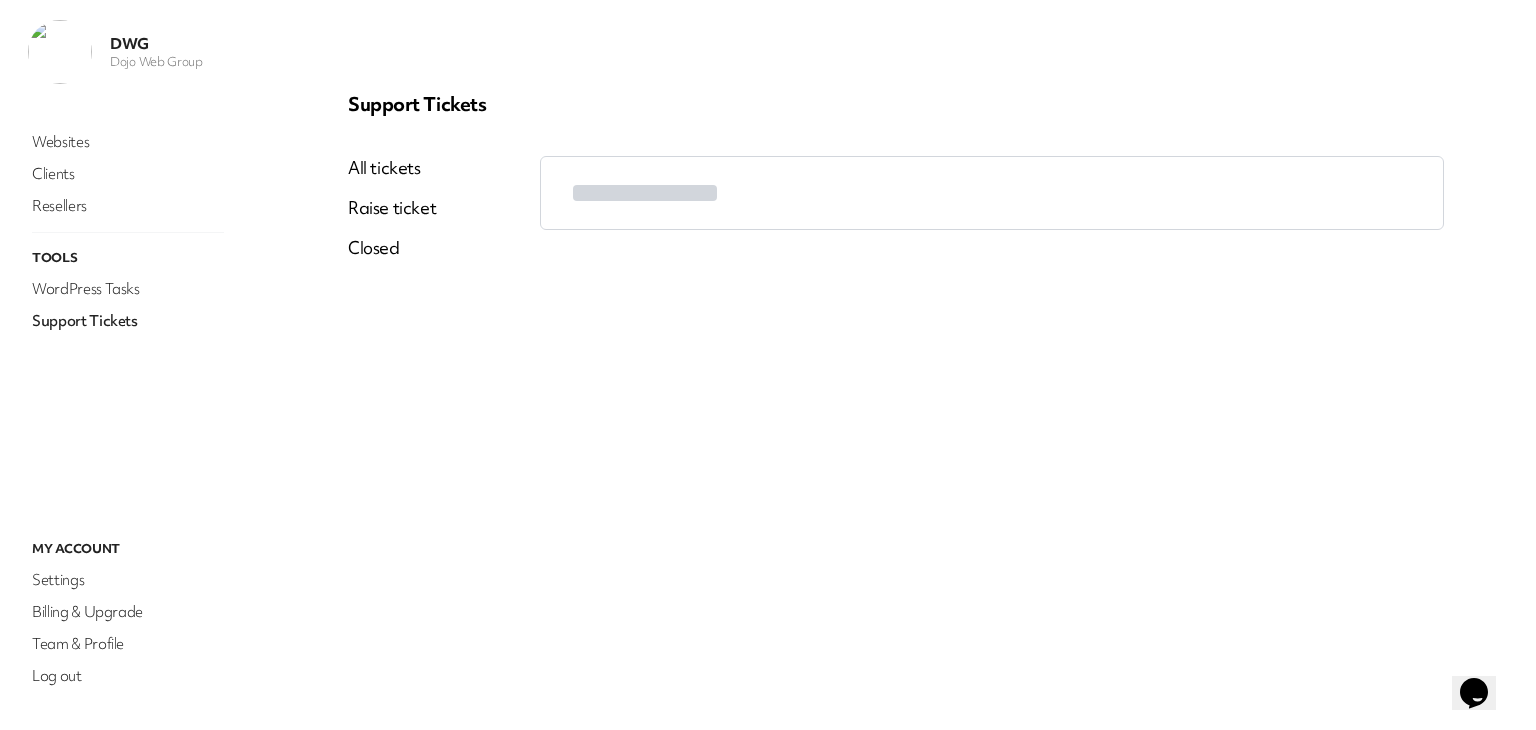 click on "Support Tickets" at bounding box center [128, 321] 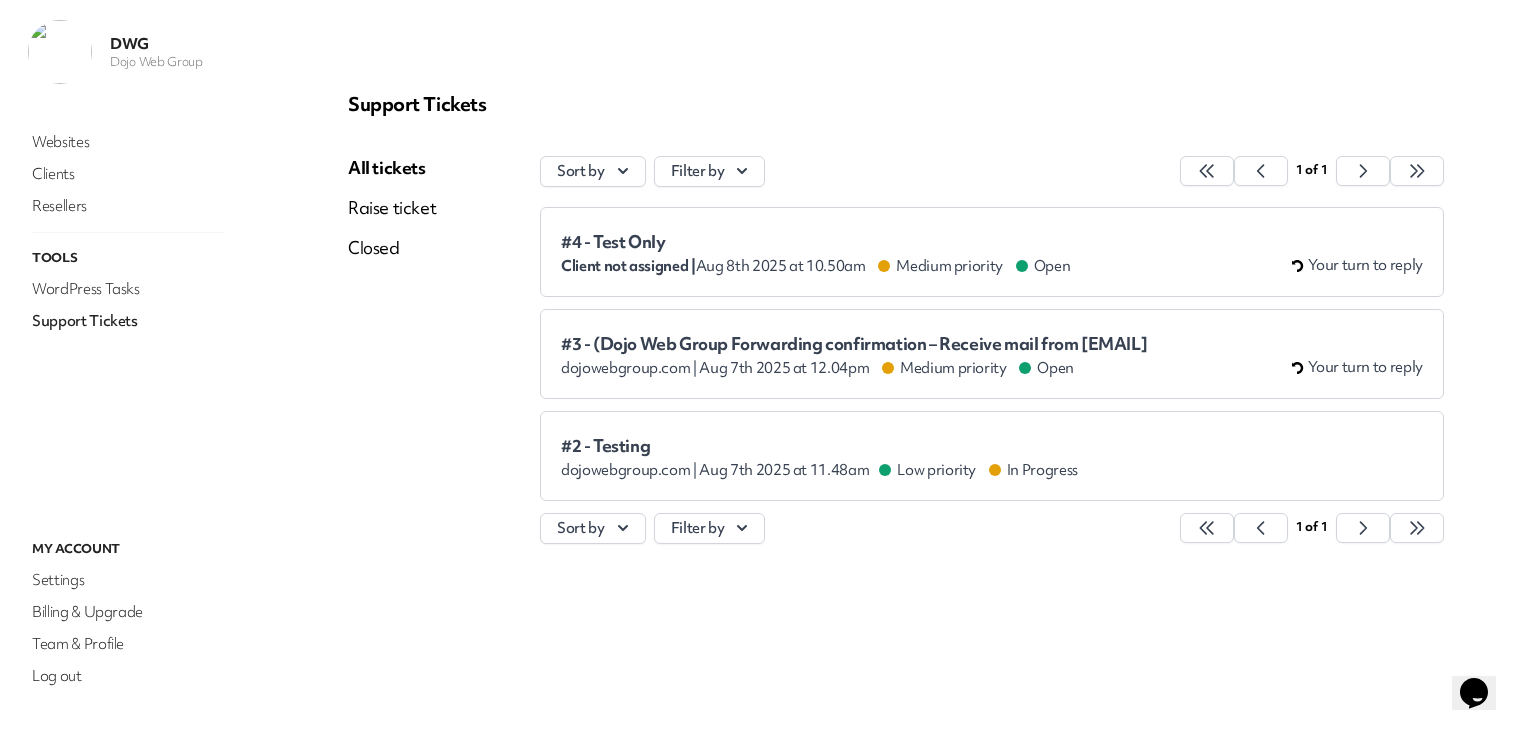 click on "Support Tickets
All tickets
Raise ticket
Closed
Sort by
Filter by
1 of 1       #4 - Test Only     Client not assigned |
Aug 8th 2025 at 10.50am
Medium priority
Open
Your turn to reply
#3 - (Dojo Web Group Forwarding confirmation – Receive mail from info@dojowebgroup.com   dojowebgroup.com |
Aug 7th 2025 at 12.04pm
Medium priority
Open
Your turn to reply
#2 - Testing   dojowebgroup.com |
Aug 7th 2025 at 11.48am
Low priority
In Progress
1 of 1" at bounding box center [896, 365] 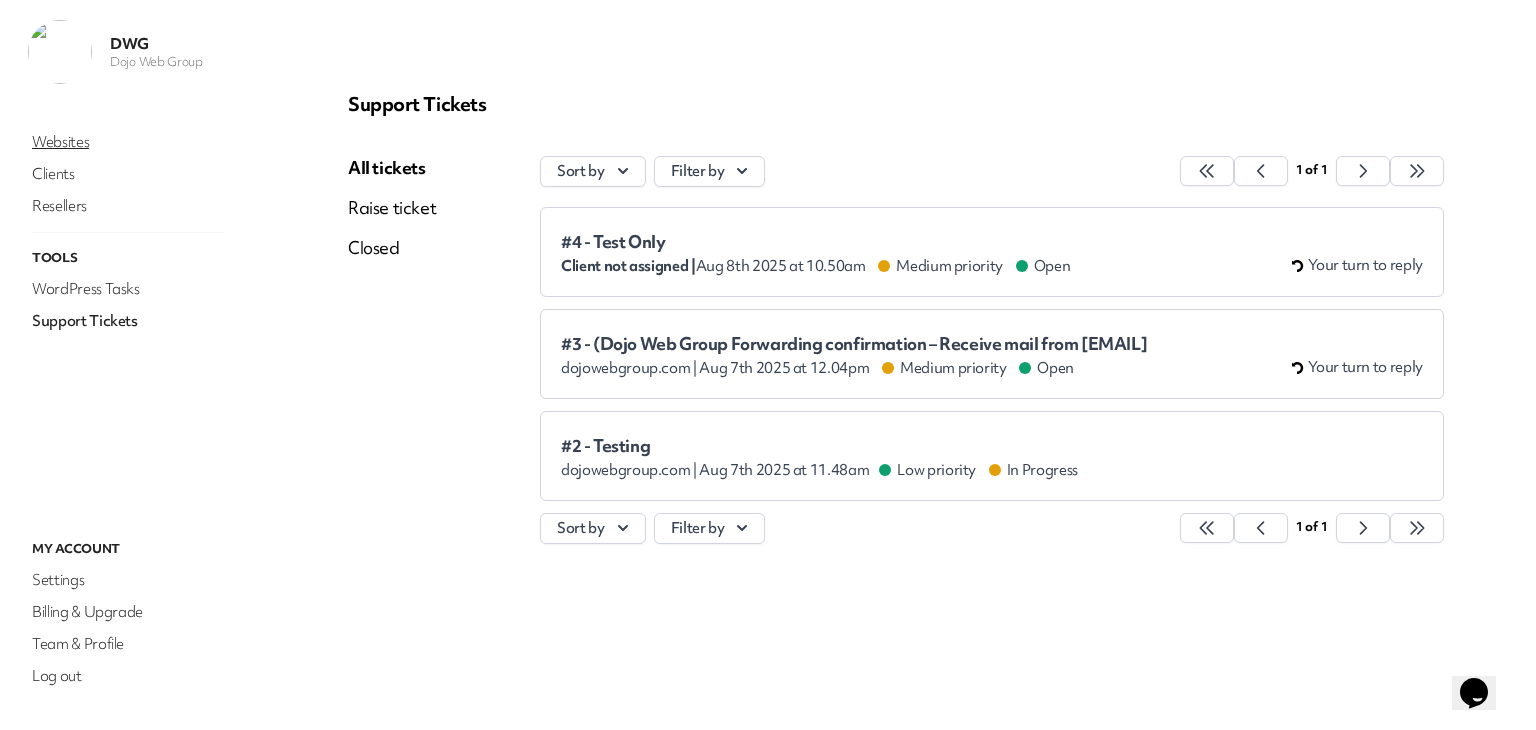 click on "Websites" at bounding box center (128, 142) 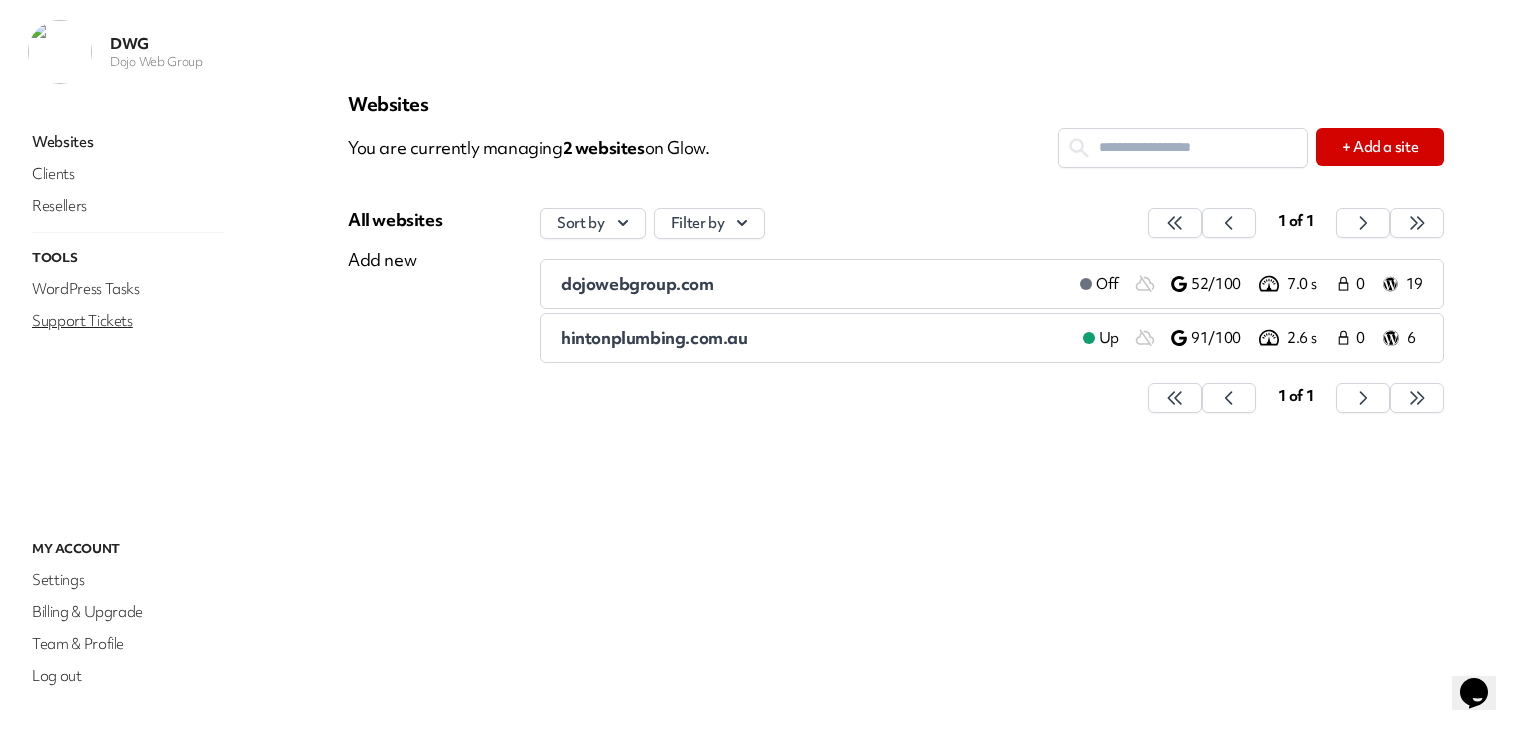 click on "Support Tickets" at bounding box center [128, 321] 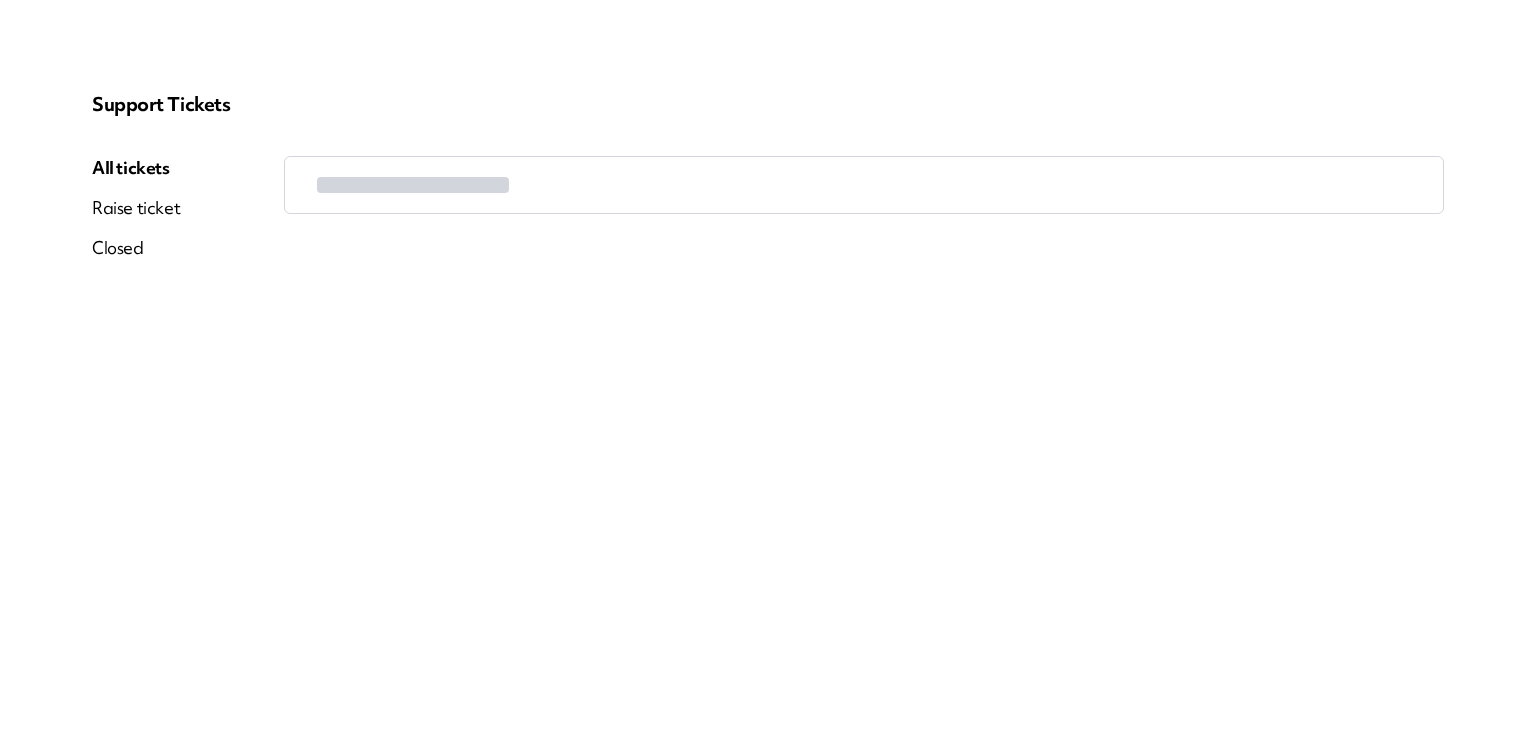 scroll, scrollTop: 0, scrollLeft: 0, axis: both 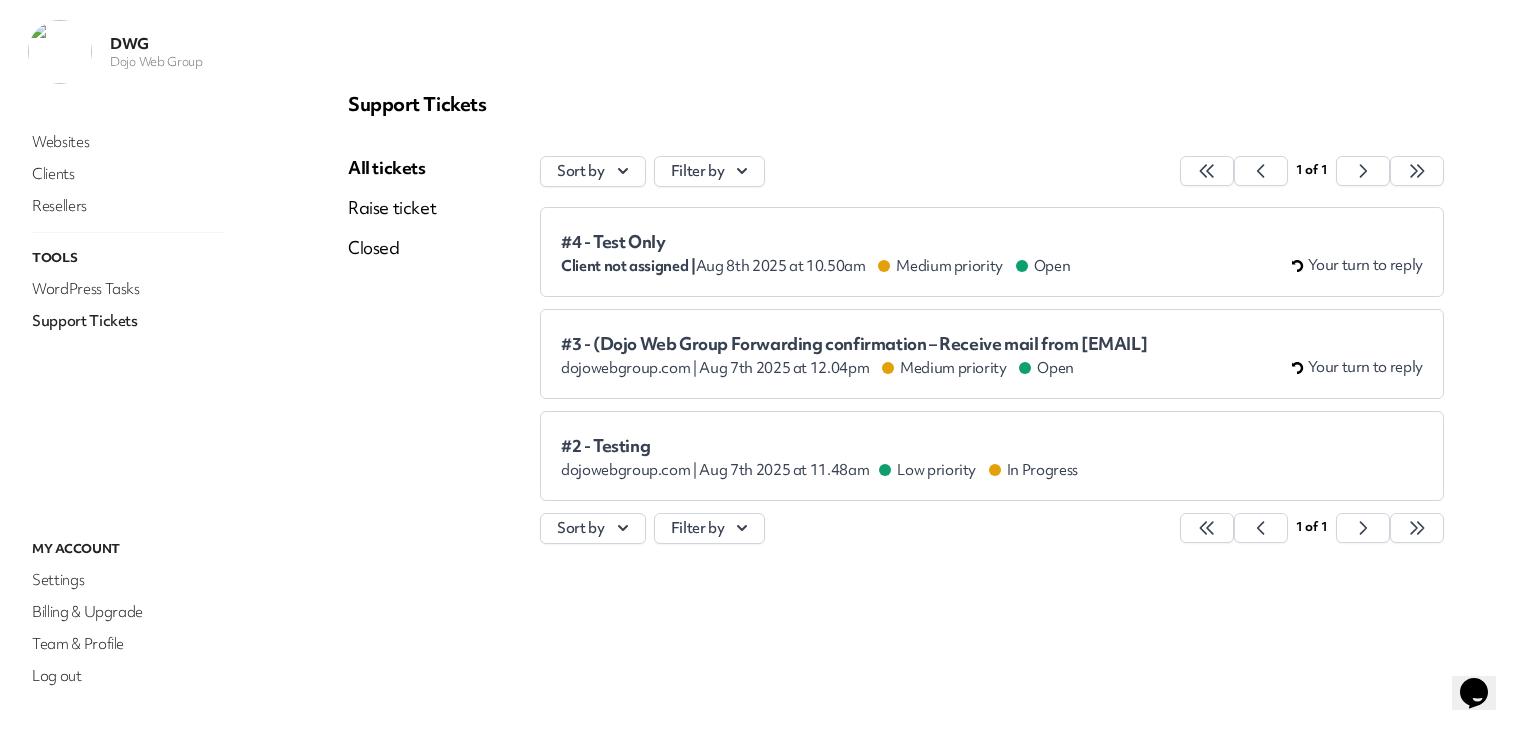 click on "#4 - Test Only" at bounding box center [815, 242] 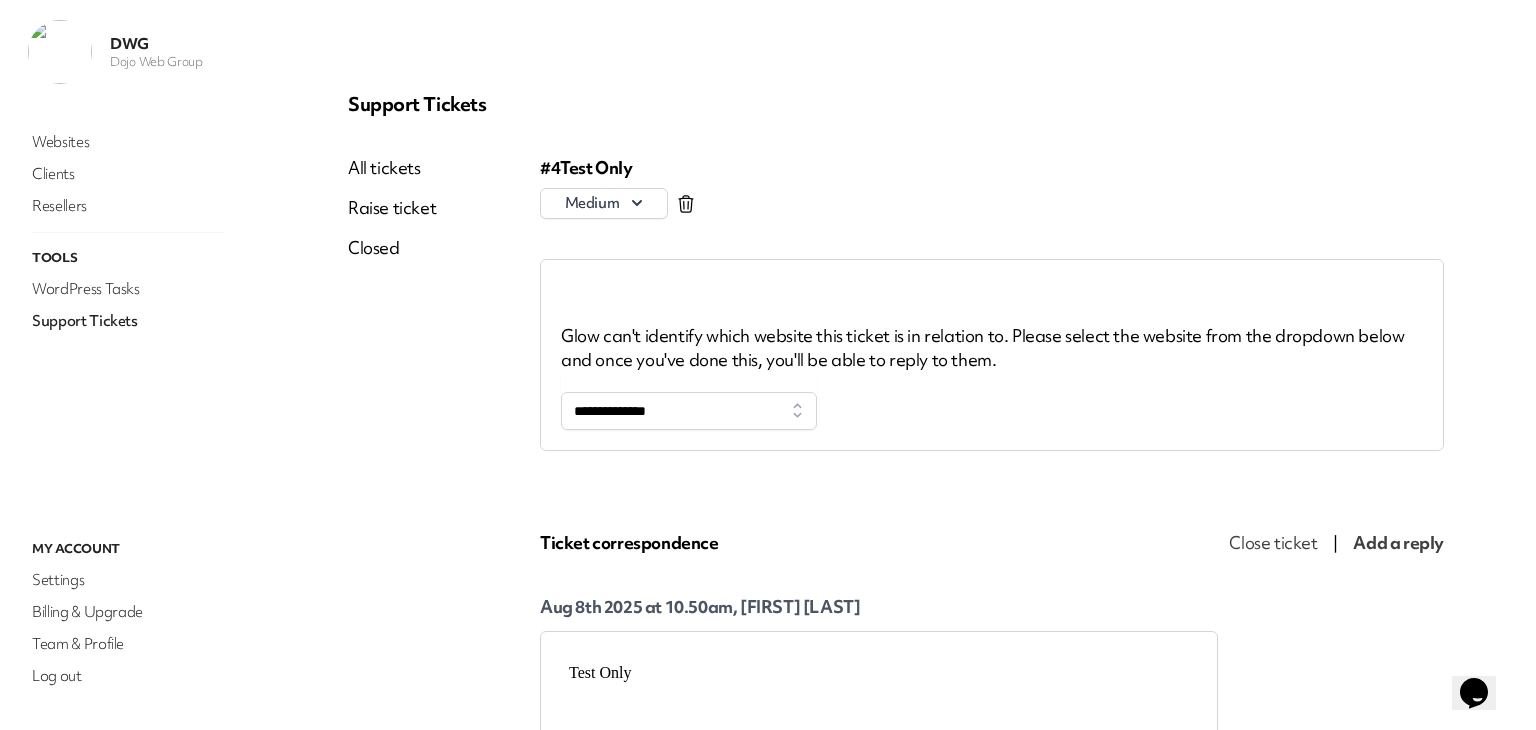 scroll, scrollTop: 0, scrollLeft: 0, axis: both 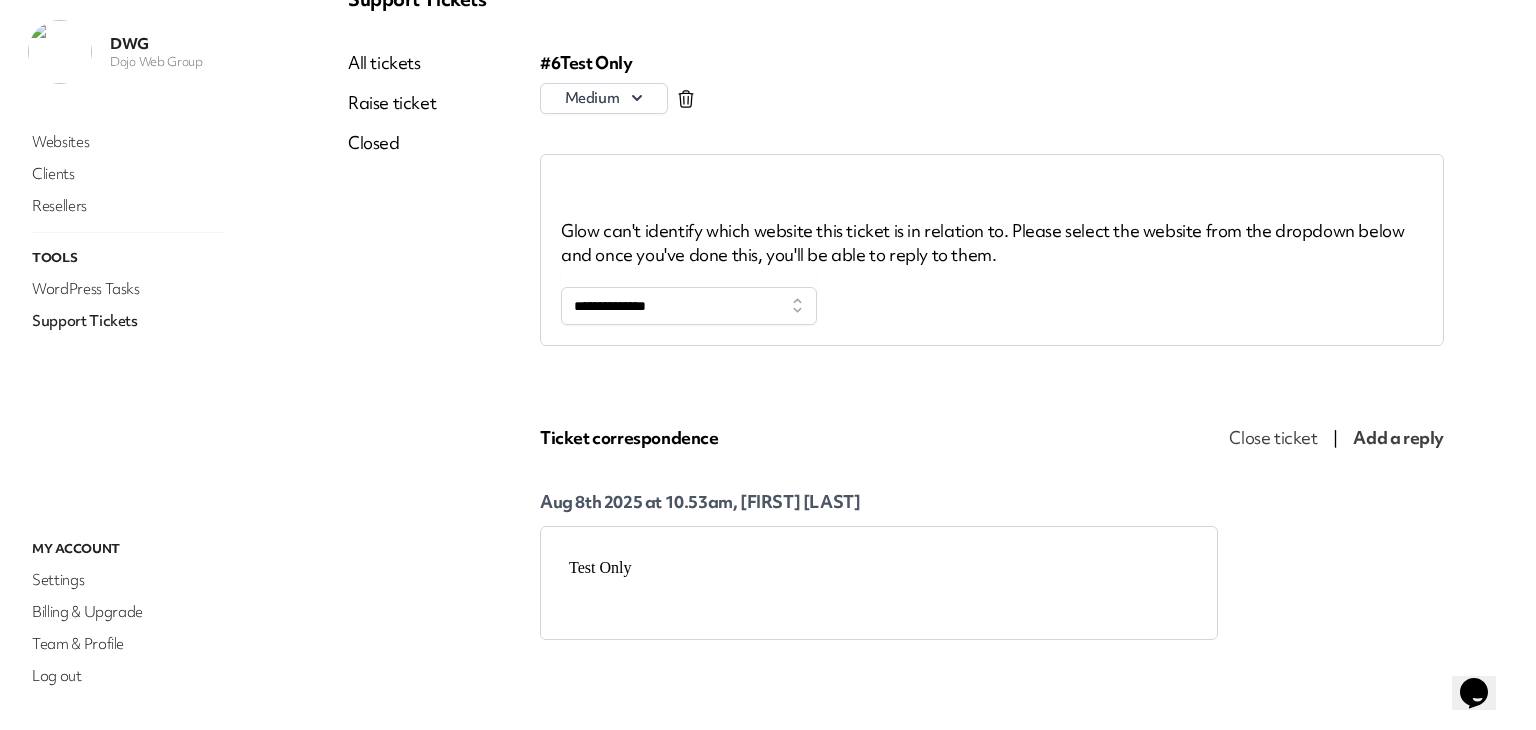 click on "All tickets
Raise ticket
Closed" at bounding box center [392, 345] 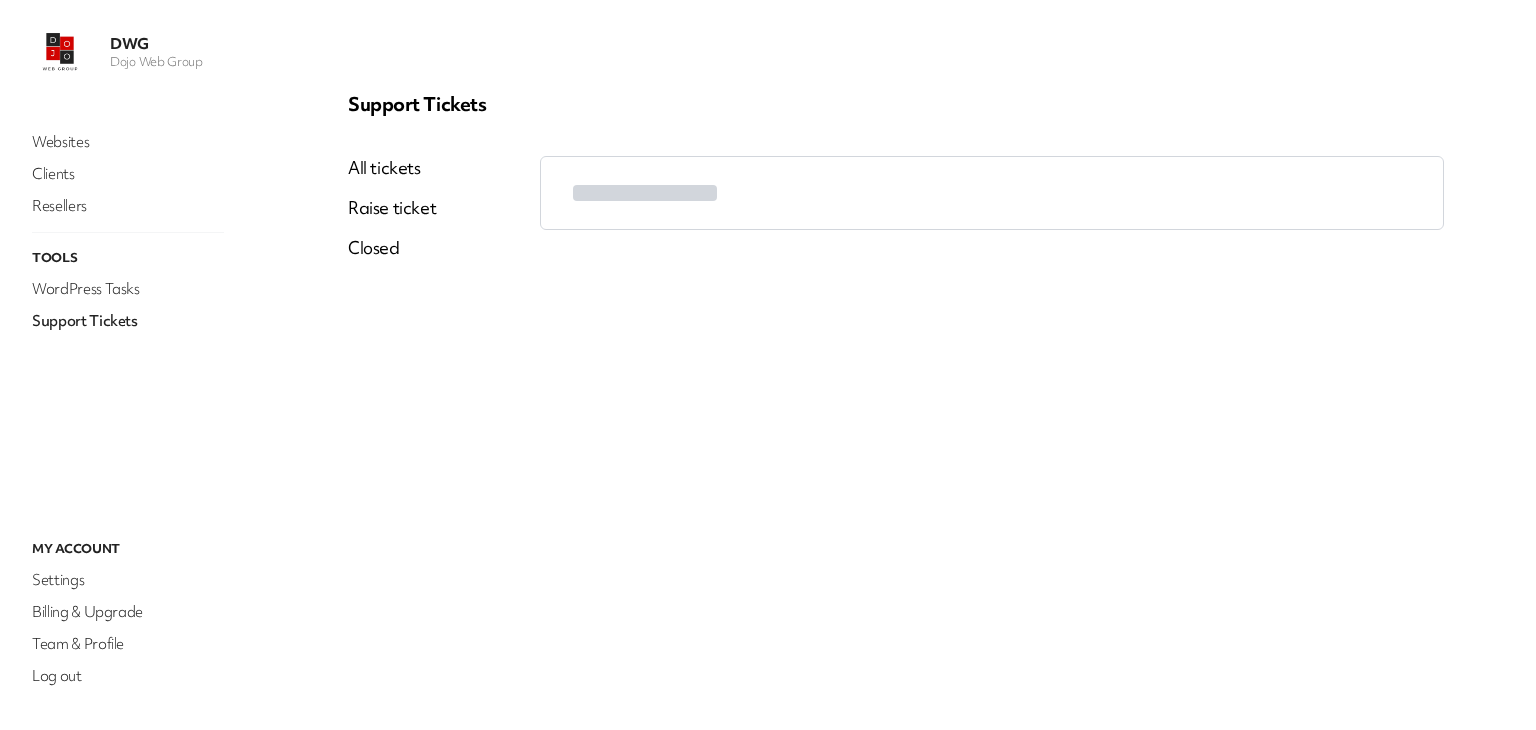 scroll, scrollTop: 0, scrollLeft: 0, axis: both 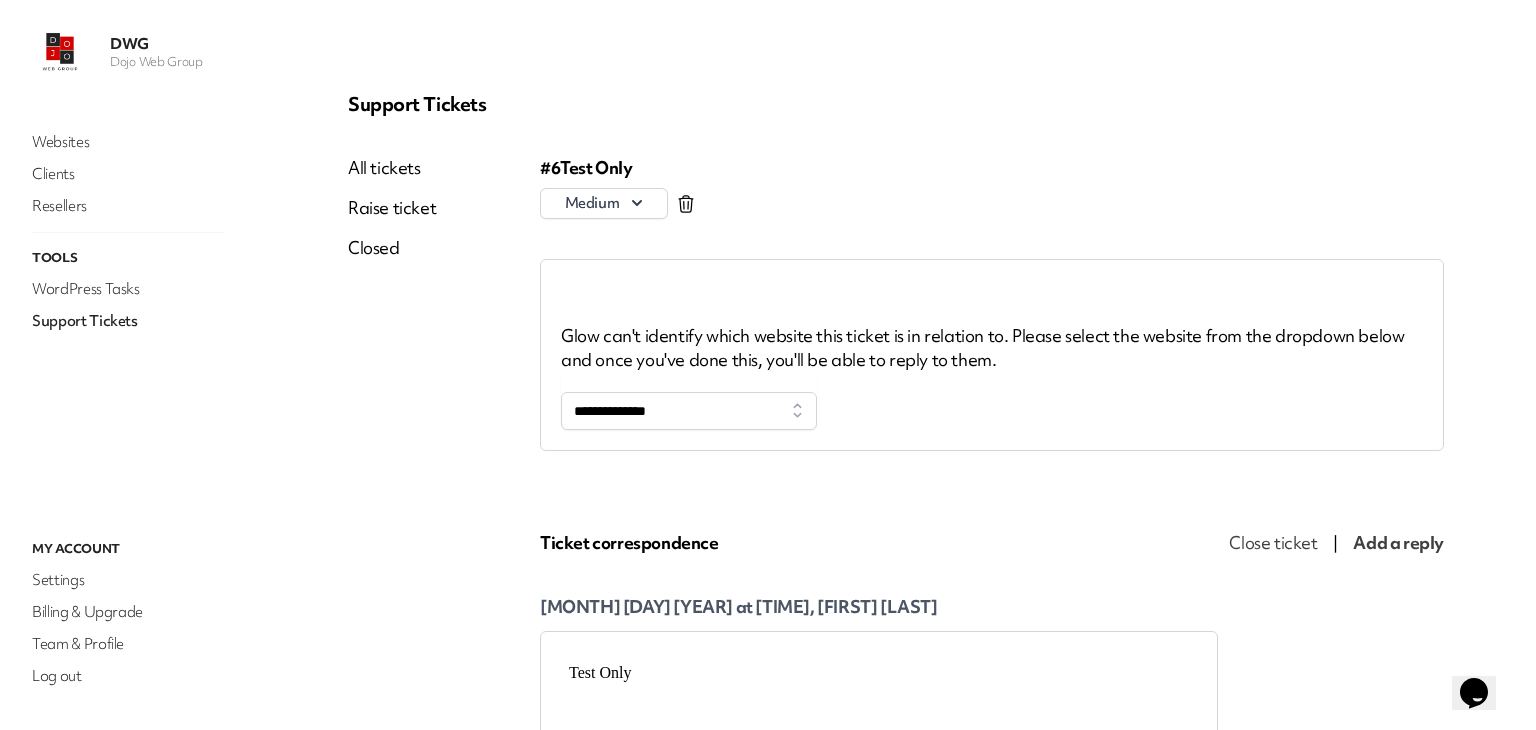 click on "Support Tickets" at bounding box center [128, 321] 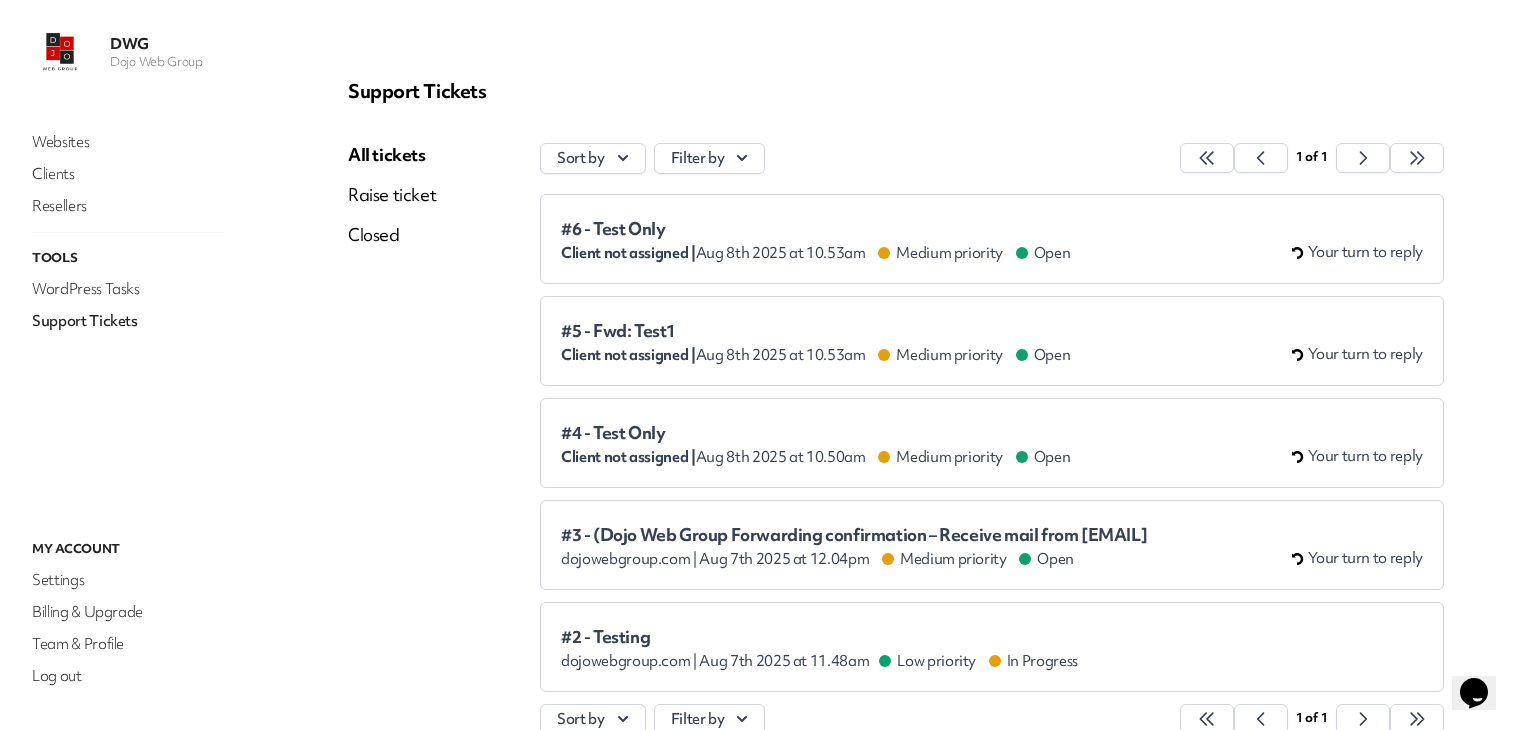 scroll, scrollTop: 0, scrollLeft: 0, axis: both 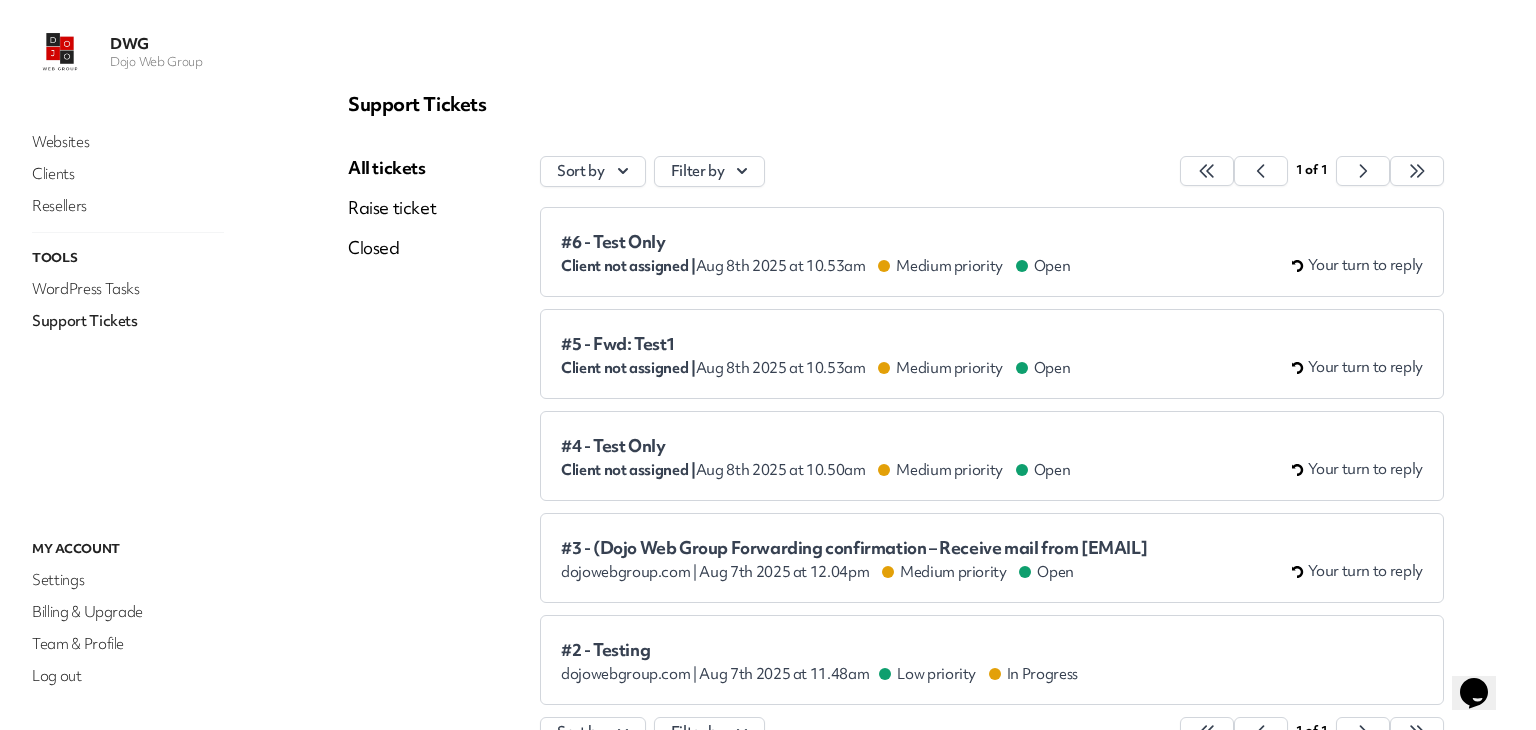 click on "#6 - Test Only" at bounding box center [815, 242] 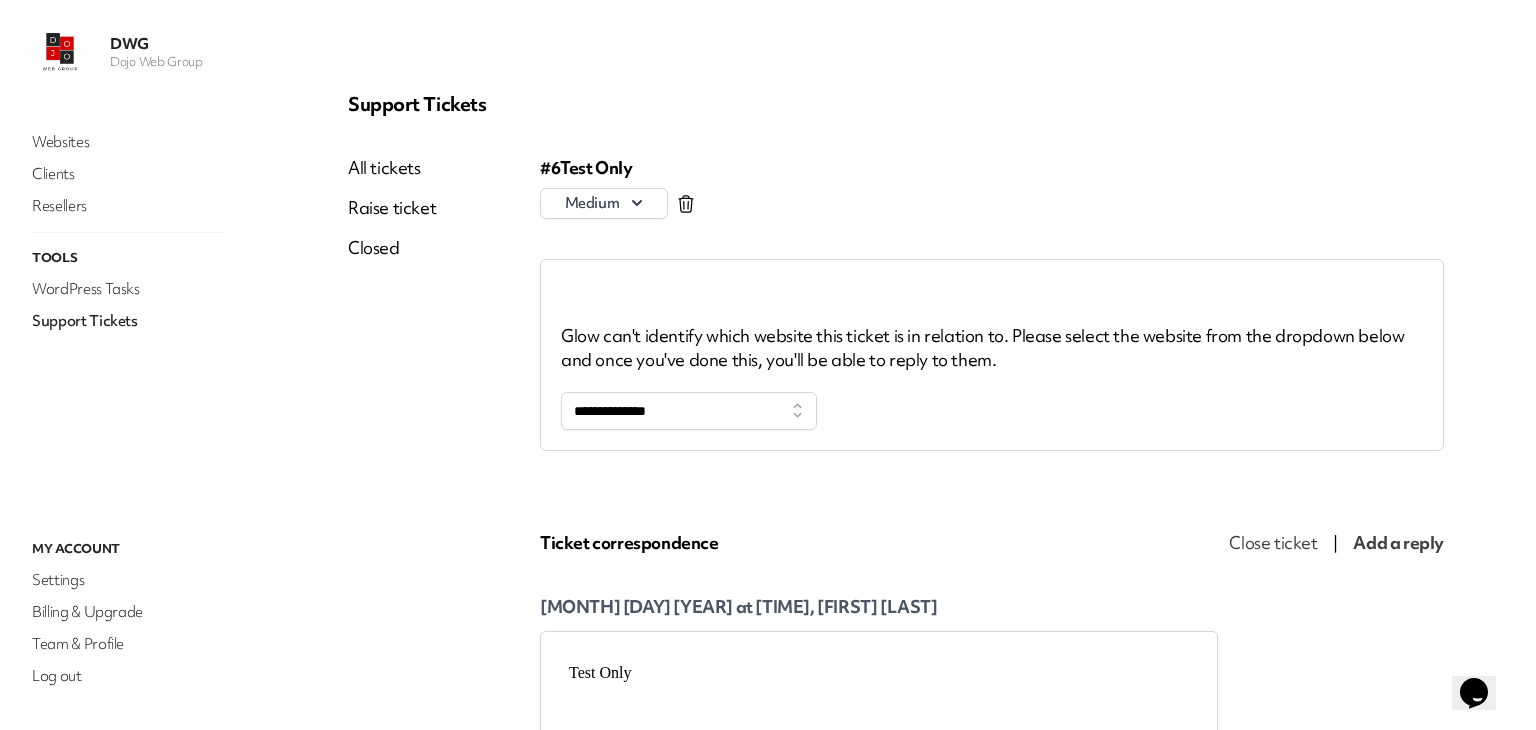 scroll, scrollTop: 0, scrollLeft: 0, axis: both 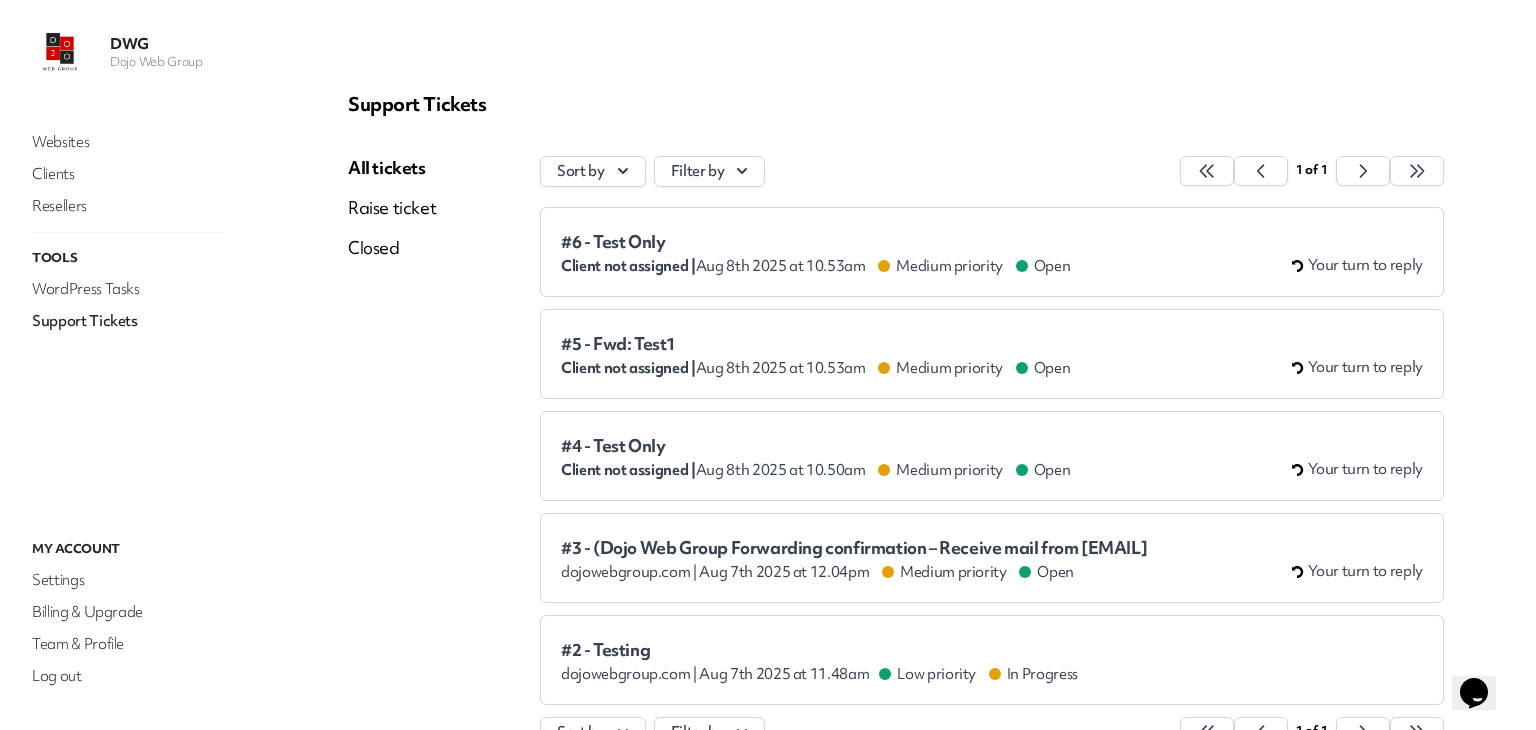 click on "Client not assigned |
Aug 8th 2025 at 10.53am
Medium priority
Open" at bounding box center [815, 368] 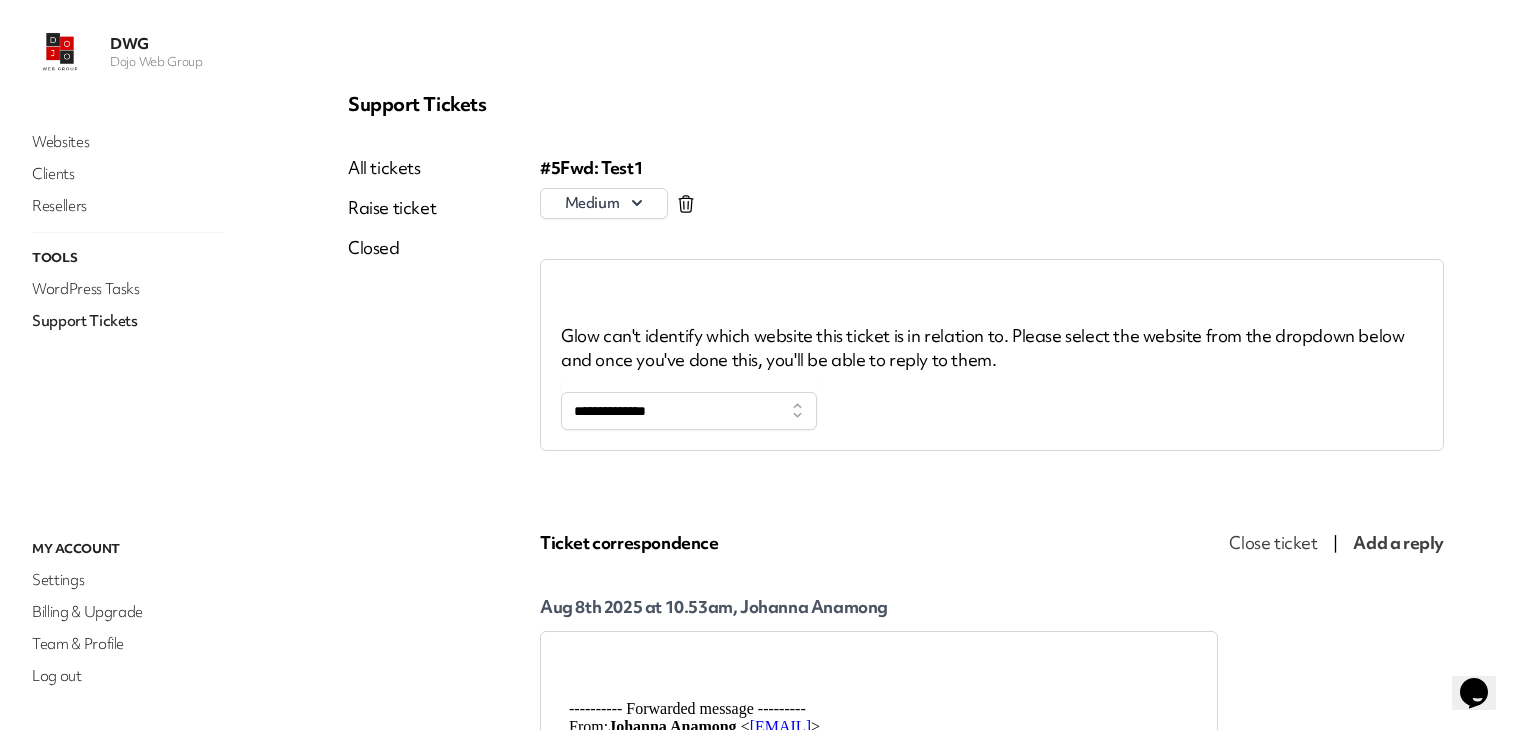 scroll, scrollTop: 0, scrollLeft: 0, axis: both 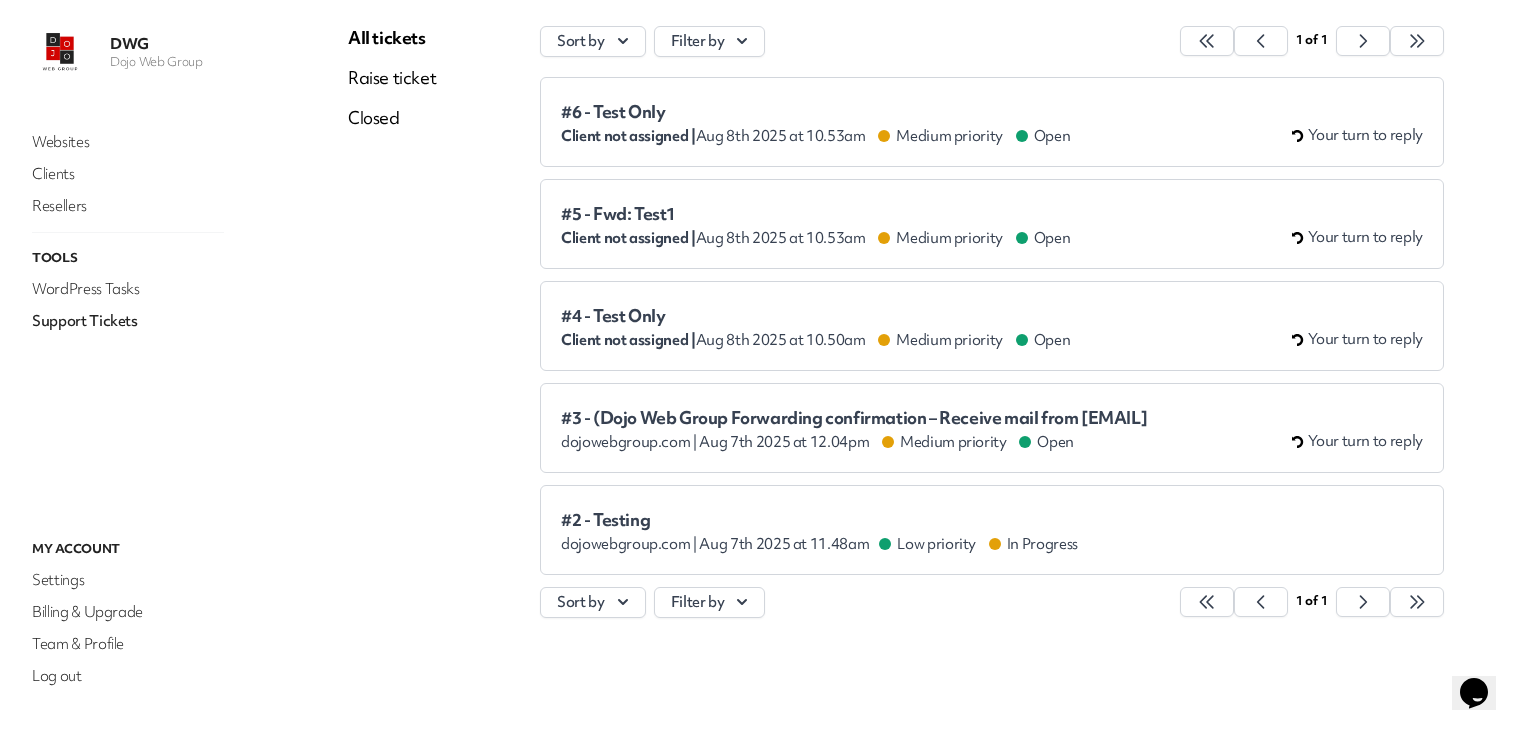 click on "All tickets
Raise ticket
Closed" at bounding box center (392, 332) 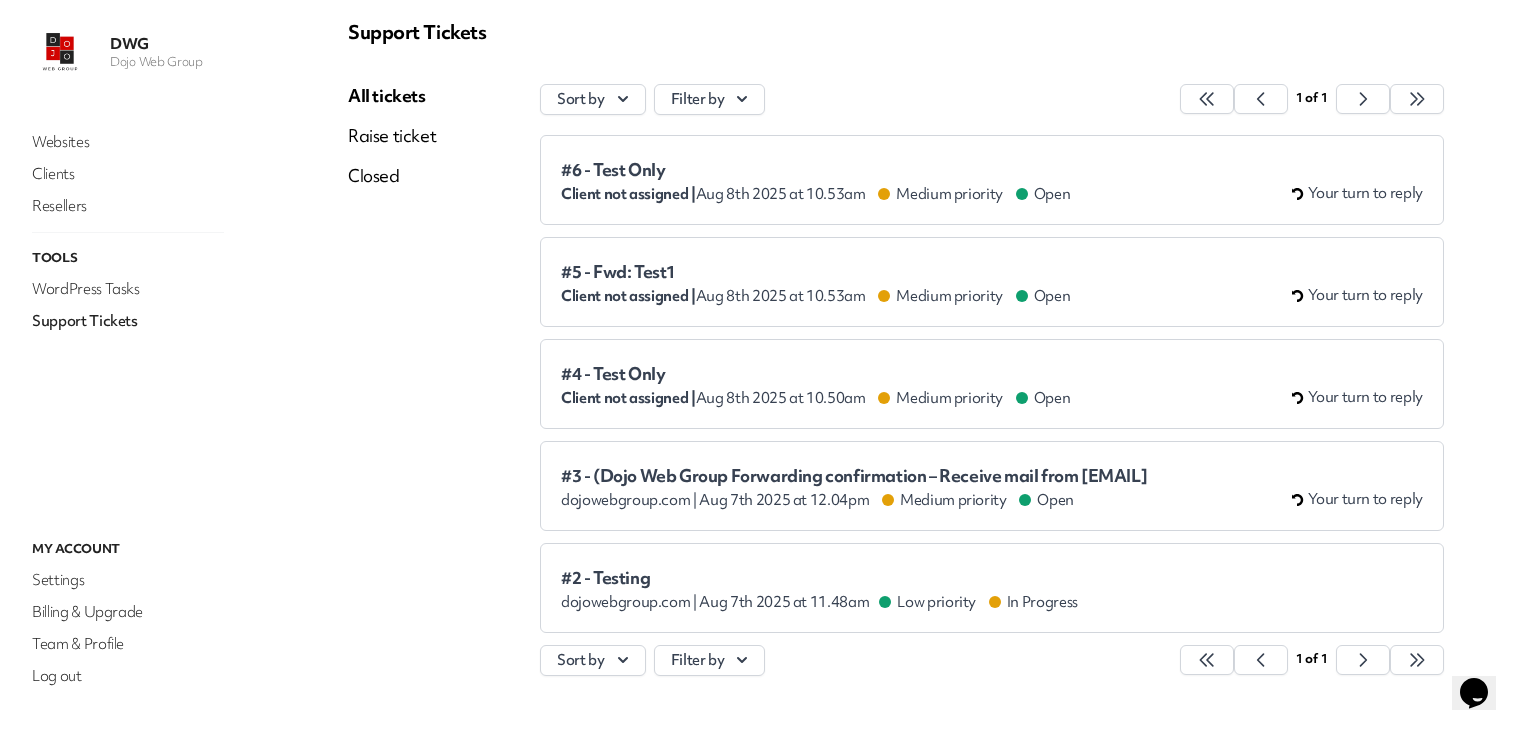 scroll, scrollTop: 0, scrollLeft: 0, axis: both 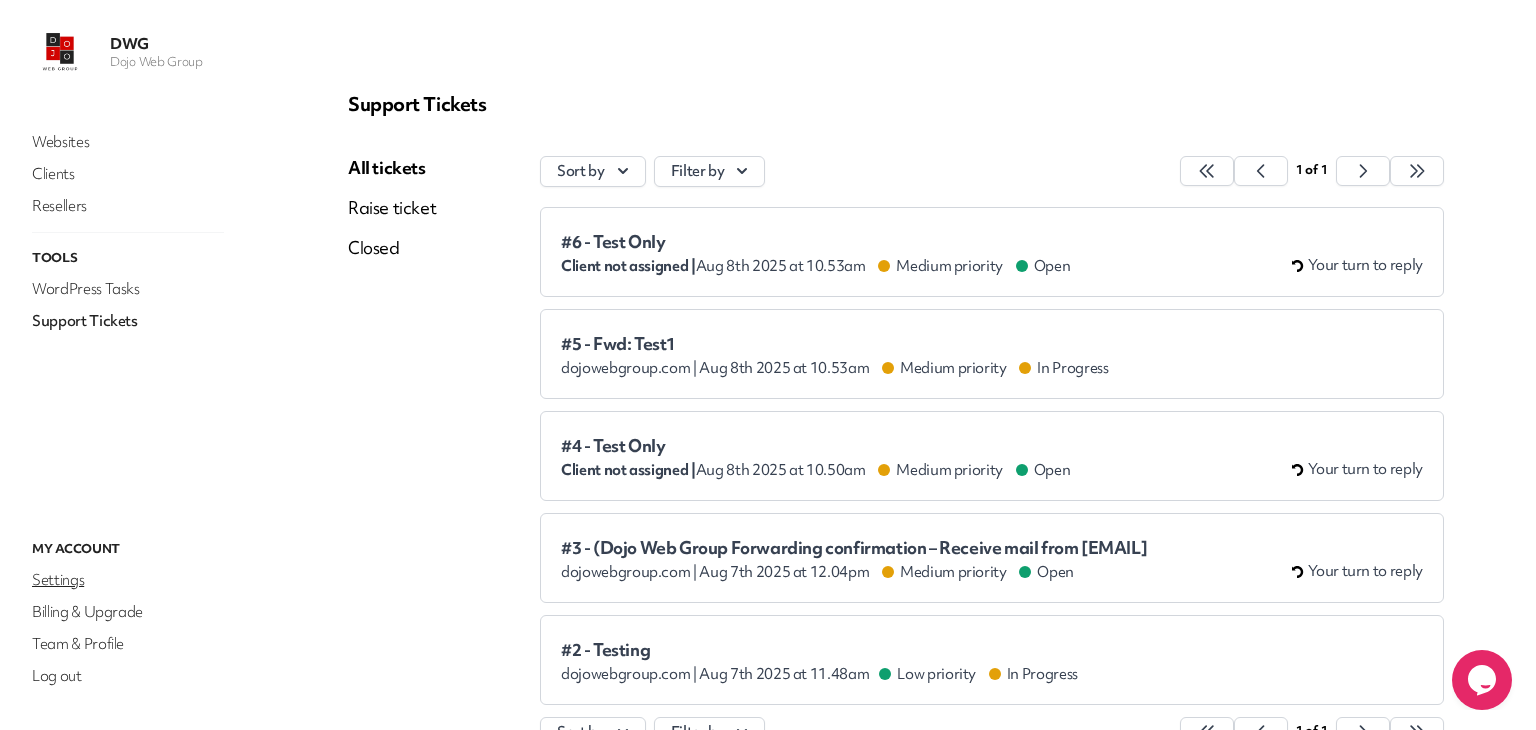 click on "Settings" at bounding box center [128, 580] 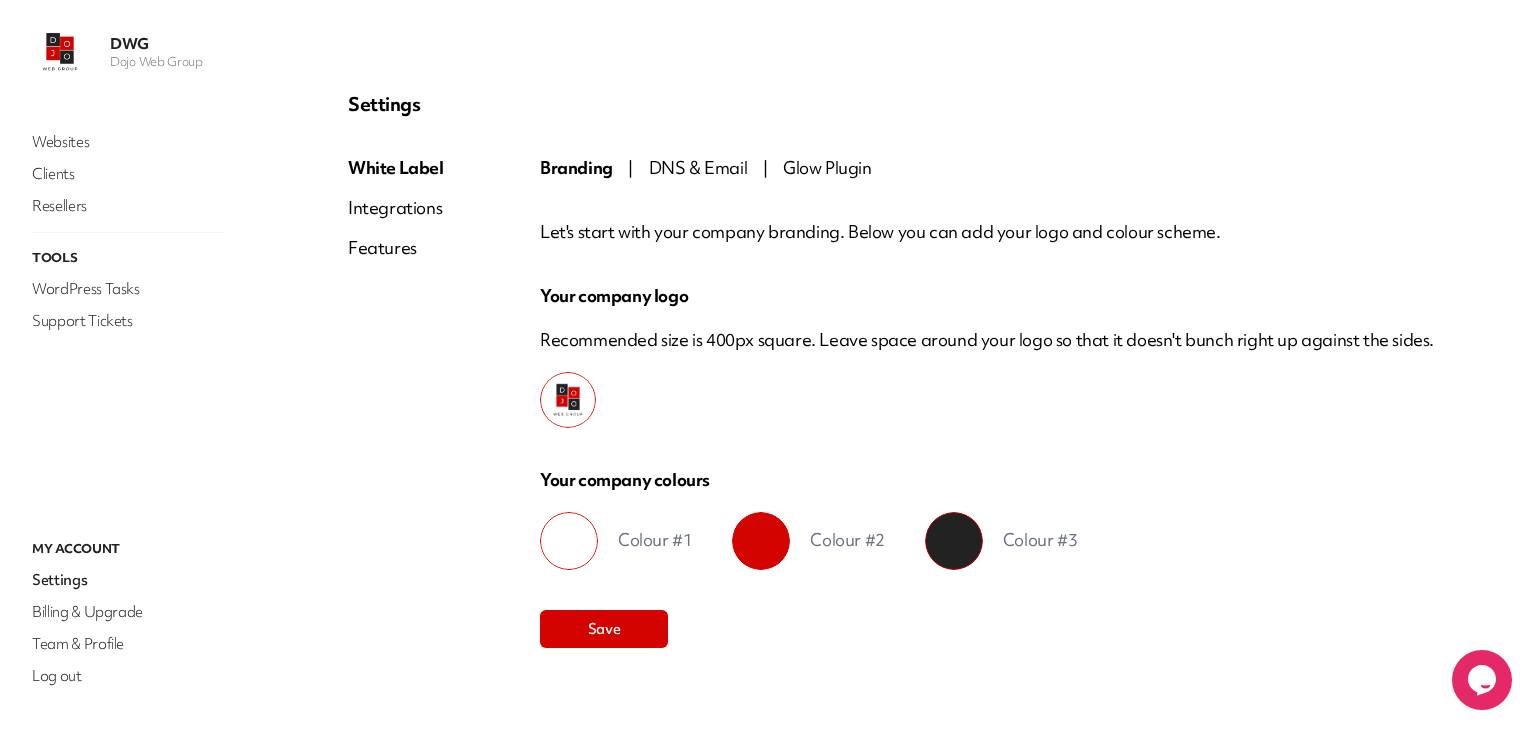 click on "Features" at bounding box center (396, 248) 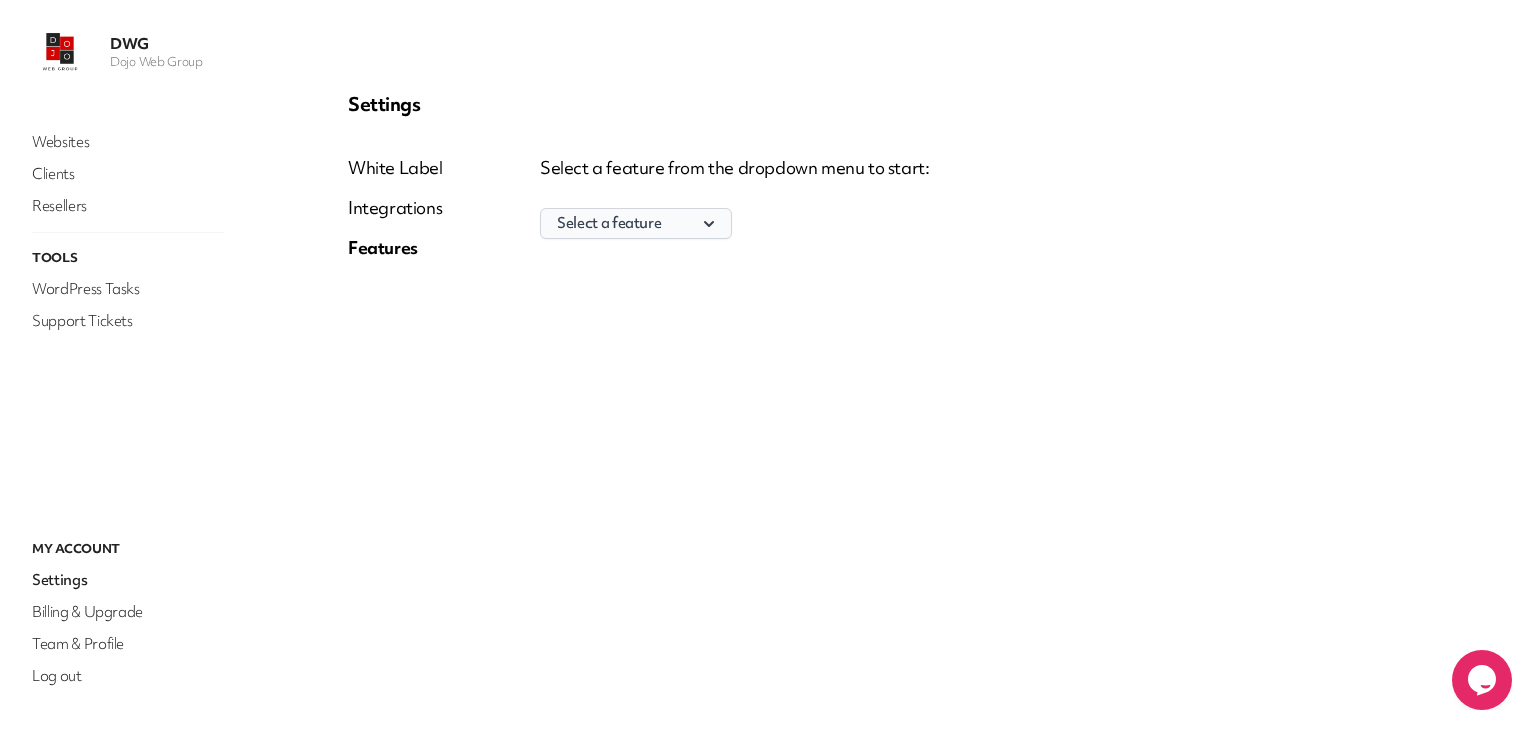 click on "Select a feature" at bounding box center [636, 223] 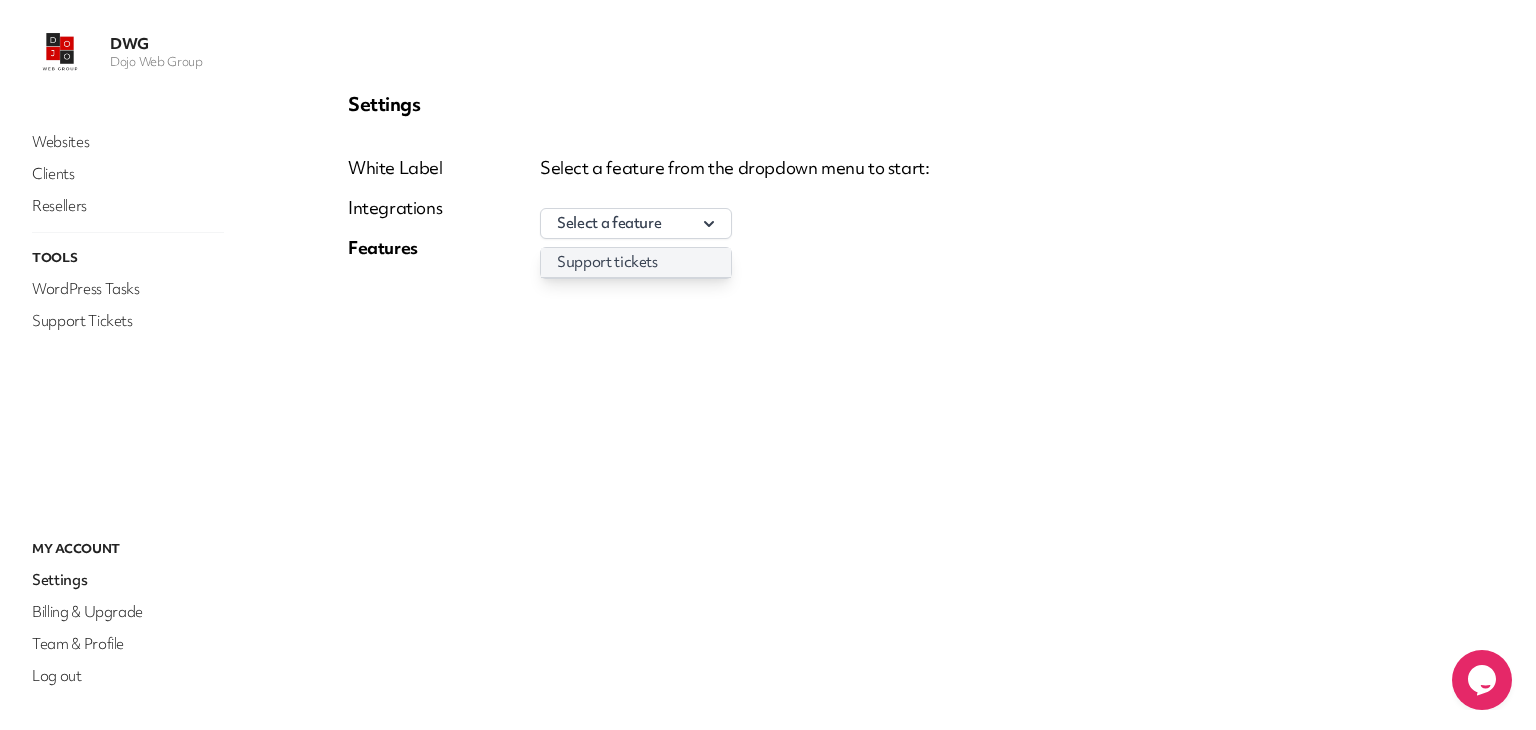 click on "Support tickets" at bounding box center [636, 262] 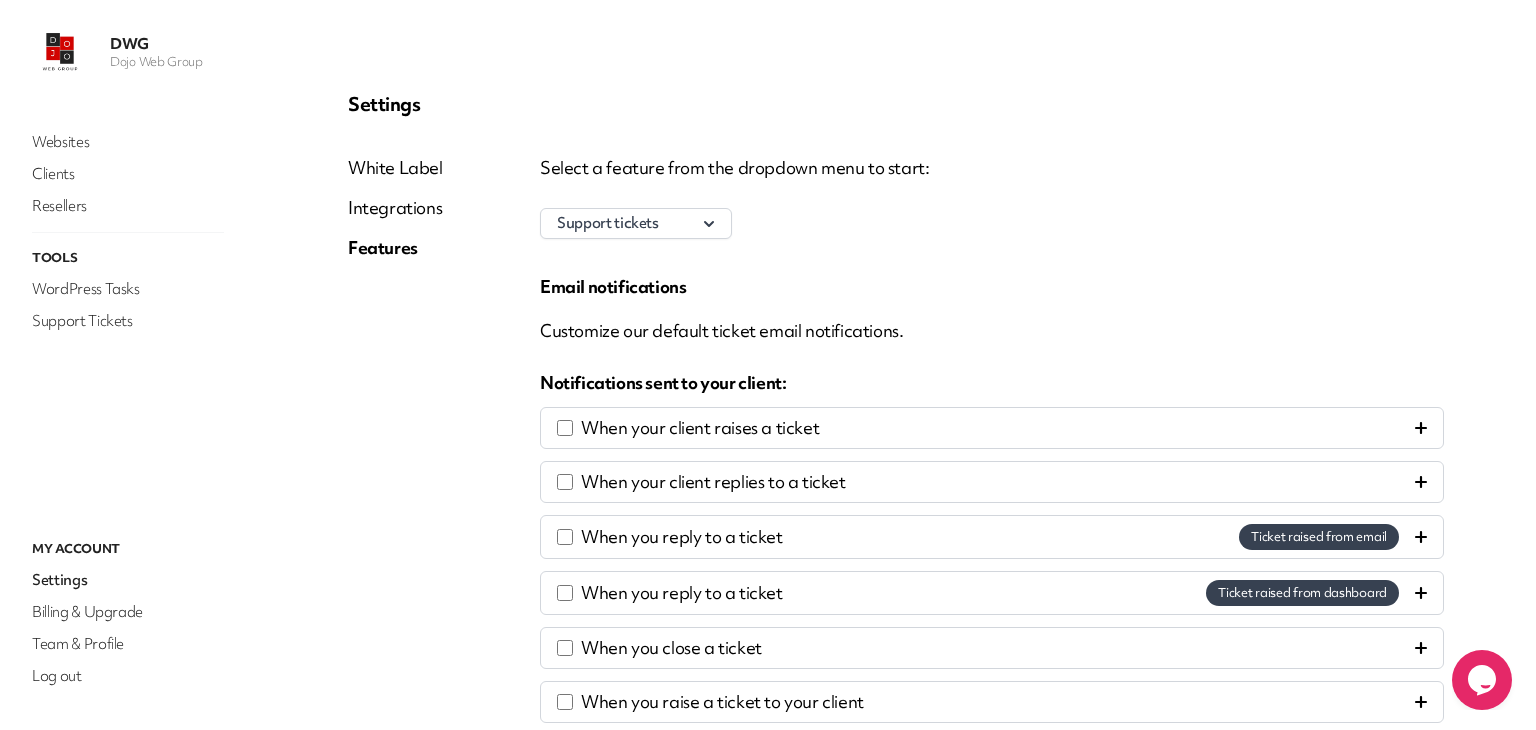 scroll, scrollTop: 100, scrollLeft: 0, axis: vertical 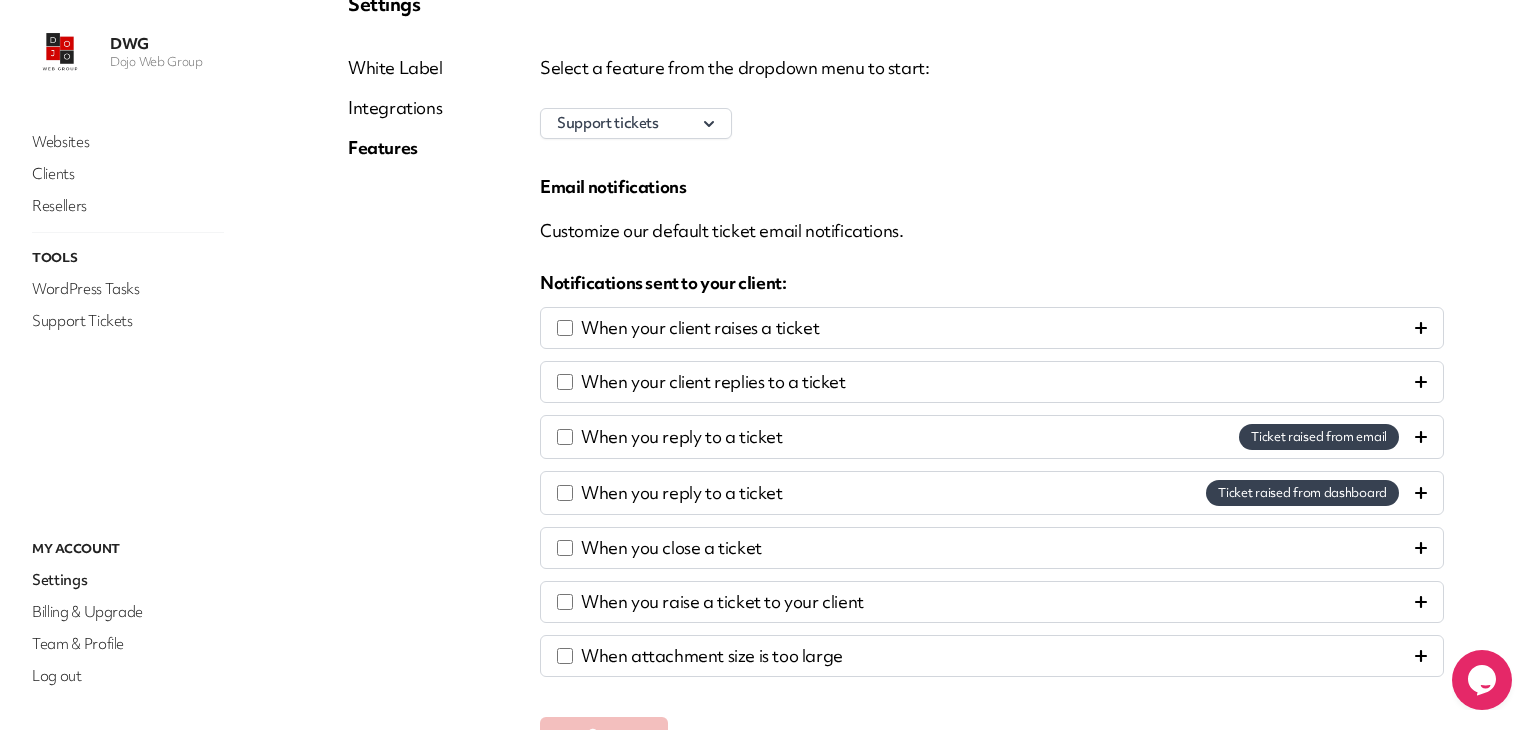 click on "When your client raises a ticket" at bounding box center [992, 328] 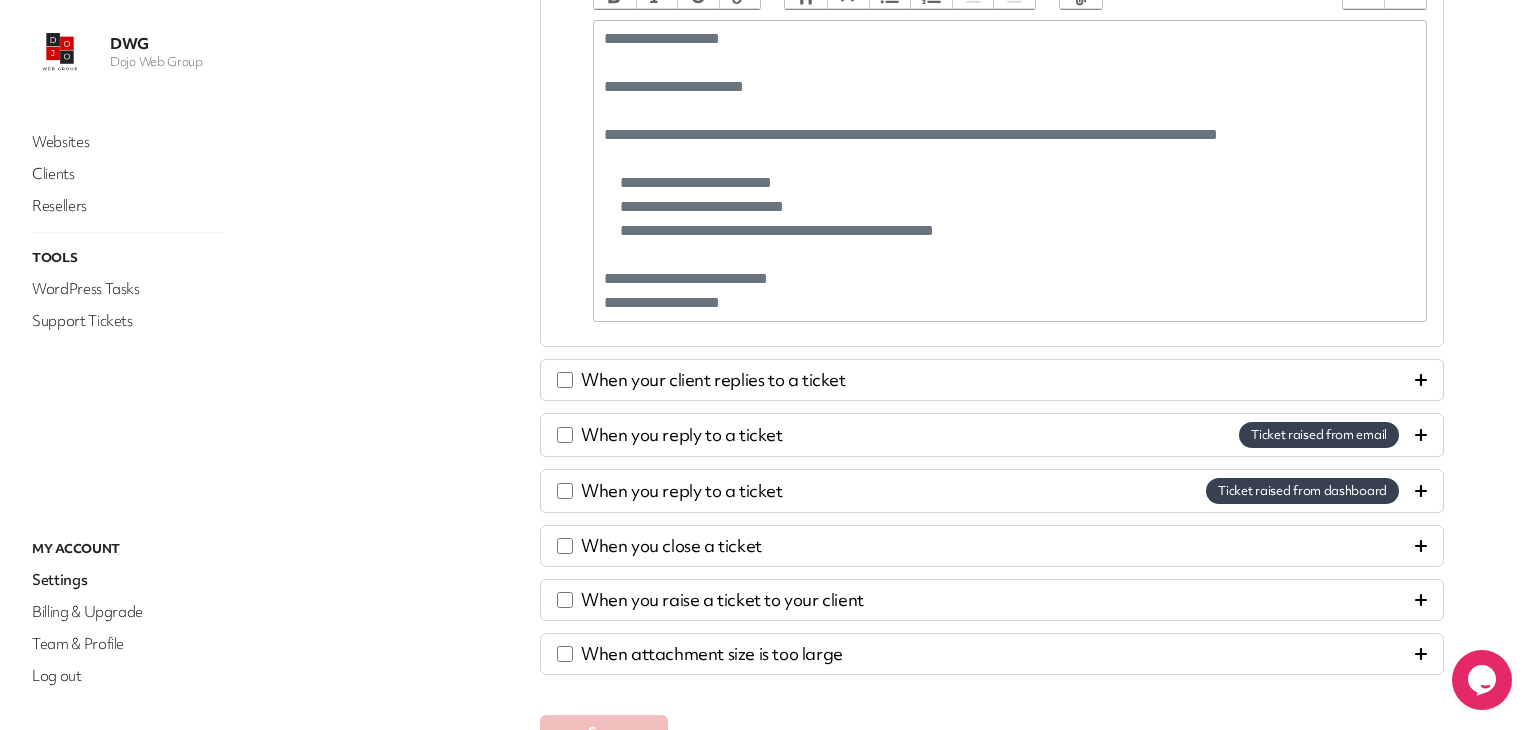 scroll, scrollTop: 500, scrollLeft: 0, axis: vertical 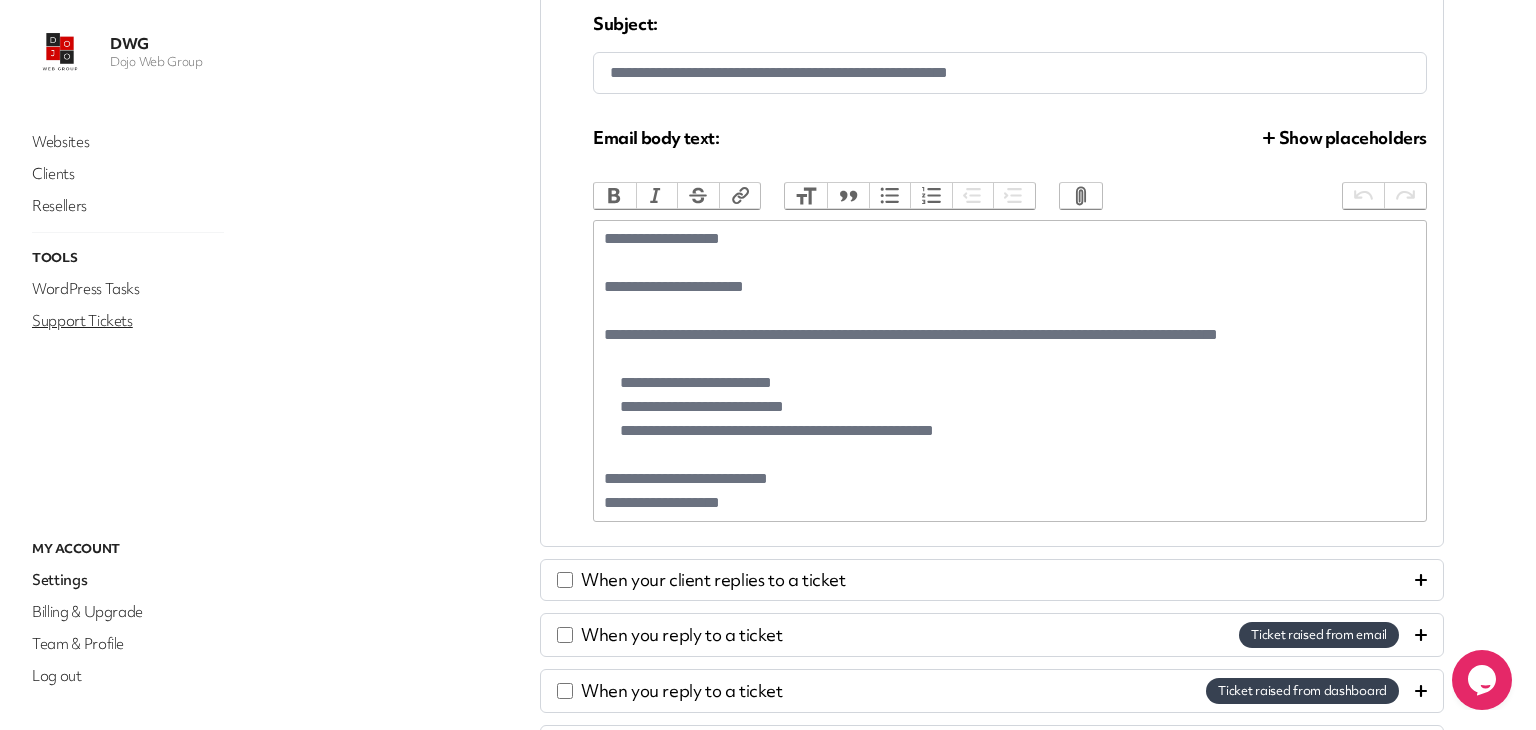 click on "Support Tickets" at bounding box center [128, 321] 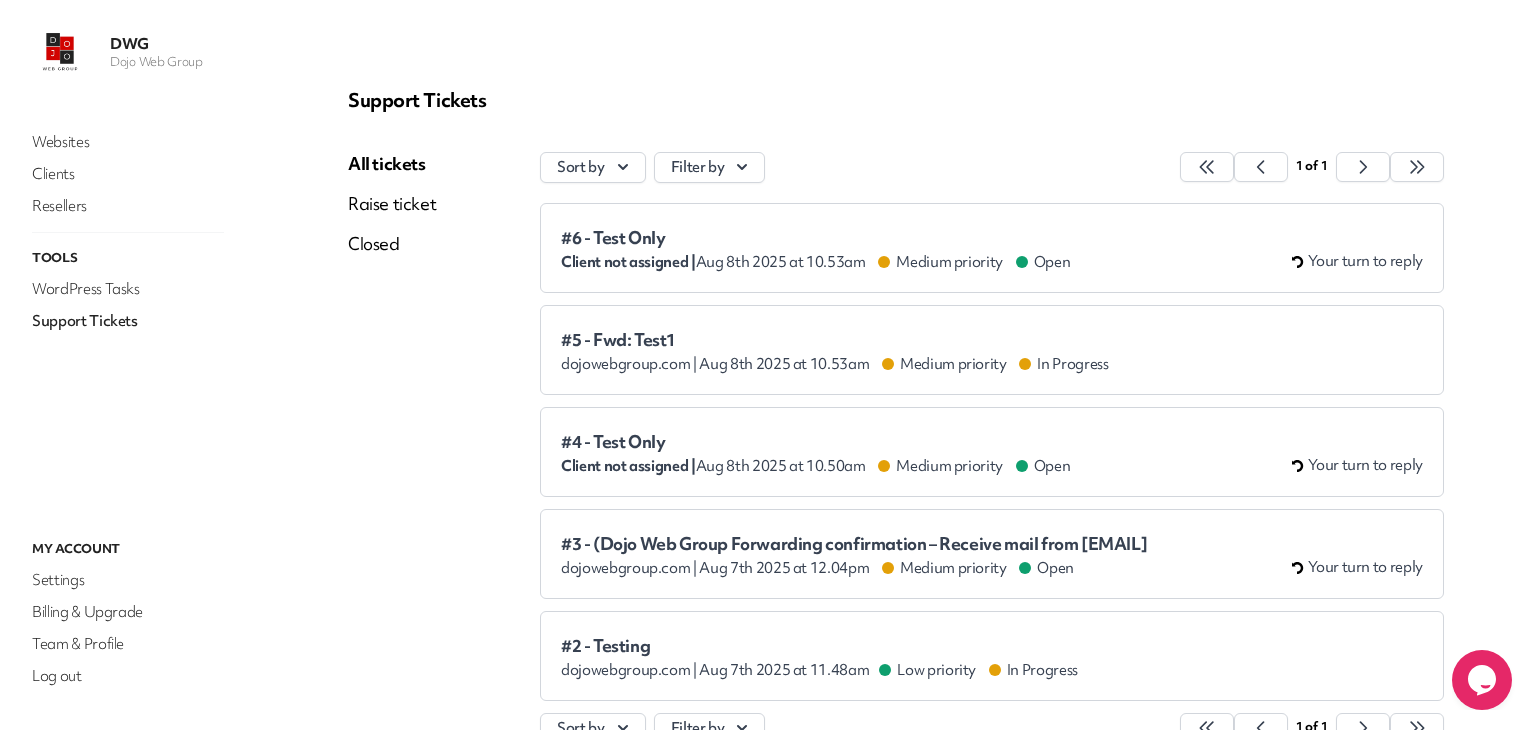 scroll, scrollTop: 0, scrollLeft: 0, axis: both 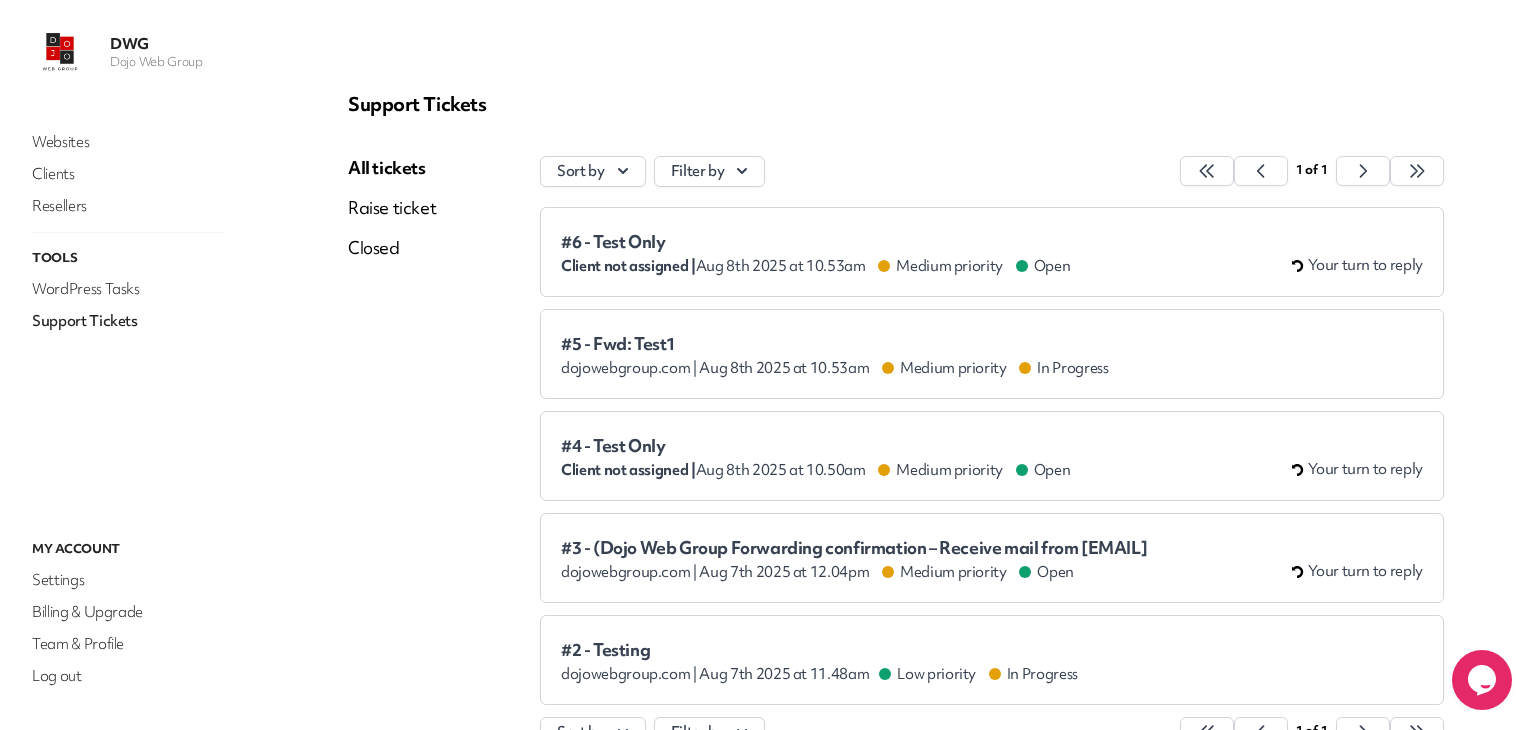 click on "Client not assigned |
Aug 8th 2025 at 10.53am
Medium priority
Open" at bounding box center (815, 266) 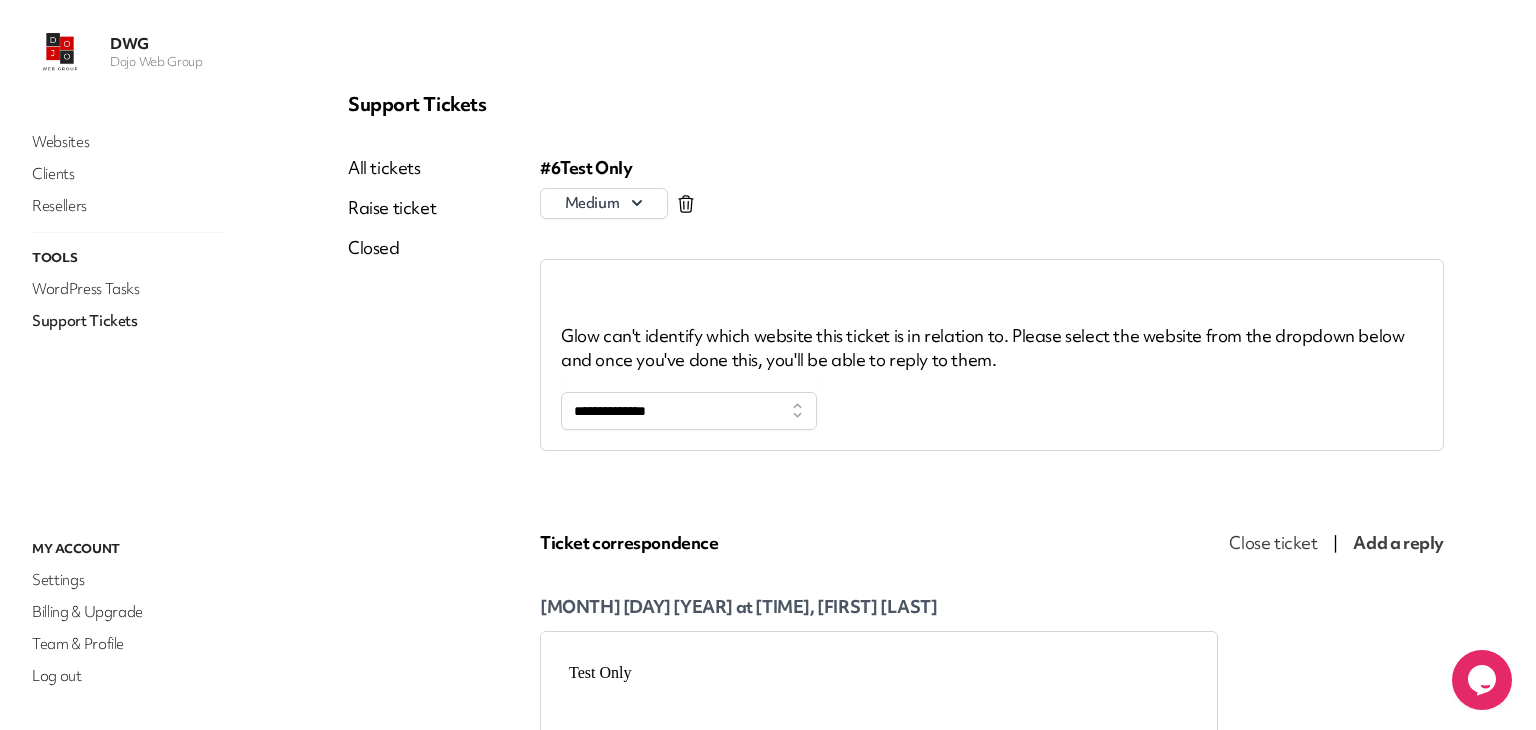 scroll, scrollTop: 0, scrollLeft: 0, axis: both 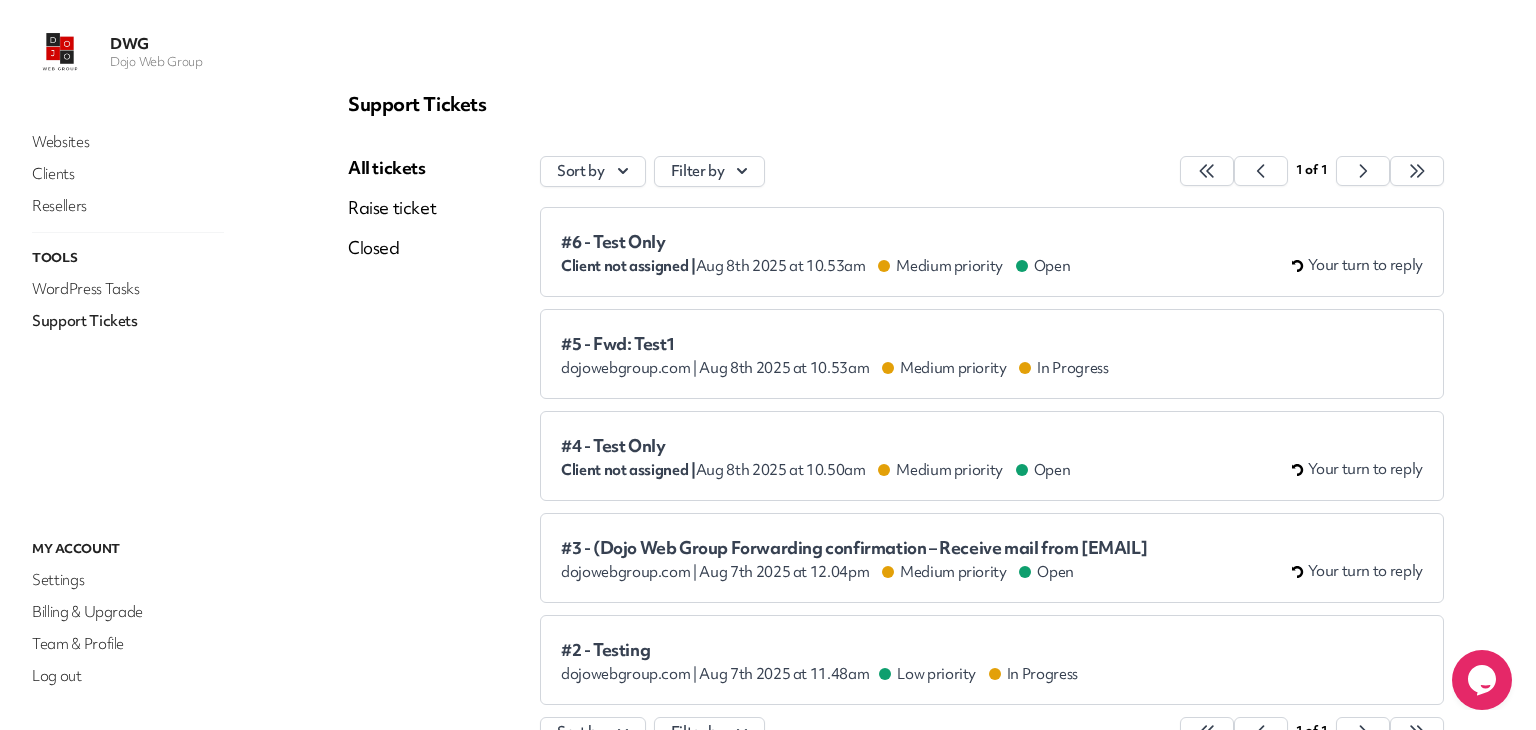 click on "#6 - Test Only" at bounding box center [815, 242] 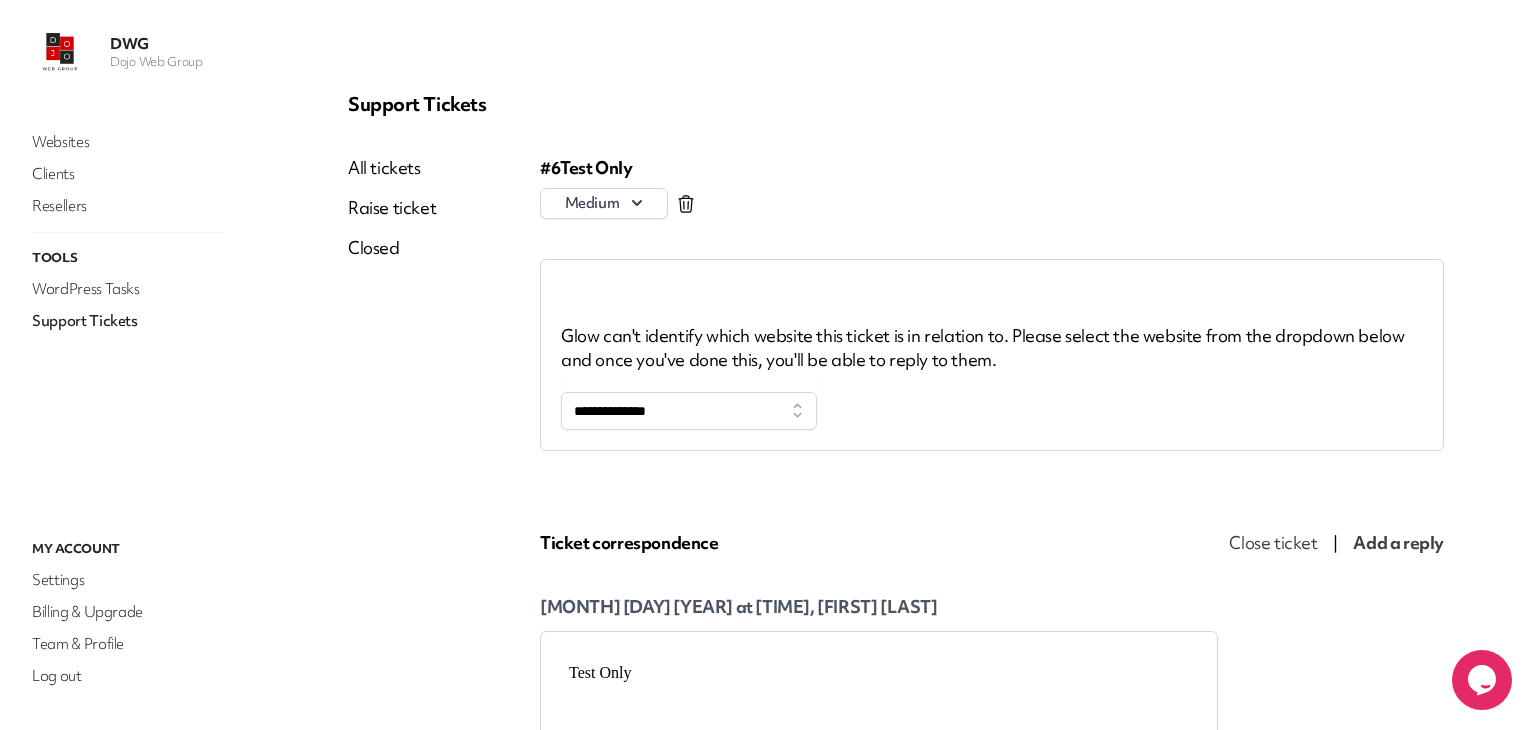 scroll, scrollTop: 0, scrollLeft: 0, axis: both 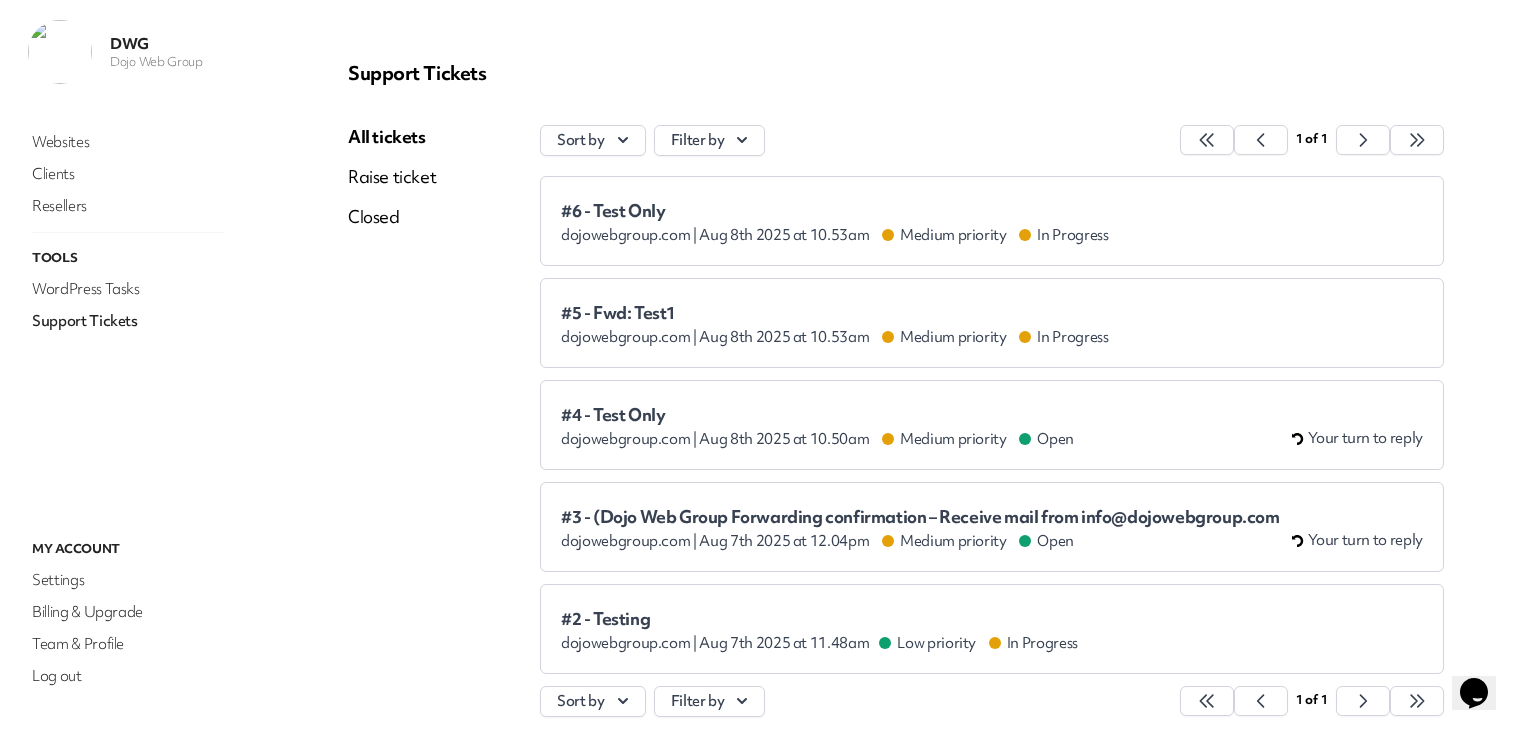 click on "#6 - Test Only" at bounding box center [835, 211] 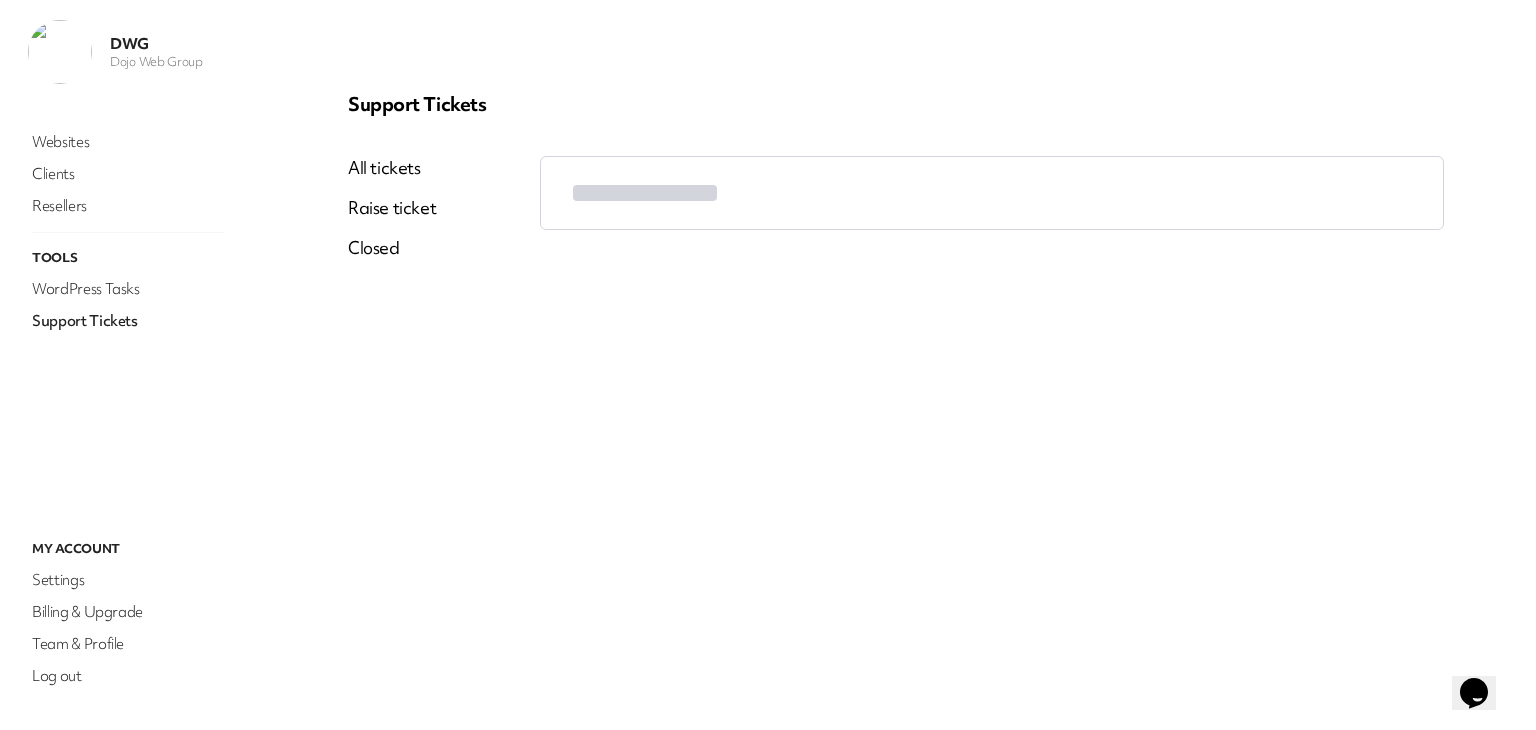 scroll, scrollTop: 0, scrollLeft: 0, axis: both 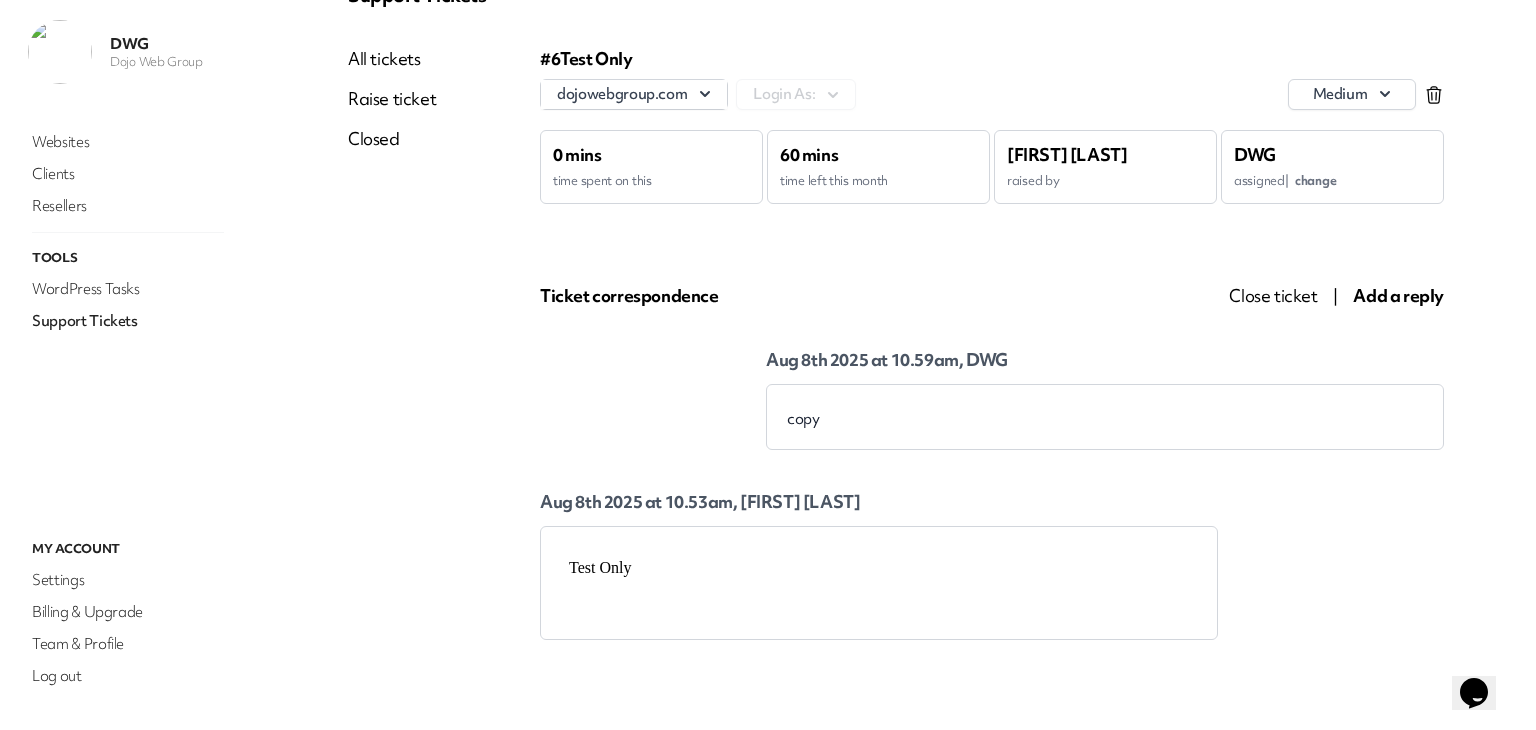 click on "copy" at bounding box center (1105, 419) 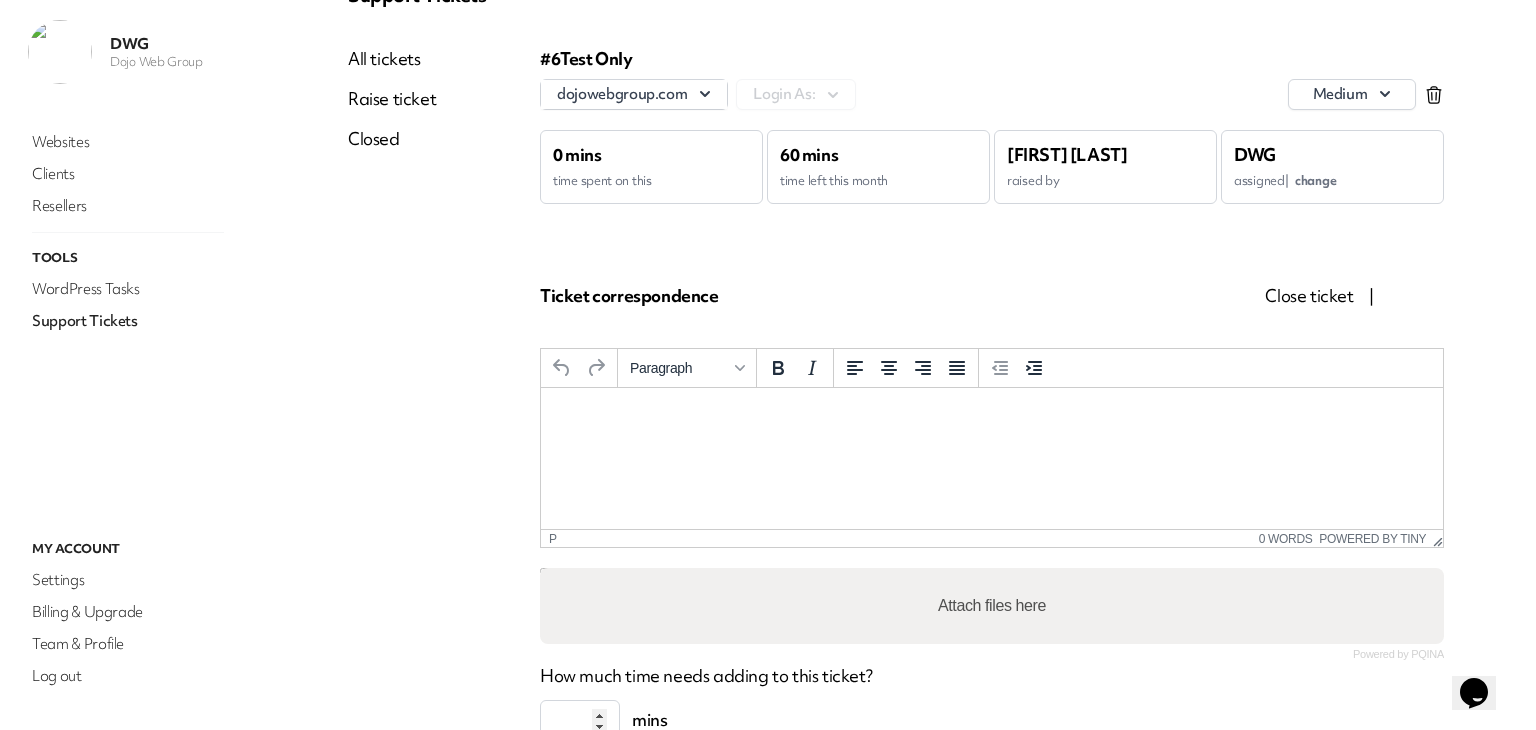 scroll, scrollTop: 164, scrollLeft: 0, axis: vertical 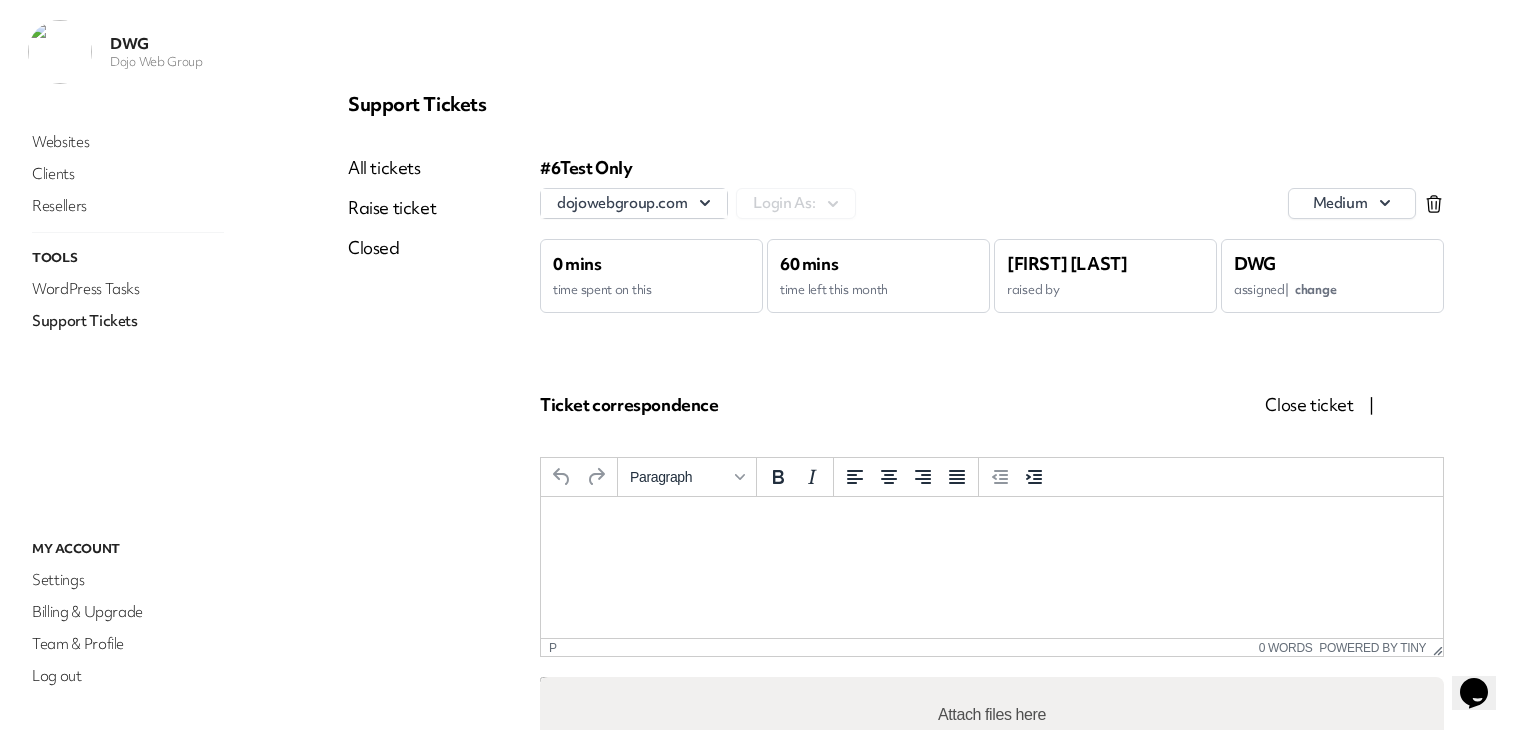 click on "Close ticket" at bounding box center (1309, 404) 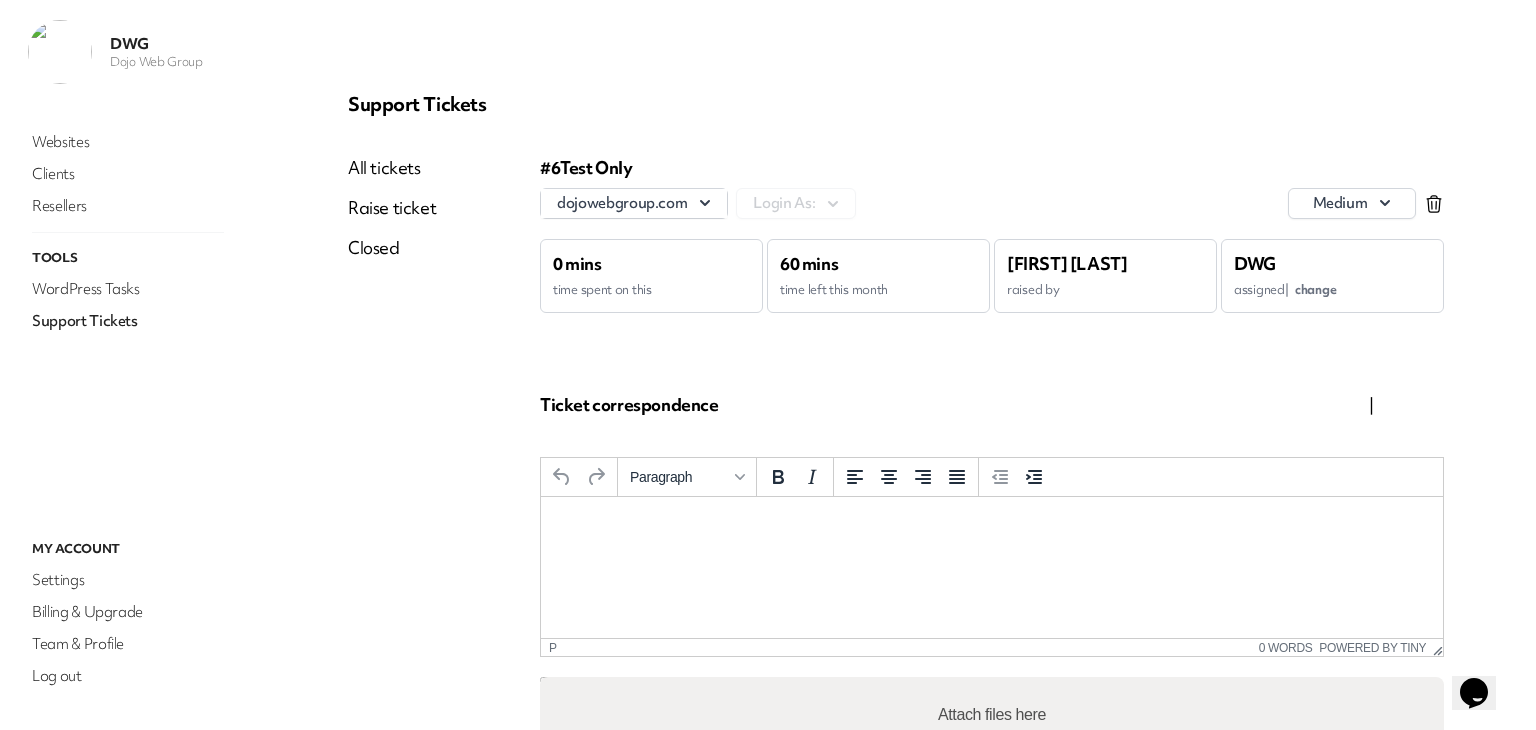 click on "All tickets" at bounding box center (392, 168) 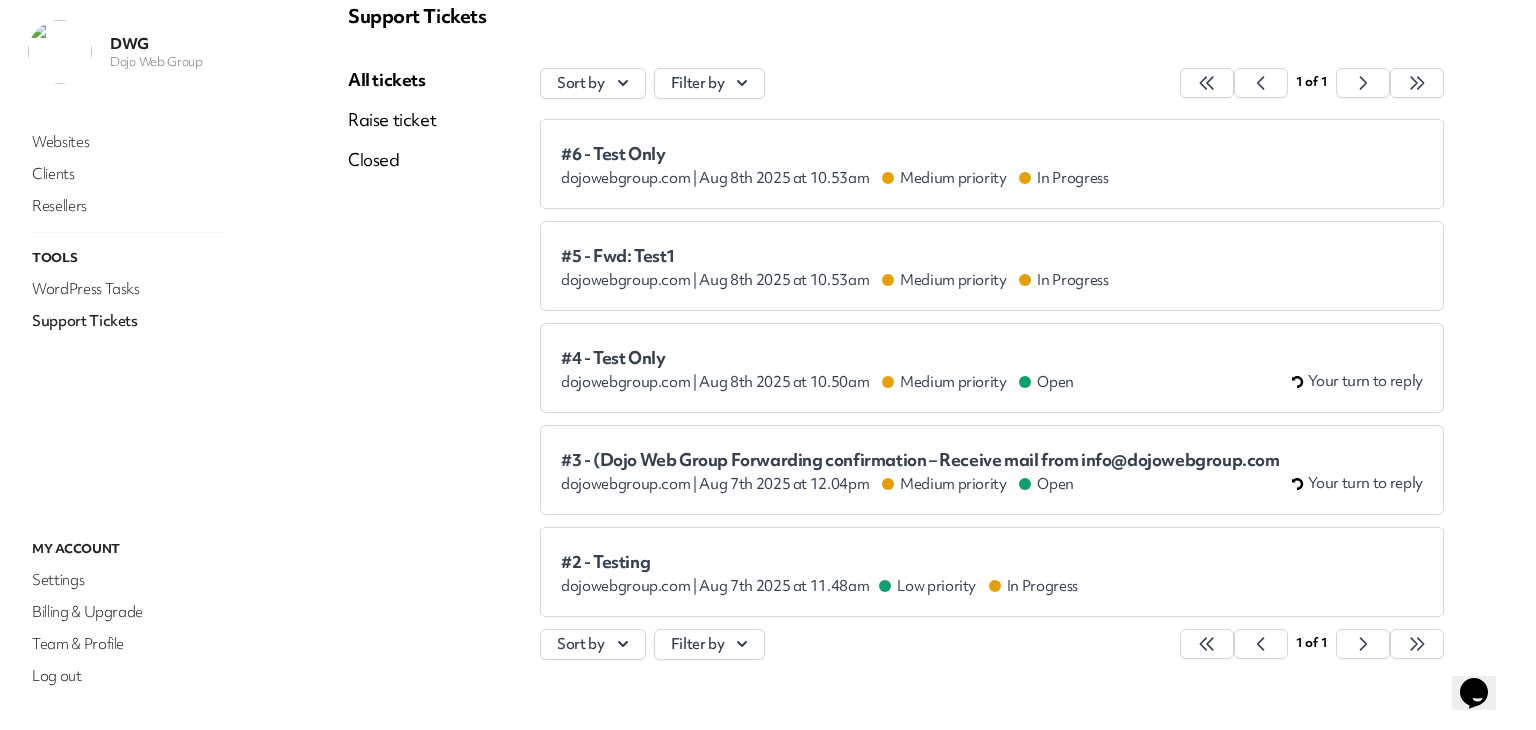 scroll, scrollTop: 0, scrollLeft: 0, axis: both 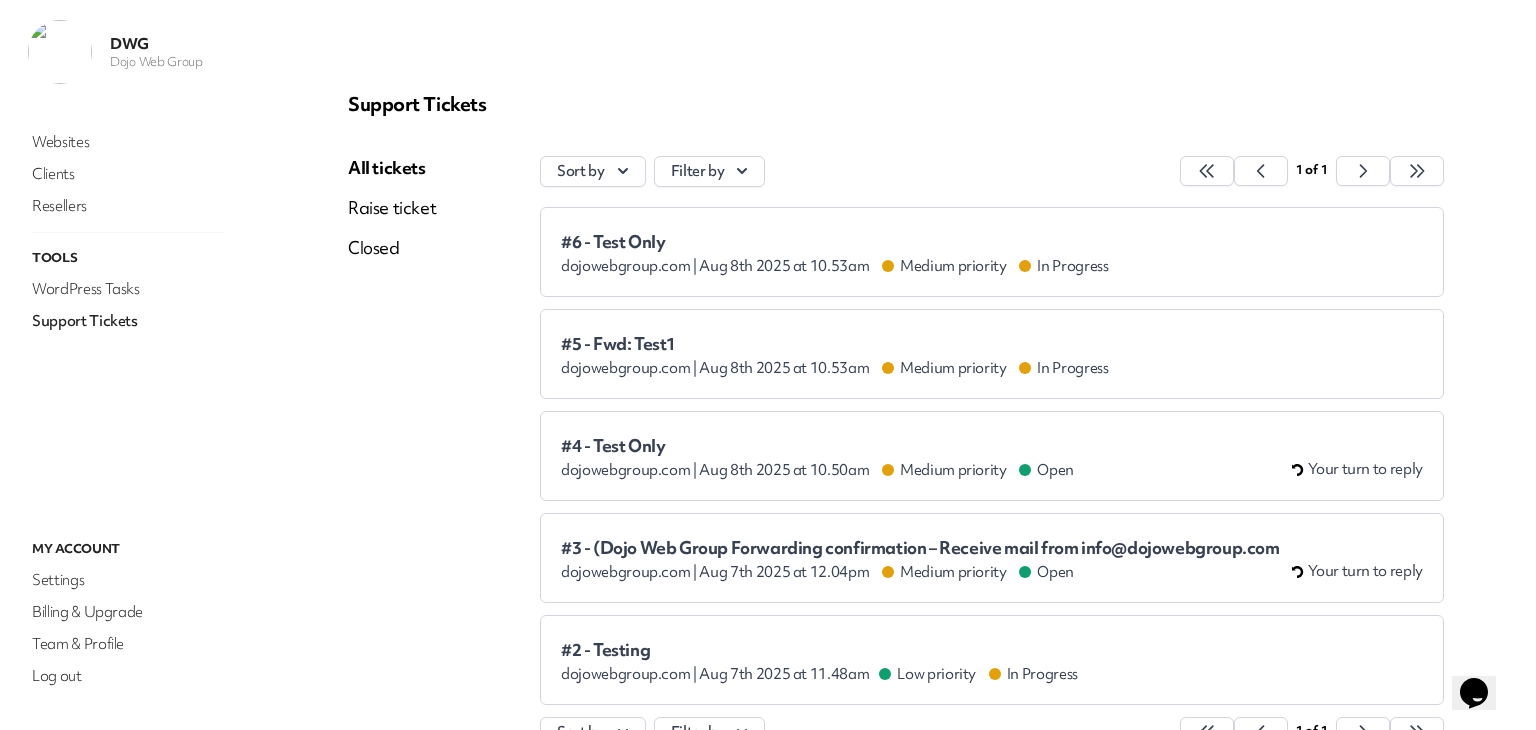 click on "#6 - Test Only   dojowebgroup.com |
Aug 8th 2025 at 10.53am
Medium priority
In Progress" at bounding box center [992, 252] 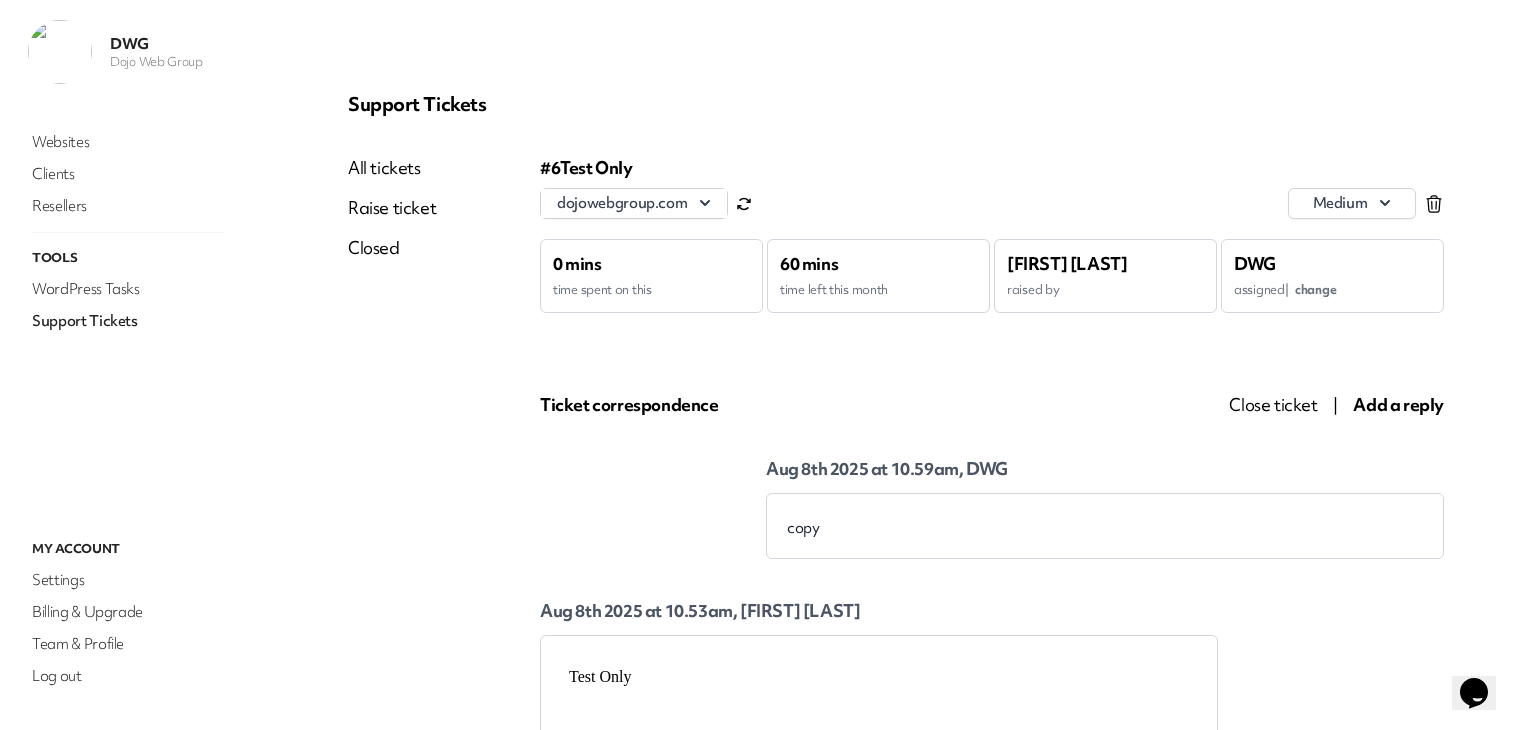 scroll, scrollTop: 0, scrollLeft: 0, axis: both 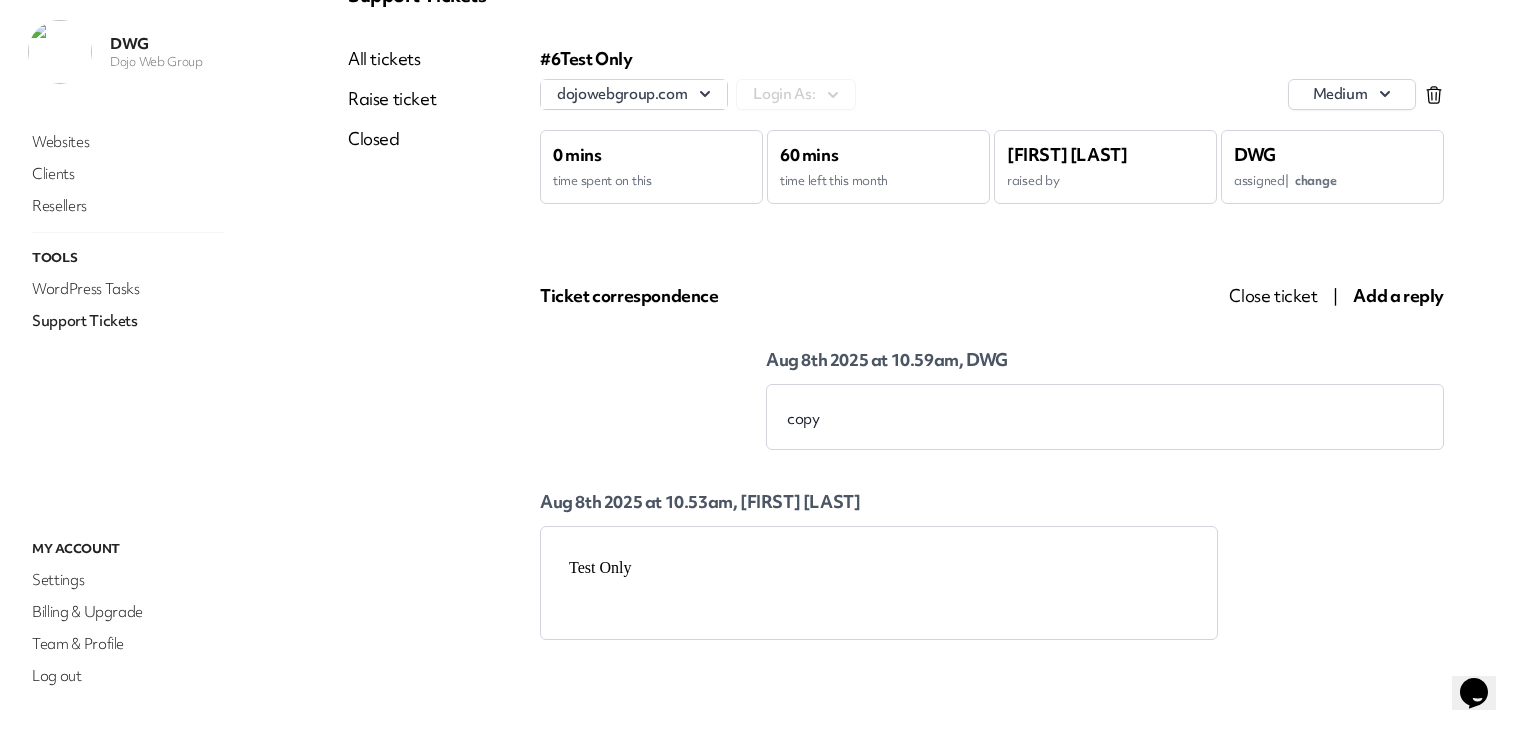 click on "#6  Test Only
dojowebgroup.com
Login As:
medium
0 mins   time spent on this   60 mins   time left this month   AJ Mabuti   raised by   DWG   assigned
|
change
Ticket correspondence   Close ticket     |   Add a reply
Aug 8th 2025 at 10.59am, DWG
copy
Aug 8th 2025 at 10.53am, AJ Mabuti" at bounding box center (992, 343) 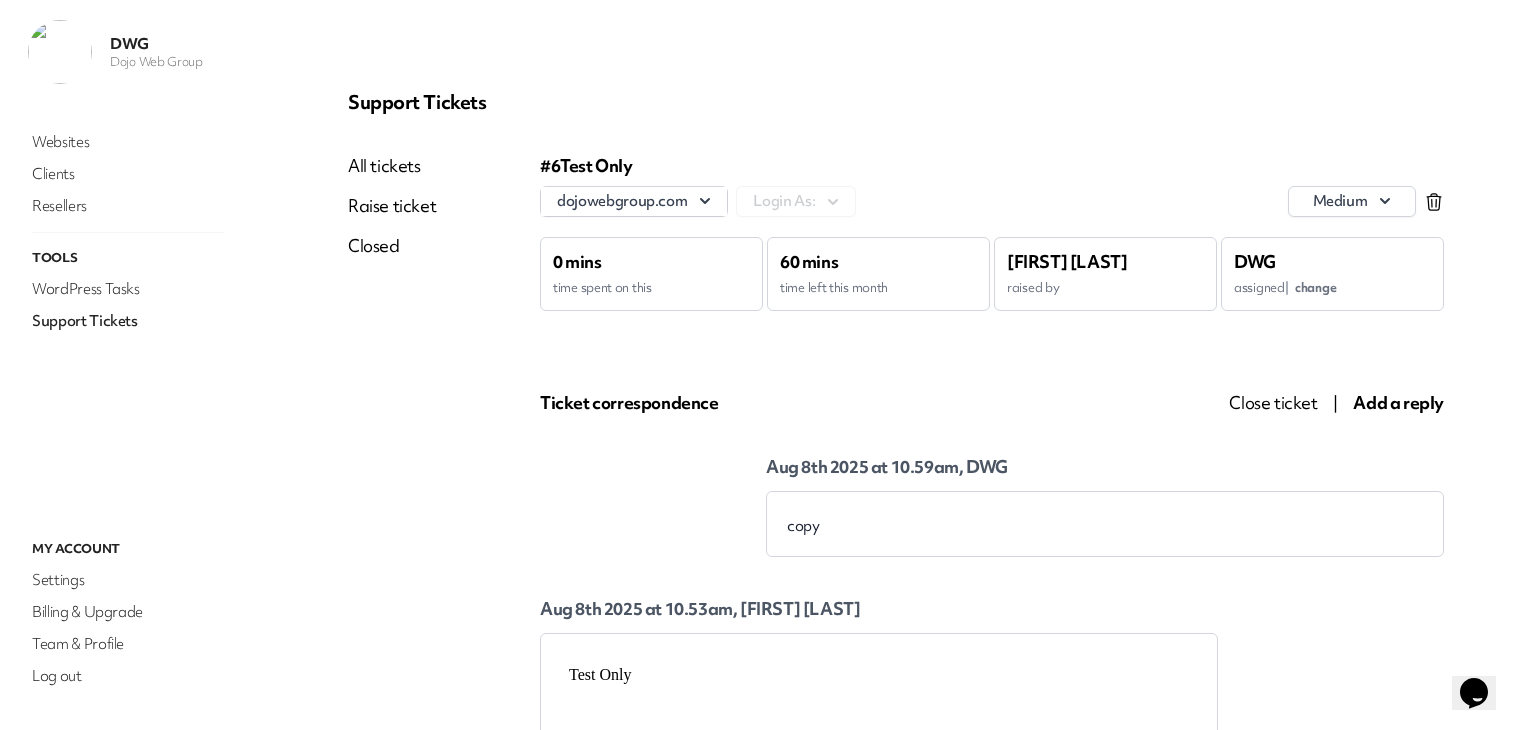 scroll, scrollTop: 0, scrollLeft: 0, axis: both 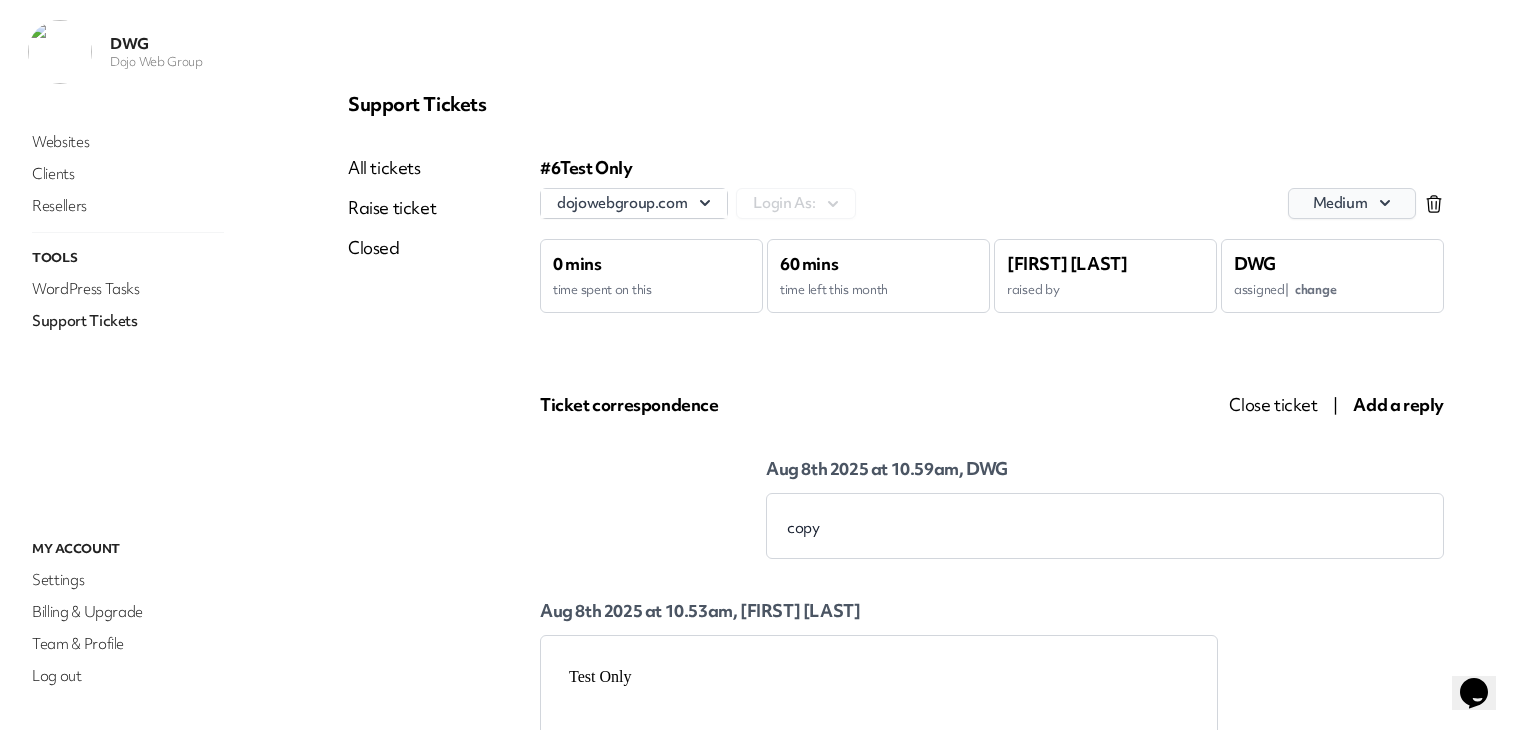 click on "medium" at bounding box center [1352, 203] 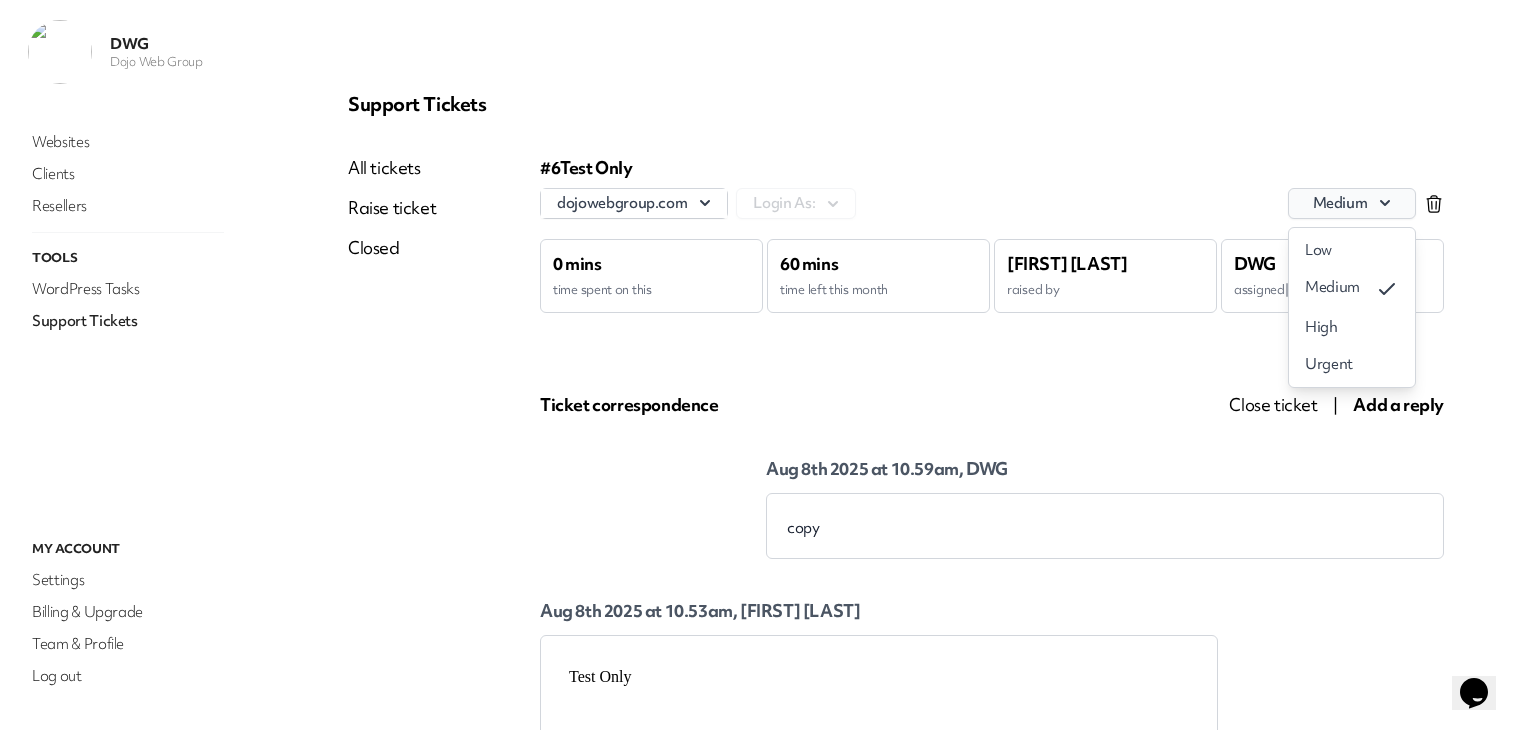 click on "medium" at bounding box center [1352, 203] 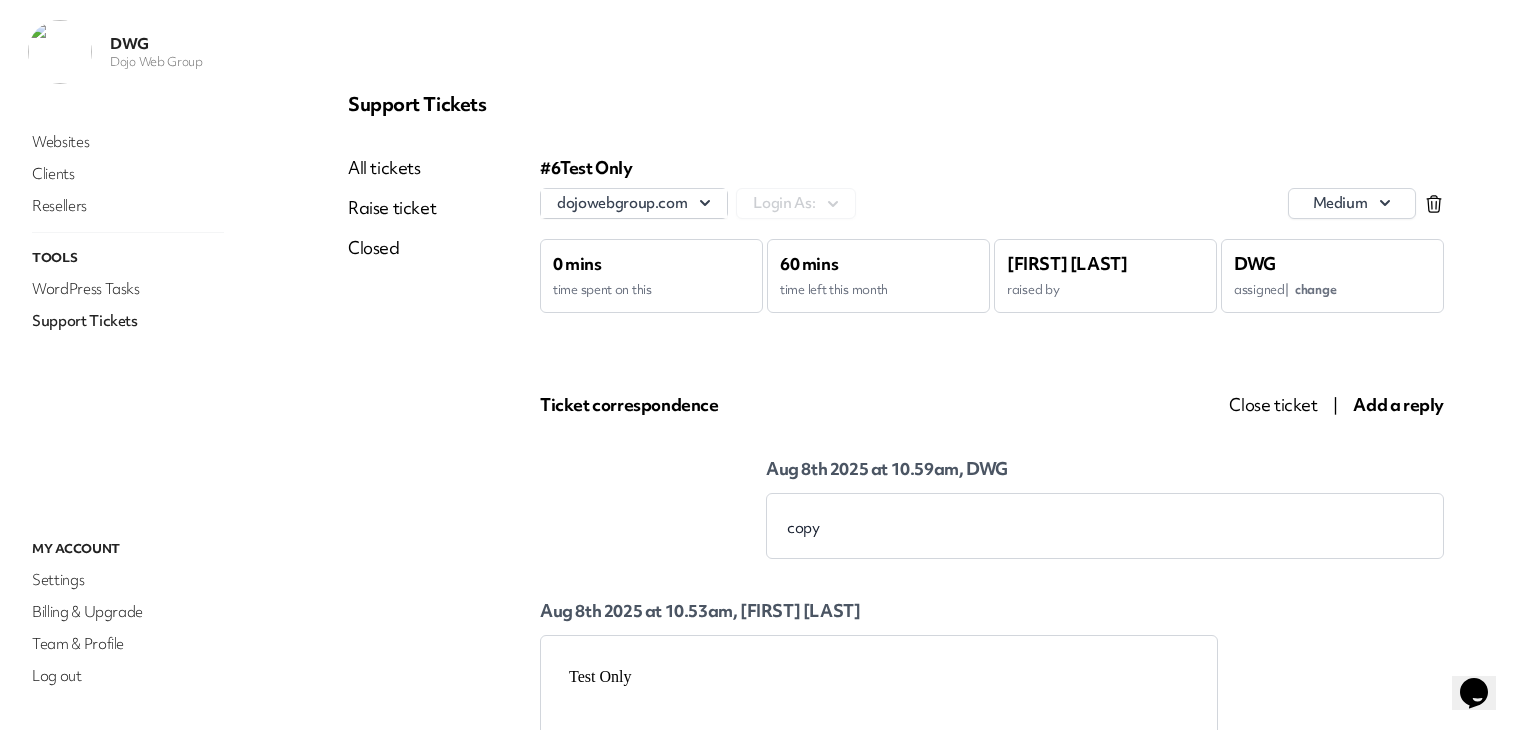 drag, startPoint x: 948, startPoint y: 172, endPoint x: 908, endPoint y: 174, distance: 40.04997 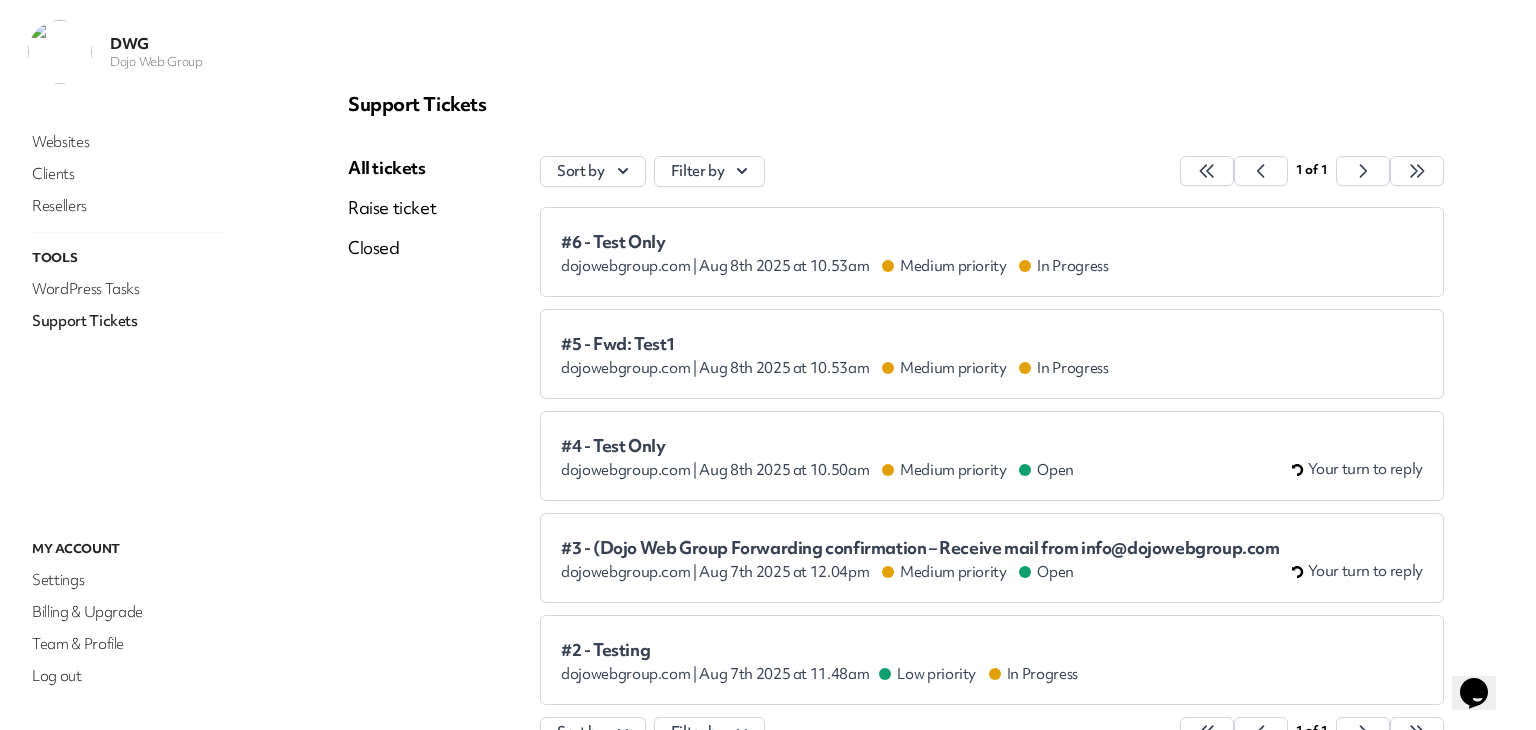 click on "All tickets
Raise ticket
Closed" at bounding box center [444, 462] 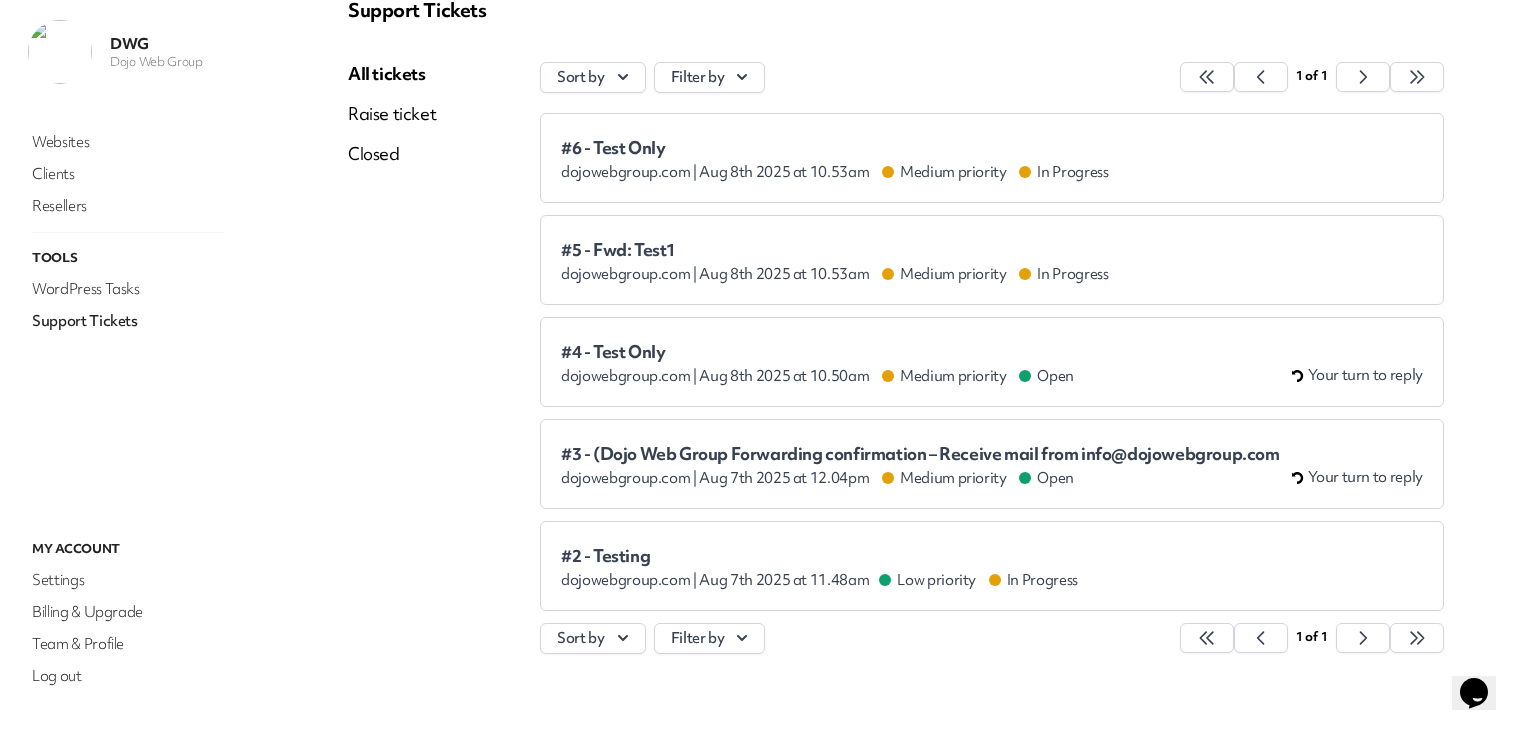 scroll, scrollTop: 100, scrollLeft: 0, axis: vertical 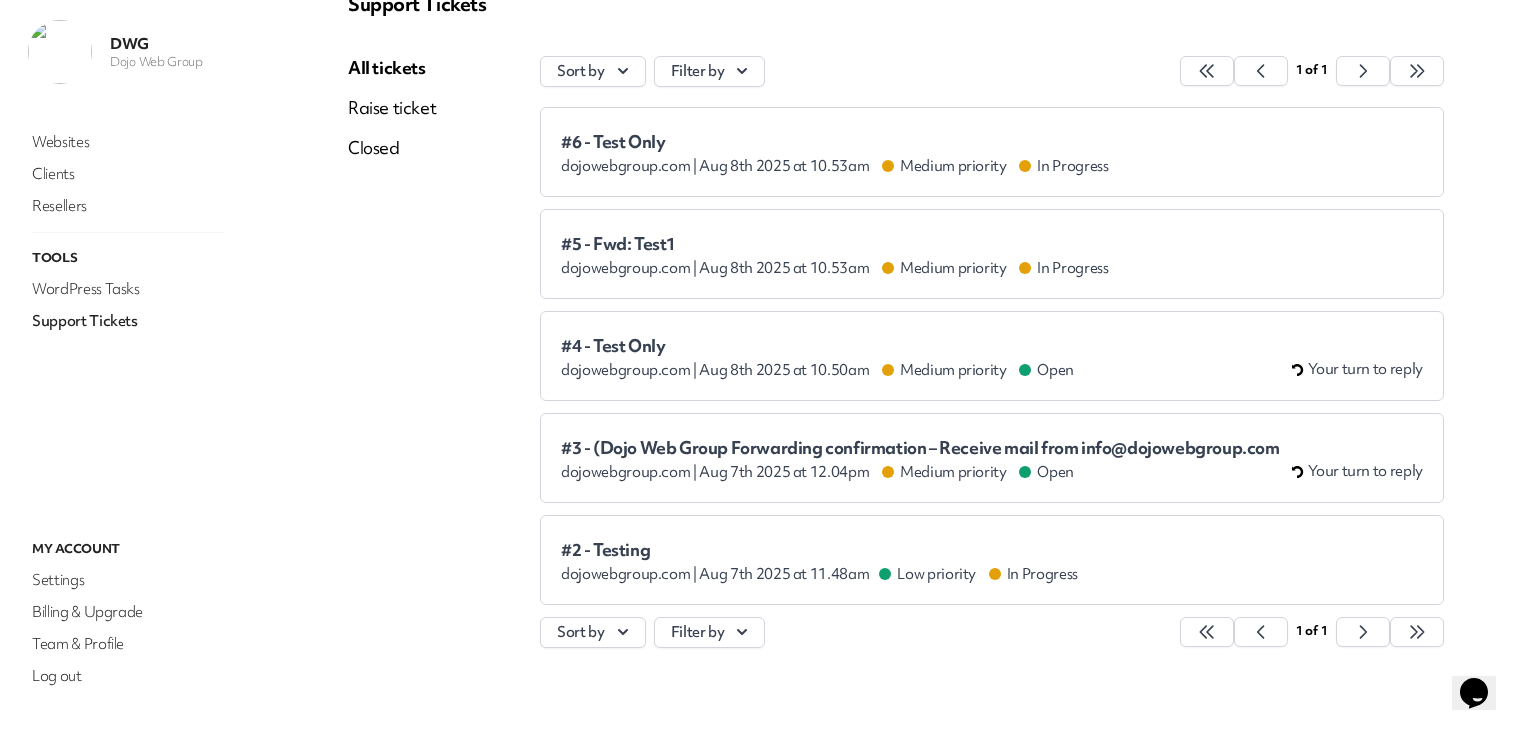 click on "dojowebgroup.com |
Aug 8th 2025 at 10.50am
Medium priority
Open" at bounding box center (817, 370) 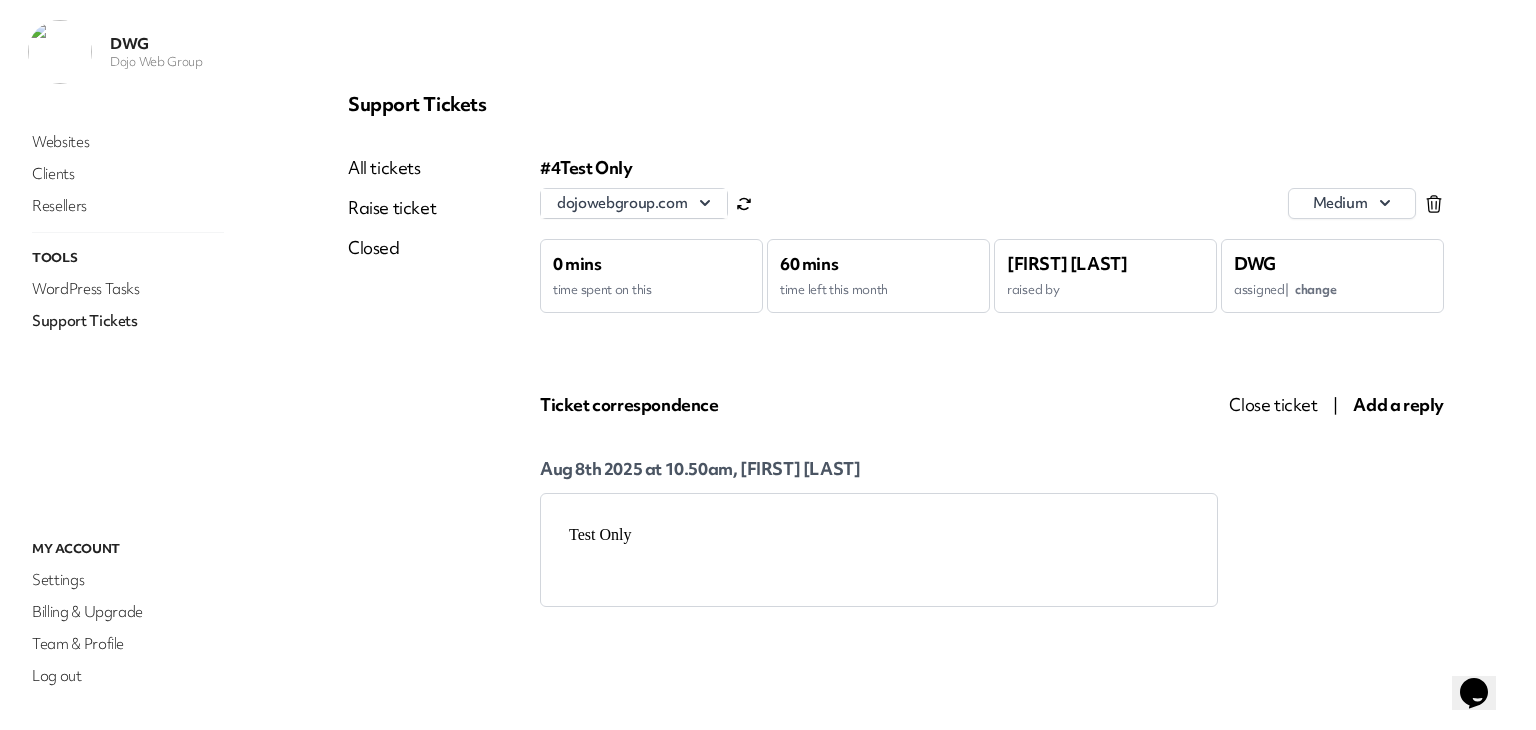 scroll, scrollTop: 0, scrollLeft: 0, axis: both 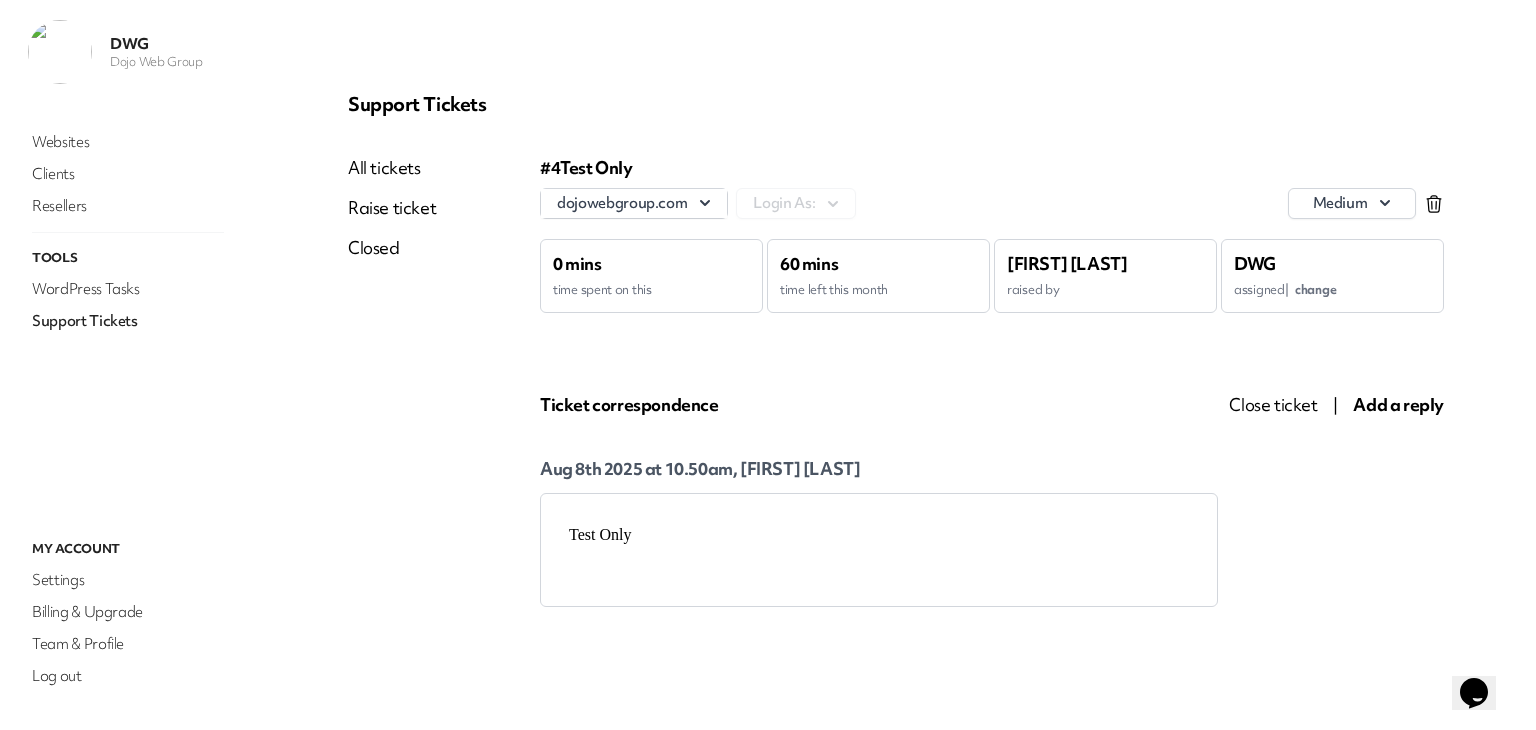 click on "Add a reply" at bounding box center (1398, 404) 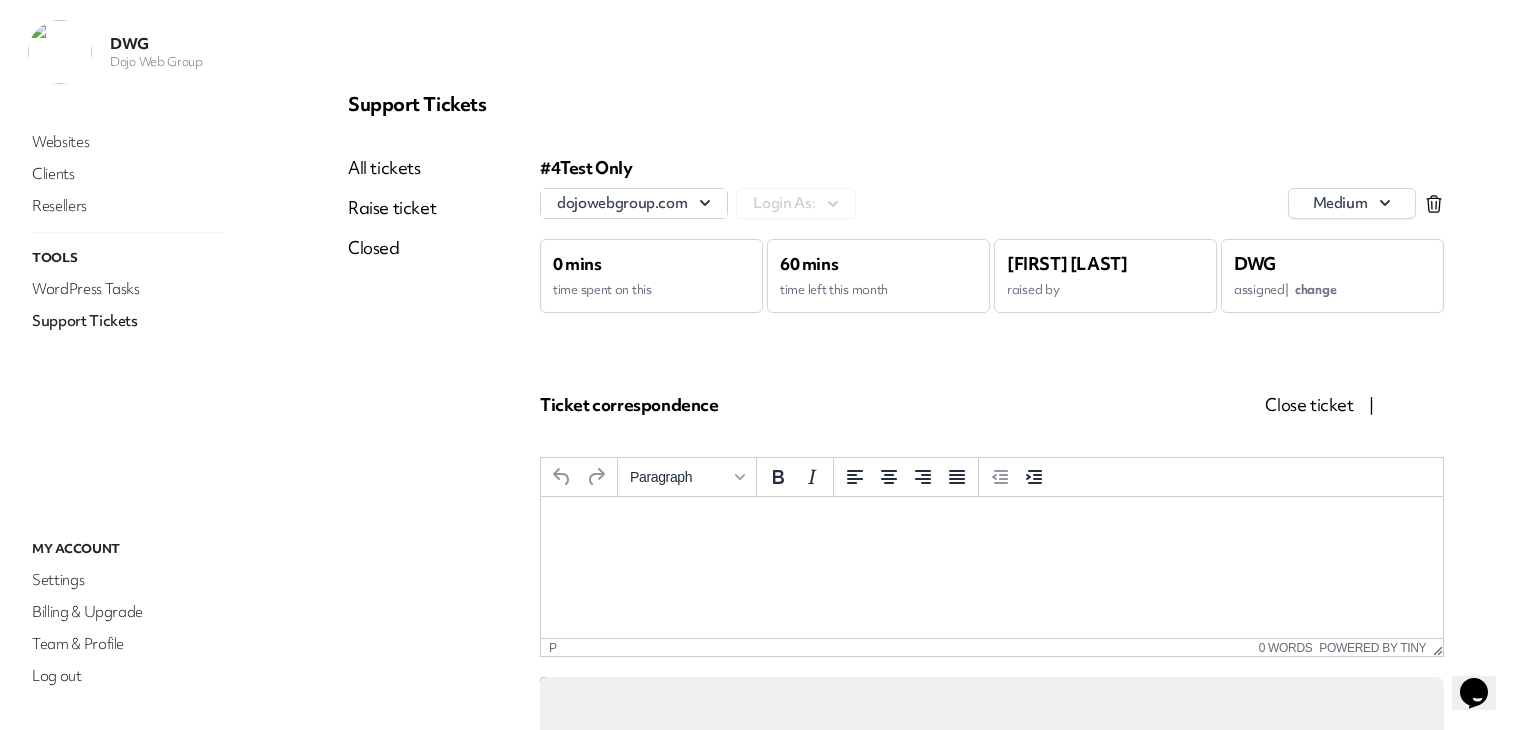 scroll, scrollTop: 0, scrollLeft: 0, axis: both 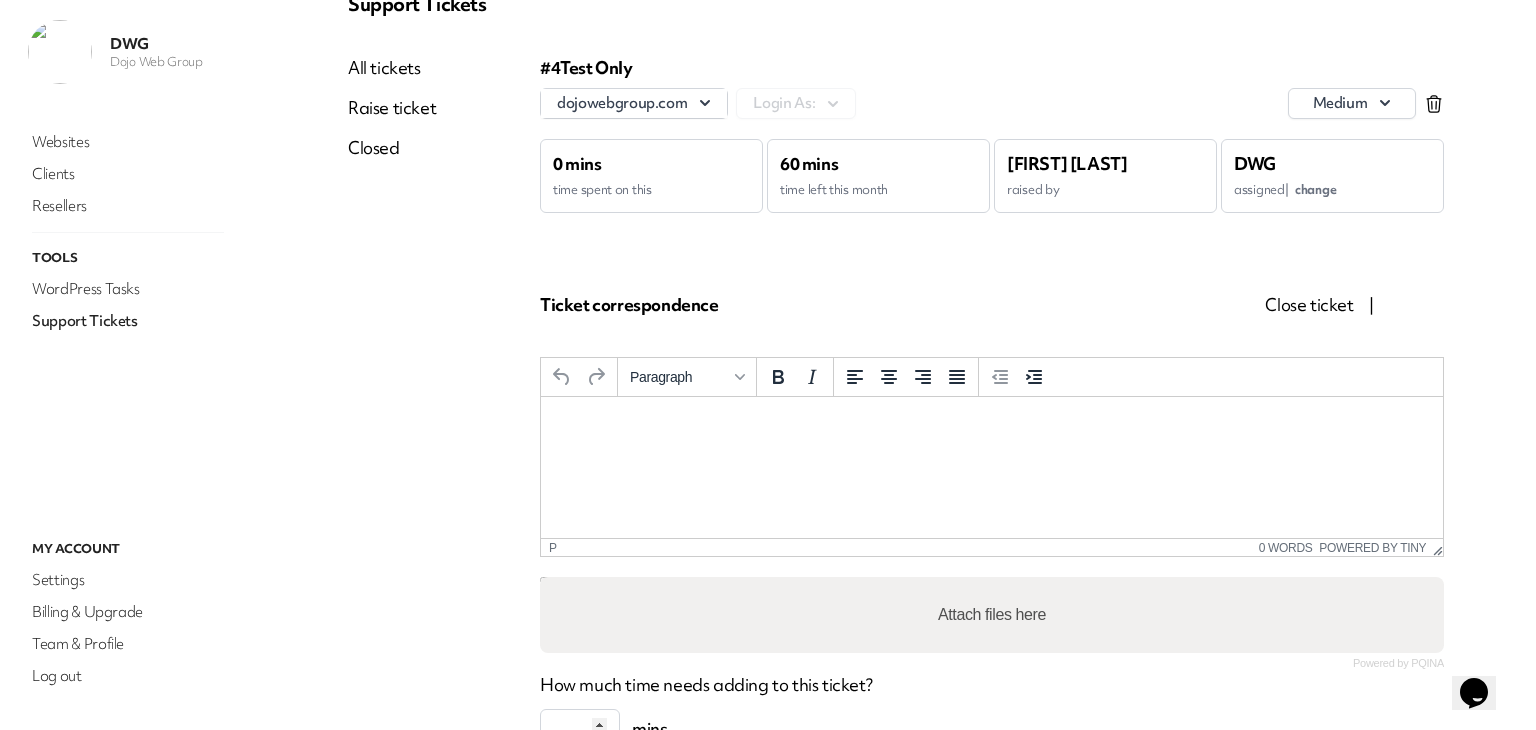 click at bounding box center (992, 424) 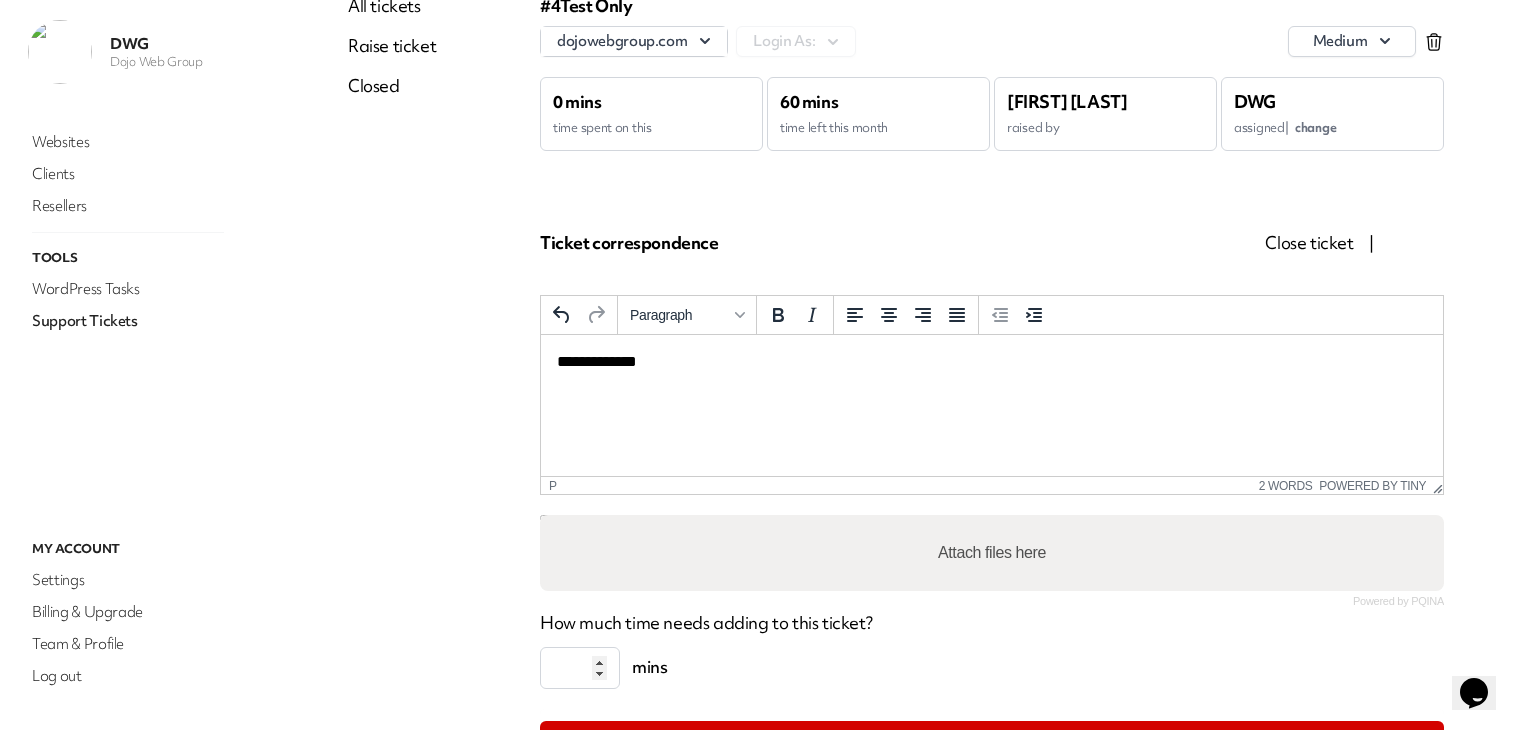 scroll, scrollTop: 0, scrollLeft: 0, axis: both 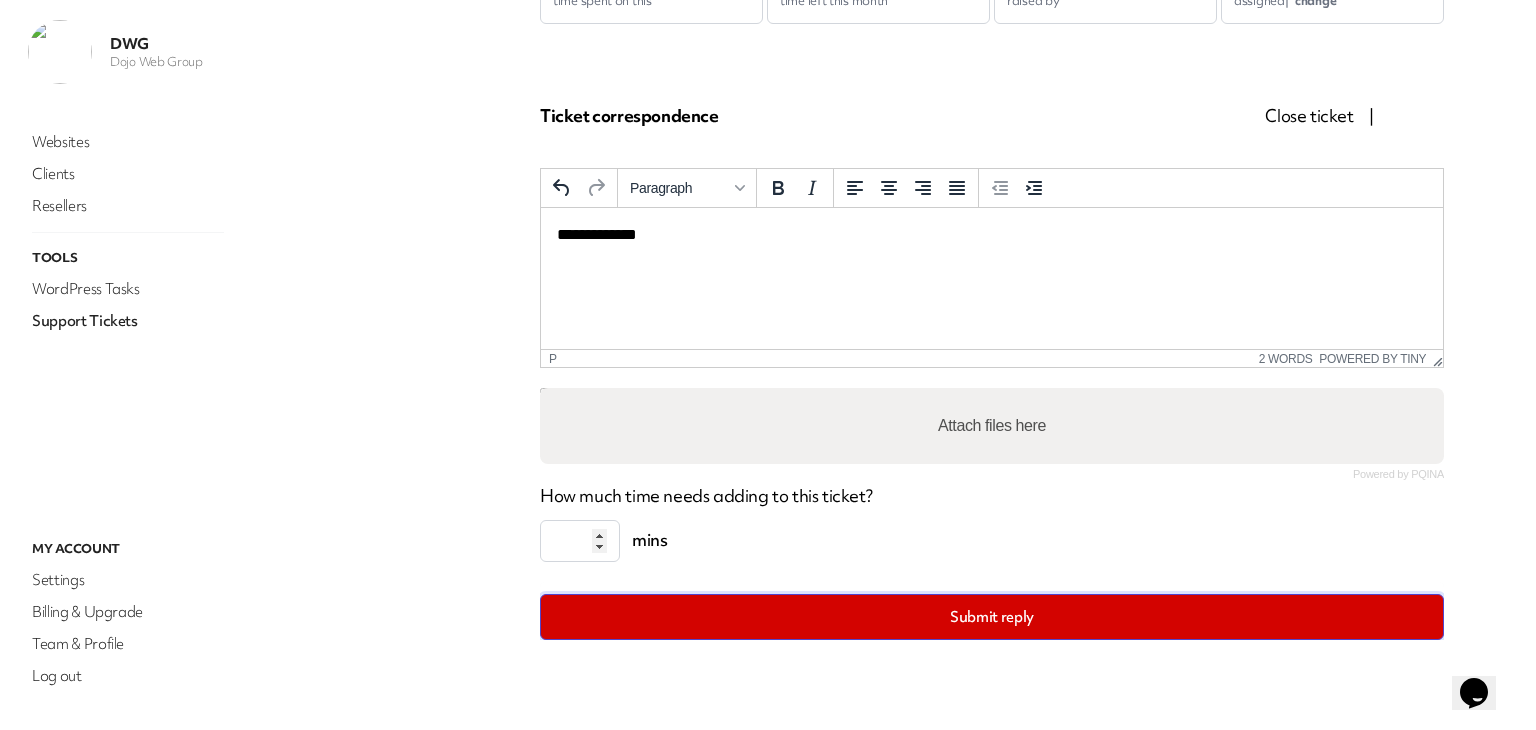 click on "Submit reply" at bounding box center (992, 617) 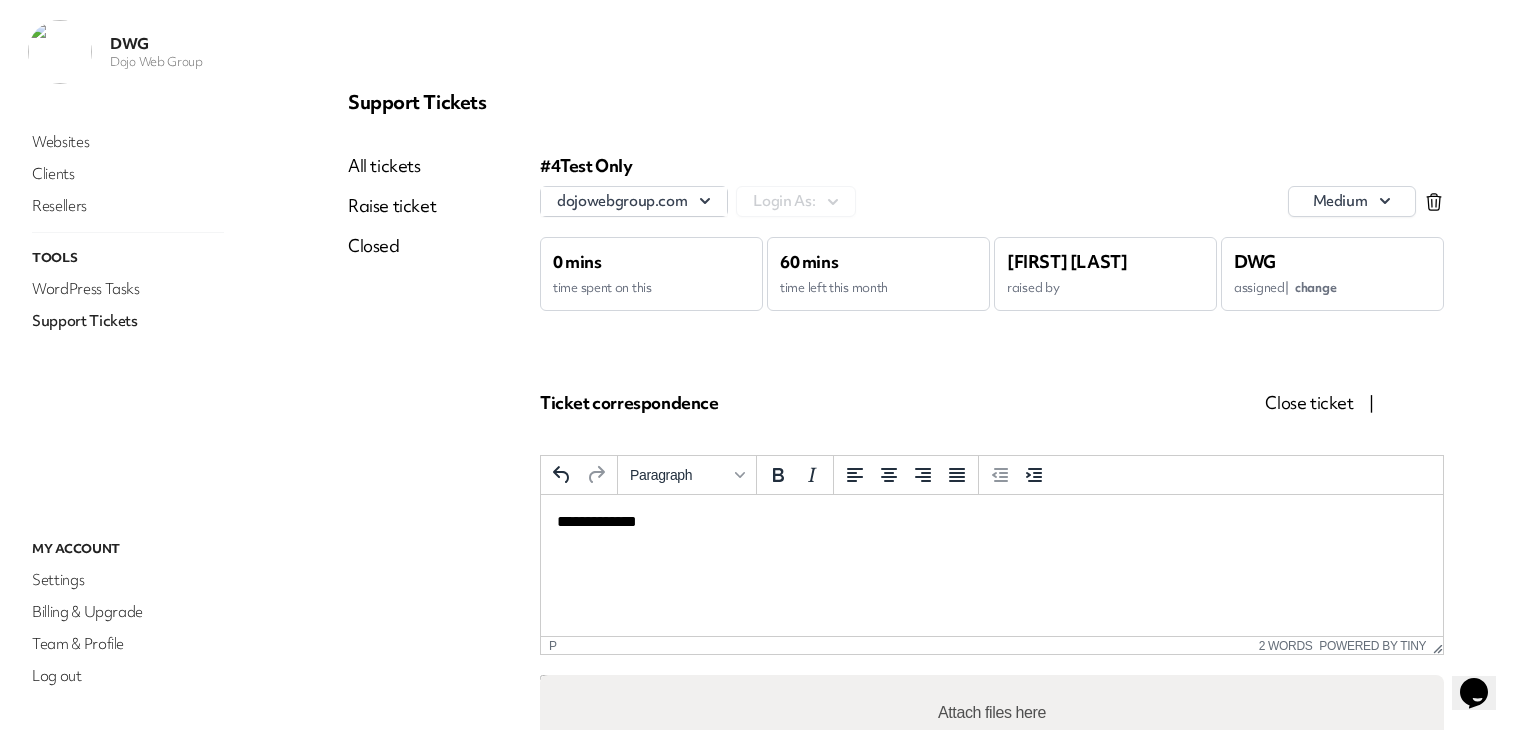scroll, scrollTop: 0, scrollLeft: 0, axis: both 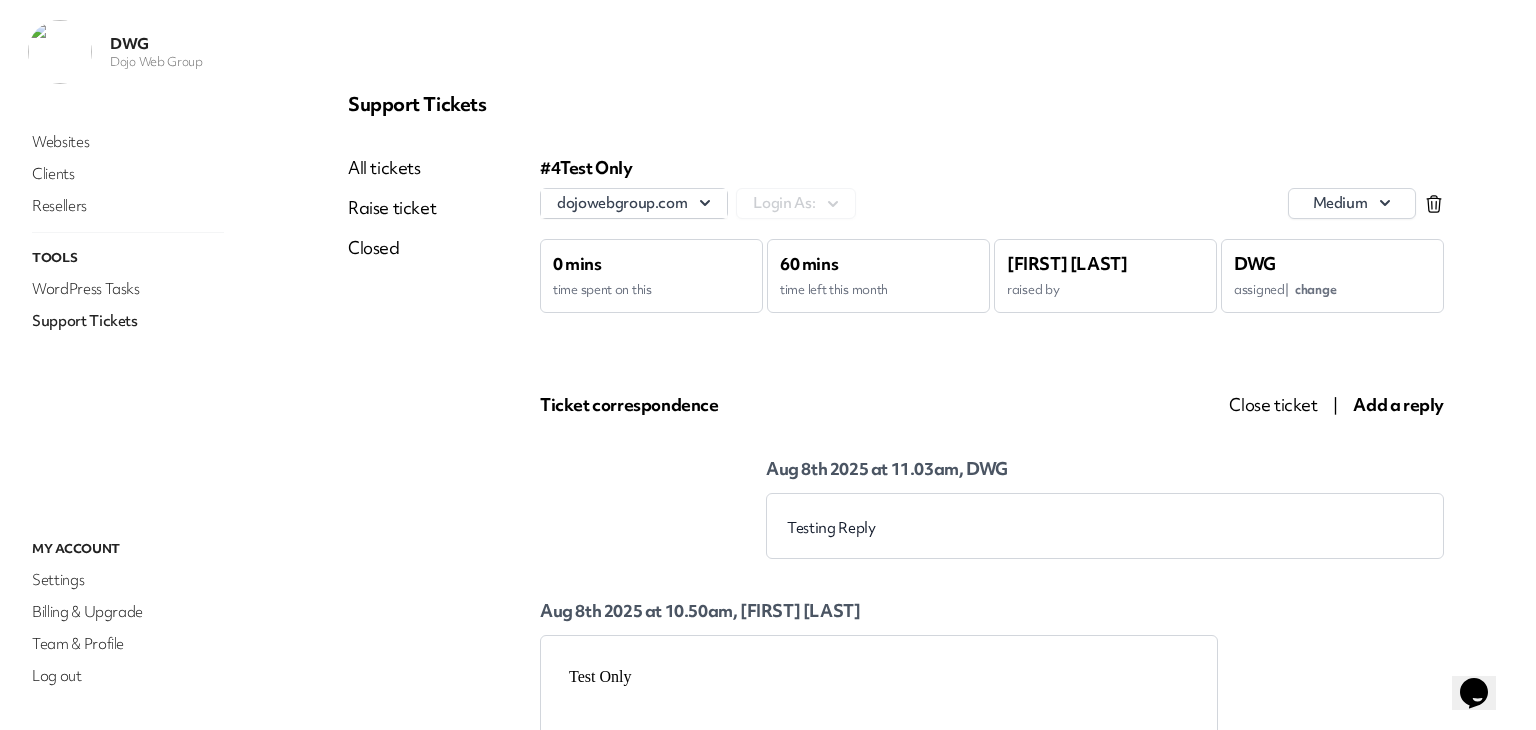 click on "All tickets" at bounding box center [392, 168] 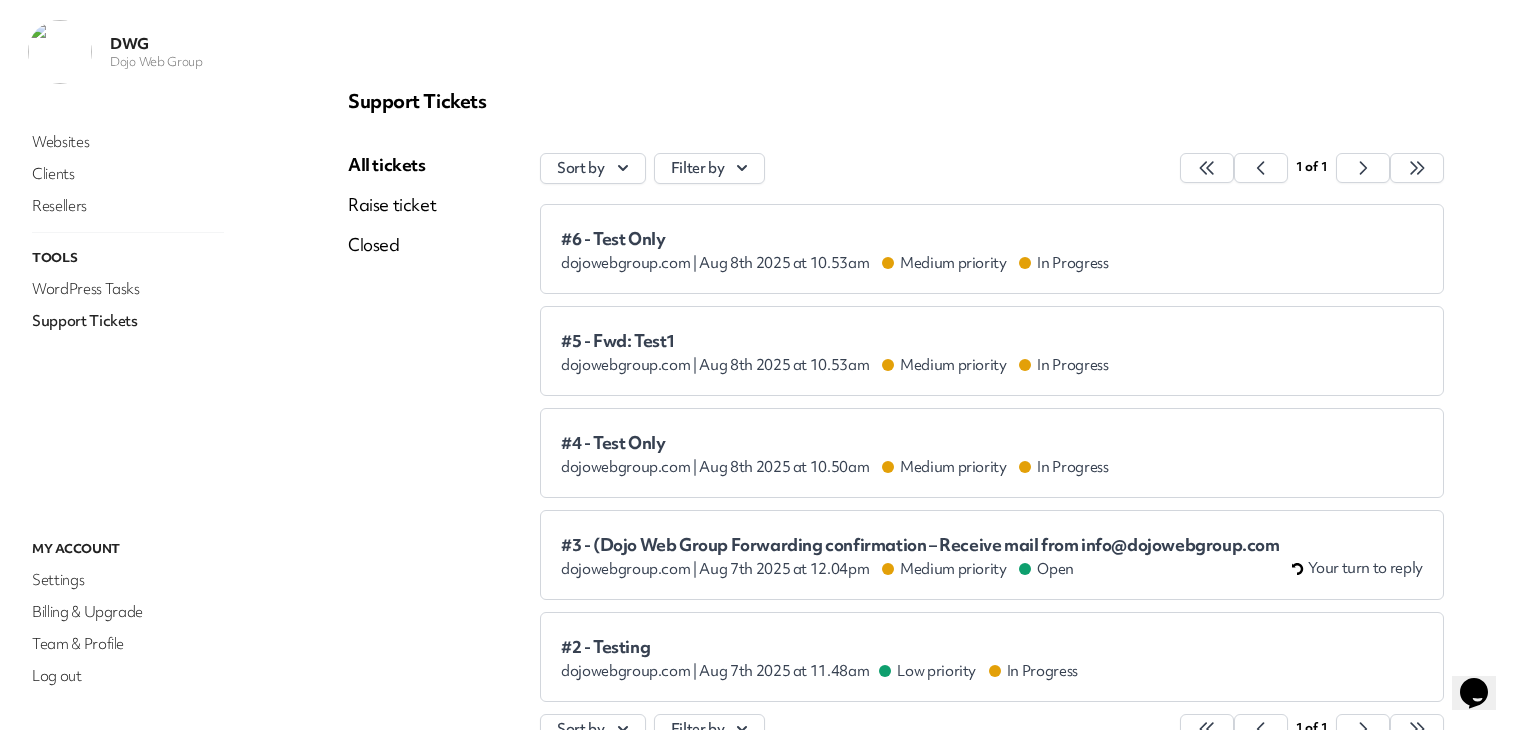 scroll, scrollTop: 0, scrollLeft: 0, axis: both 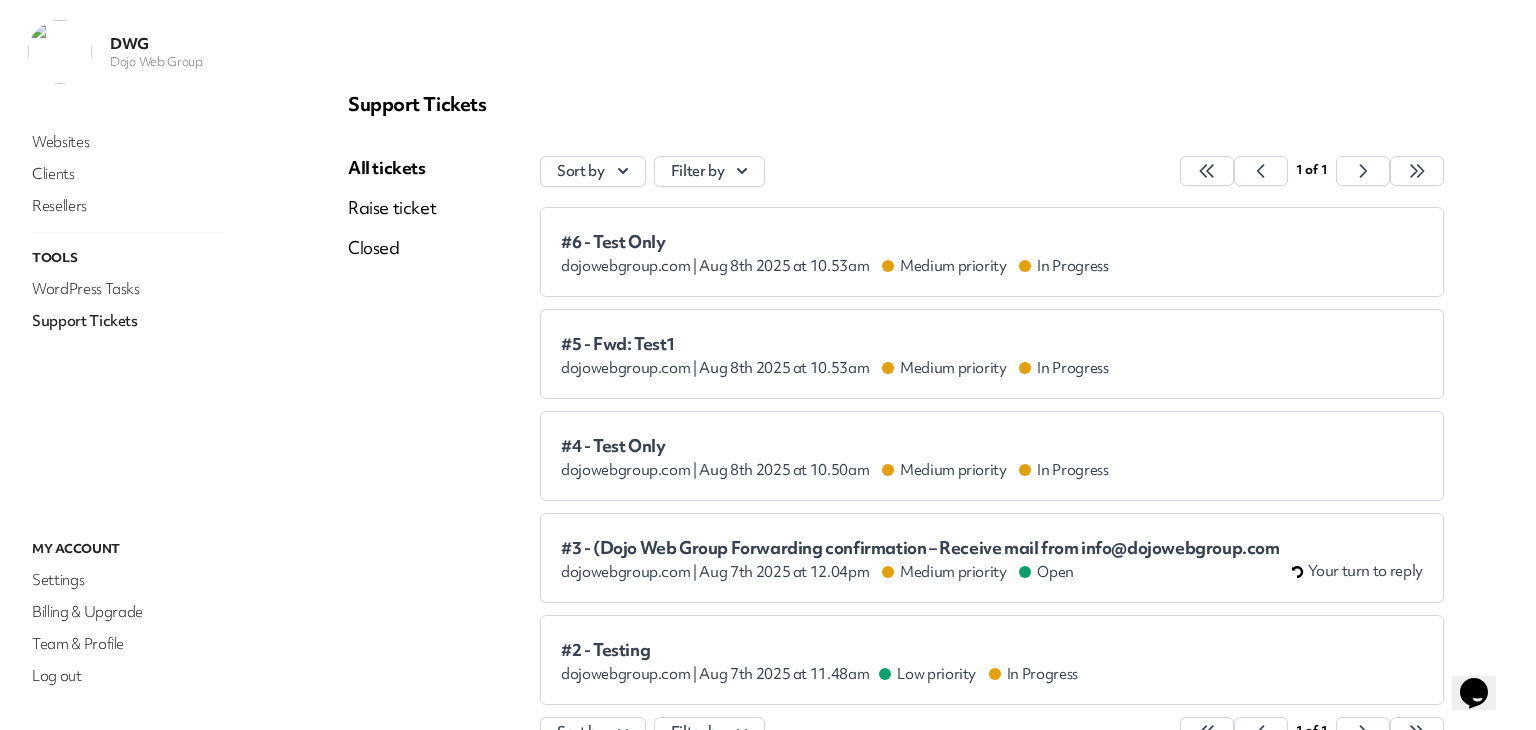 click on "All tickets" at bounding box center (392, 168) 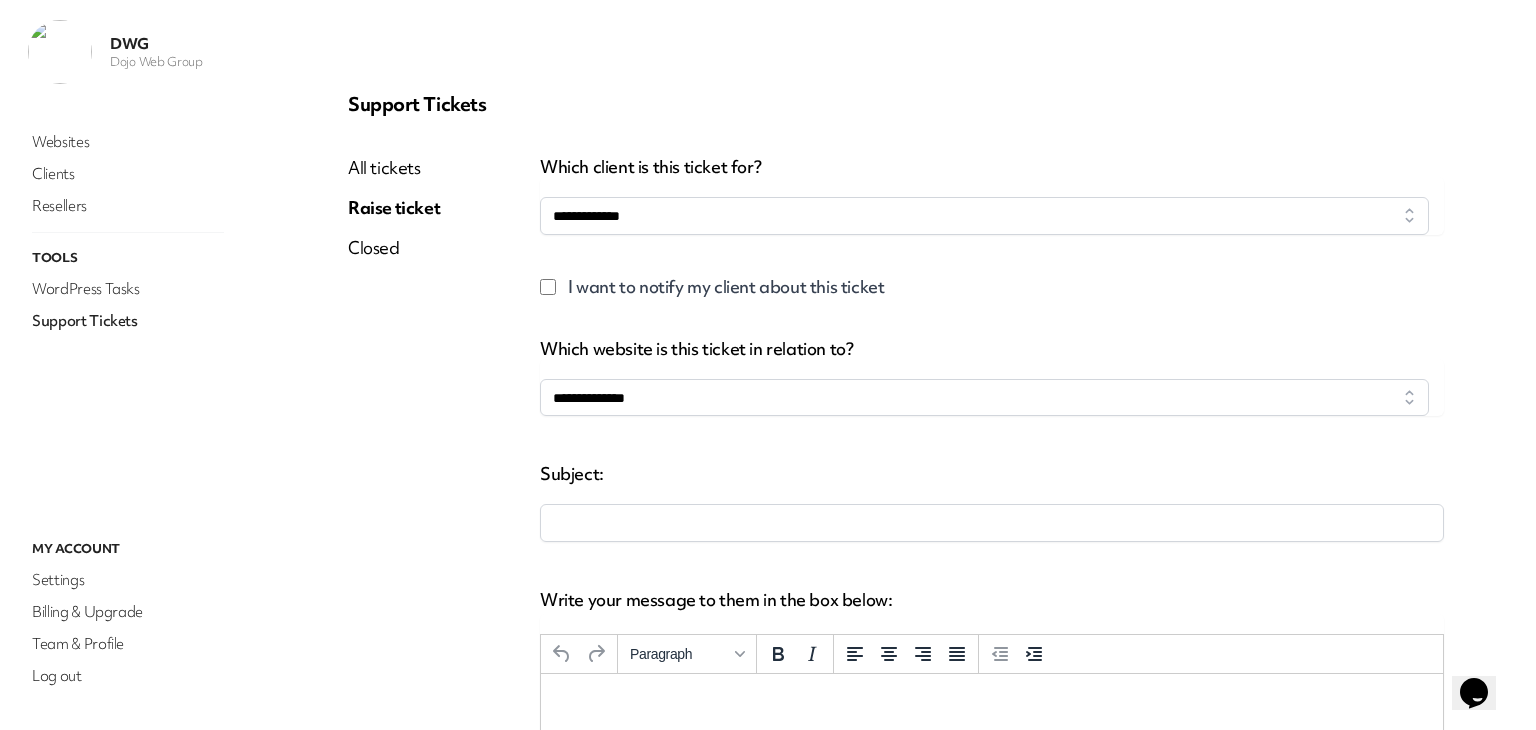 scroll, scrollTop: 0, scrollLeft: 0, axis: both 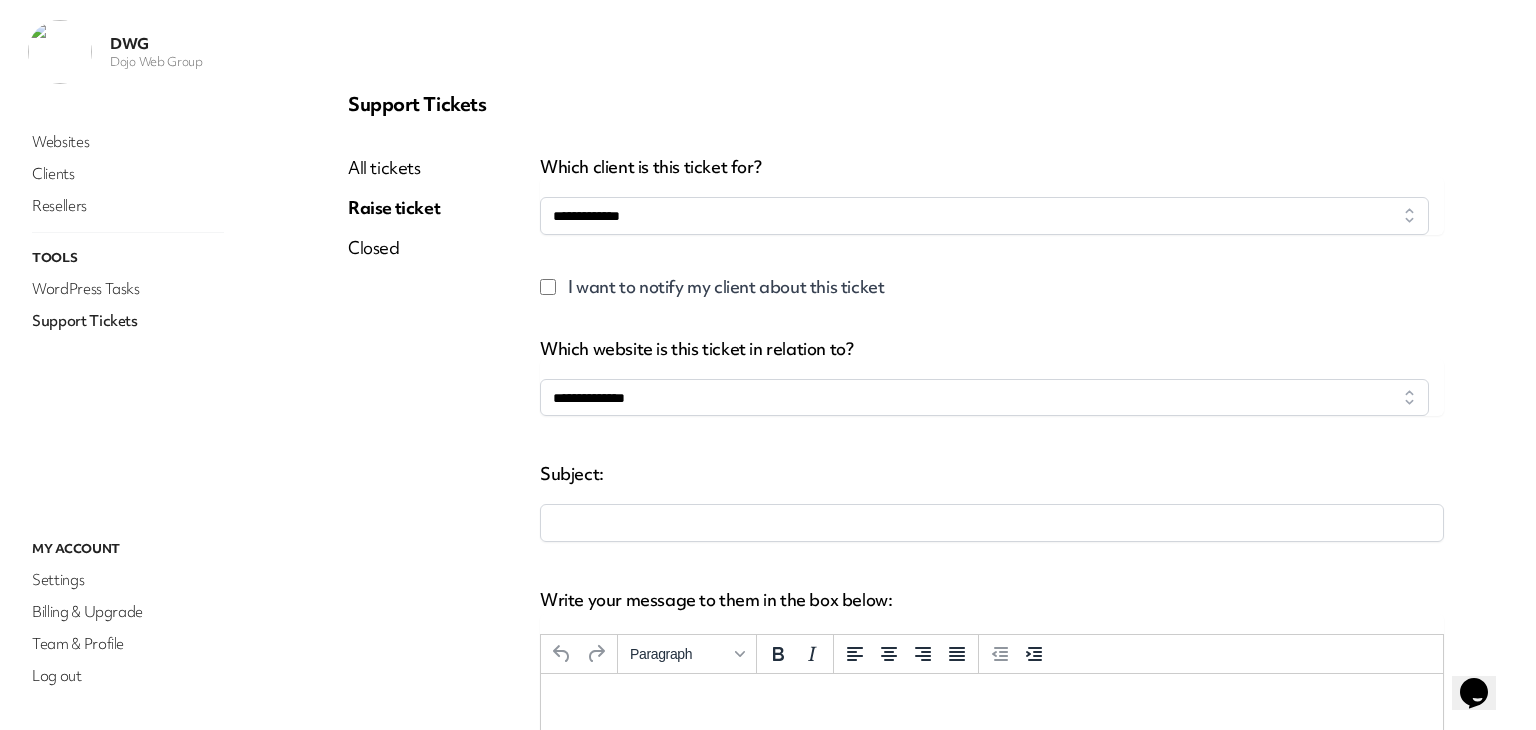 select 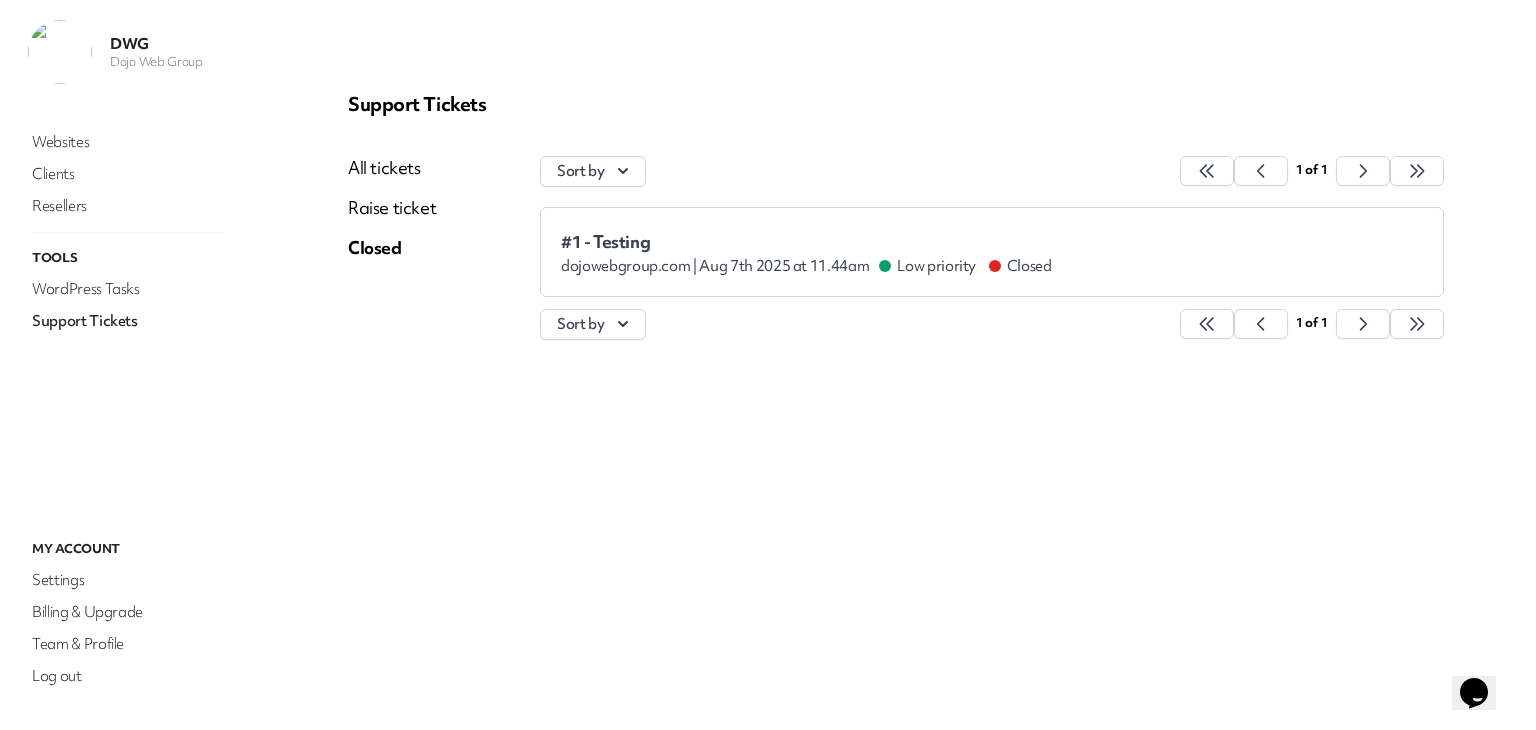 click on "#1 - Testing" at bounding box center [806, 242] 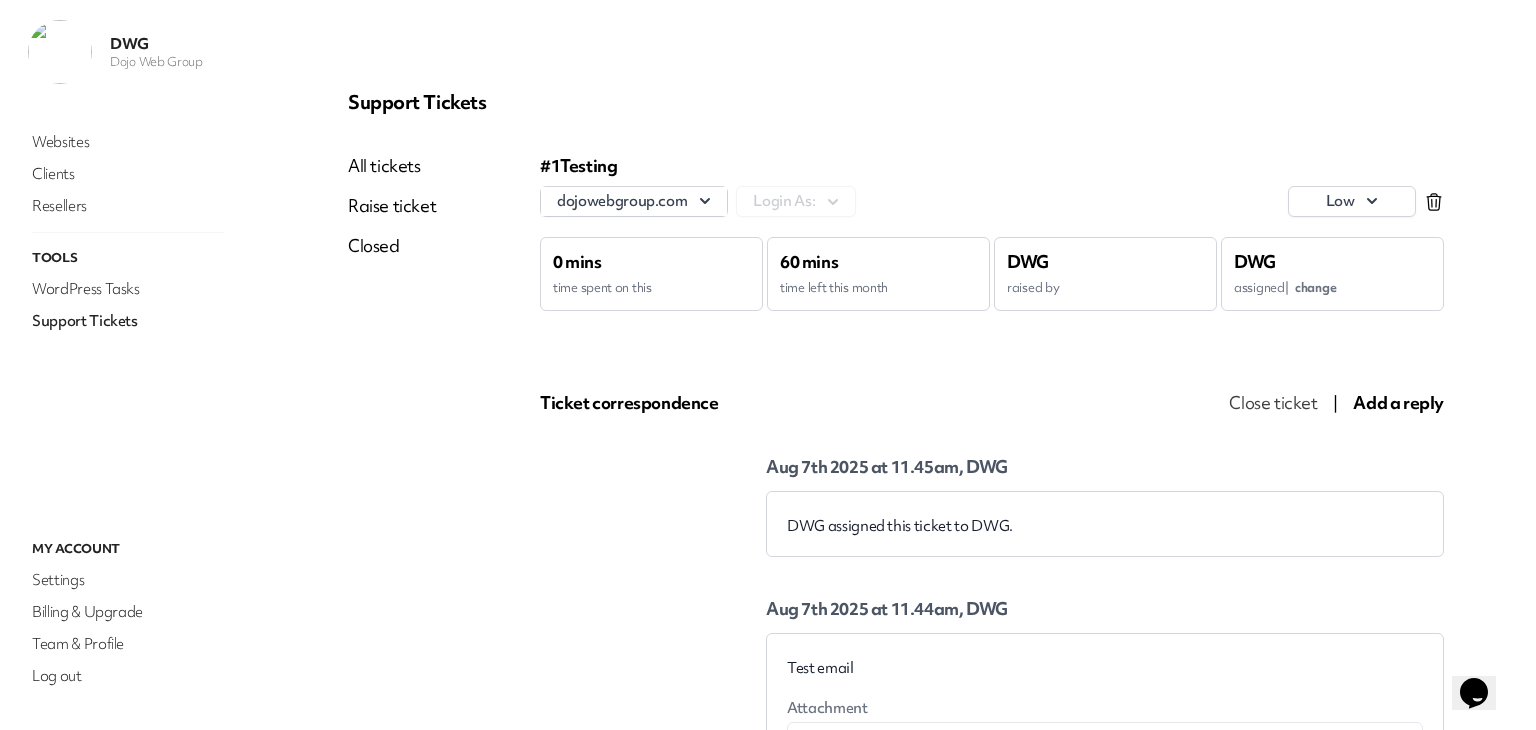 scroll, scrollTop: 0, scrollLeft: 0, axis: both 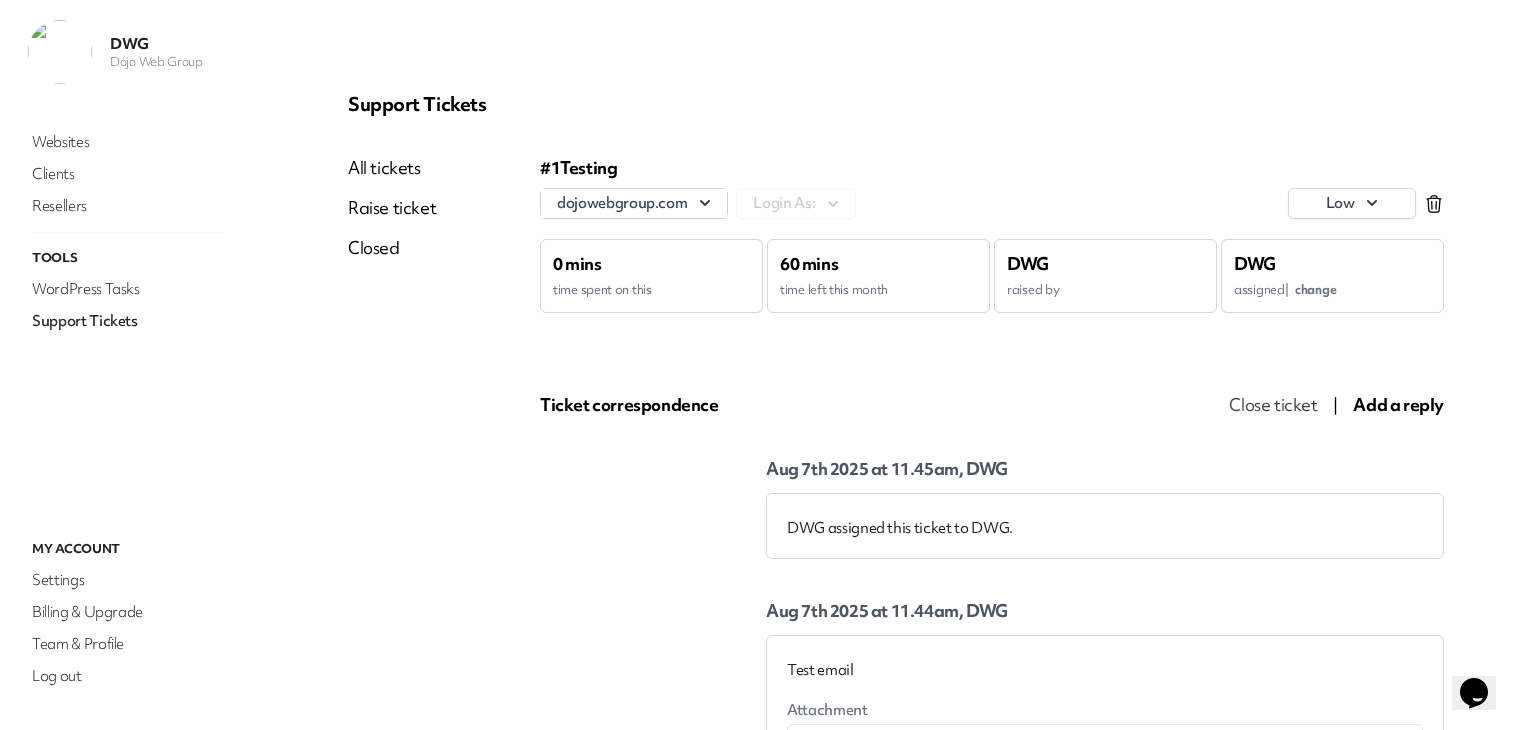 click on "All tickets" at bounding box center (392, 168) 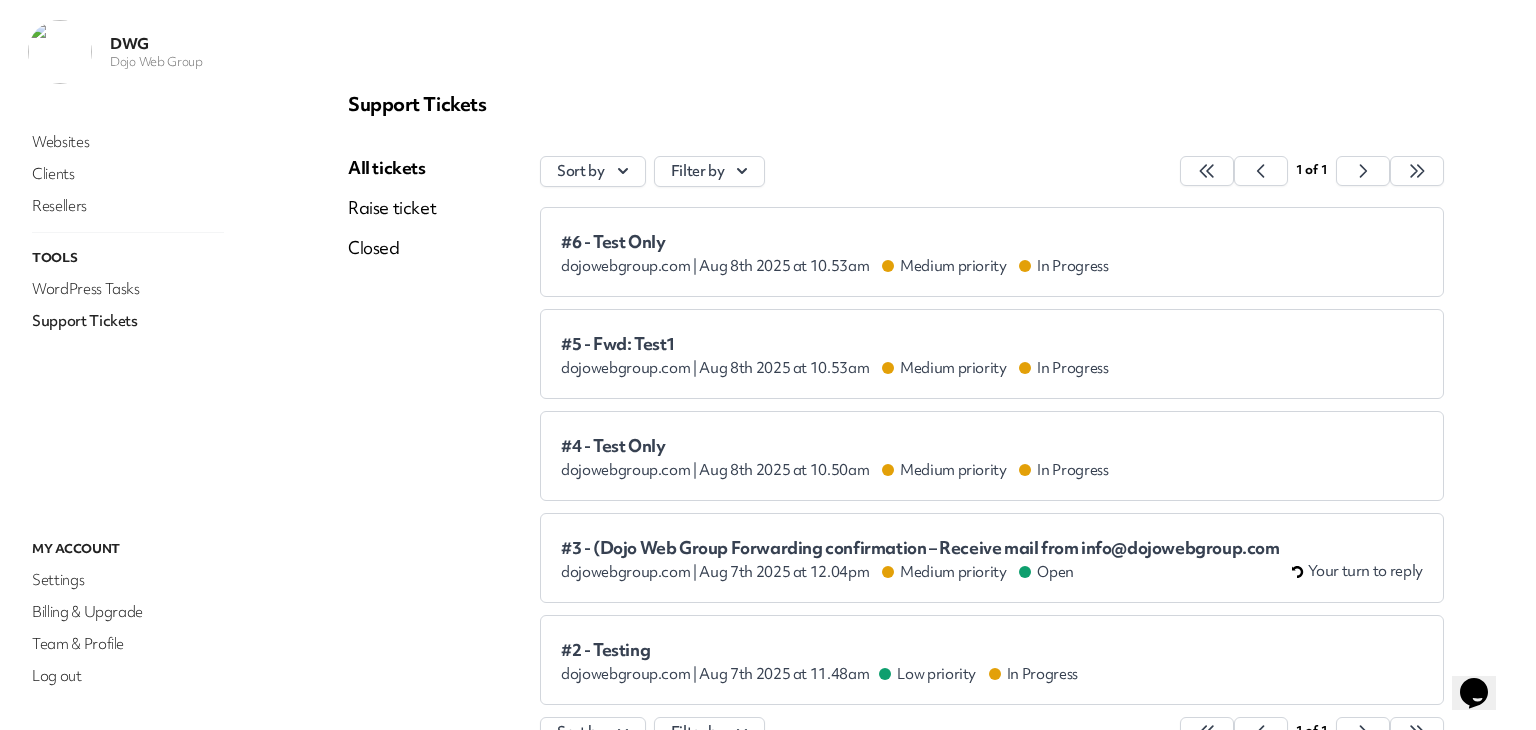 click on "#6 - Test Only" at bounding box center [835, 242] 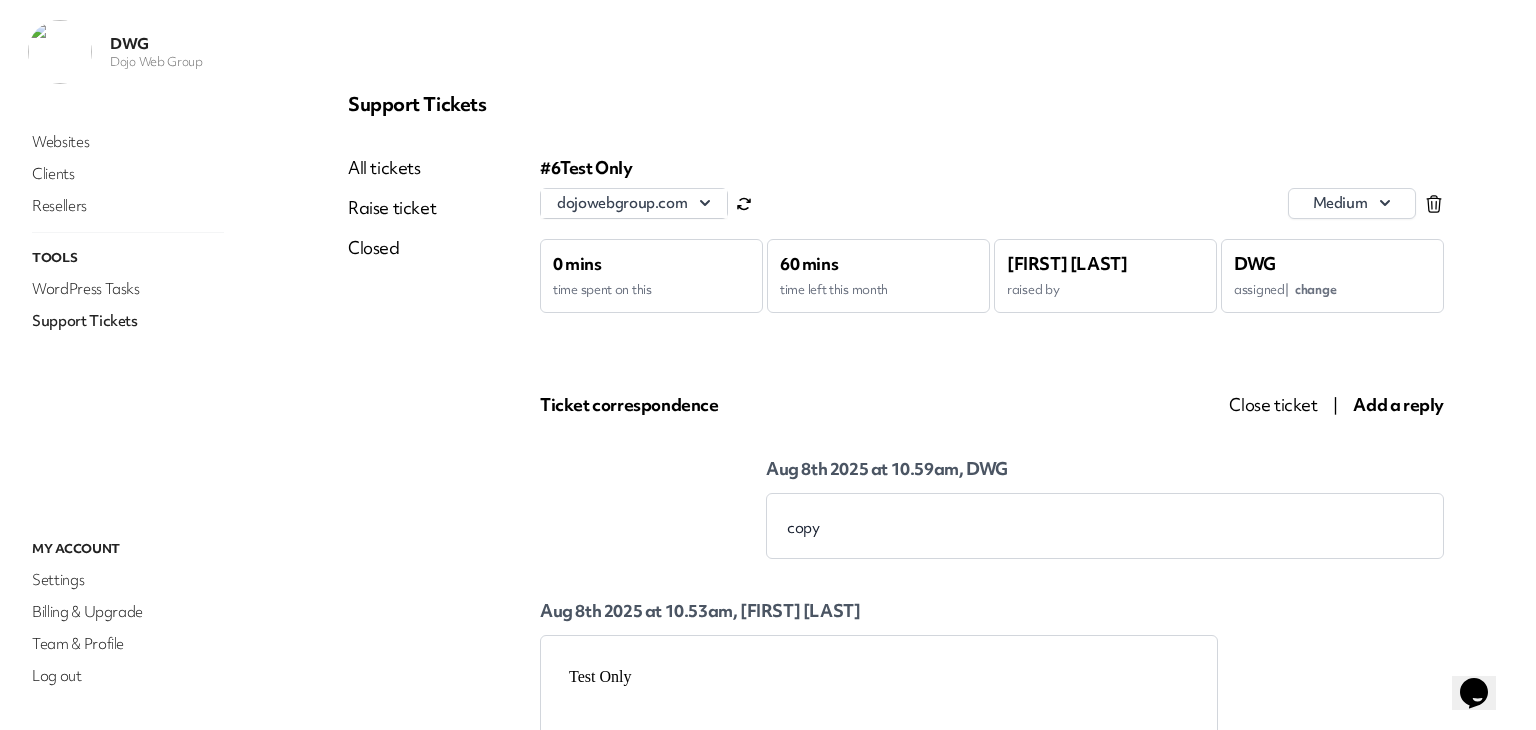 scroll, scrollTop: 0, scrollLeft: 0, axis: both 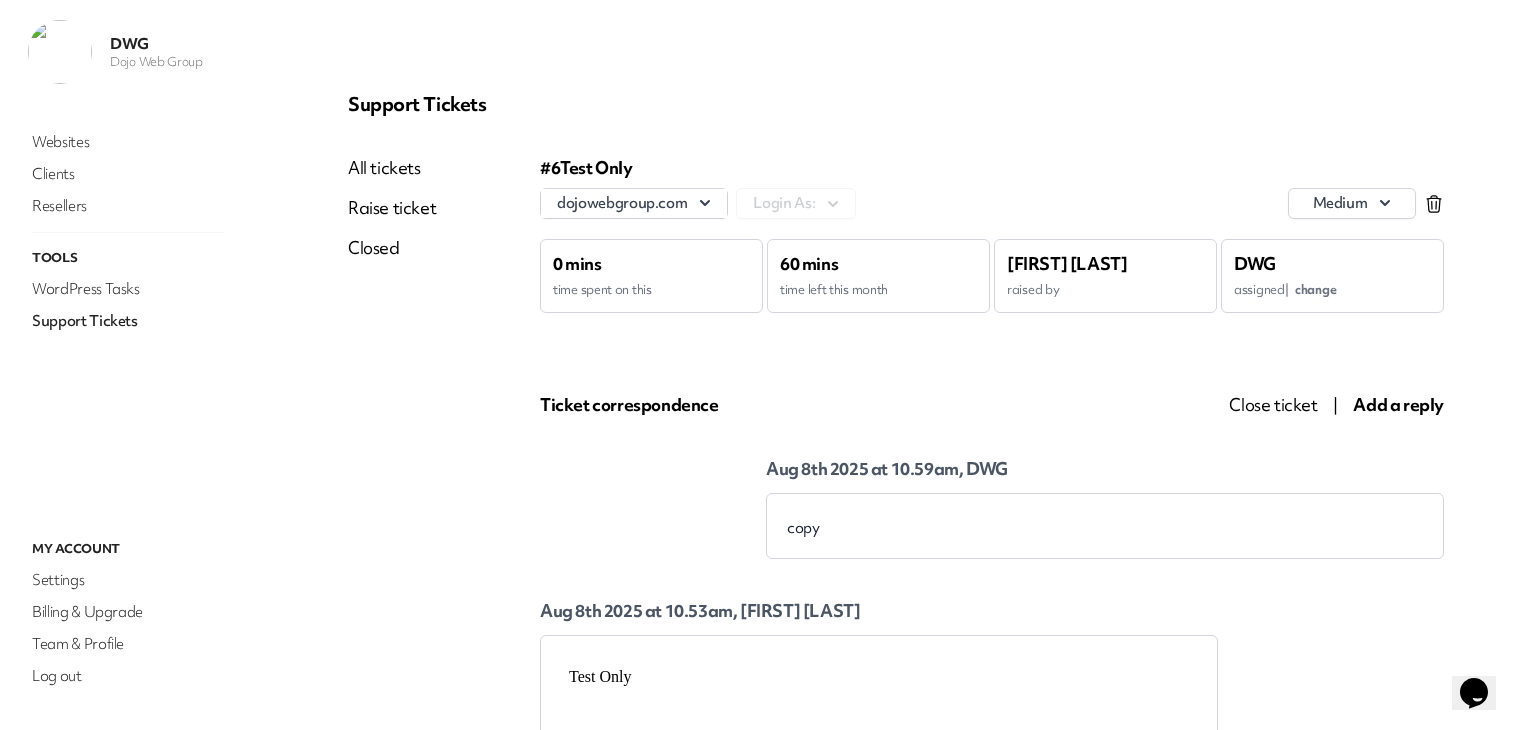 click on "All tickets" at bounding box center (392, 168) 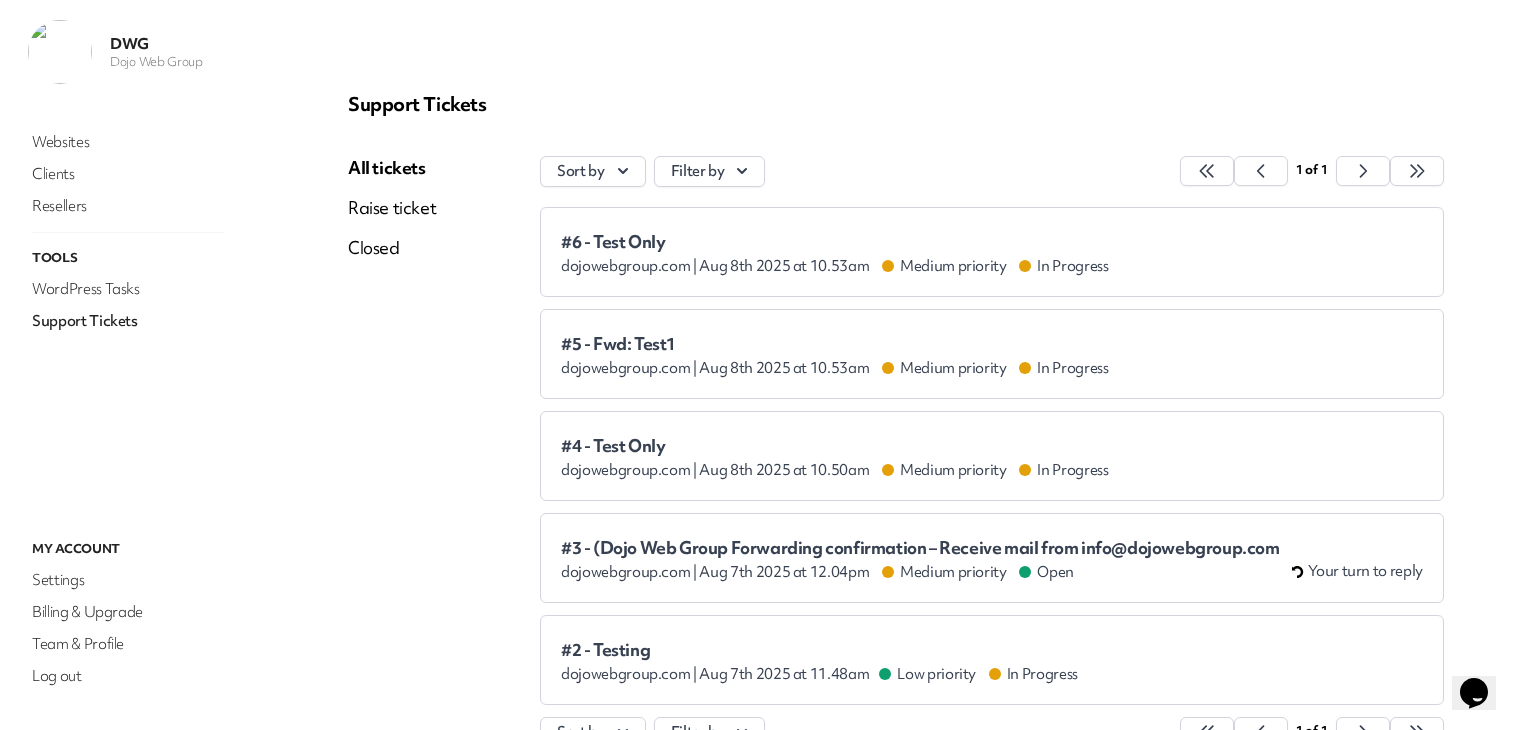 click on "#4 - Test Only" at bounding box center (835, 446) 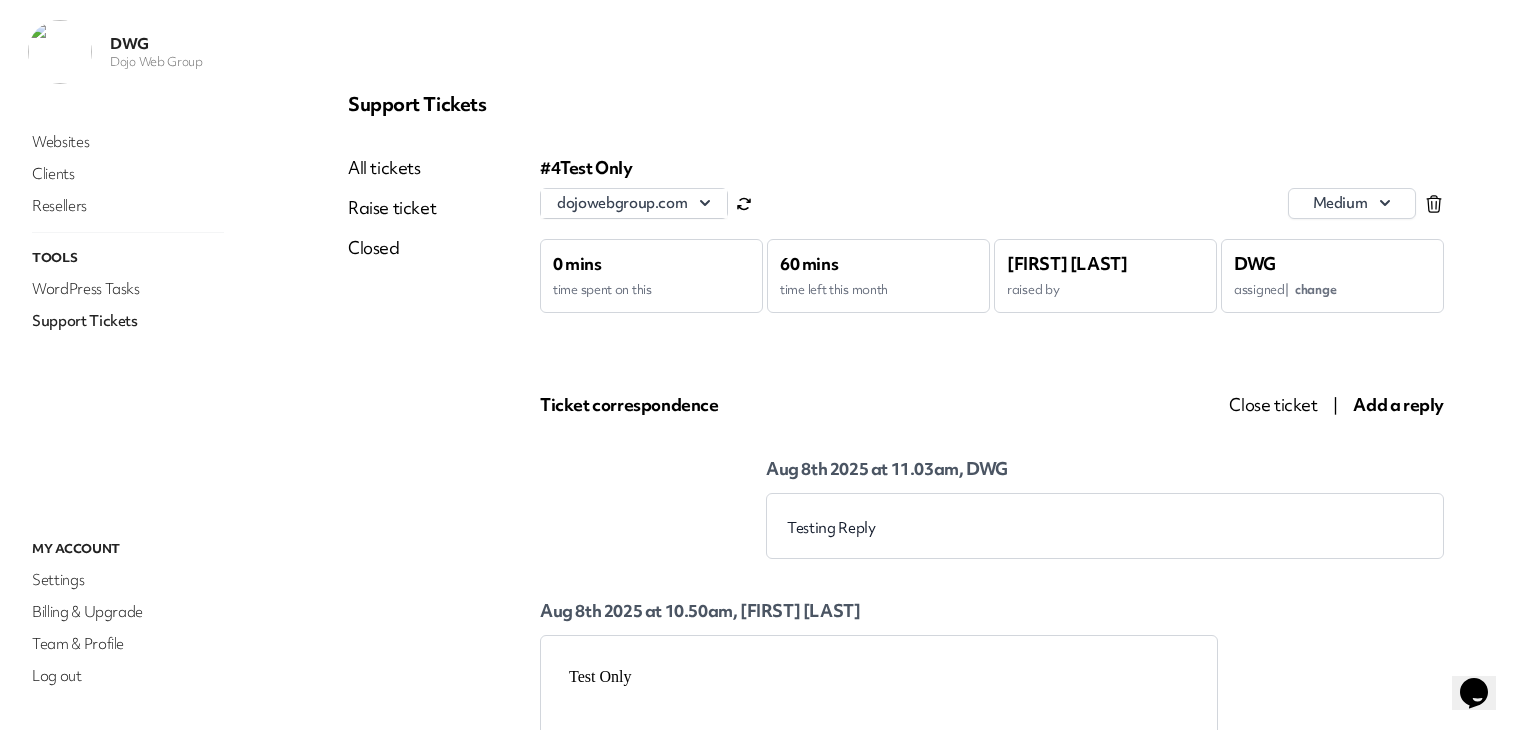 scroll, scrollTop: 0, scrollLeft: 0, axis: both 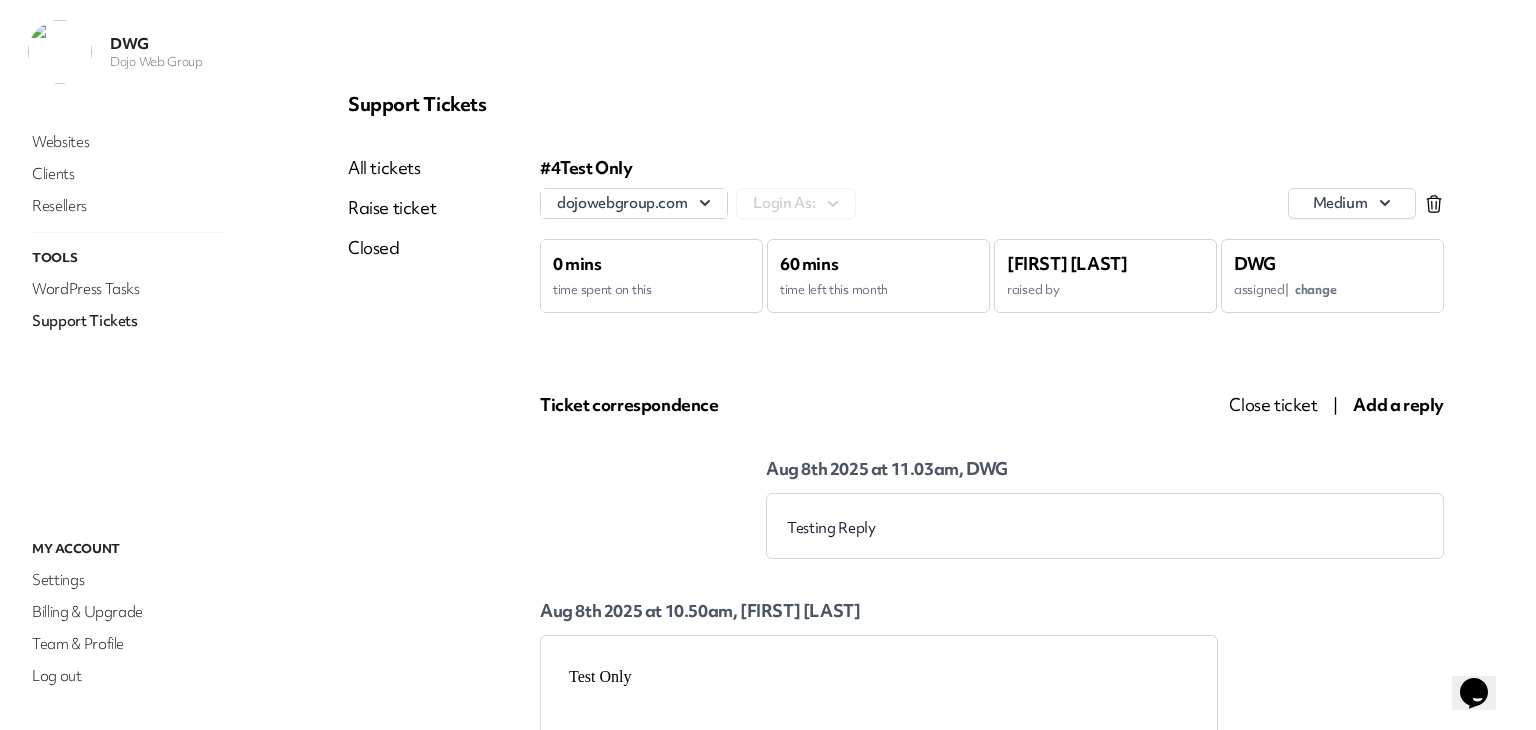 click on "All tickets" at bounding box center [392, 168] 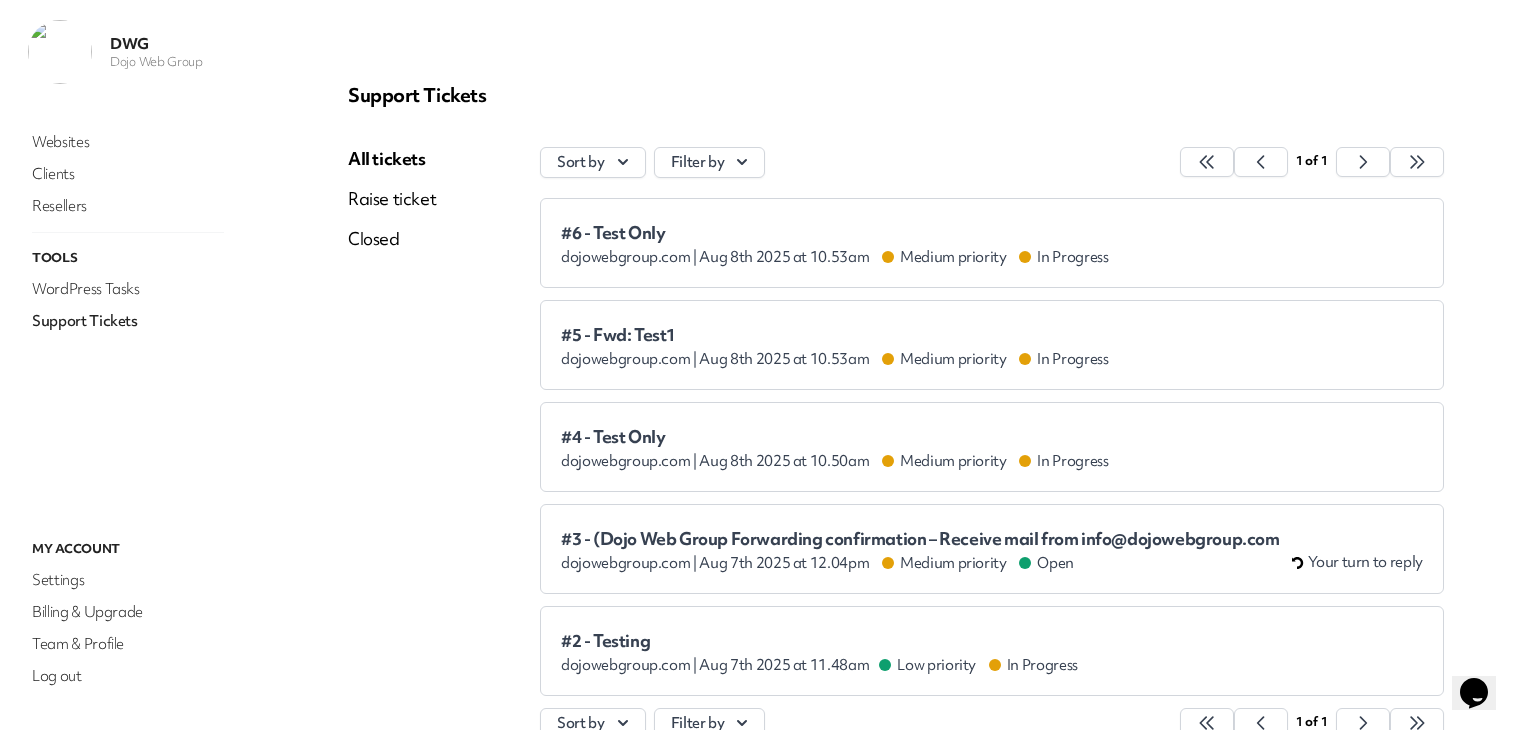 scroll, scrollTop: 0, scrollLeft: 0, axis: both 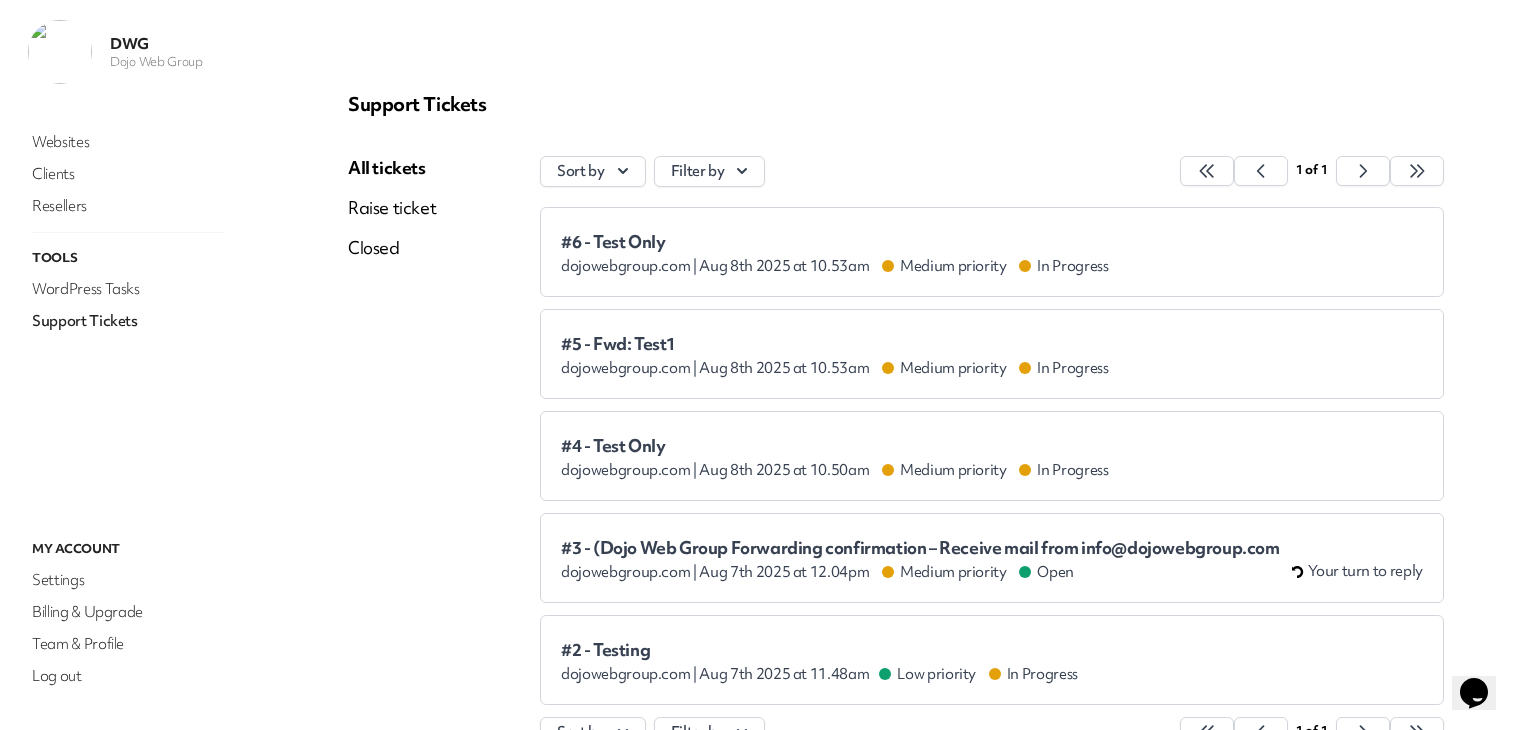 click on "#6 - Test Only" at bounding box center [835, 242] 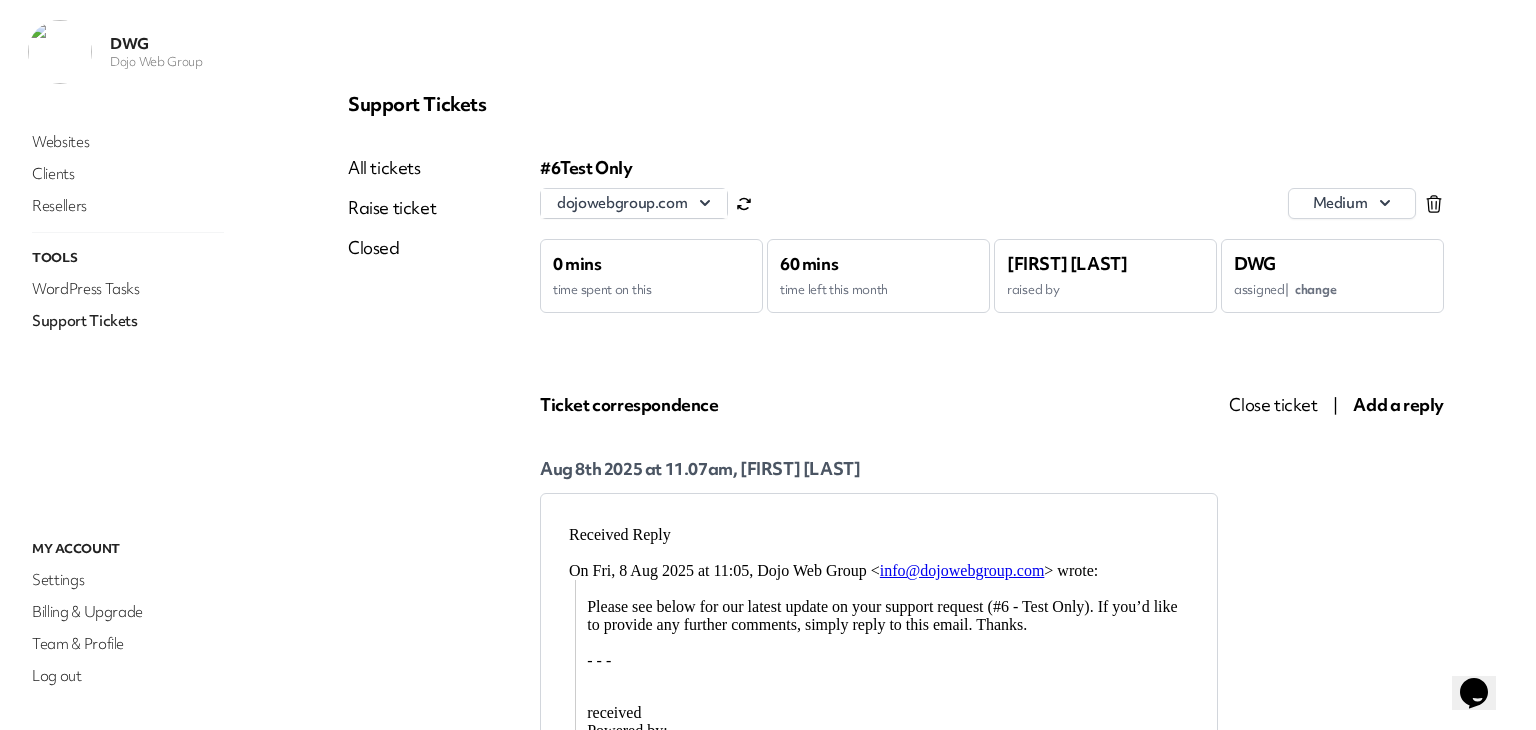 scroll, scrollTop: 0, scrollLeft: 0, axis: both 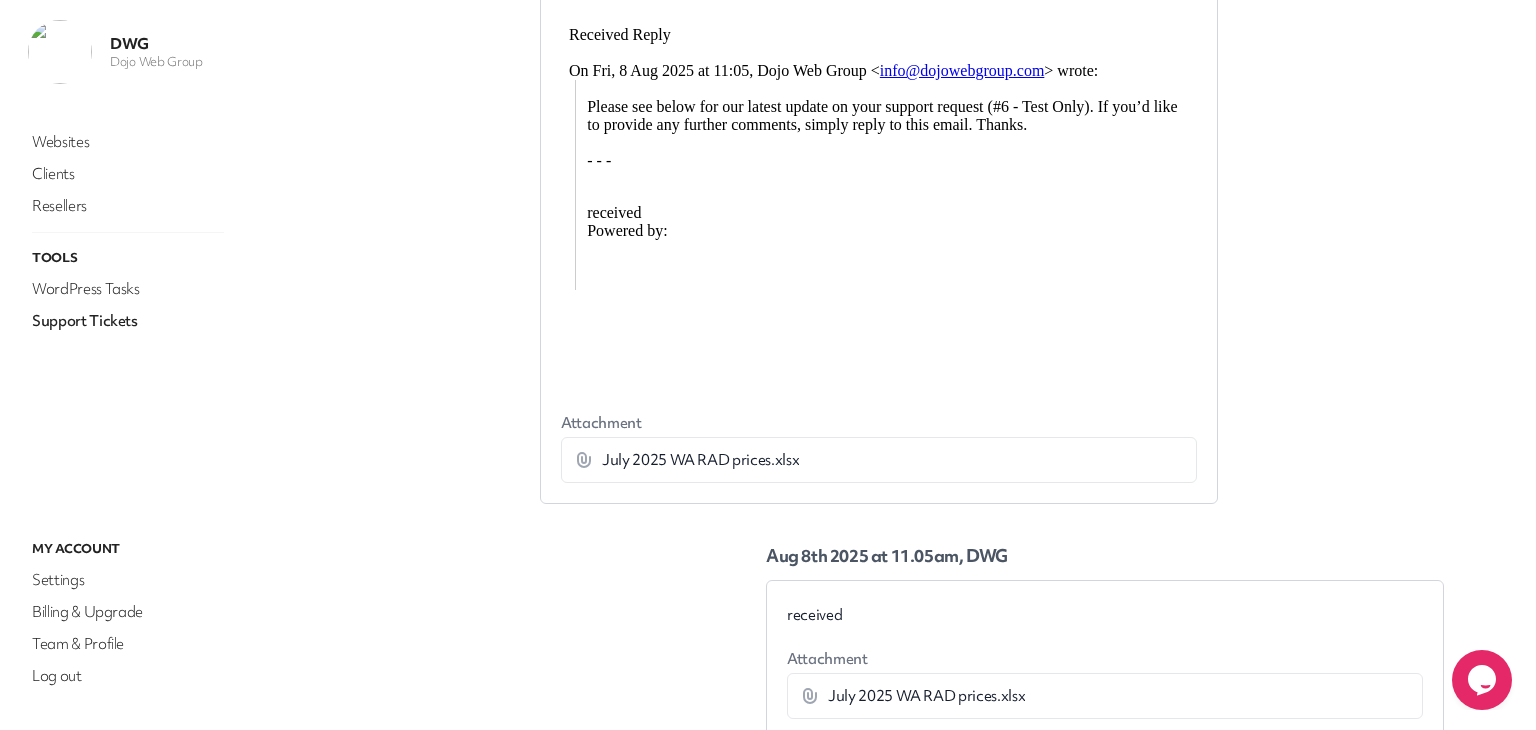 click on "July 2025 WA RAD prices.xlsx" at bounding box center (700, 460) 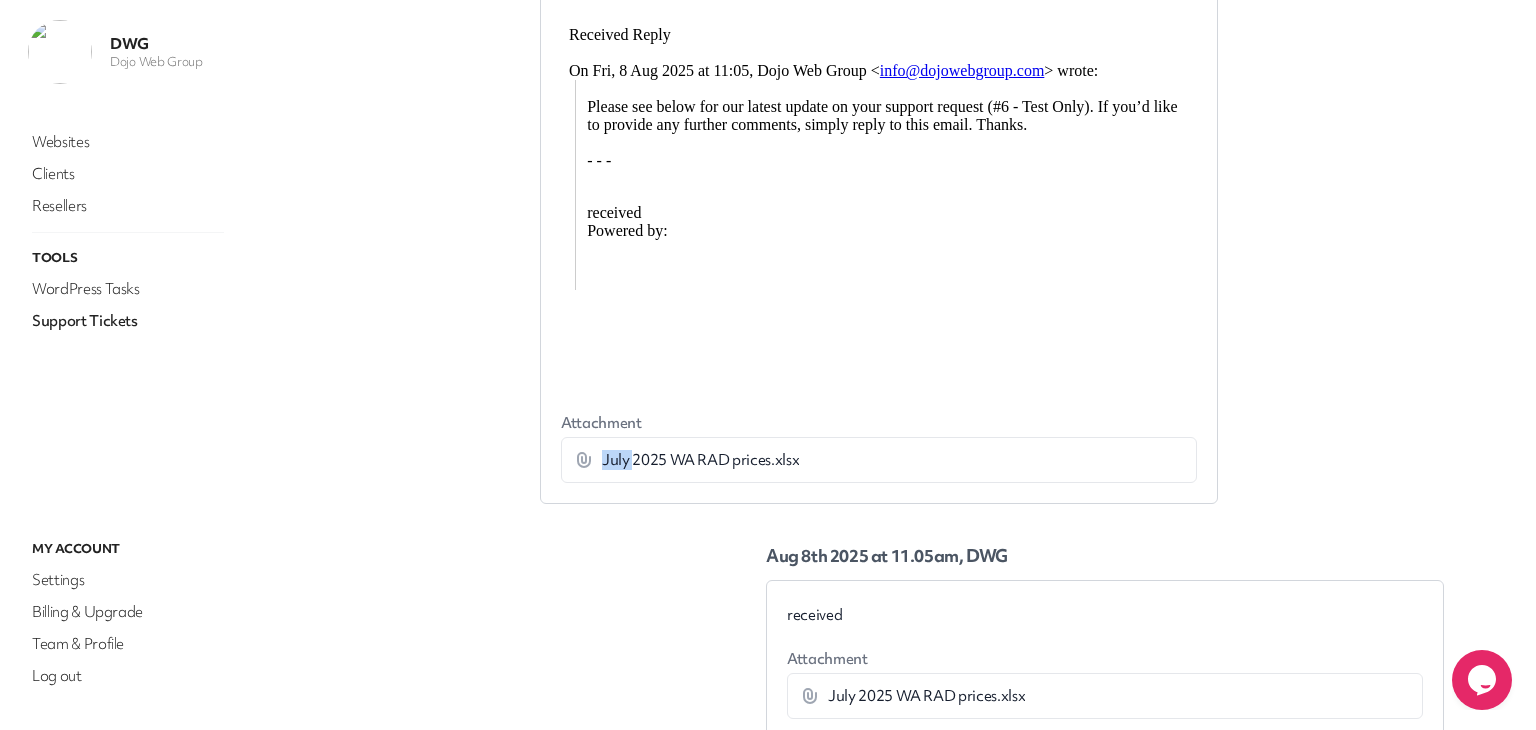 click 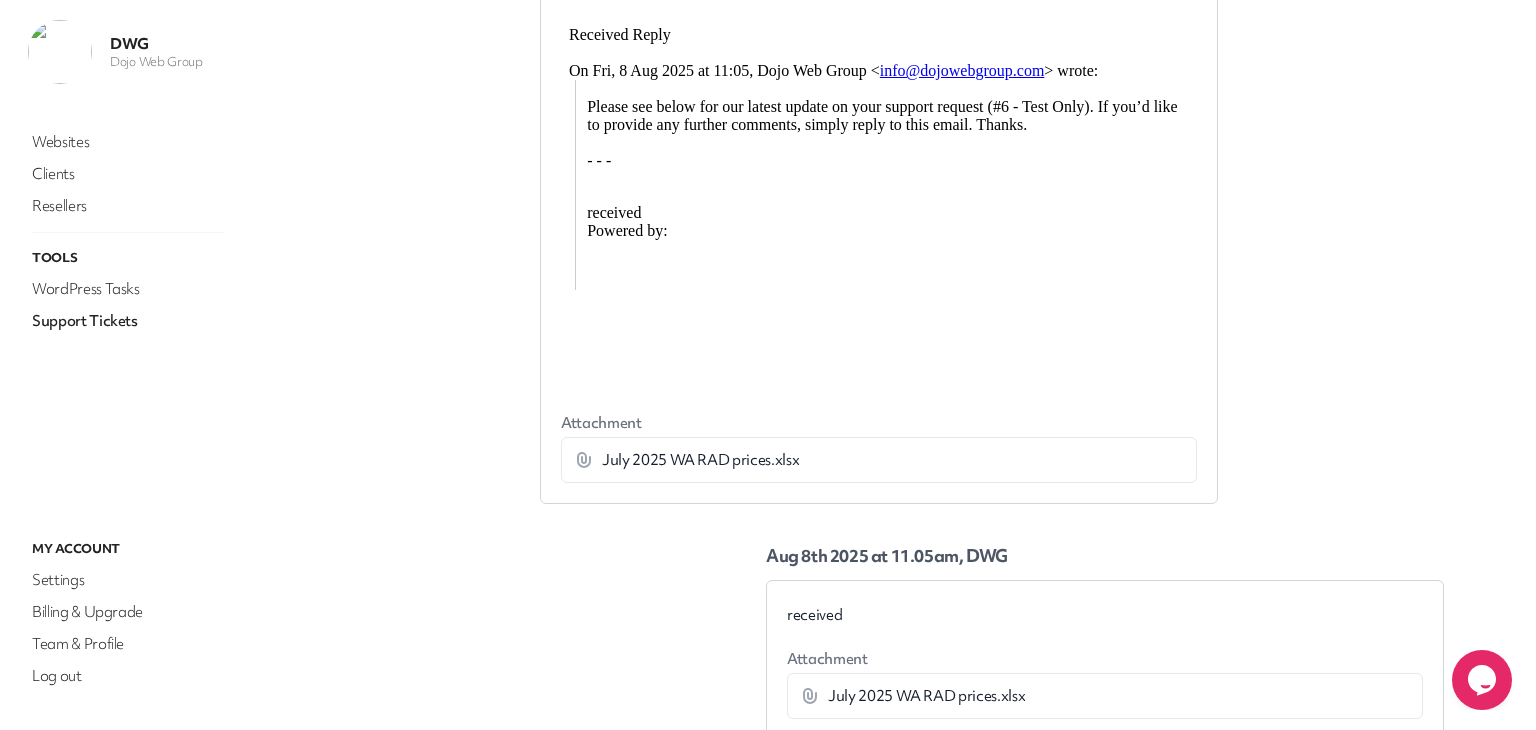 click on "July 2025 WA RAD prices.xlsx" at bounding box center (700, 460) 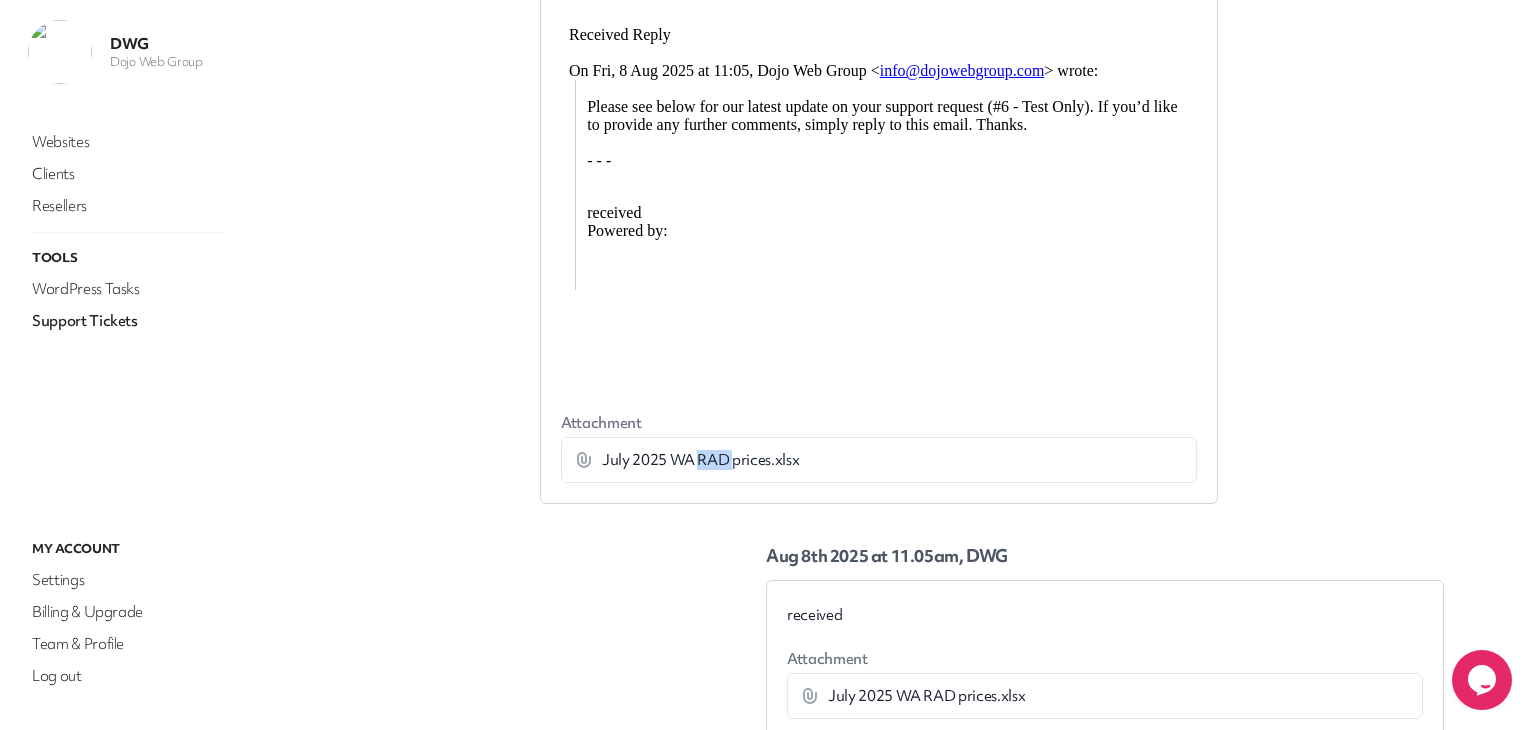 click on "July 2025 WA RAD prices.xlsx" at bounding box center (700, 460) 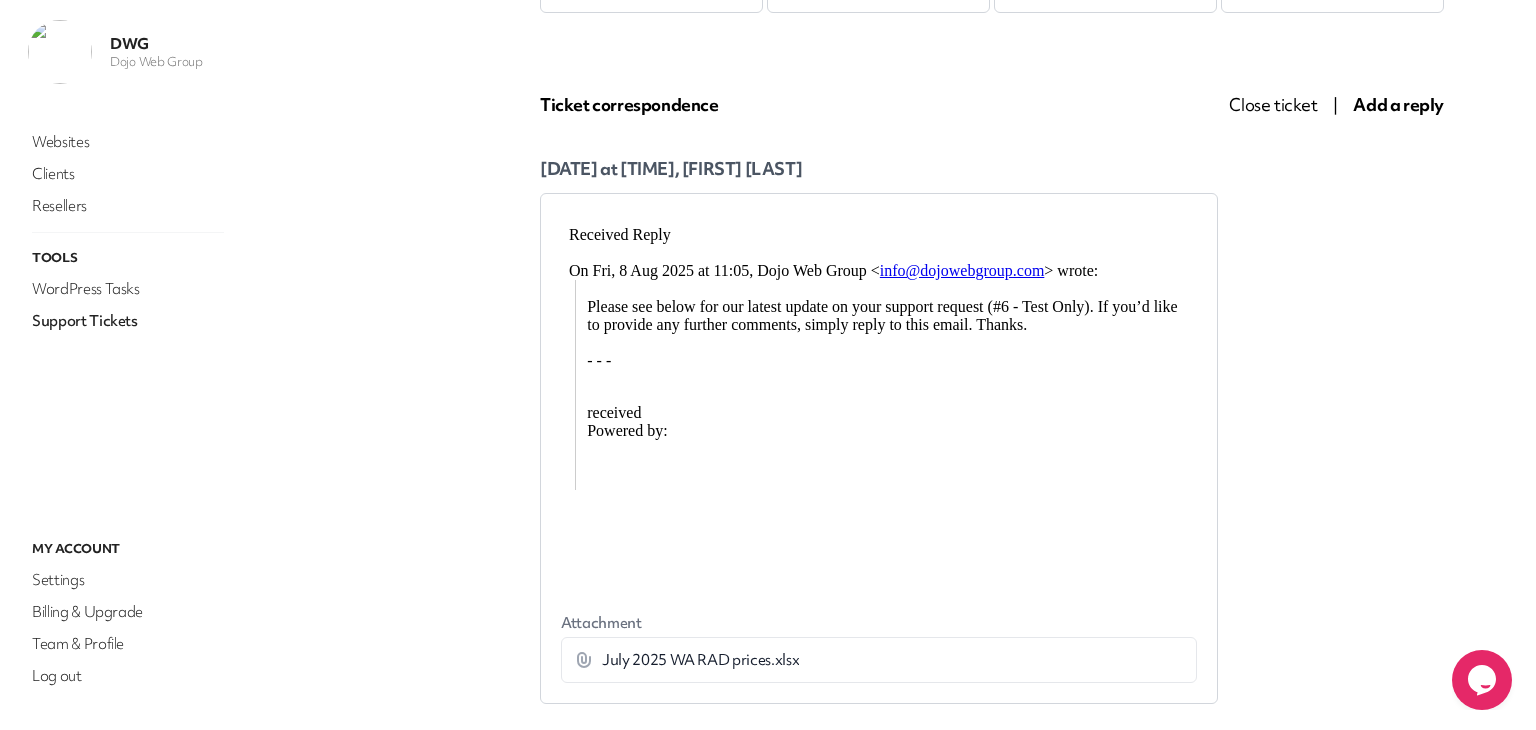 click on "All tickets
Raise ticket
Closed" at bounding box center [444, 564] 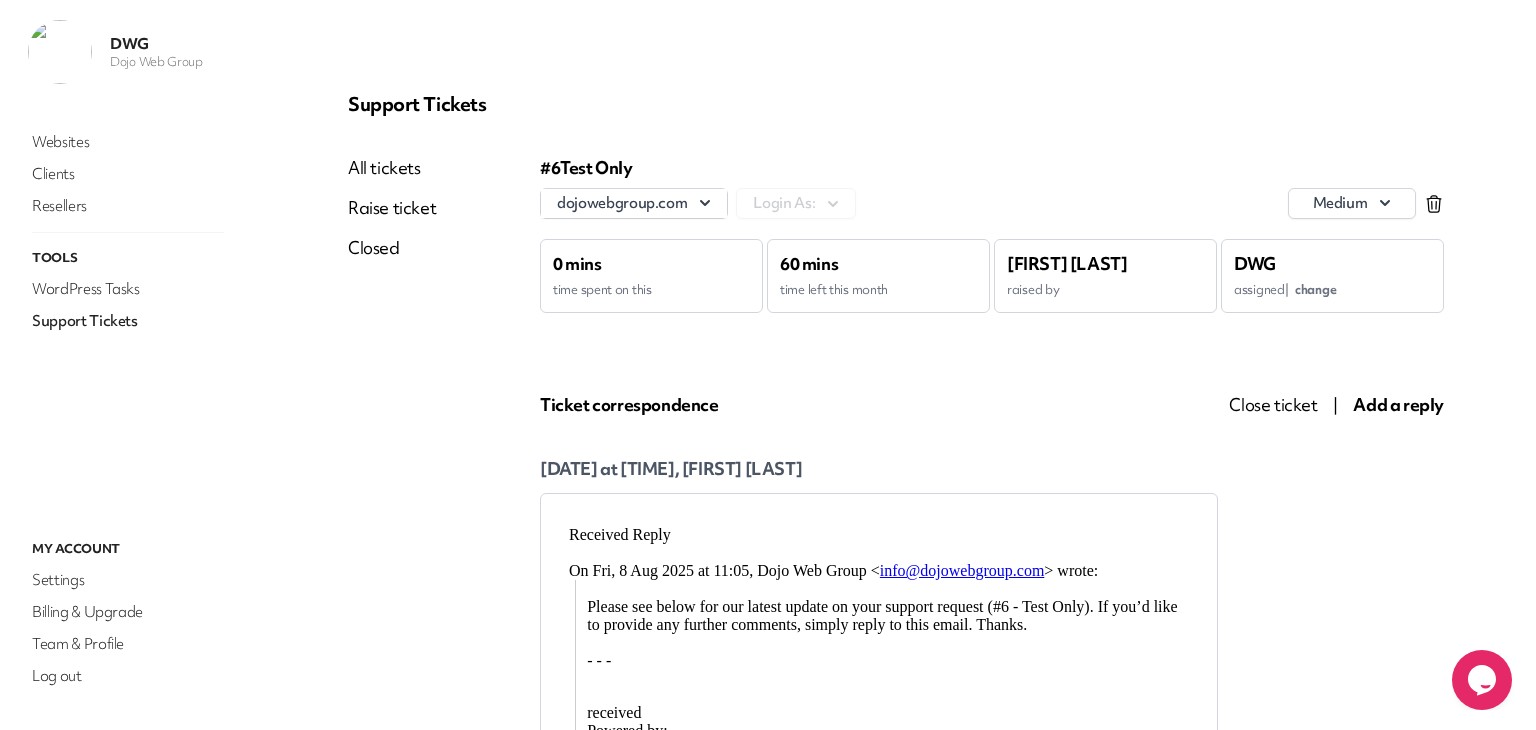 scroll, scrollTop: 0, scrollLeft: 0, axis: both 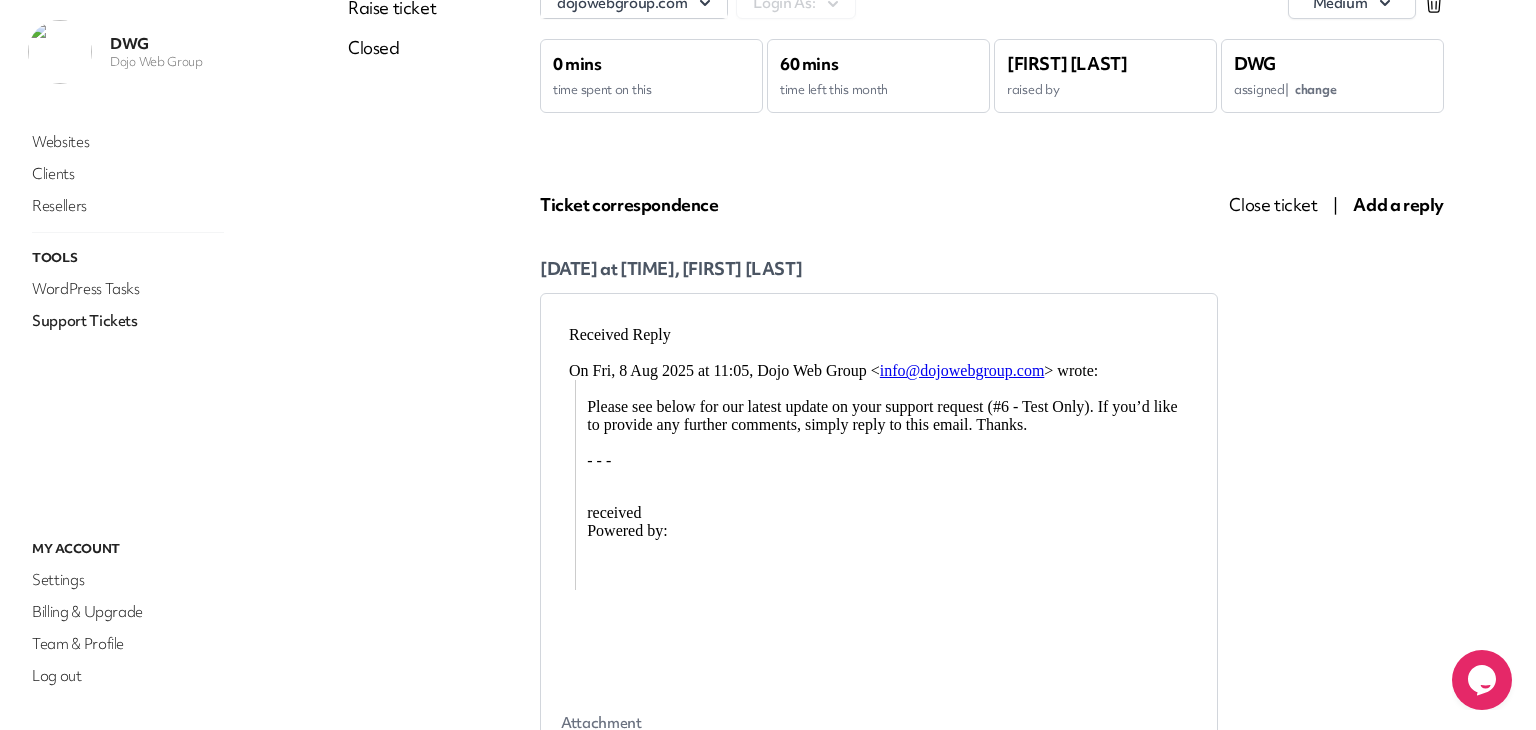 drag, startPoint x: 689, startPoint y: 416, endPoint x: 863, endPoint y: 418, distance: 174.01149 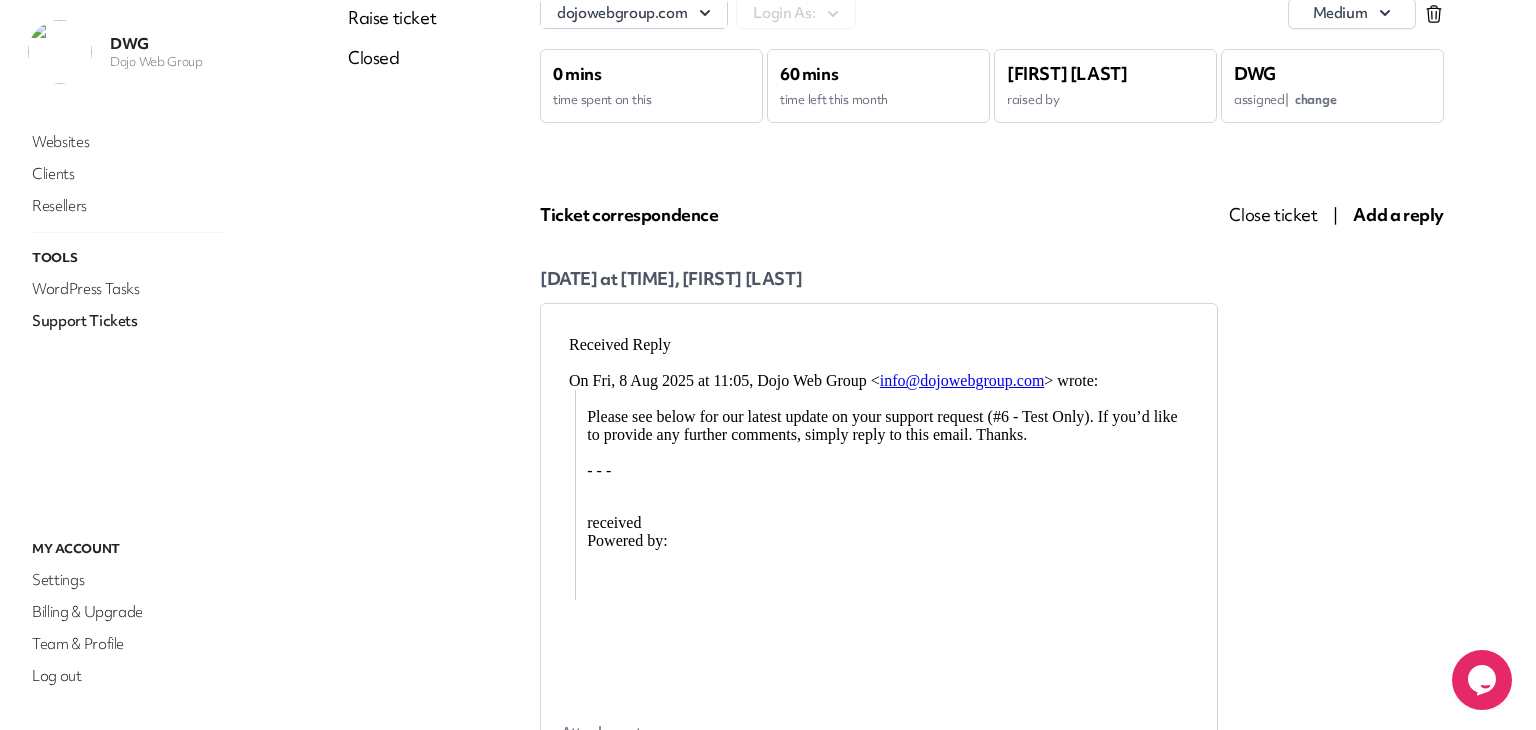scroll, scrollTop: 0, scrollLeft: 0, axis: both 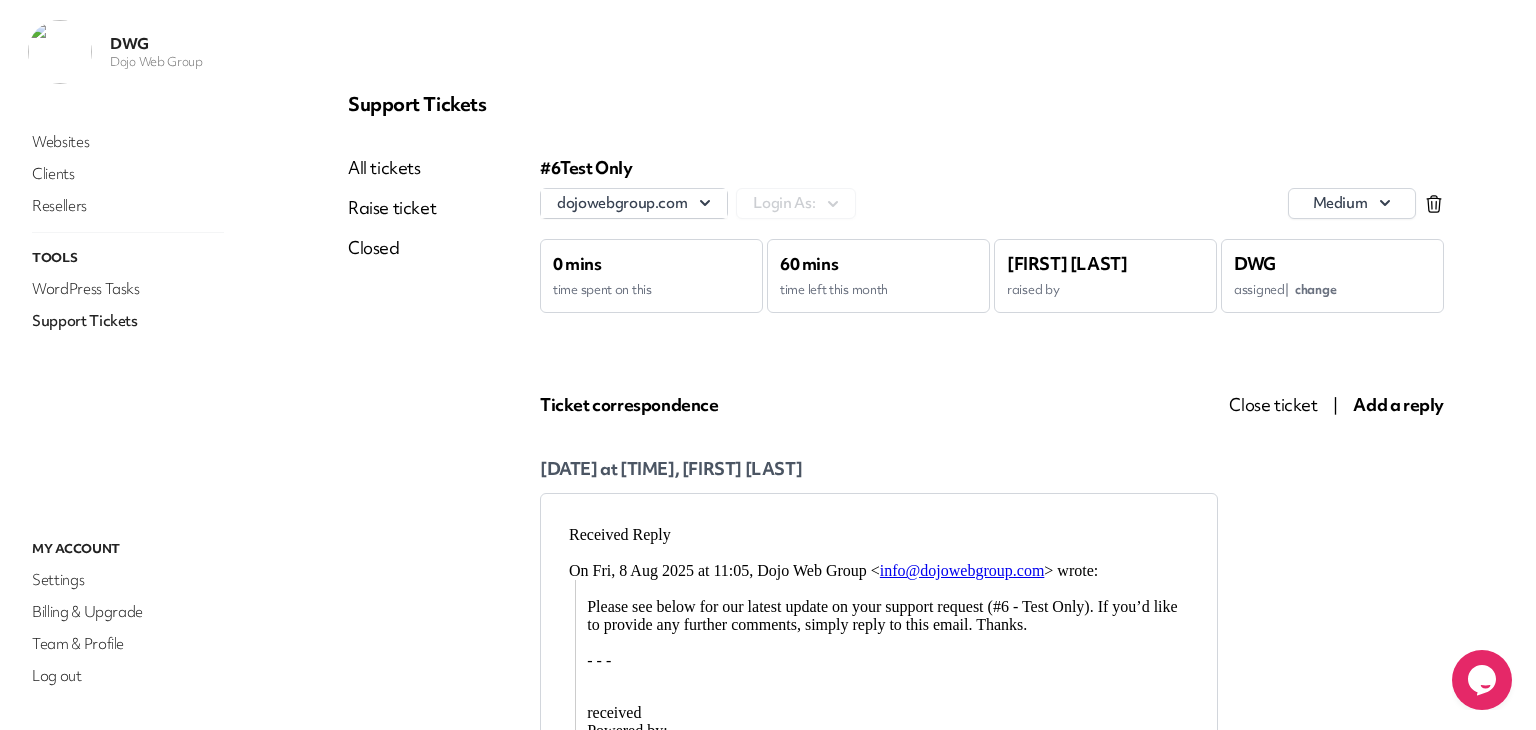 click on "Close ticket" at bounding box center (1273, 404) 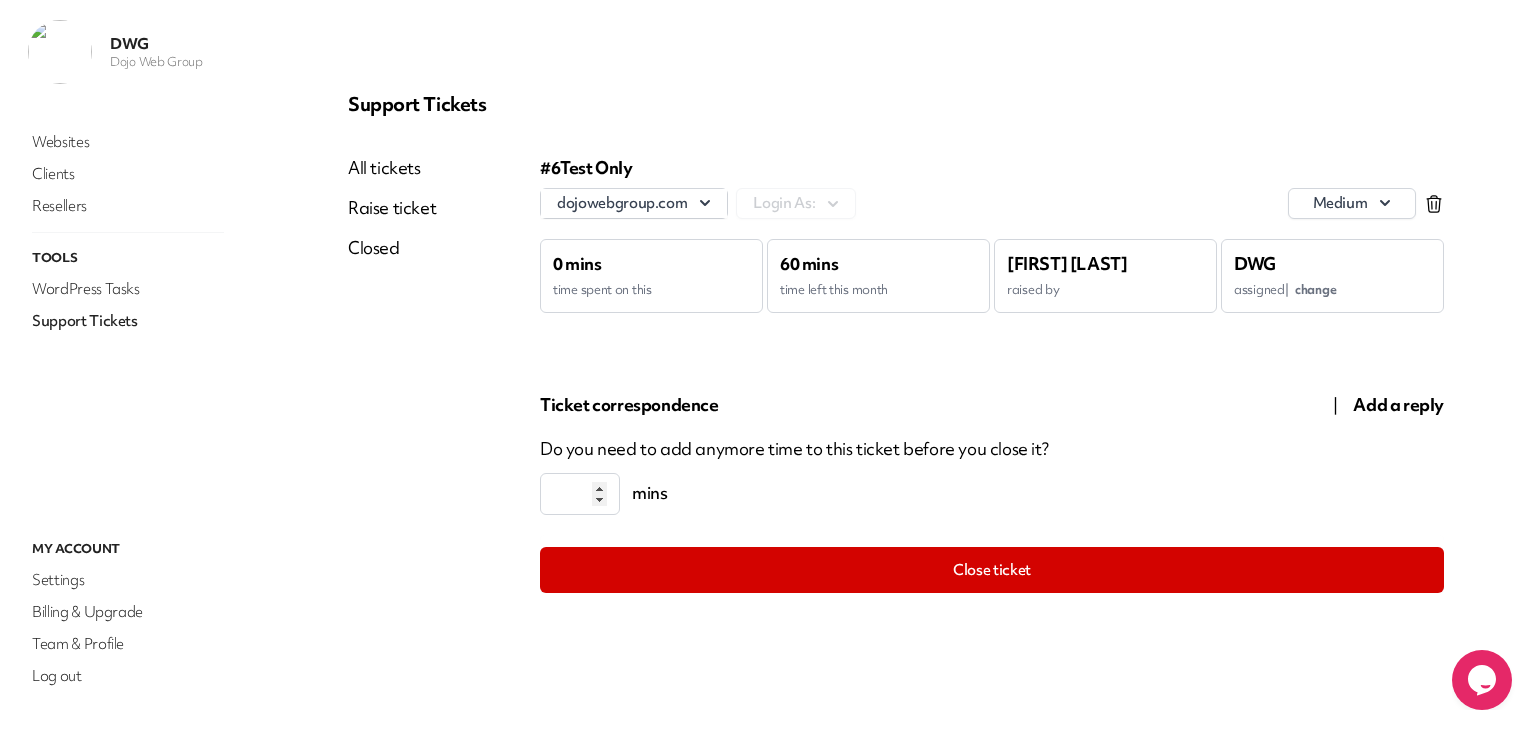 click on "All tickets" at bounding box center [392, 168] 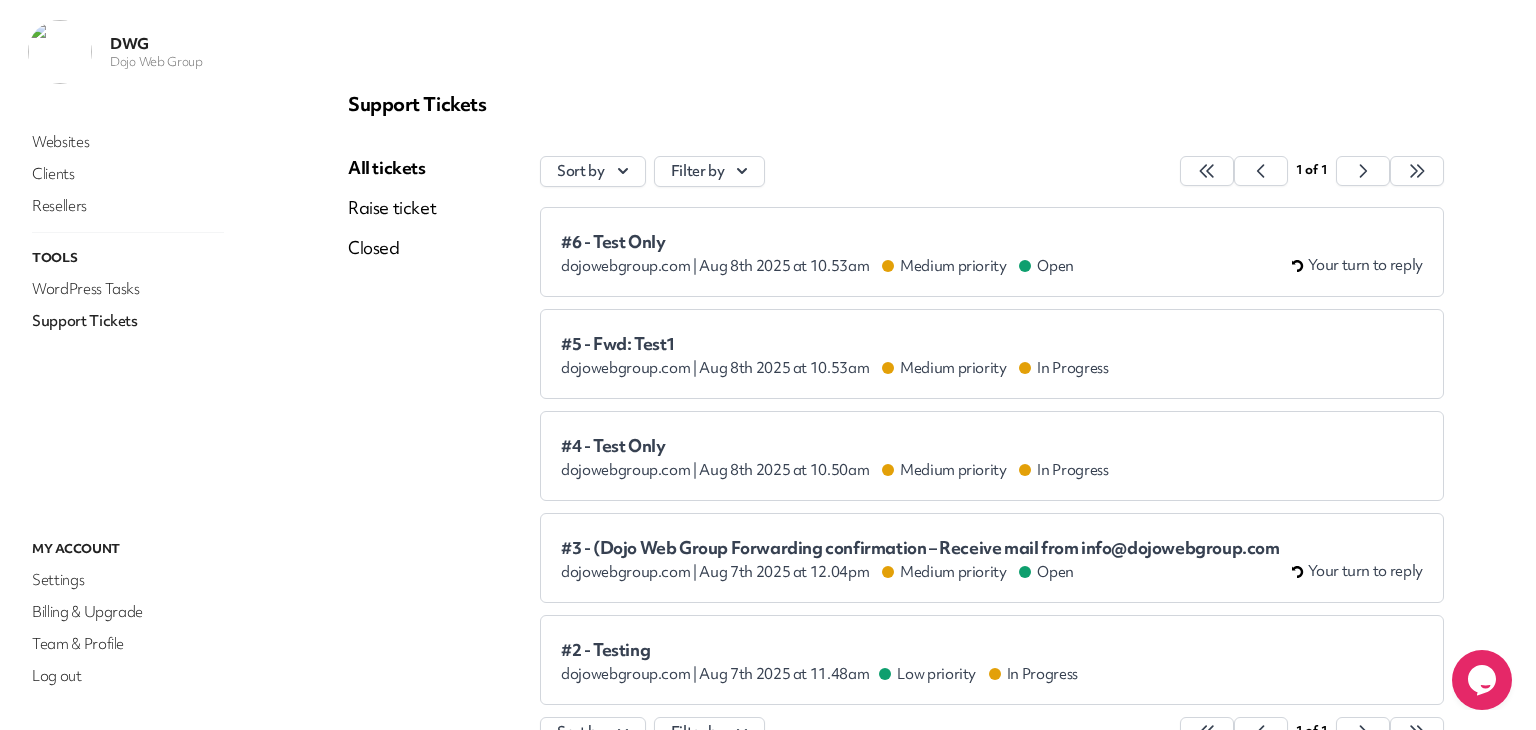 click on "dojowebgroup.com |
Aug 8th 2025 at 10.53am
Medium priority
Open" at bounding box center [817, 266] 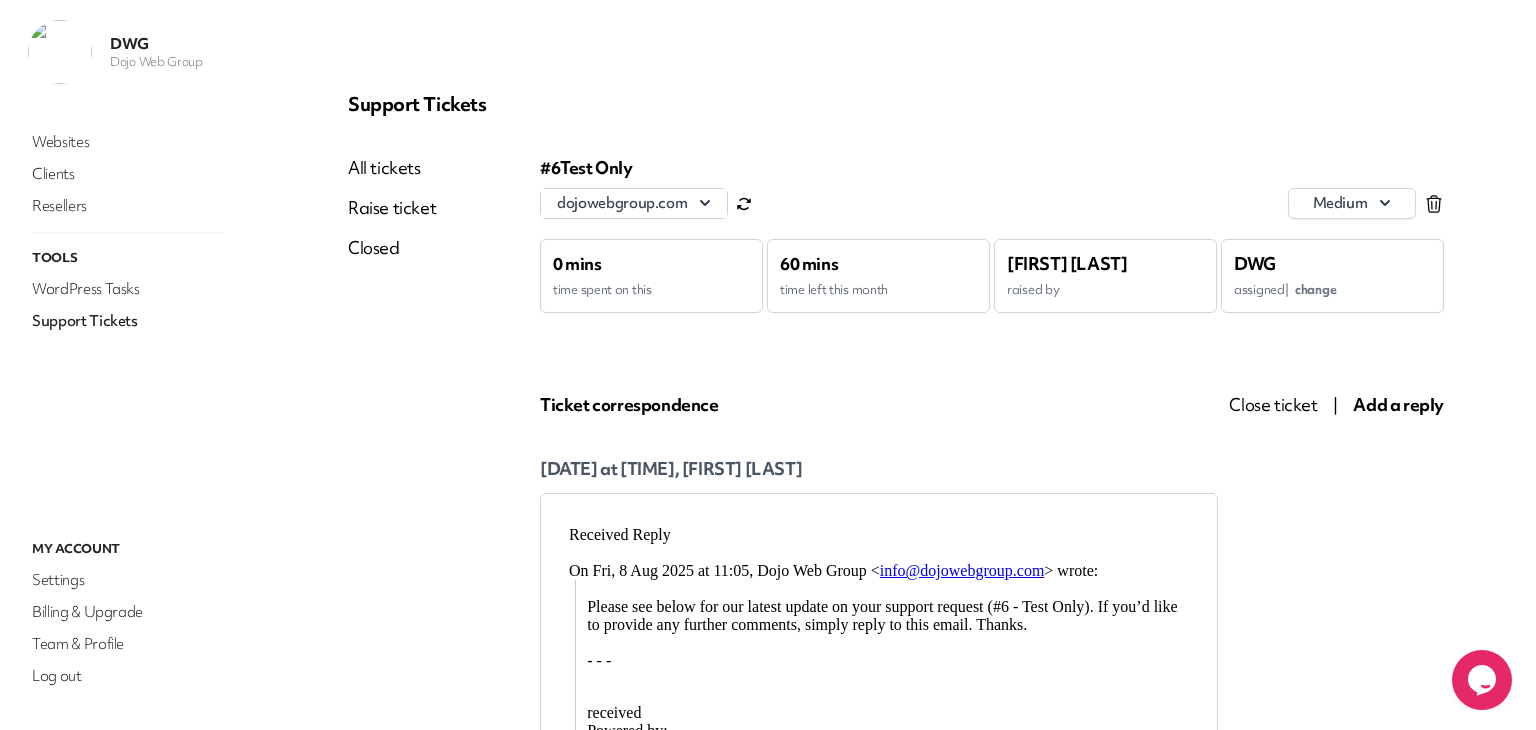scroll, scrollTop: 0, scrollLeft: 0, axis: both 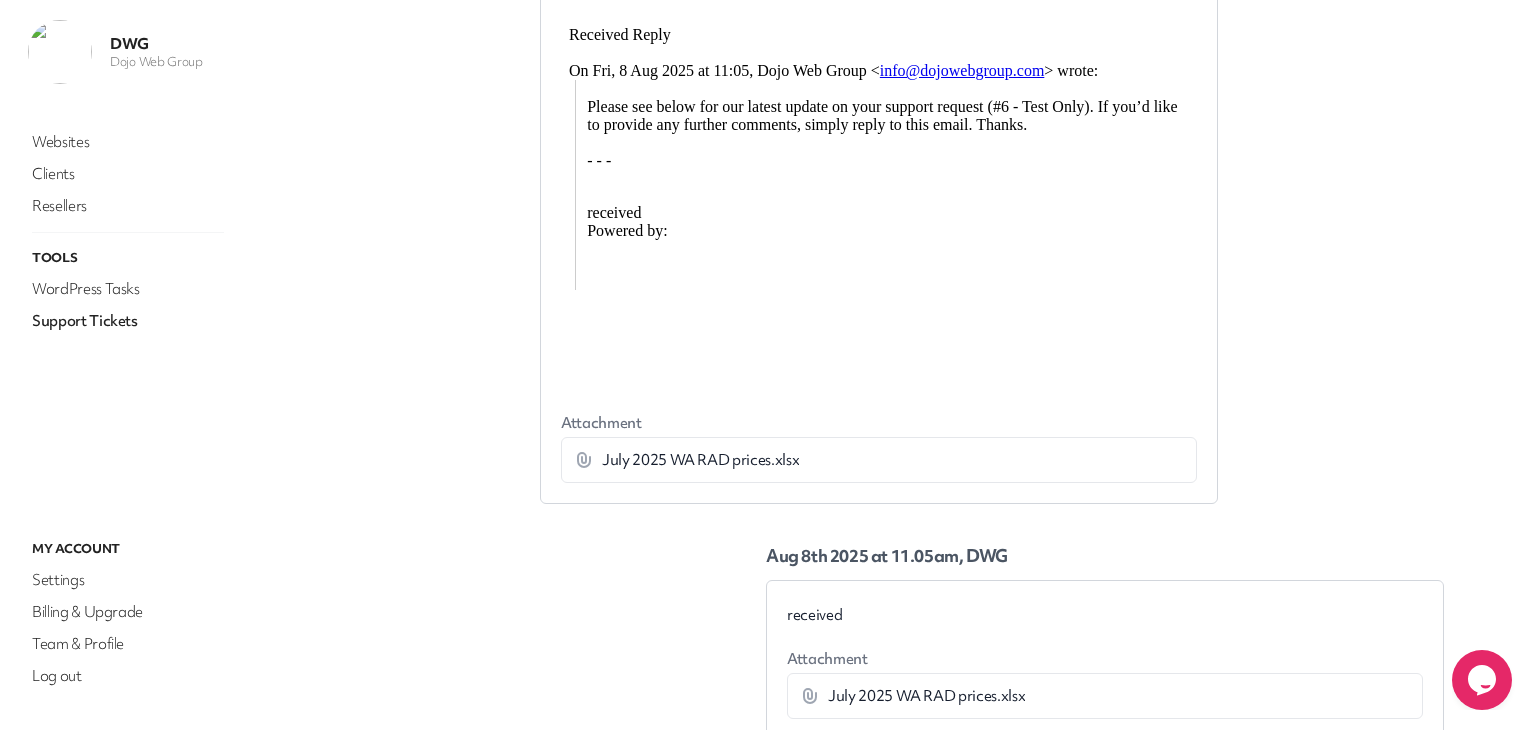 click on "July 2025 WA RAD prices.xlsx   Download" at bounding box center [879, 460] 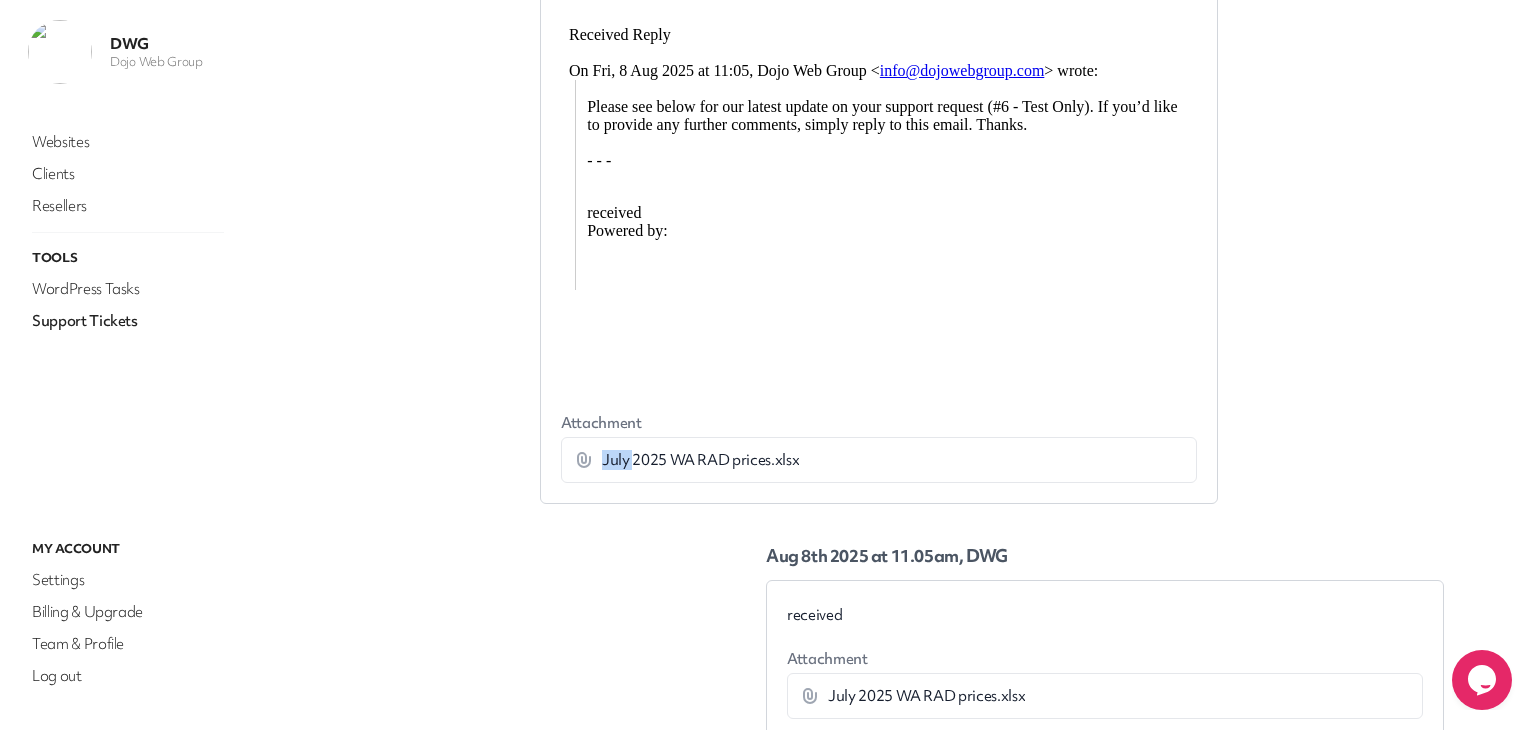 click 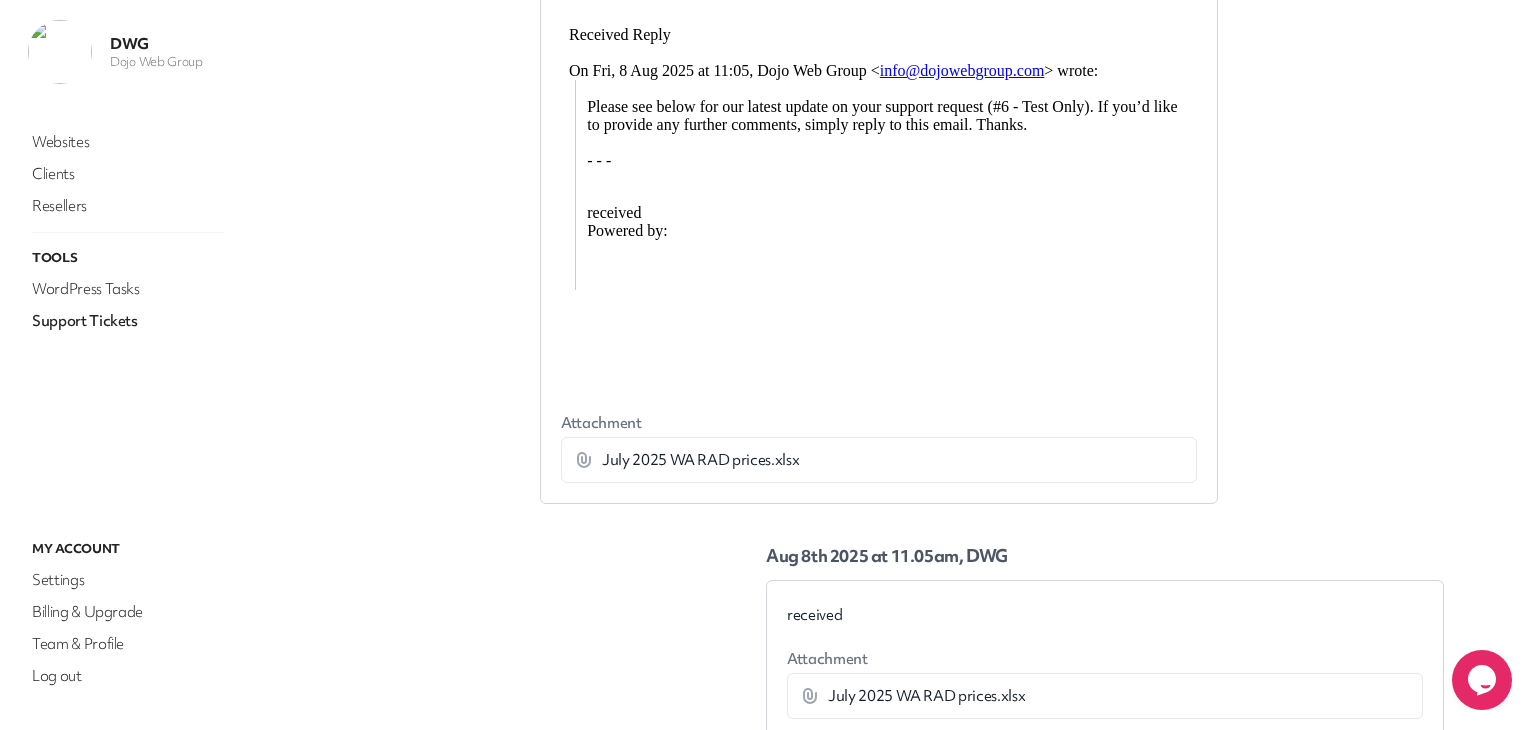 click on "July 2025 WA RAD prices.xlsx   Download" at bounding box center (879, 460) 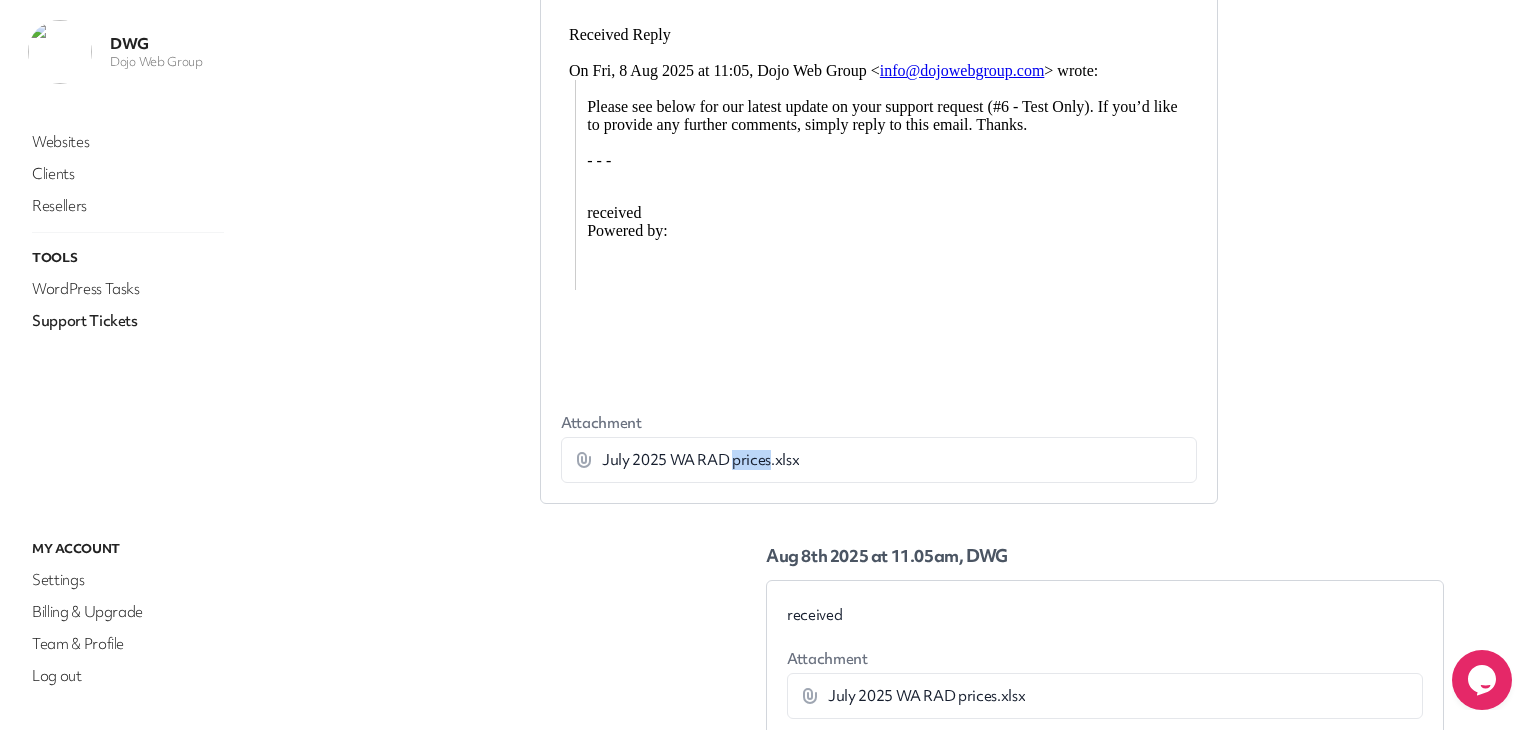 click on "July 2025 WA RAD prices.xlsx" at bounding box center [700, 460] 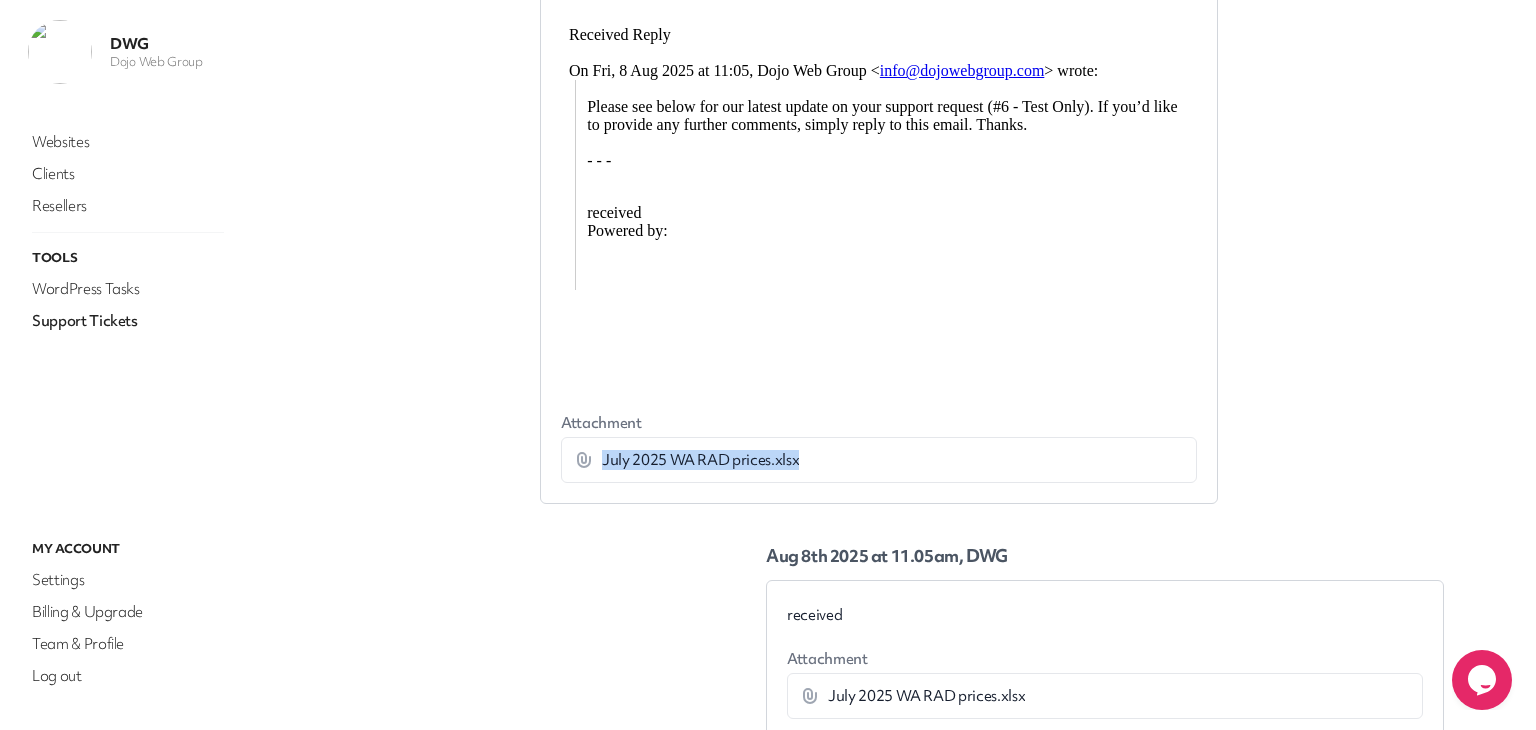 click on "July 2025 WA RAD prices.xlsx" at bounding box center (700, 460) 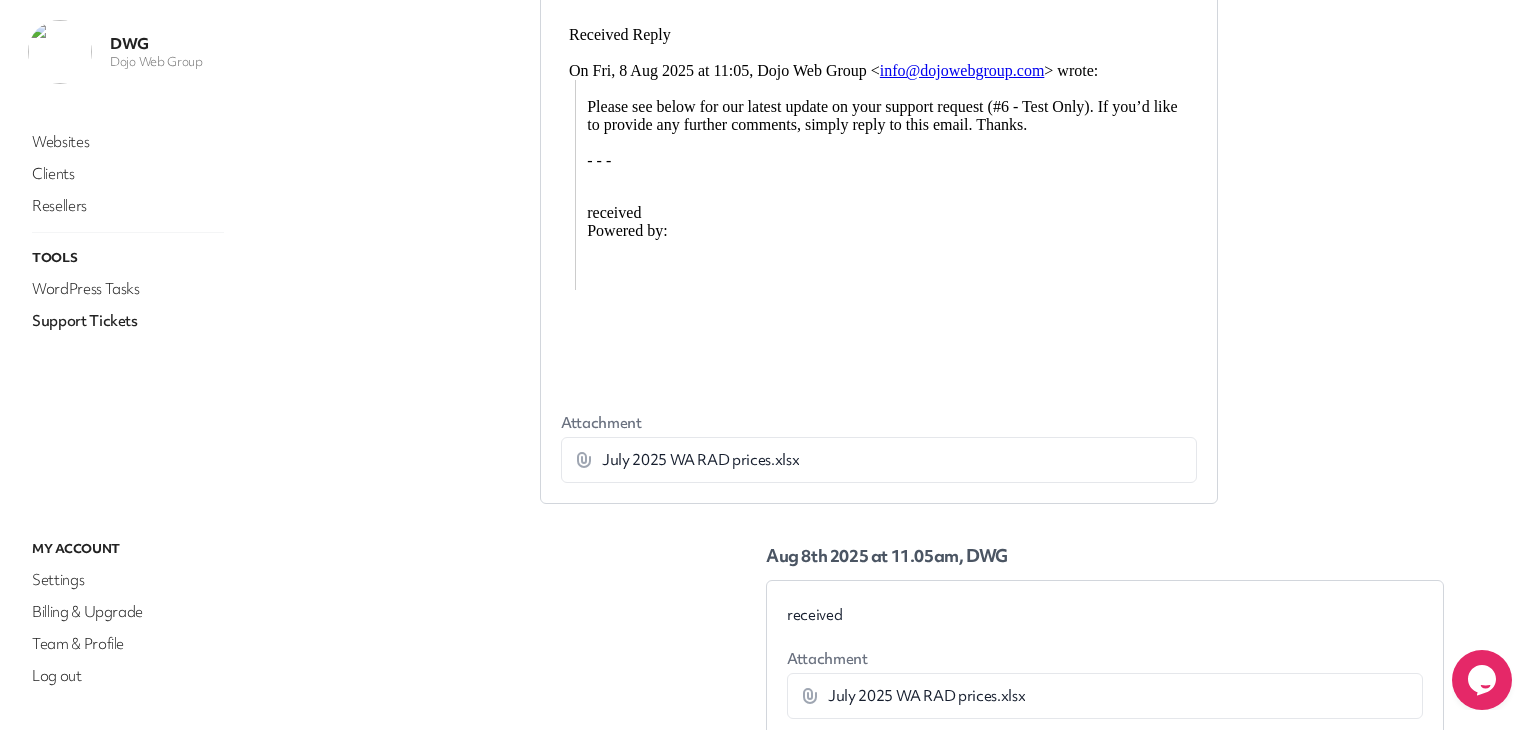 click on "July 2025 WA RAD prices.xlsx   Download" at bounding box center [879, 460] 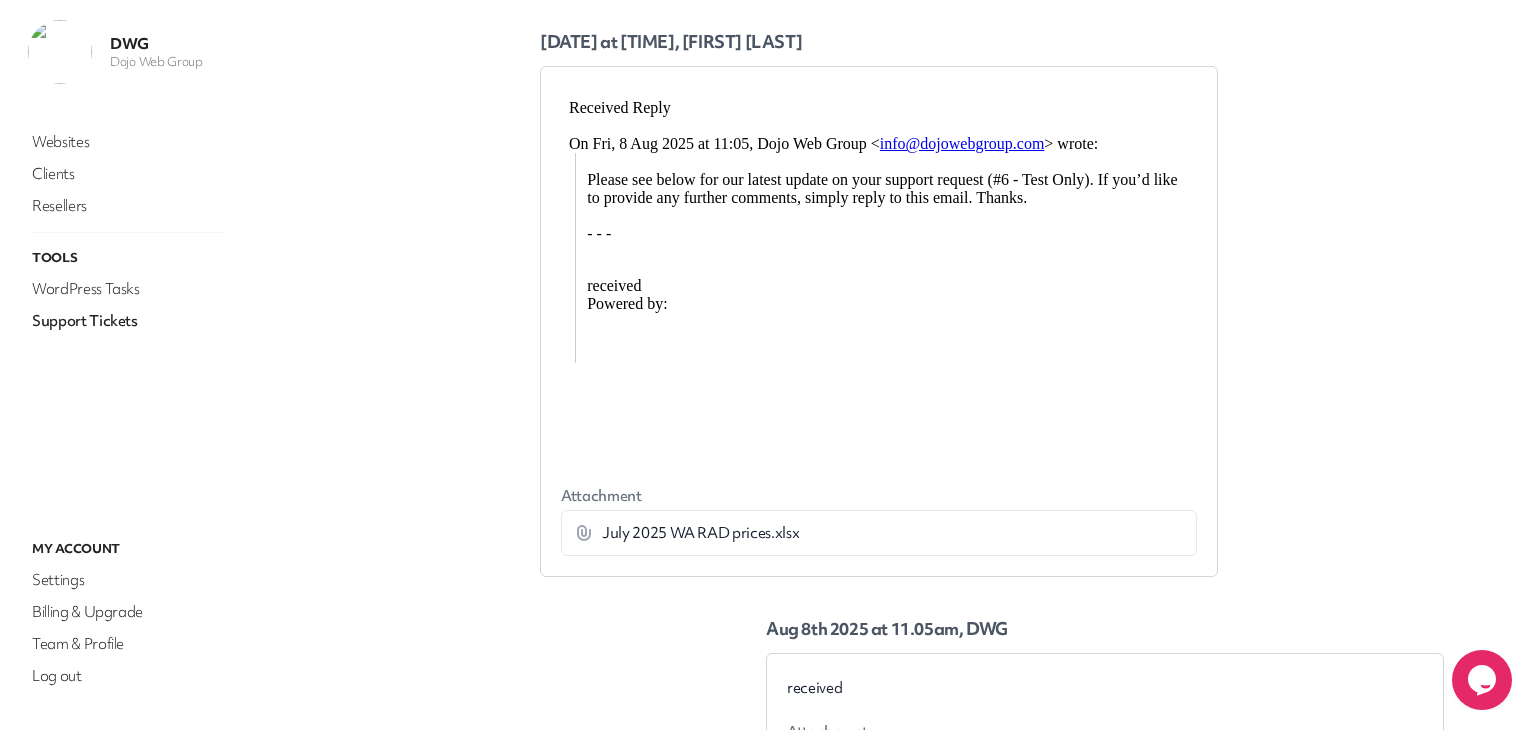 scroll, scrollTop: 200, scrollLeft: 0, axis: vertical 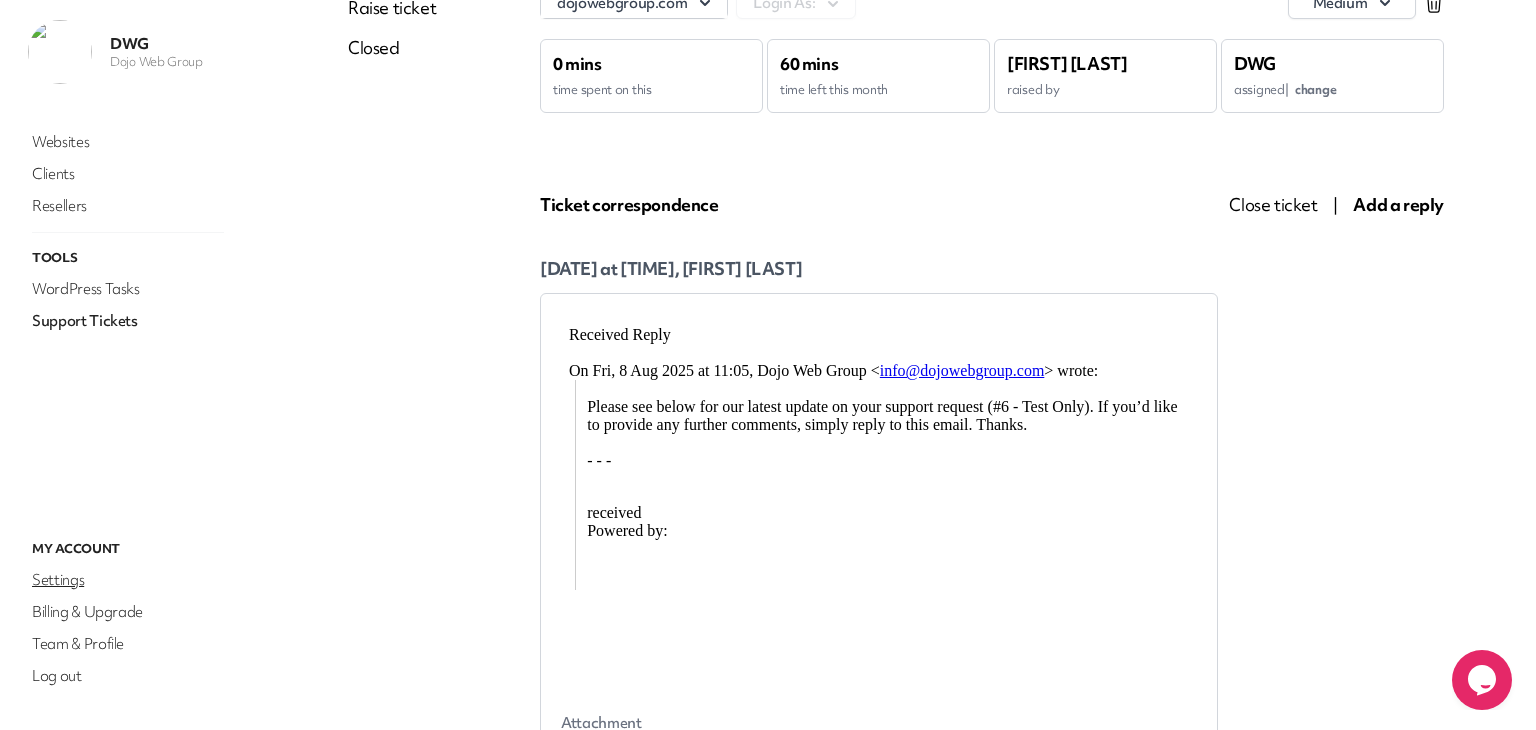 click on "Settings" at bounding box center (128, 580) 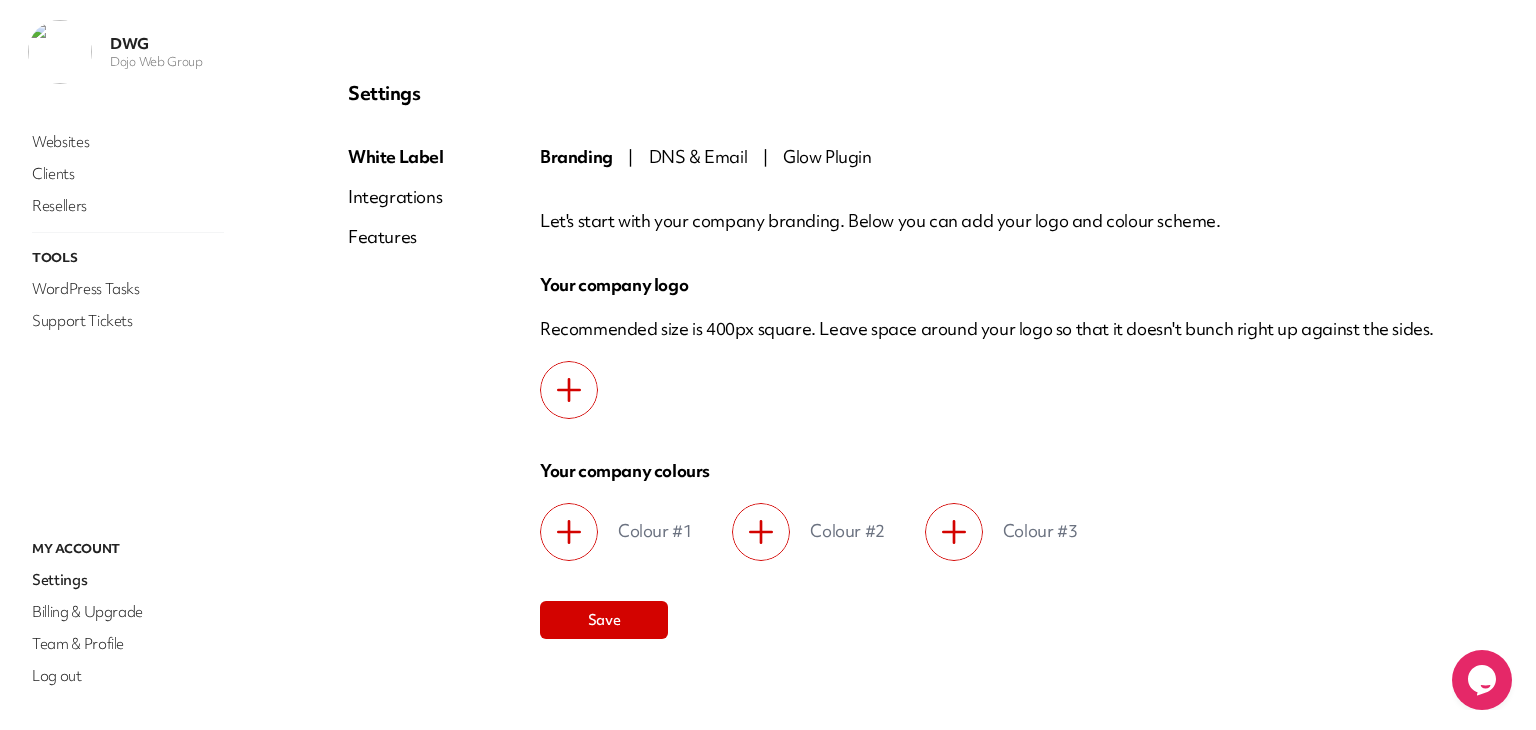 scroll, scrollTop: 9, scrollLeft: 0, axis: vertical 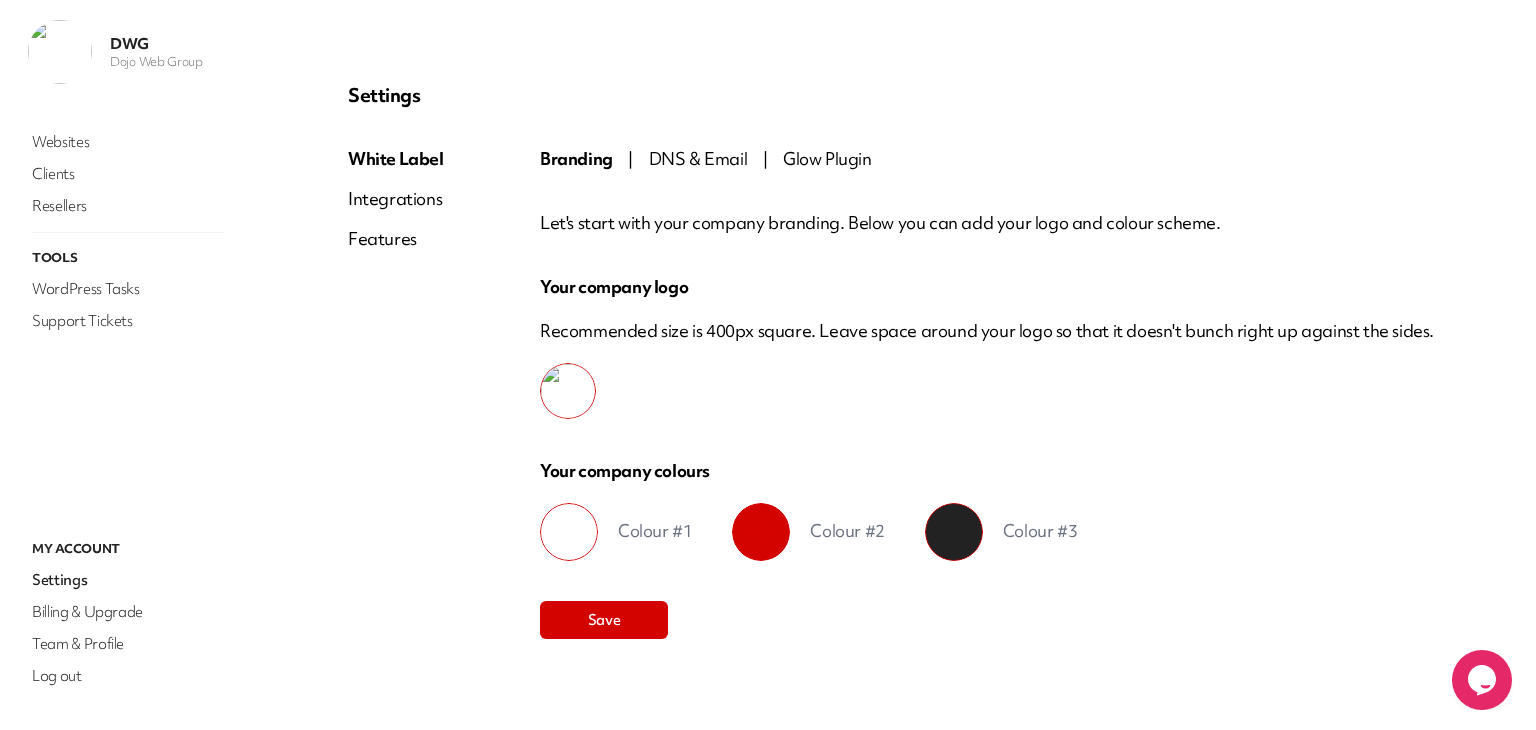 click on "Integrations" at bounding box center (396, 199) 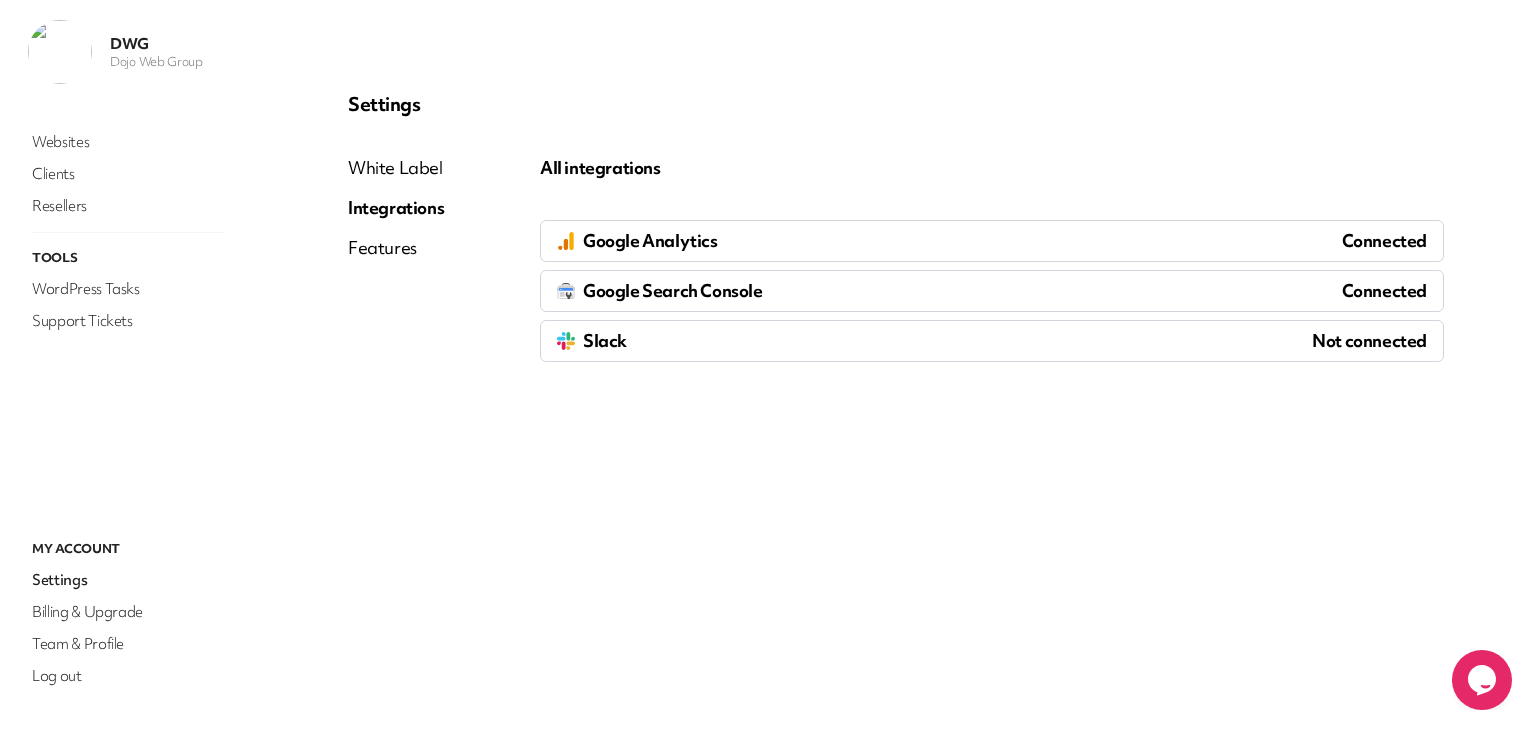 click on "Features" at bounding box center (396, 248) 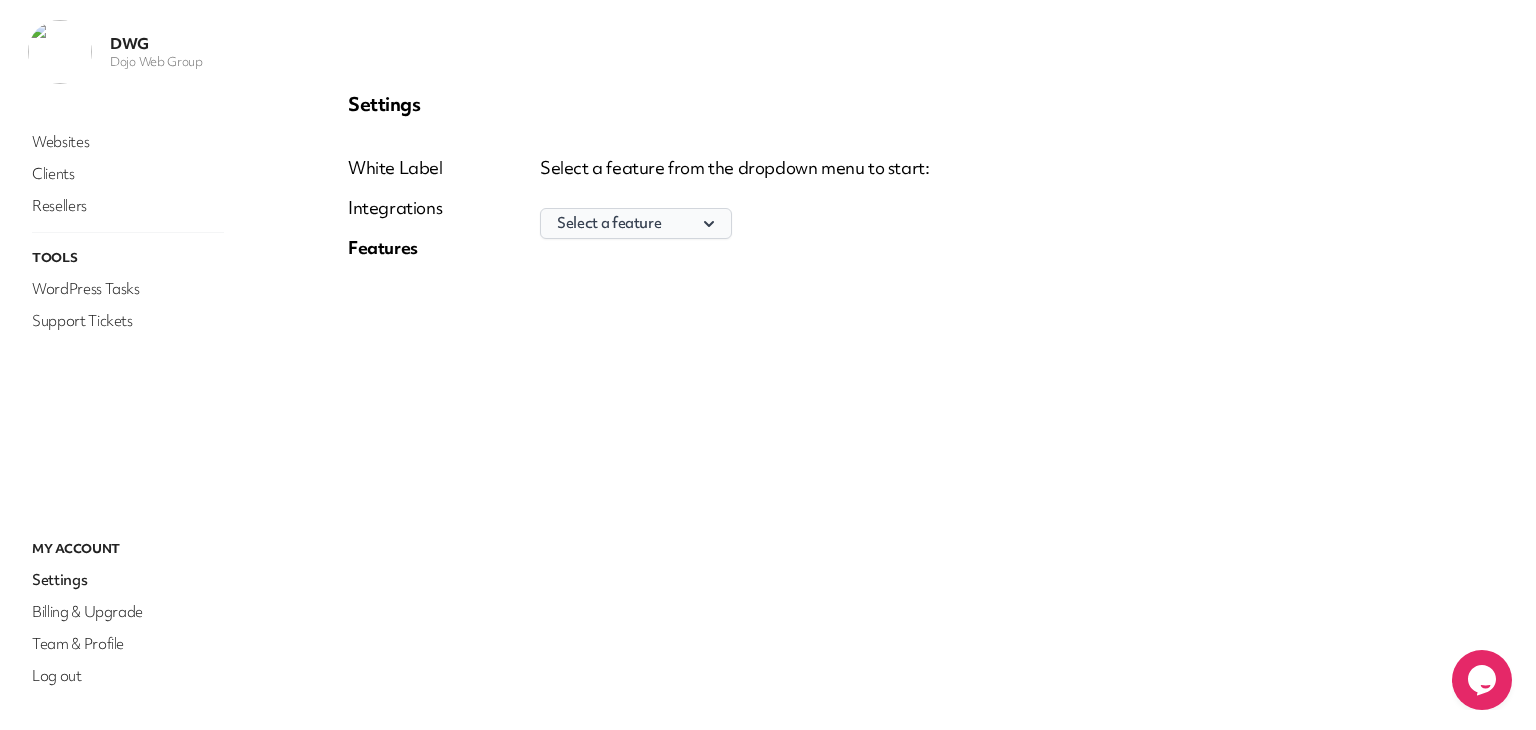 click on "Select a feature" at bounding box center [636, 223] 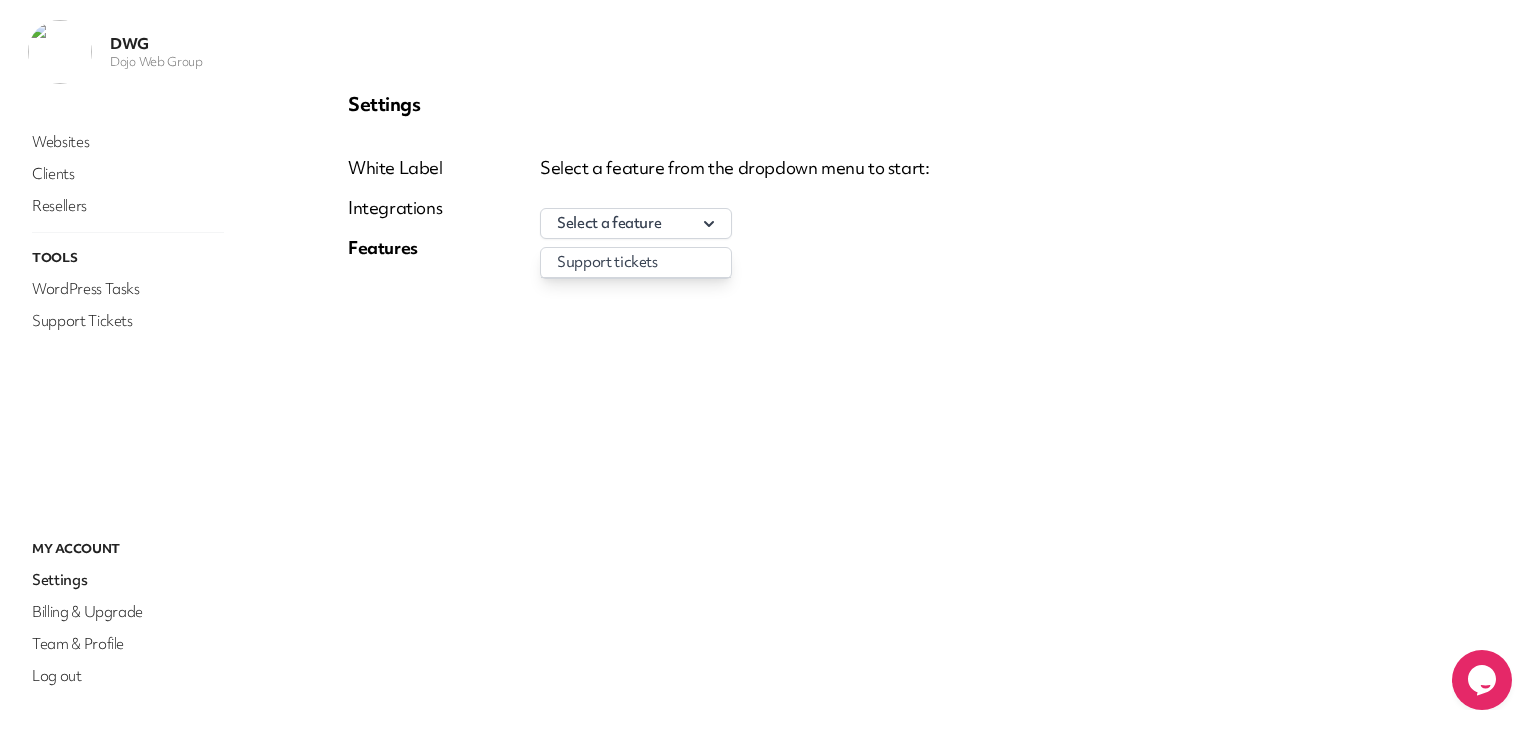 click on "Settings
White Label
Integrations
Features
Select a feature from the dropdown menu to start:
Select a feature
Support tickets" at bounding box center (896, 184) 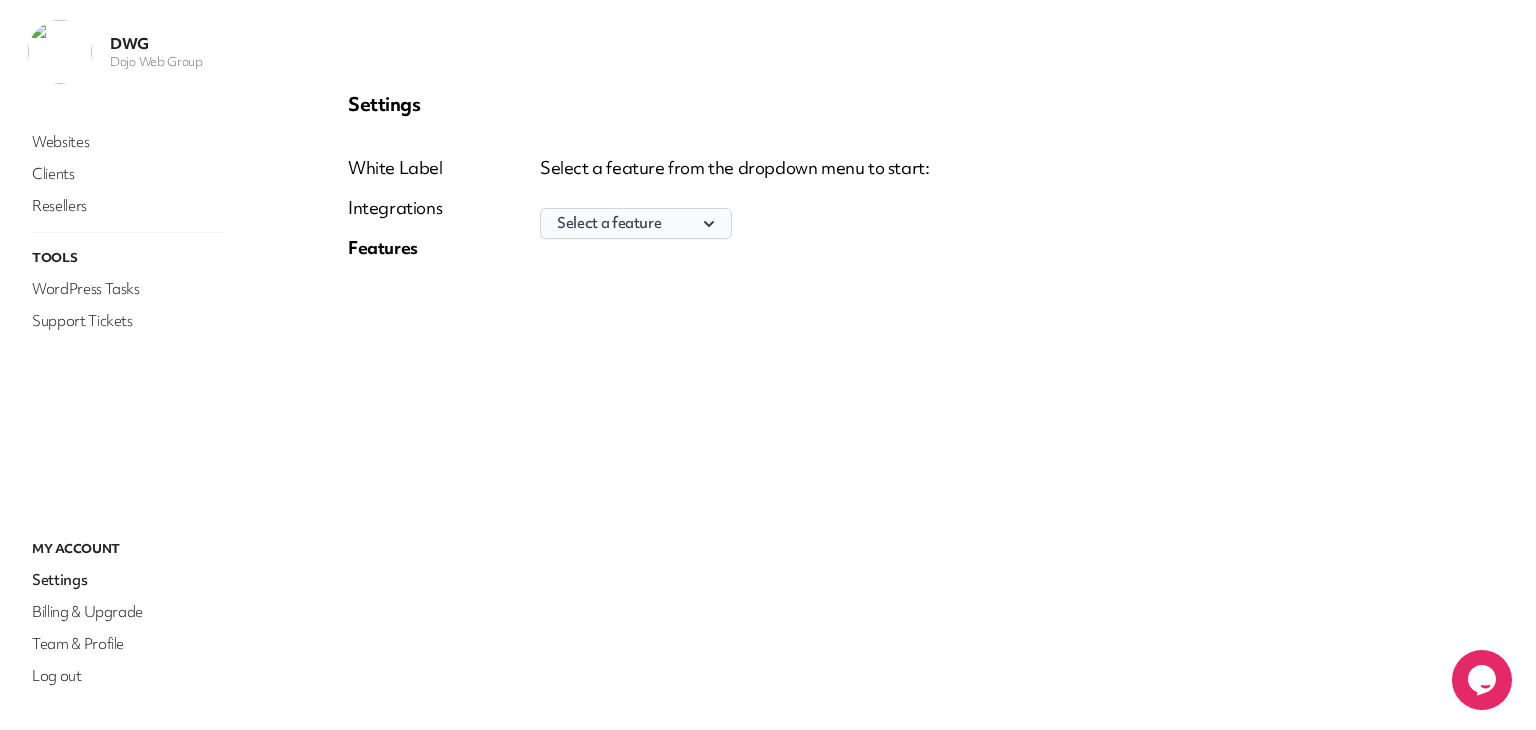 click on "Select a feature" at bounding box center (636, 223) 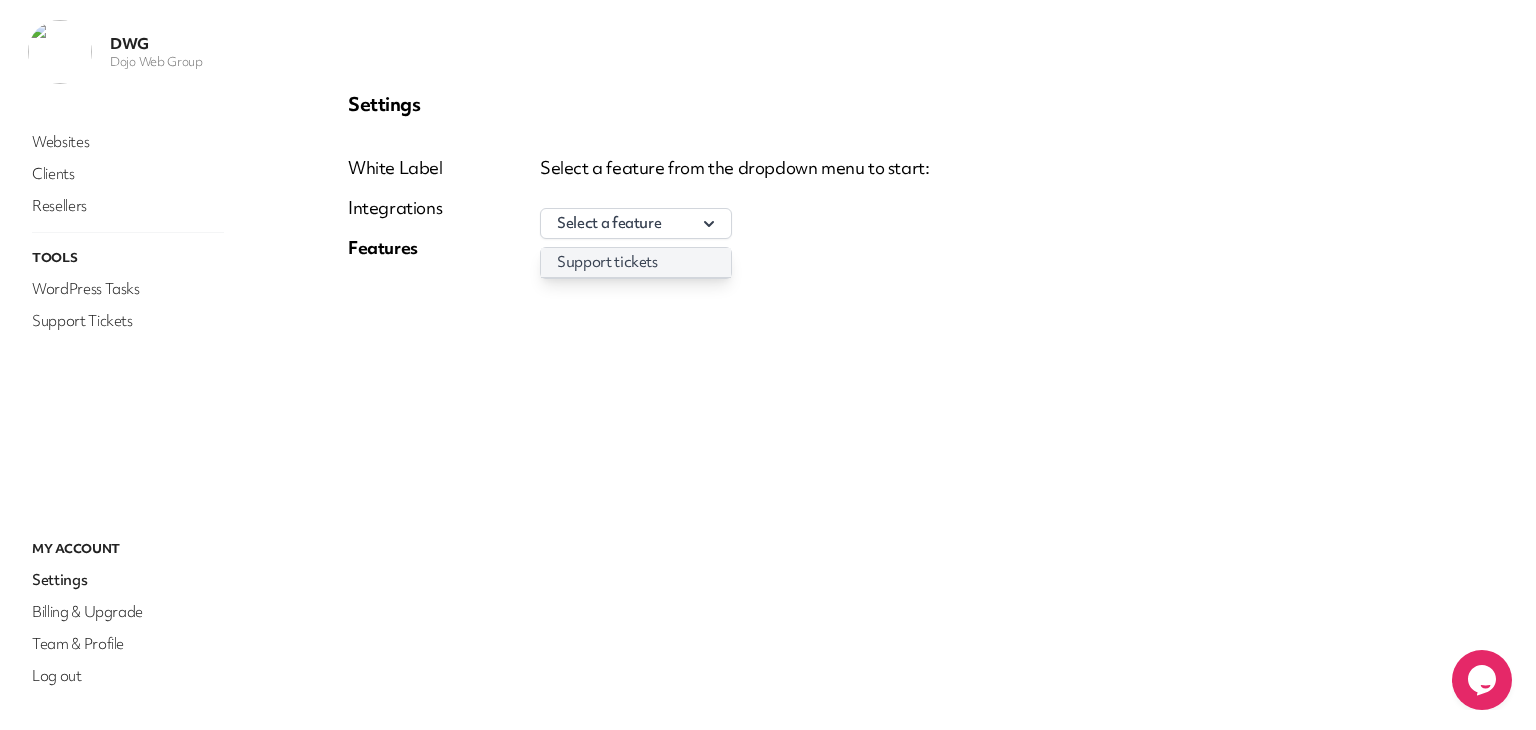 click on "Support tickets" at bounding box center (636, 262) 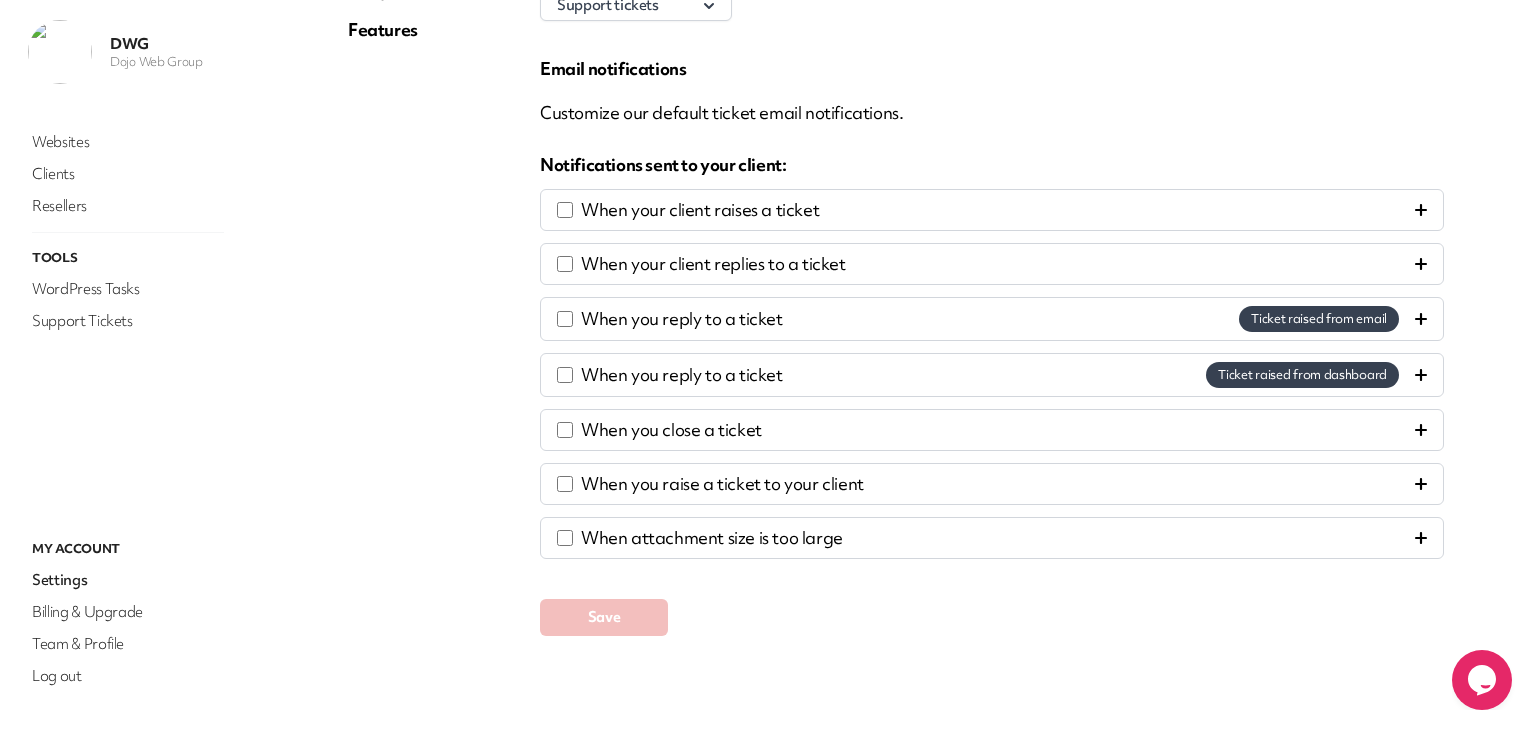 scroll, scrollTop: 229, scrollLeft: 0, axis: vertical 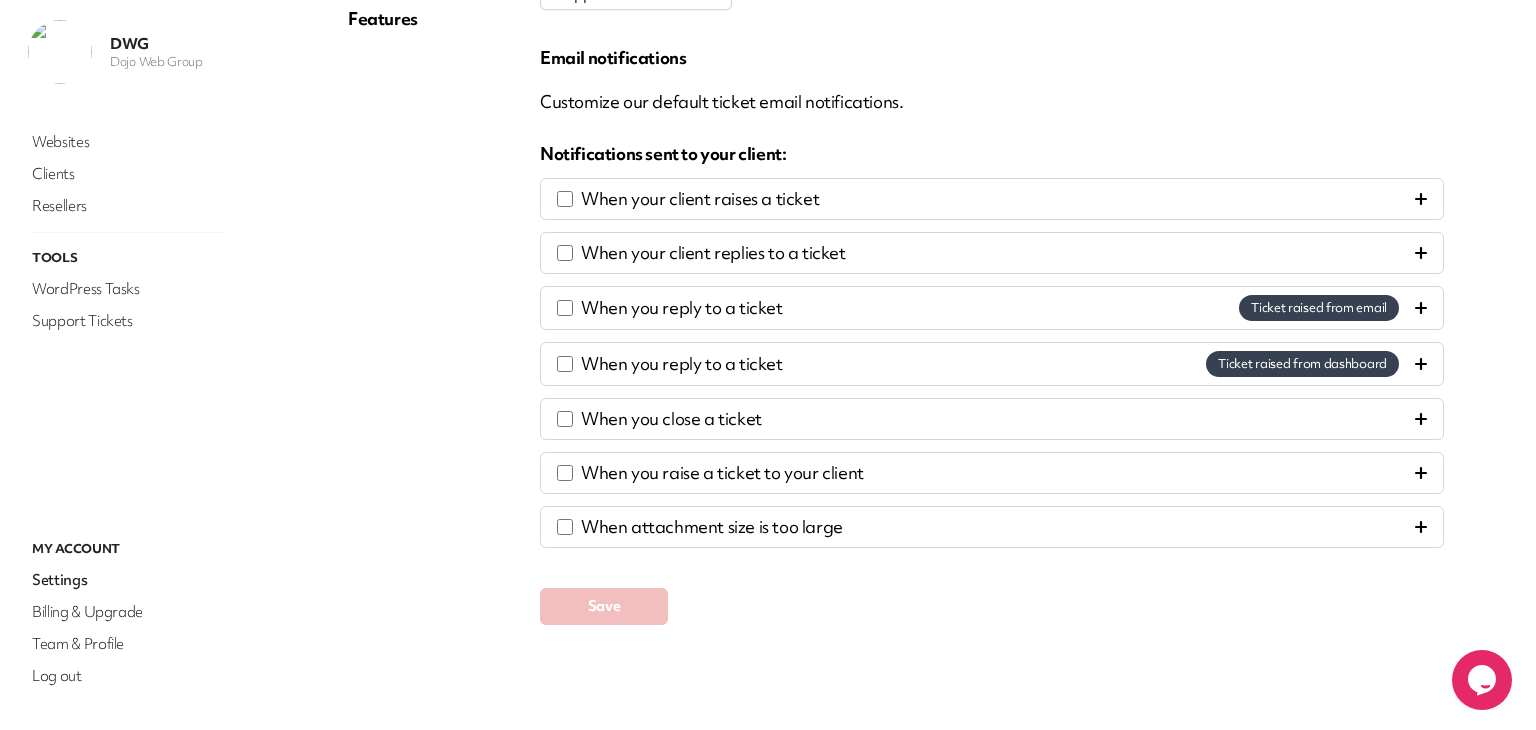 click on "When attachment size is too large" at bounding box center [992, 527] 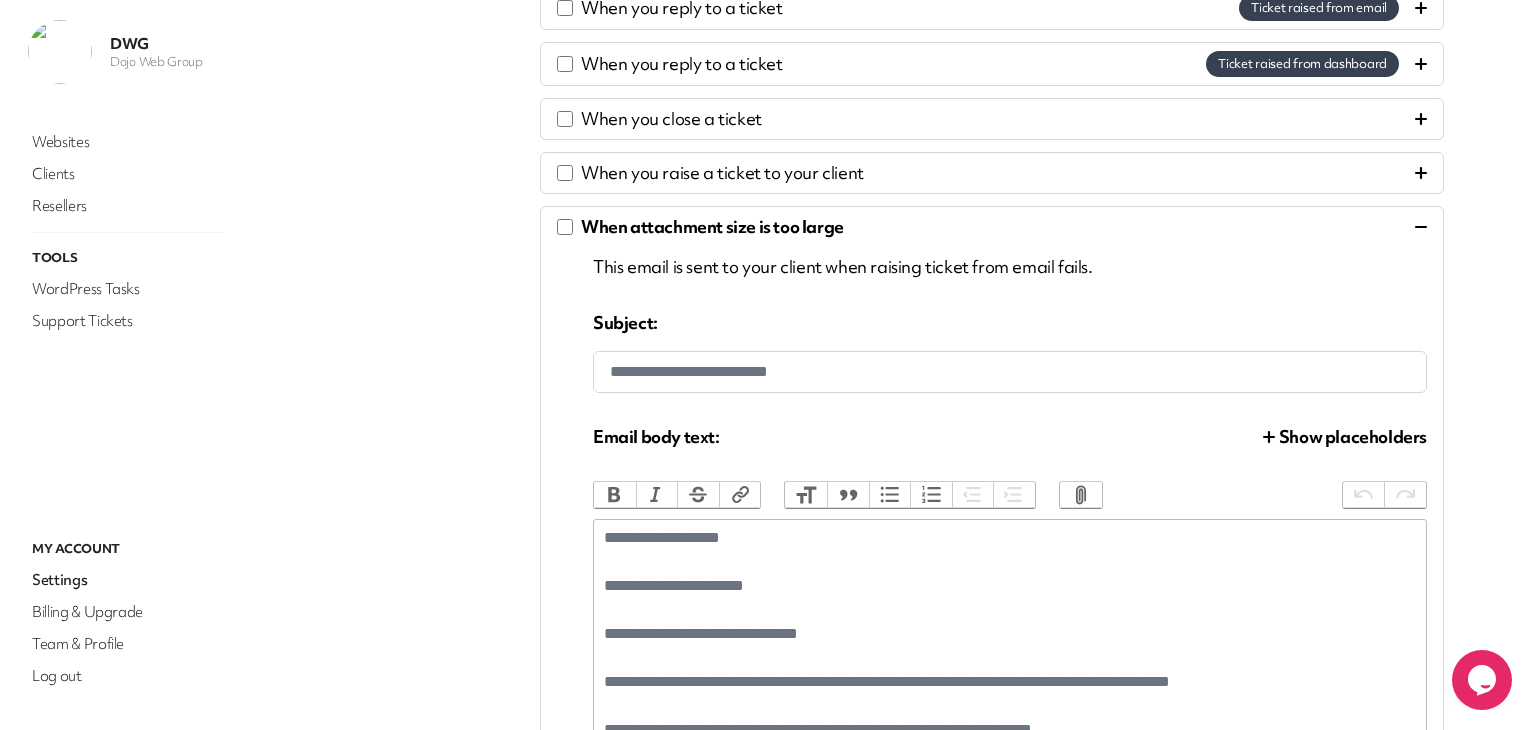click on "**********" at bounding box center [896, 287] 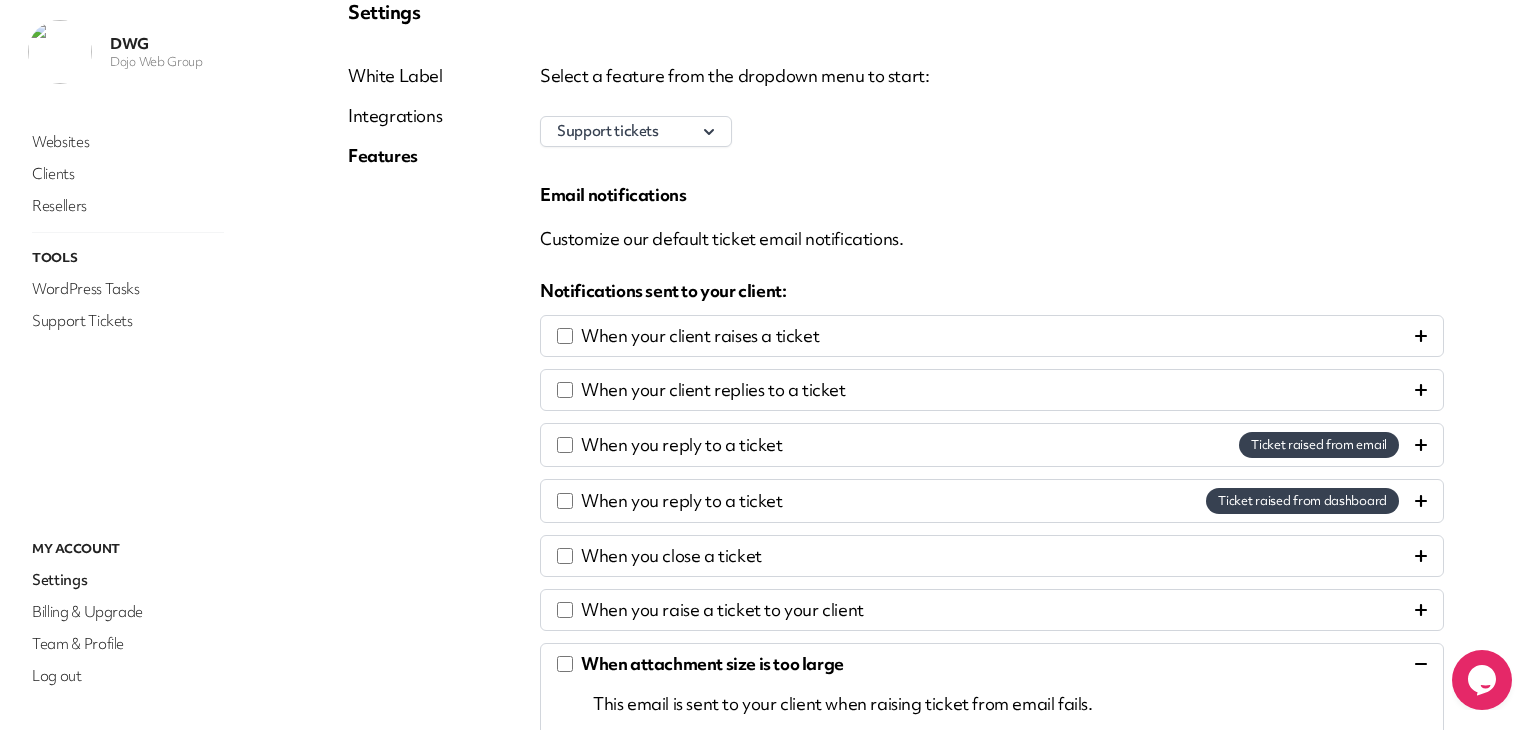 scroll, scrollTop: 100, scrollLeft: 0, axis: vertical 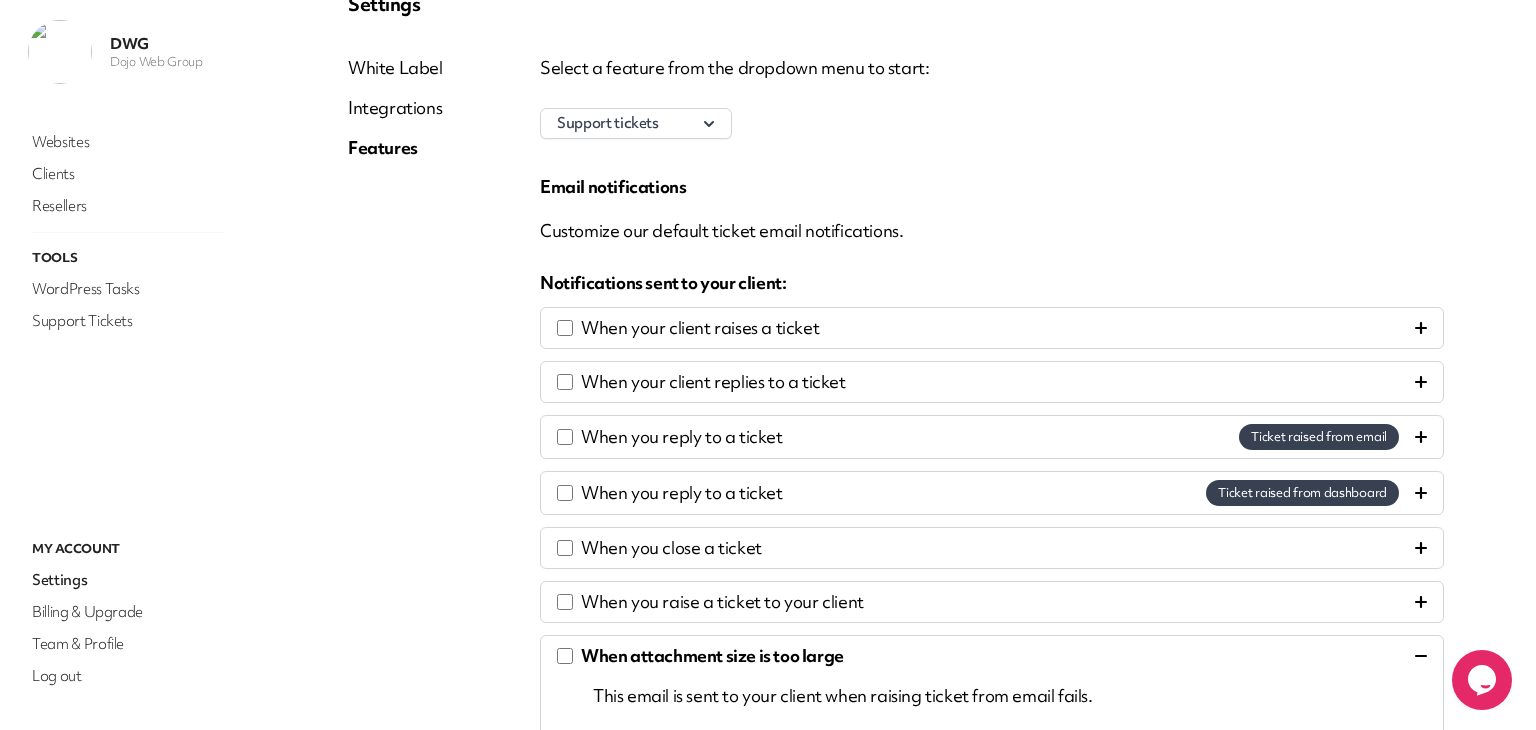 click on "When your client raises a ticket" at bounding box center [700, 328] 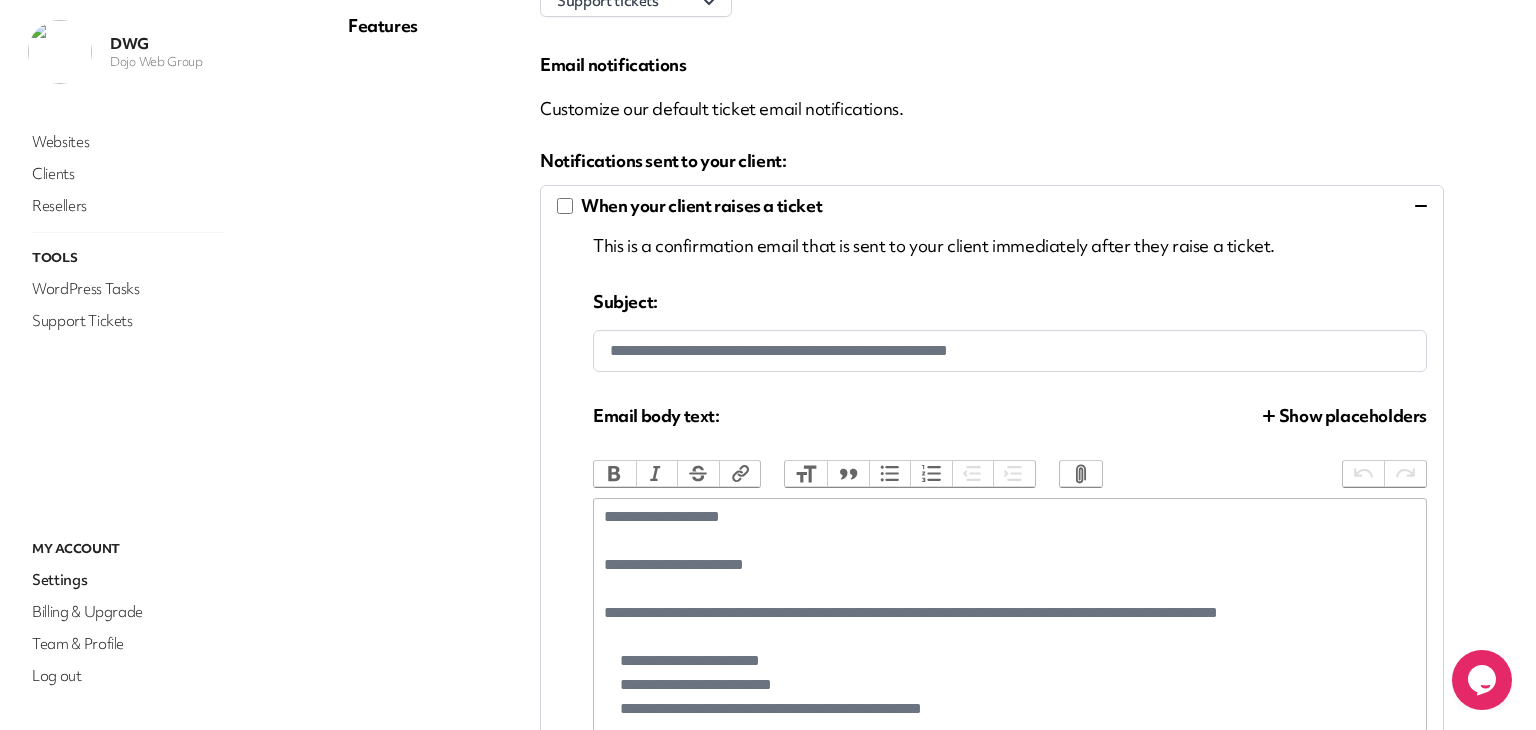 scroll, scrollTop: 200, scrollLeft: 0, axis: vertical 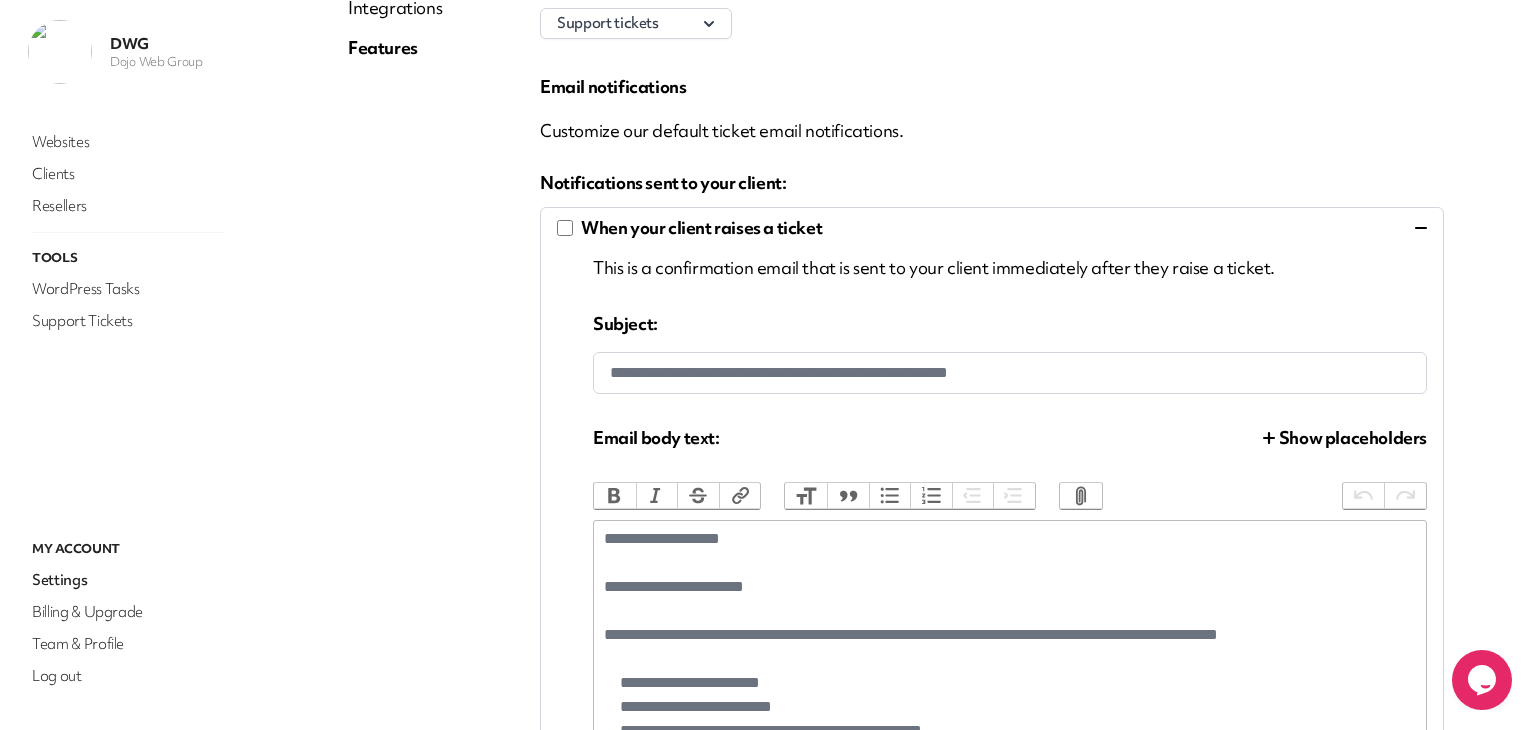 click on "When your client raises a ticket" at bounding box center (701, 228) 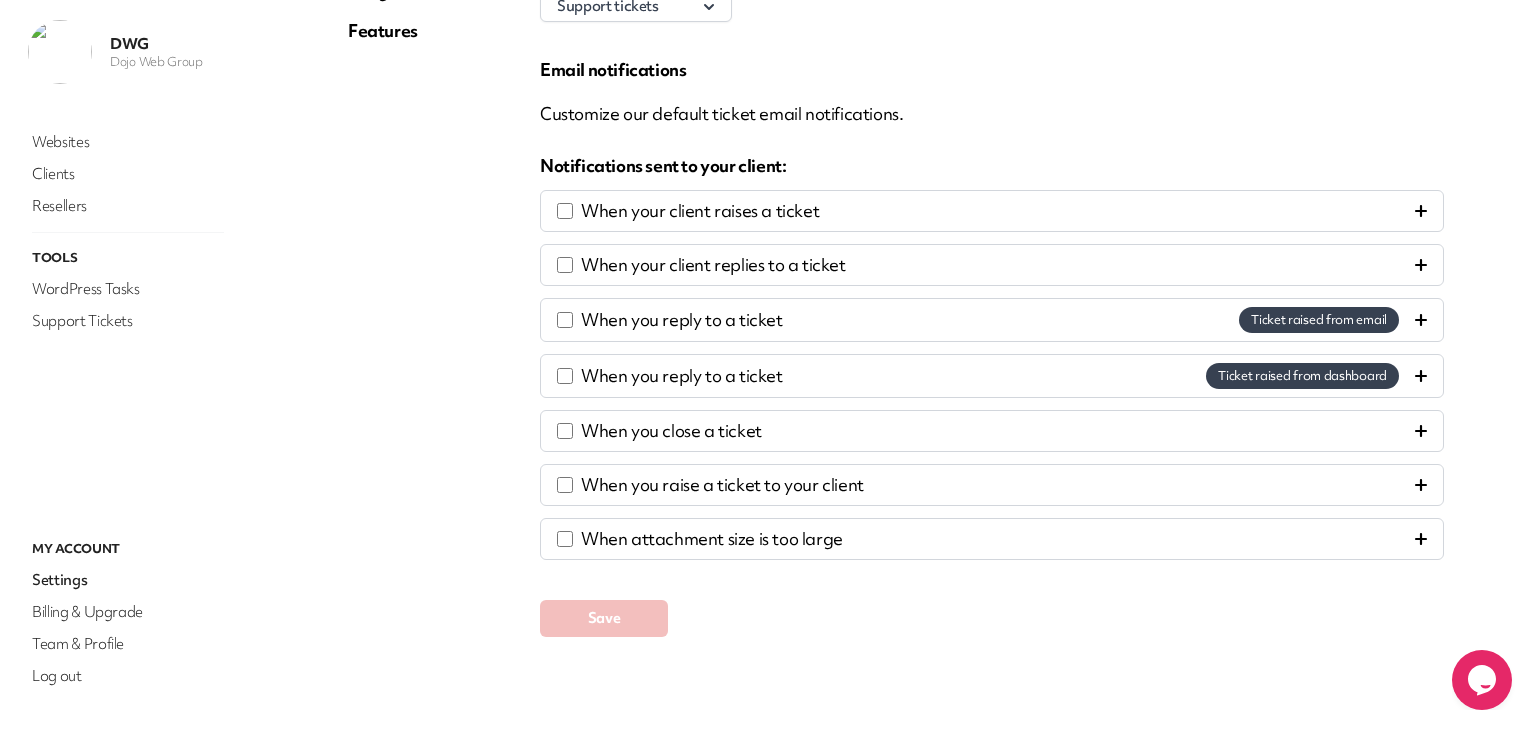 scroll, scrollTop: 229, scrollLeft: 0, axis: vertical 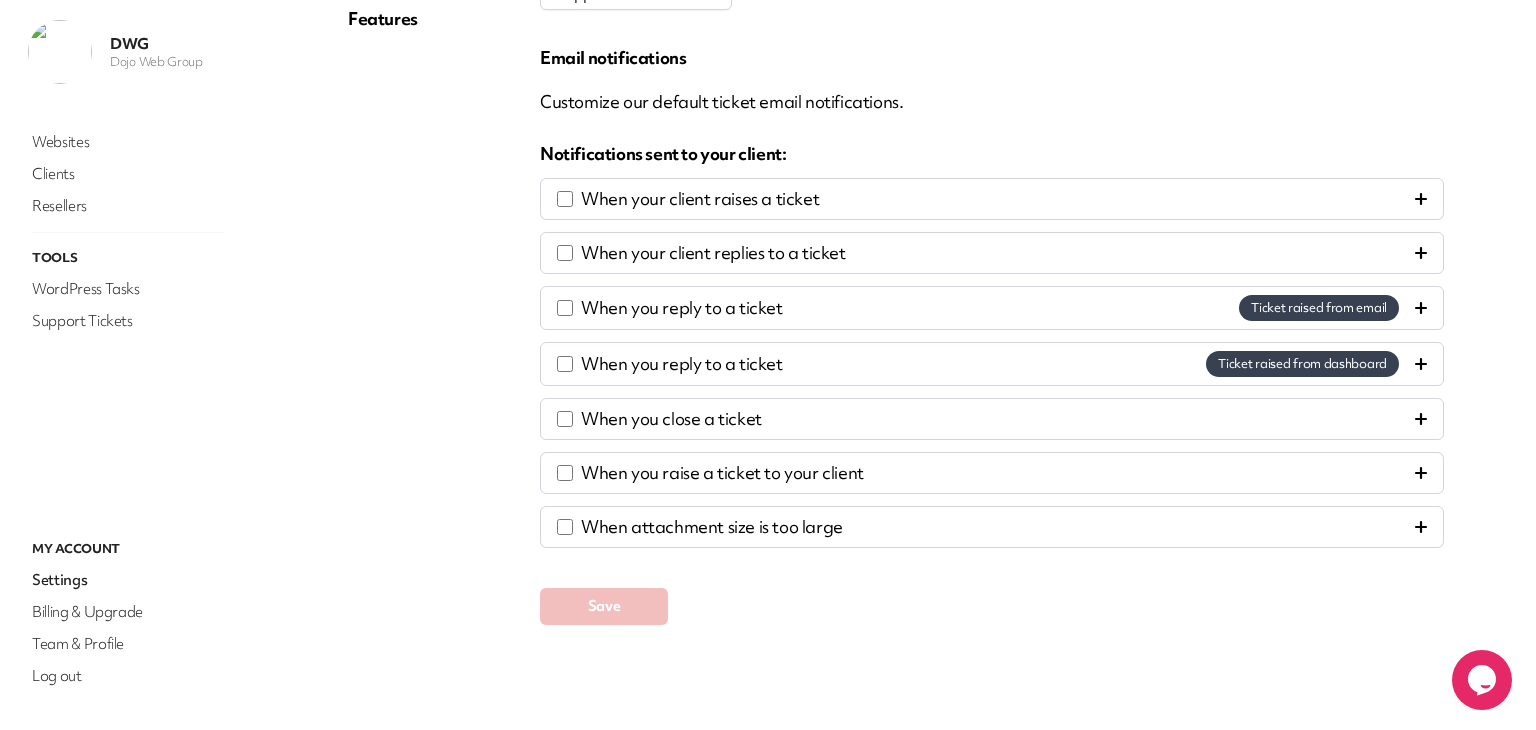 click on "When your client replies to a ticket" at bounding box center (713, 253) 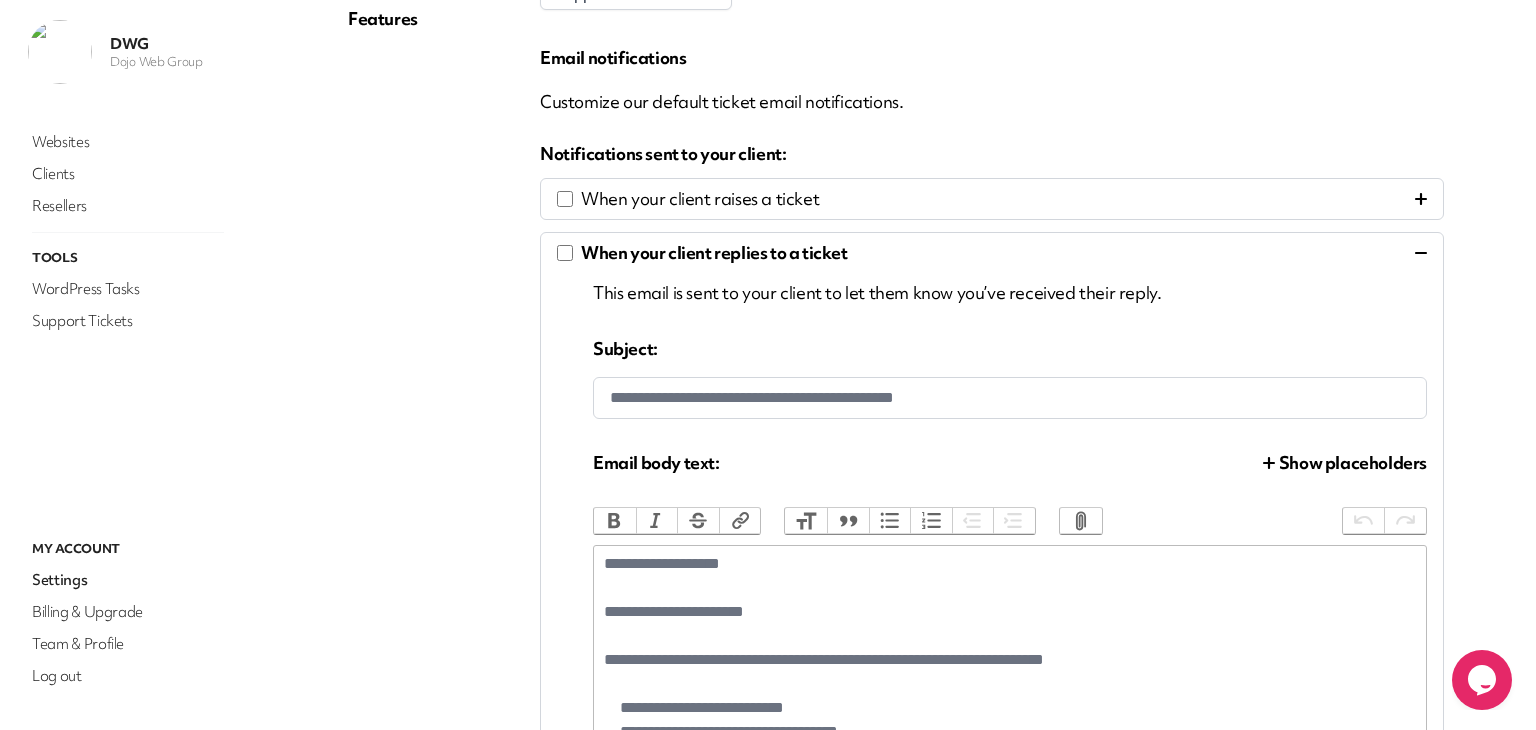 click on "When your client replies to a ticket" at bounding box center [714, 253] 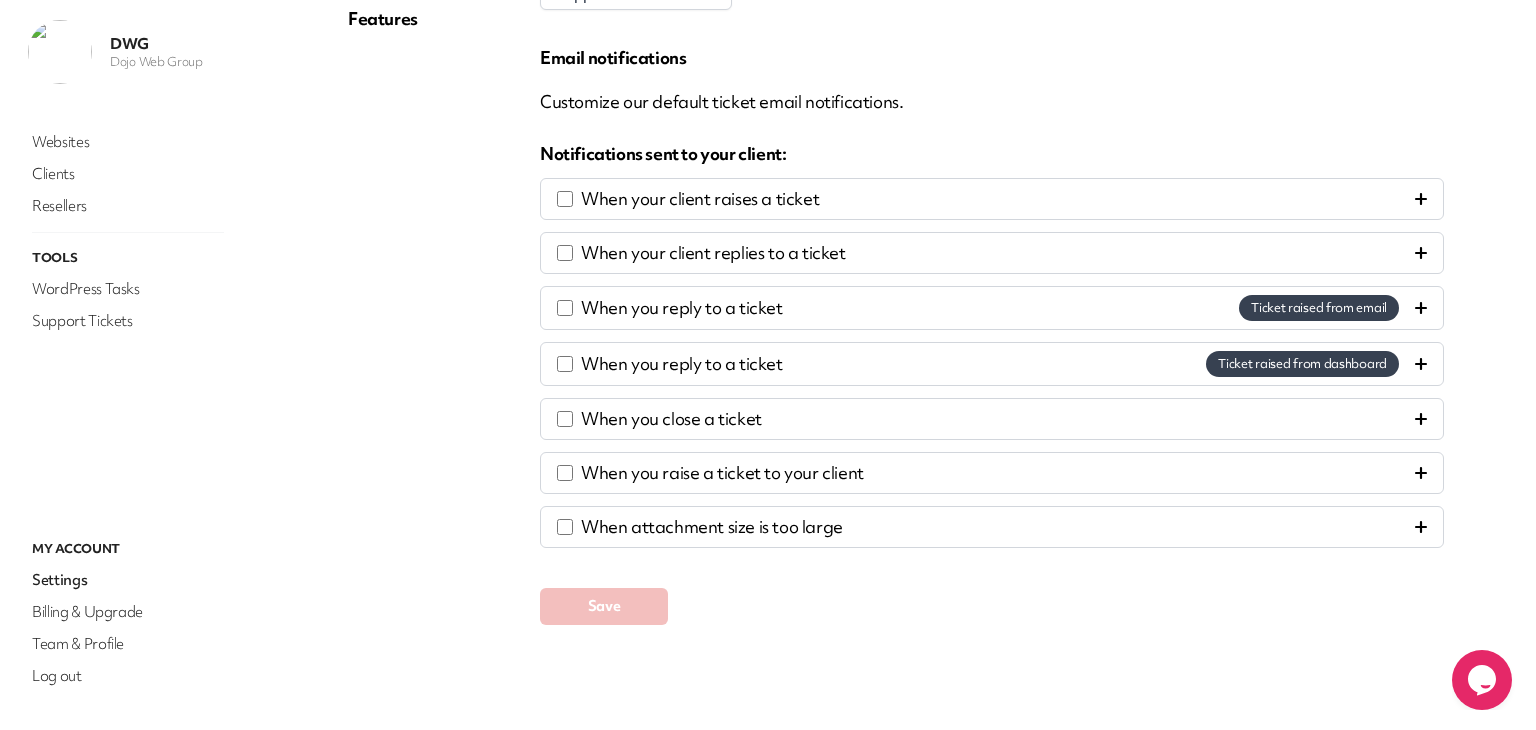 click on "When your client raises a ticket" at bounding box center [700, 199] 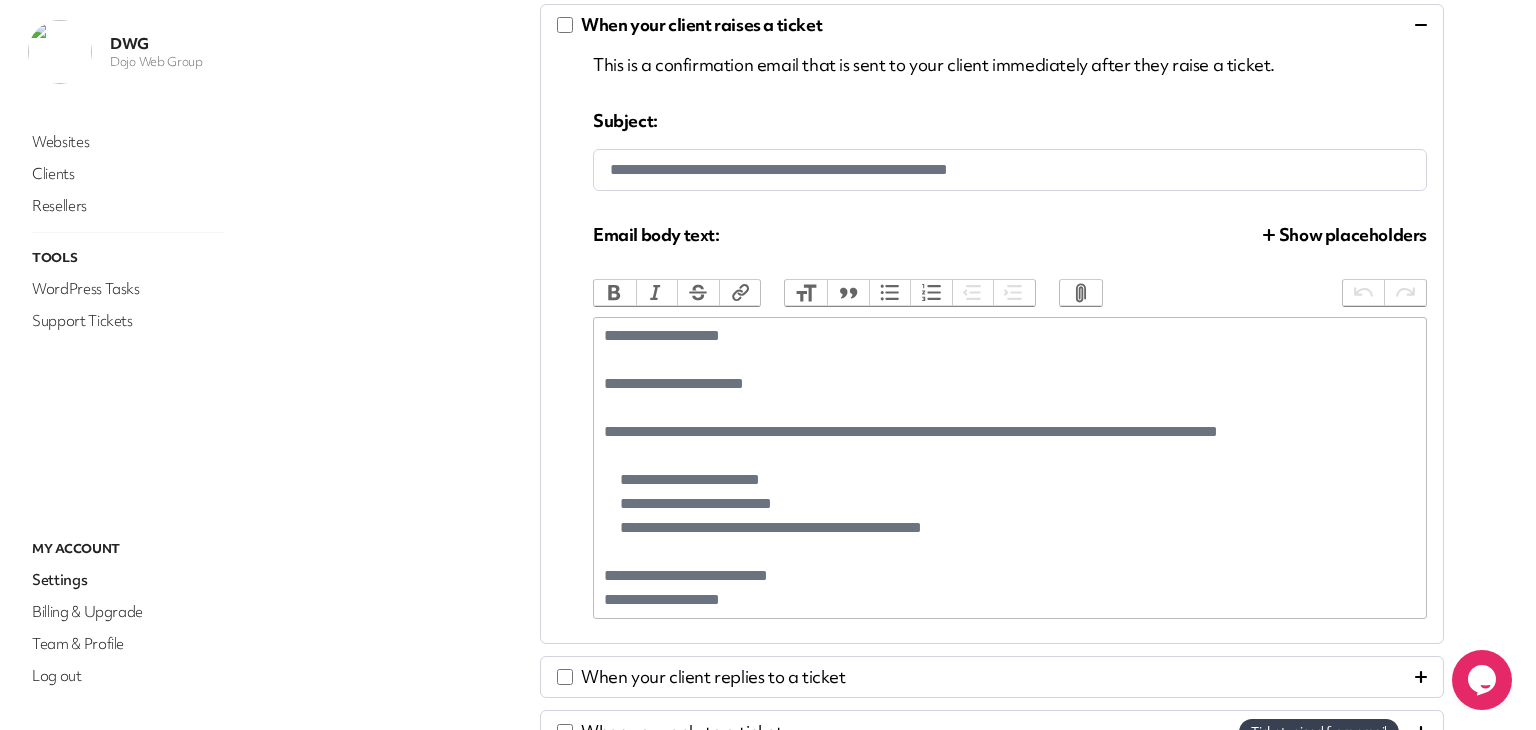 scroll, scrollTop: 229, scrollLeft: 0, axis: vertical 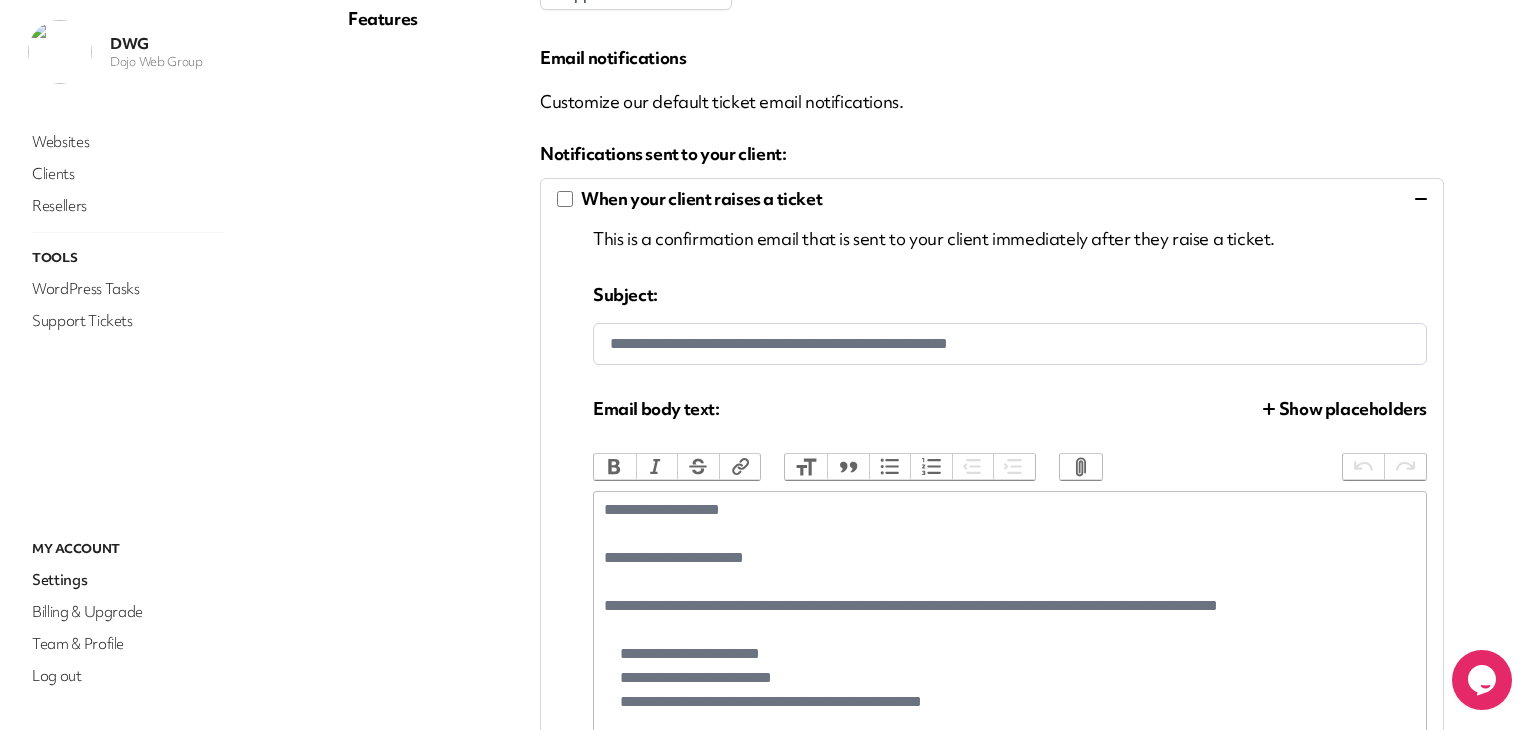 click on "When your client raises a ticket" at bounding box center (701, 199) 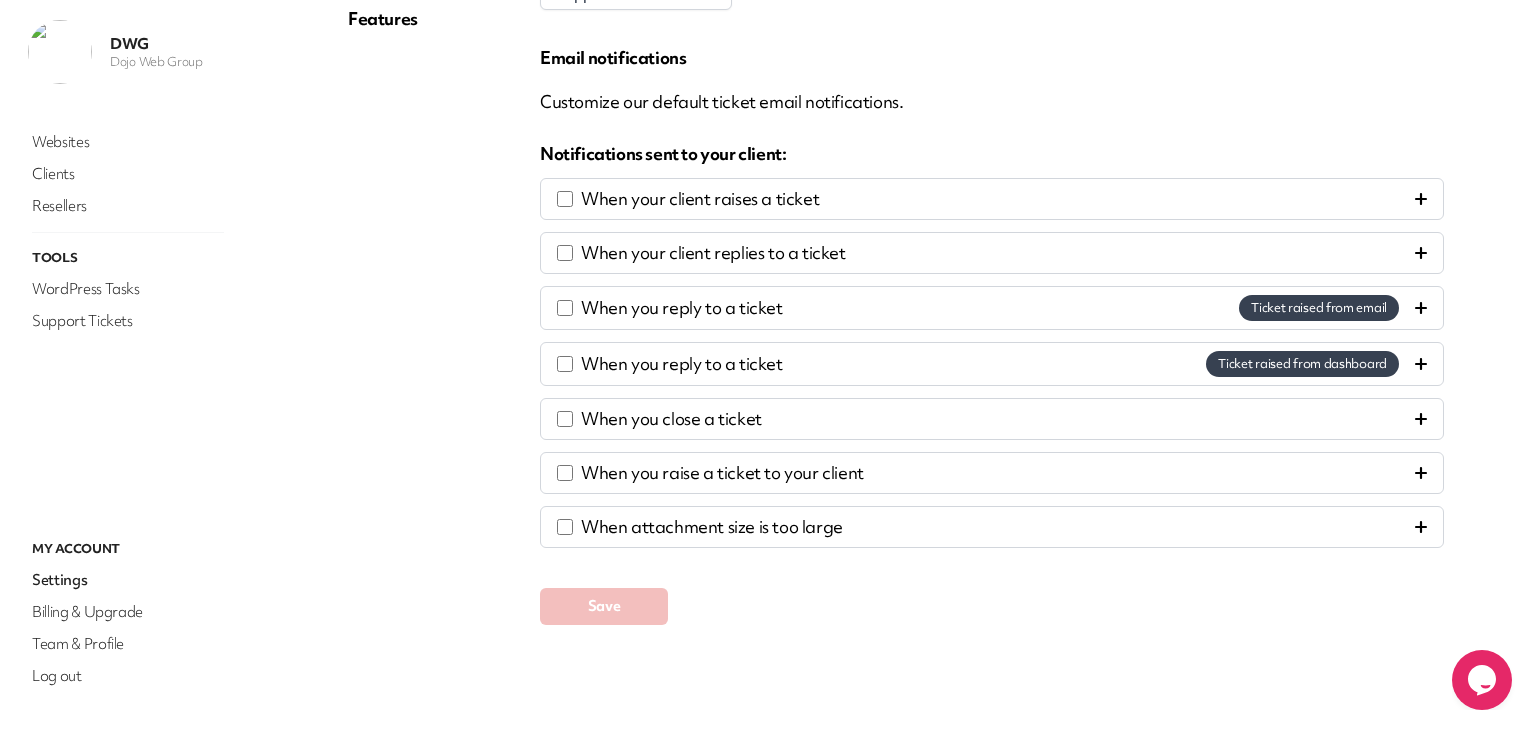 click on "When you reply to a ticket" at bounding box center (682, 308) 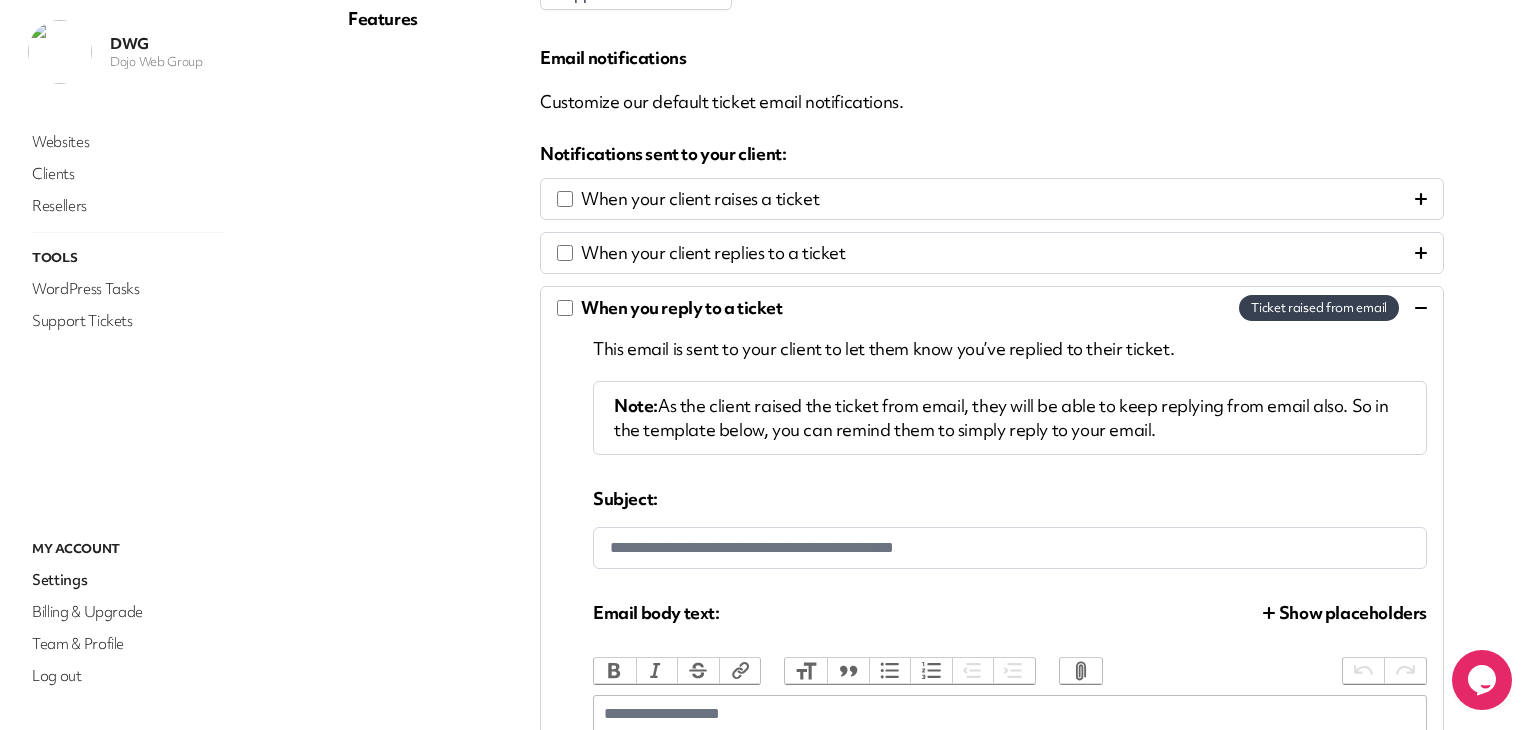 click on "When you reply to a ticket" at bounding box center [682, 308] 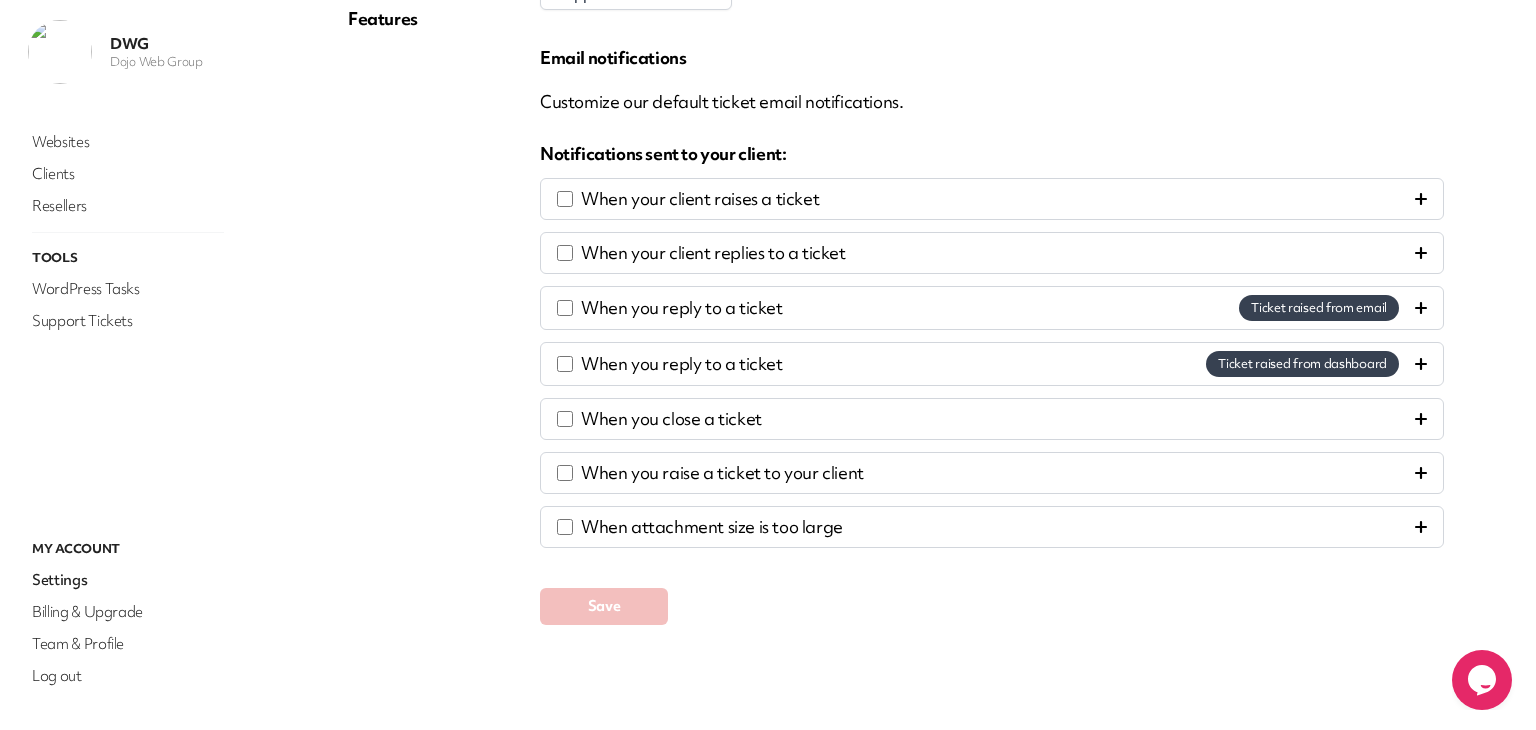 click on "When you reply to a ticket" at bounding box center [682, 308] 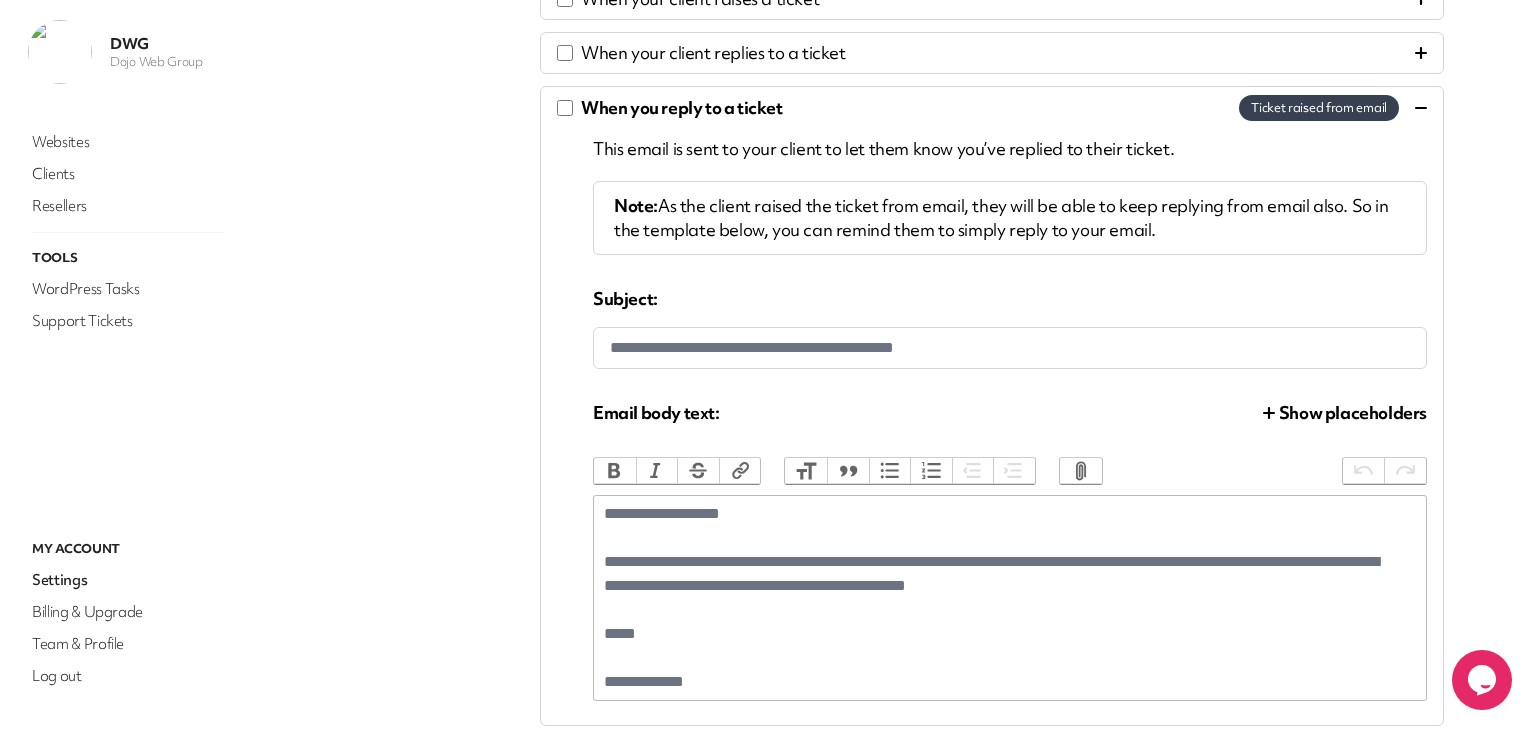 scroll, scrollTop: 729, scrollLeft: 0, axis: vertical 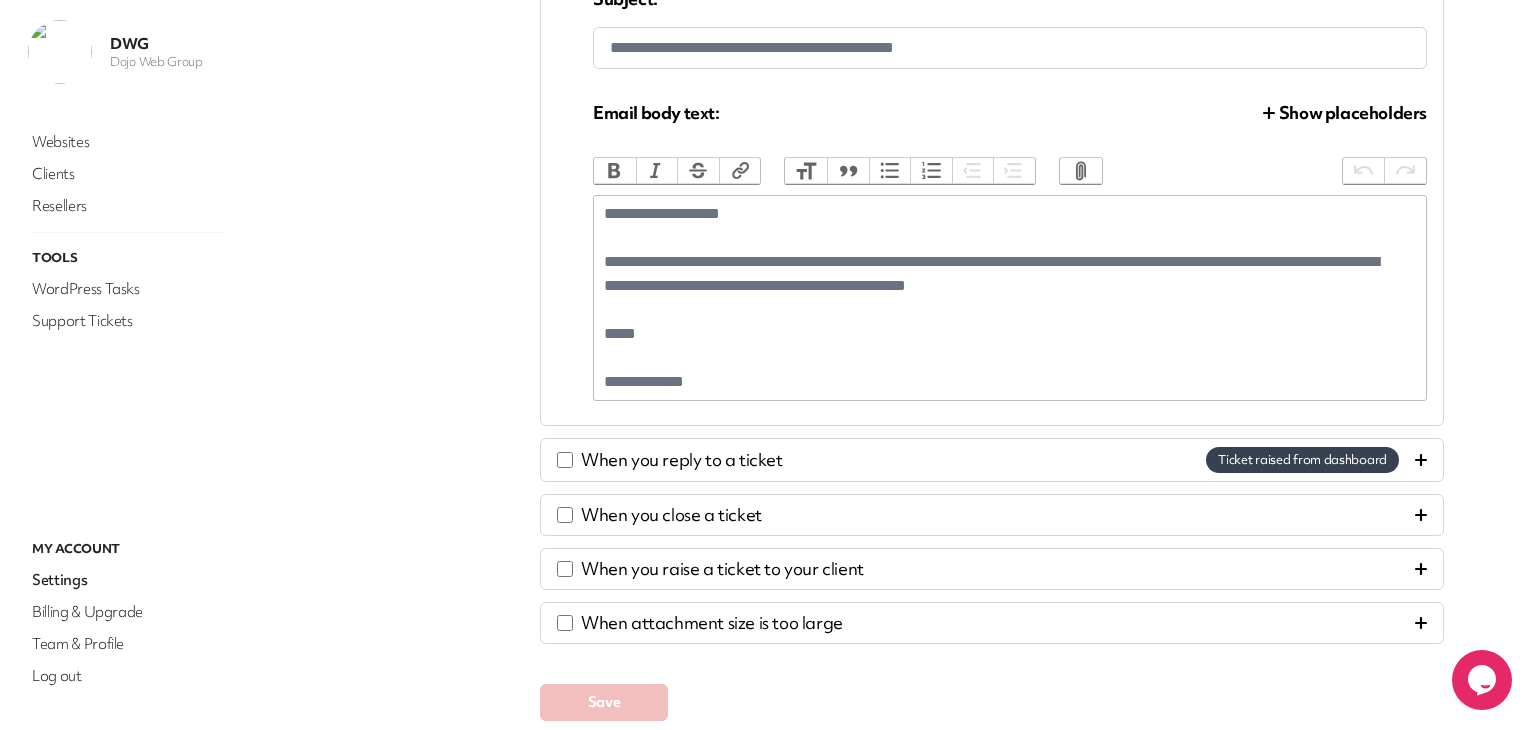 click on "When you reply to a ticket   Ticket raised from dashboard" at bounding box center [992, 460] 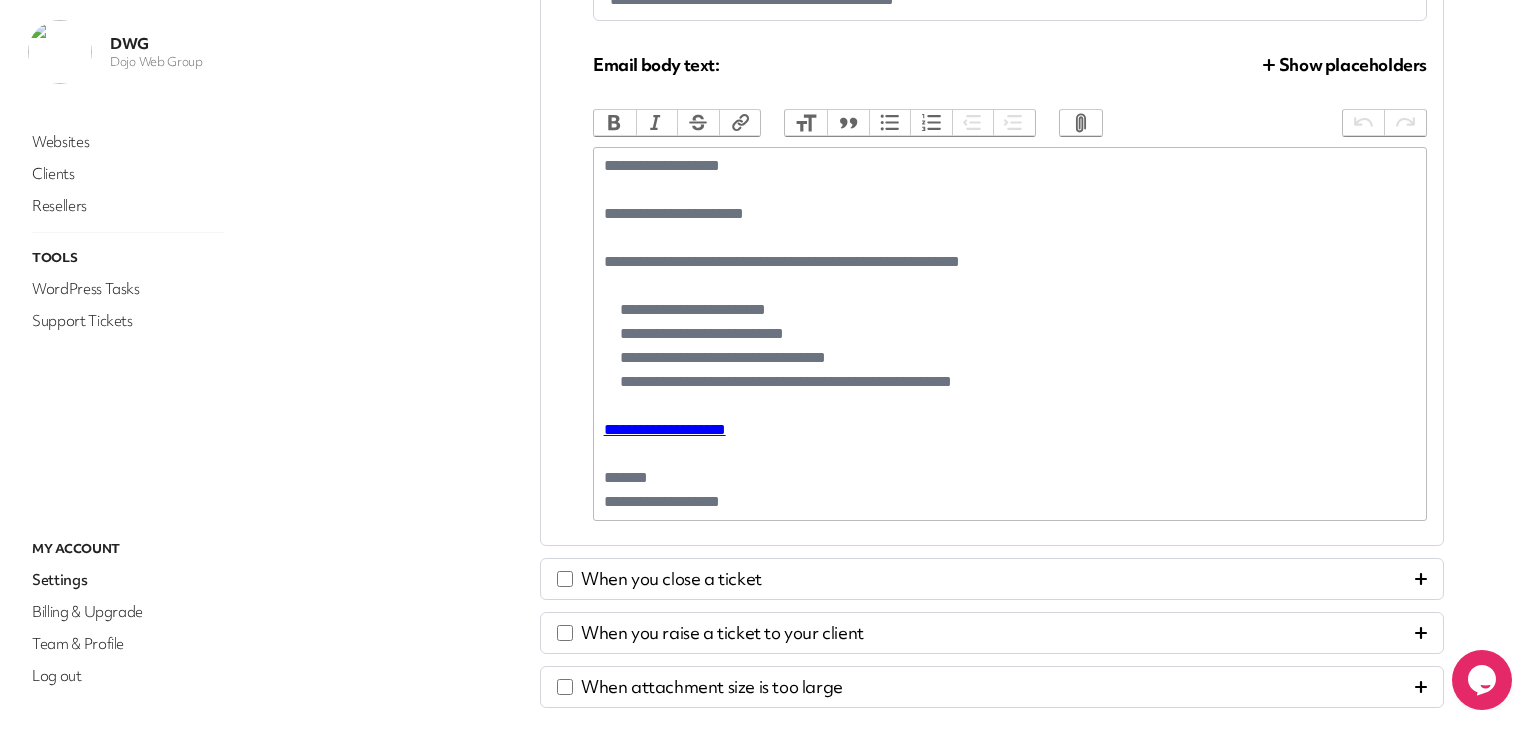 scroll, scrollTop: 816, scrollLeft: 0, axis: vertical 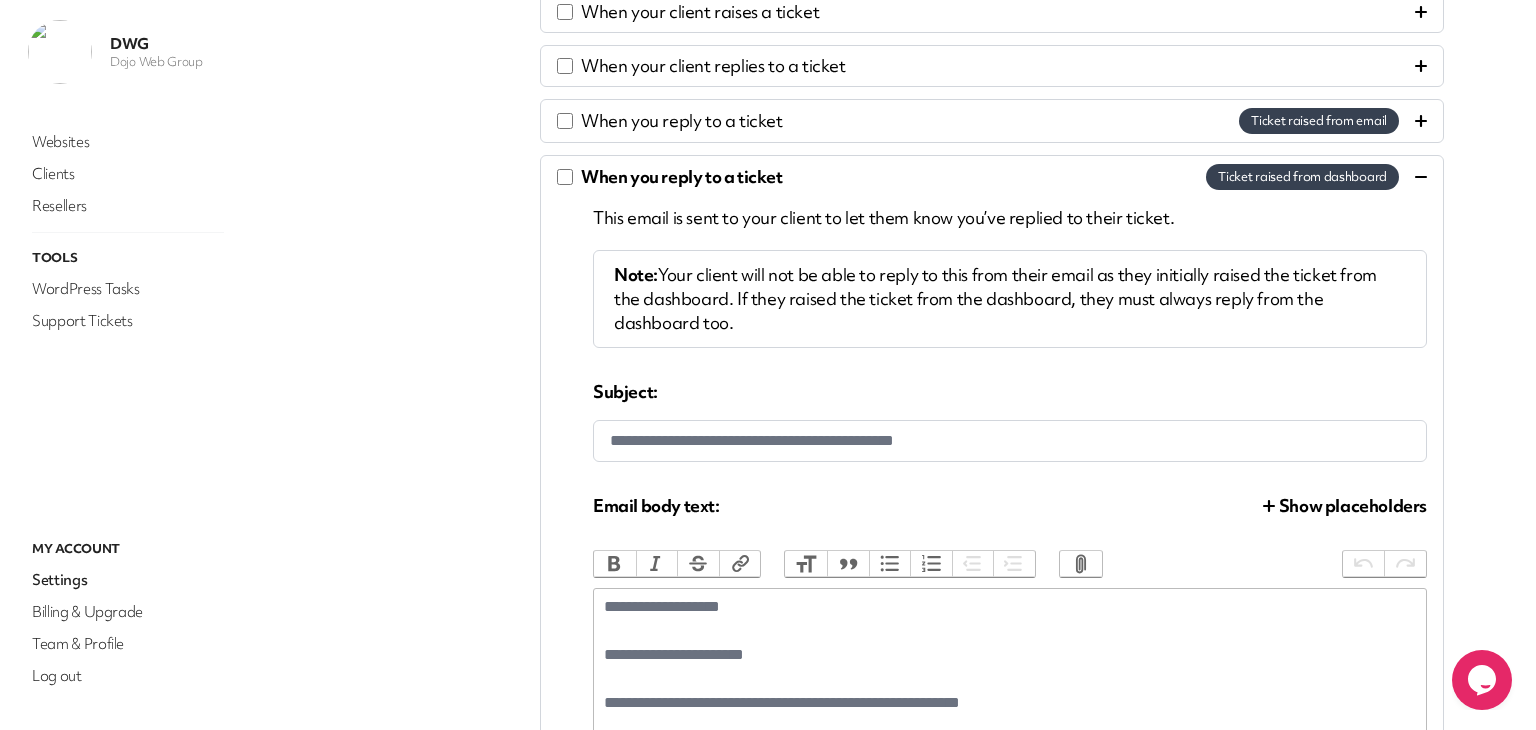 click on "Opens Chat This icon Opens the chat window." 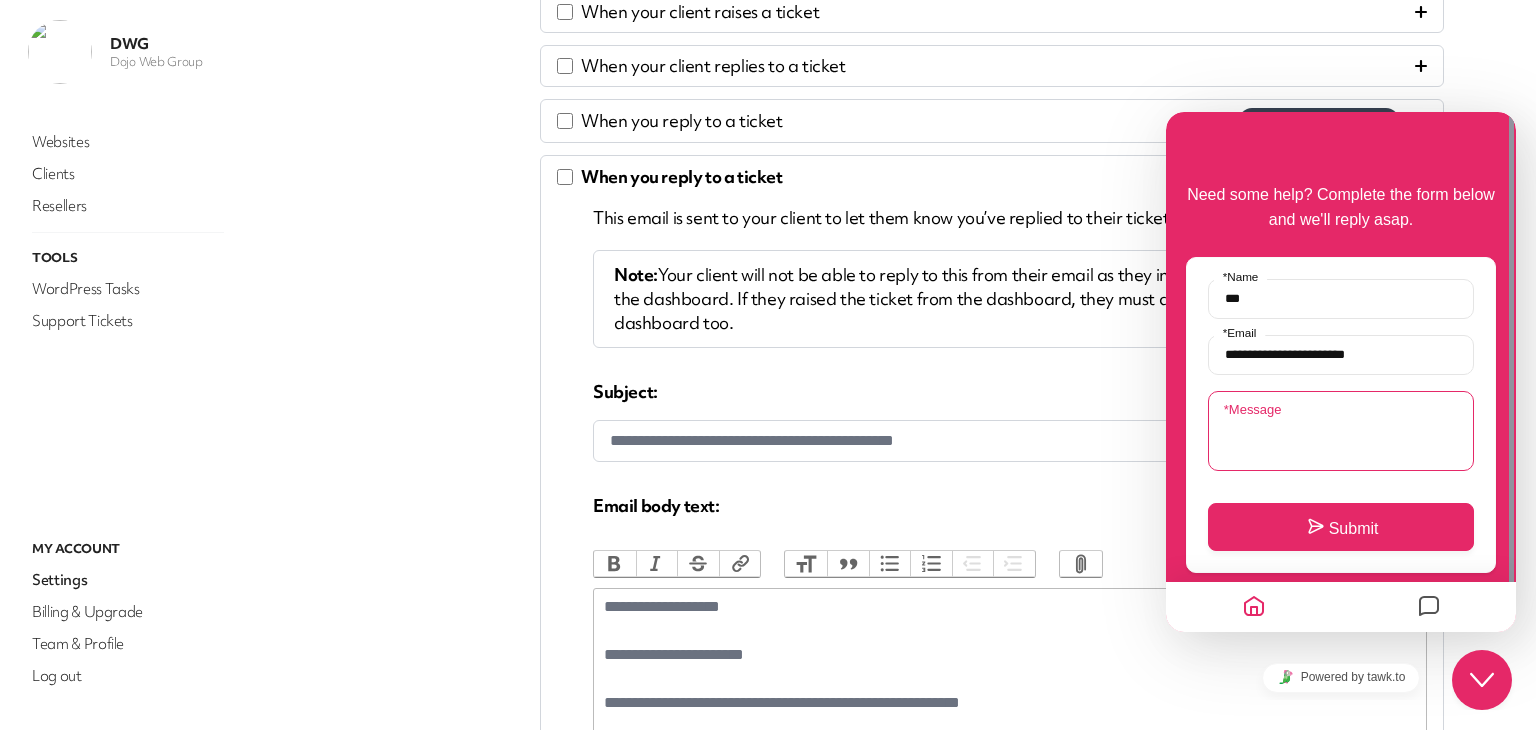 click on "*  Message" at bounding box center (1341, 431) 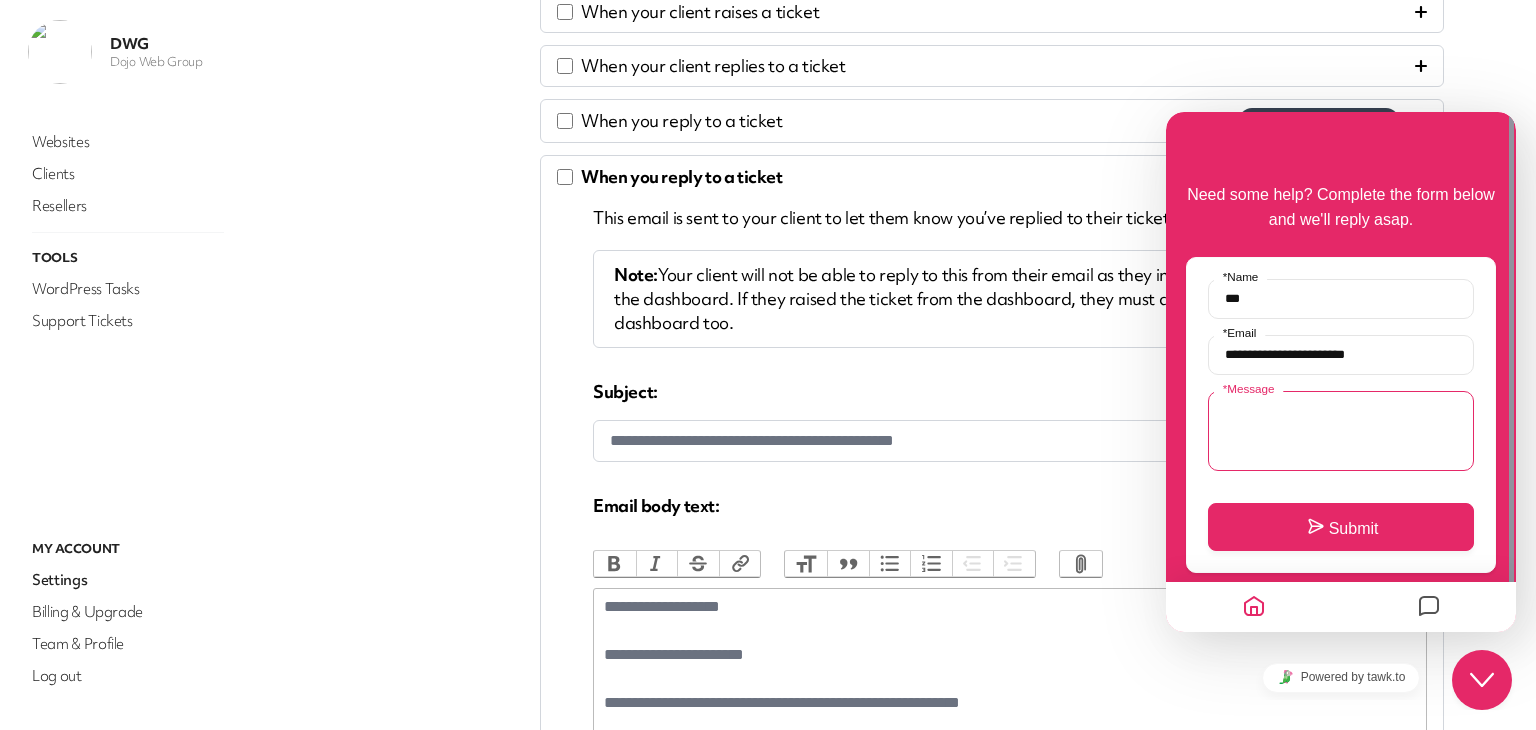 click on "*  Message" at bounding box center [1341, 431] 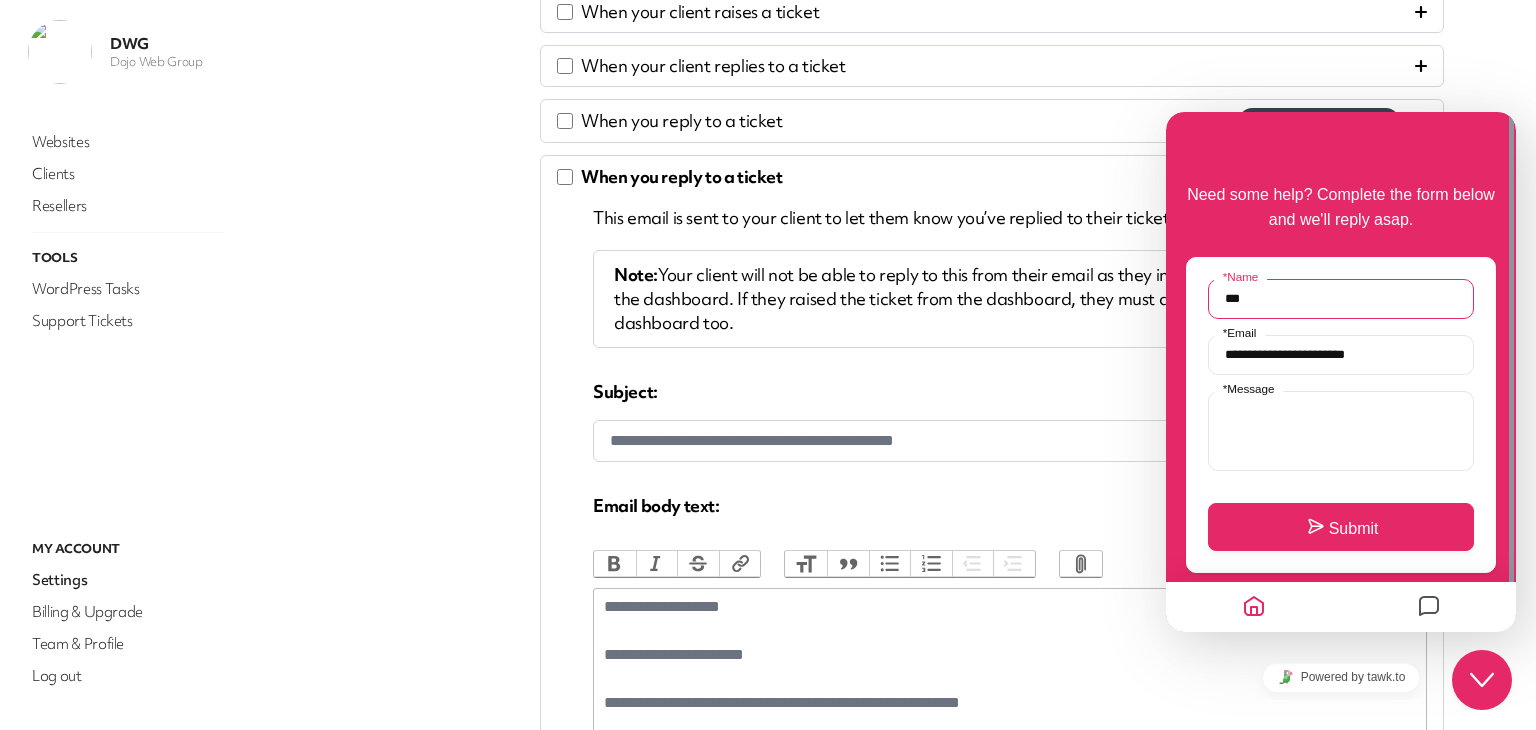 click on "***" at bounding box center (1341, 299) 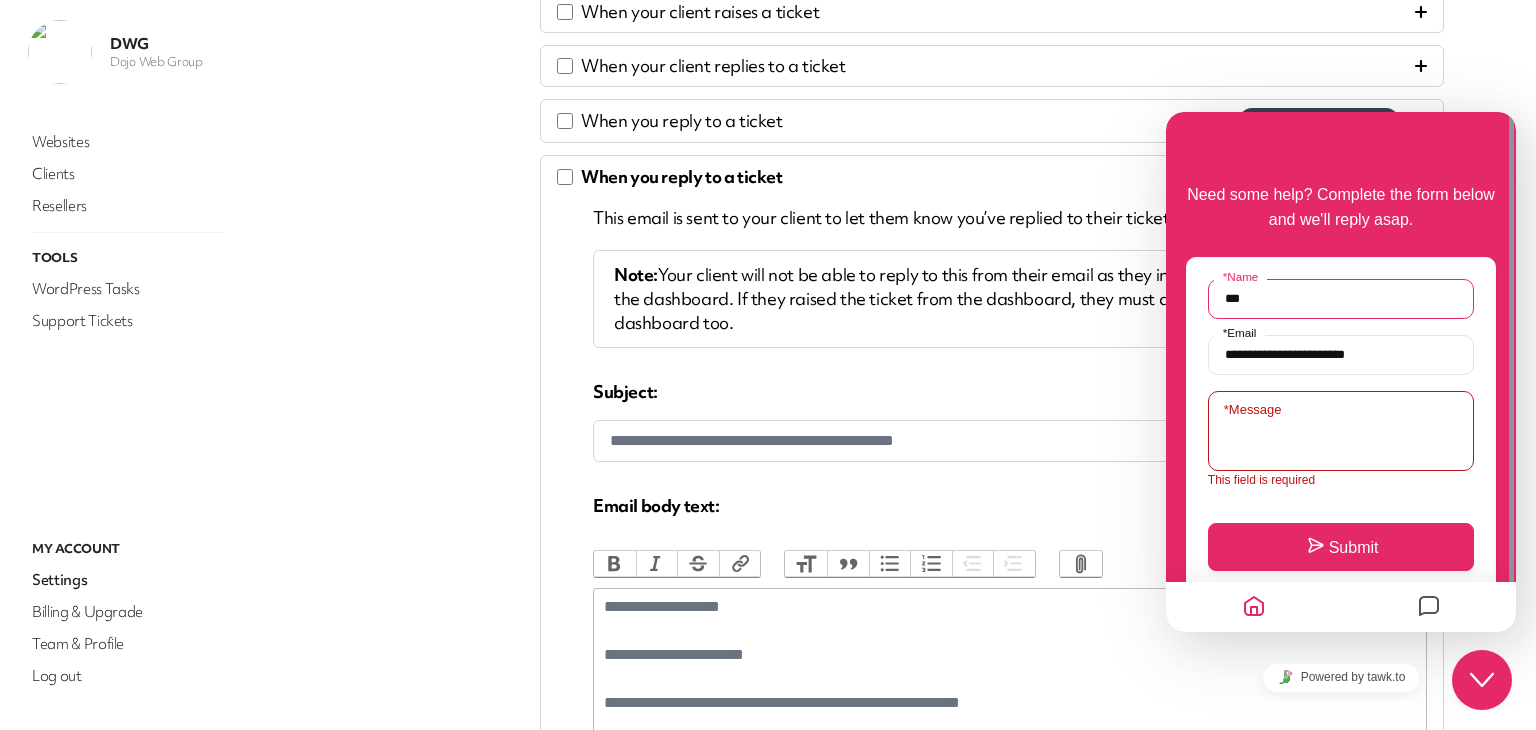 click on "***" at bounding box center (1341, 299) 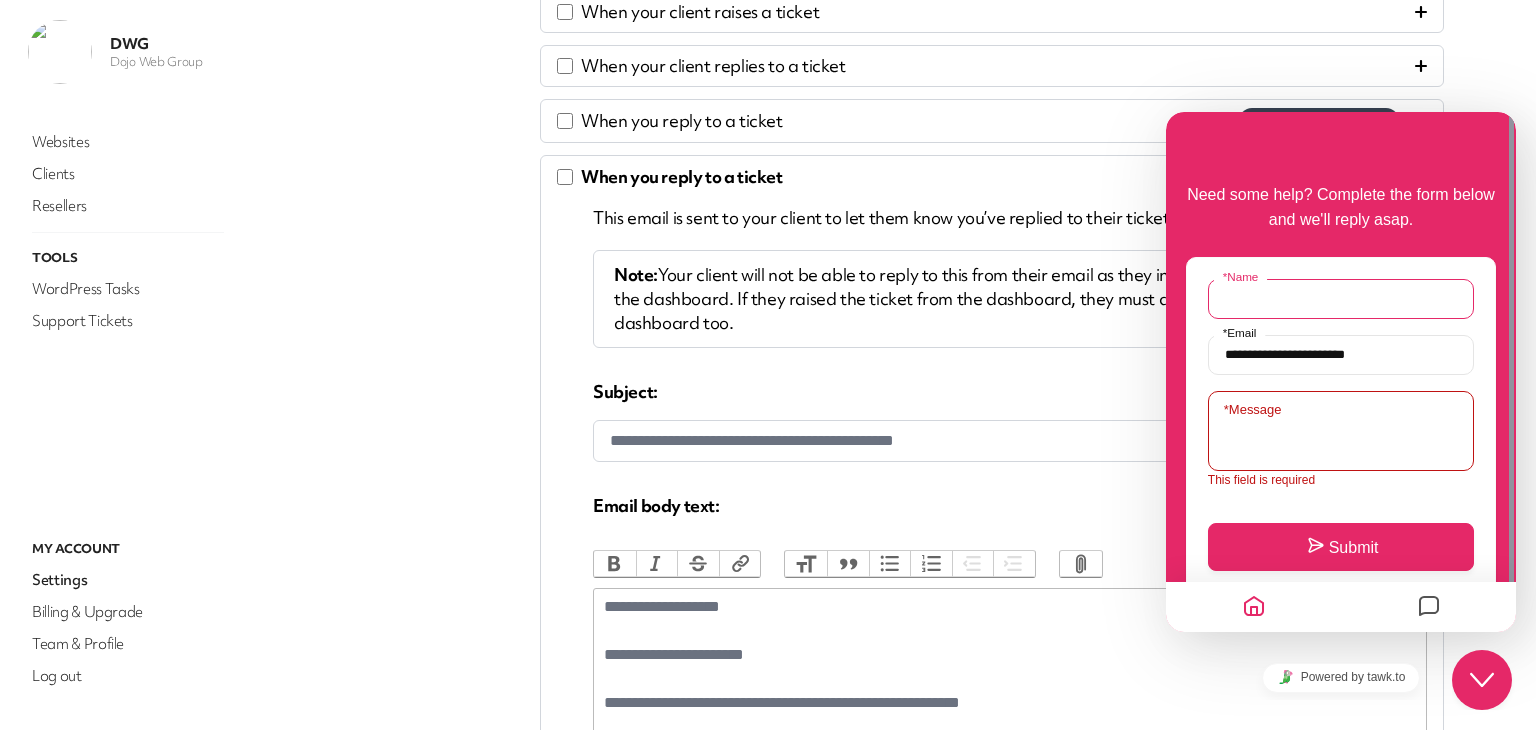 type 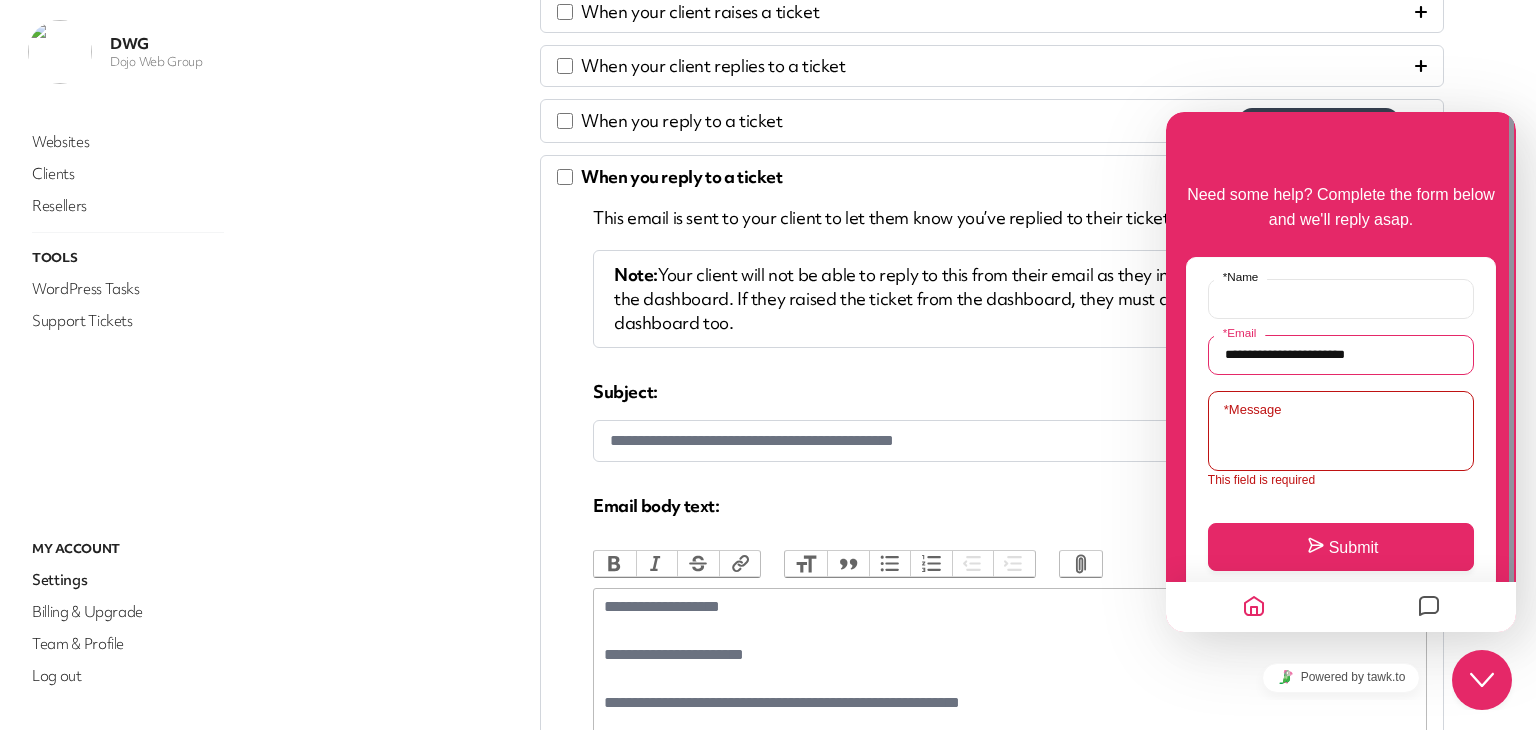 click on "**********" at bounding box center (1341, 355) 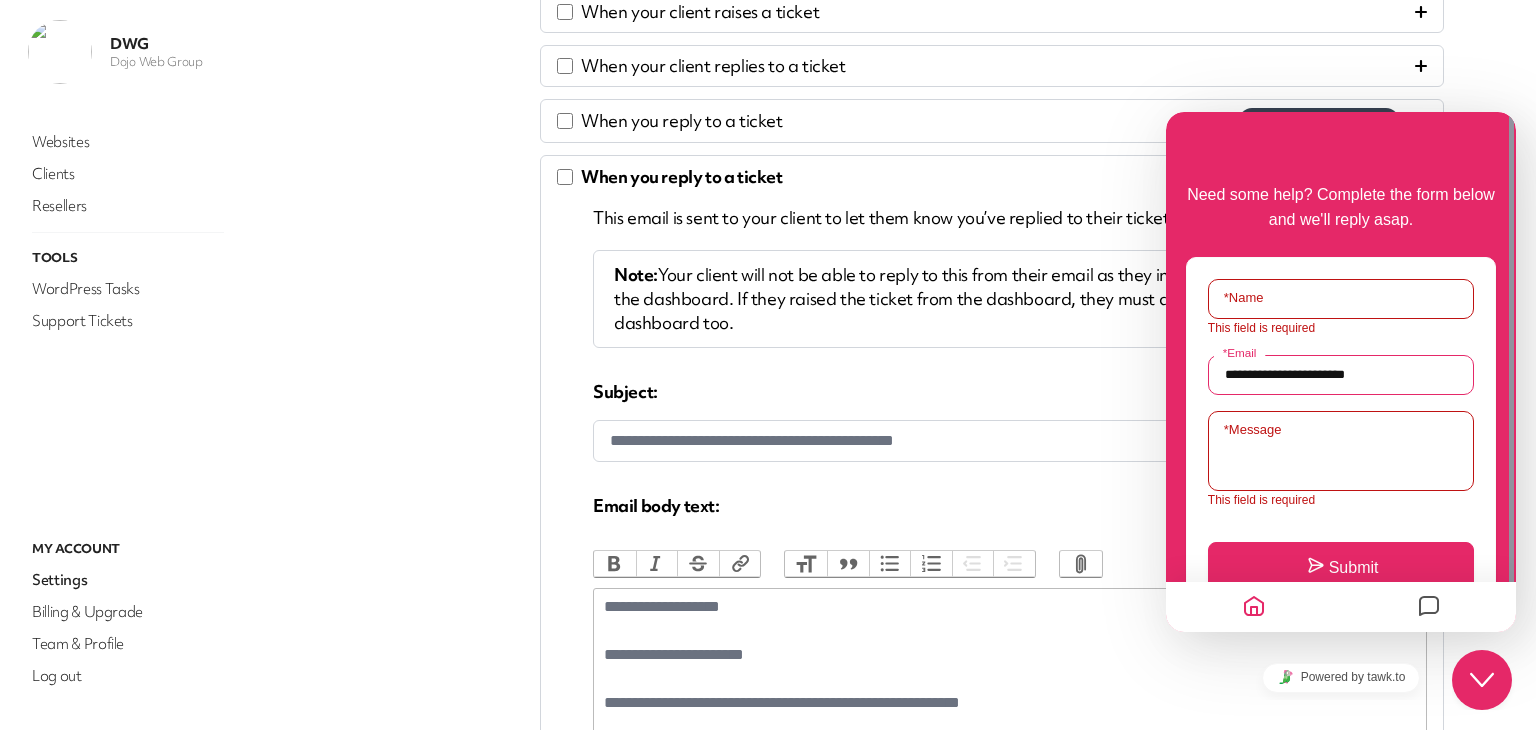 click on "**********" at bounding box center [1341, 375] 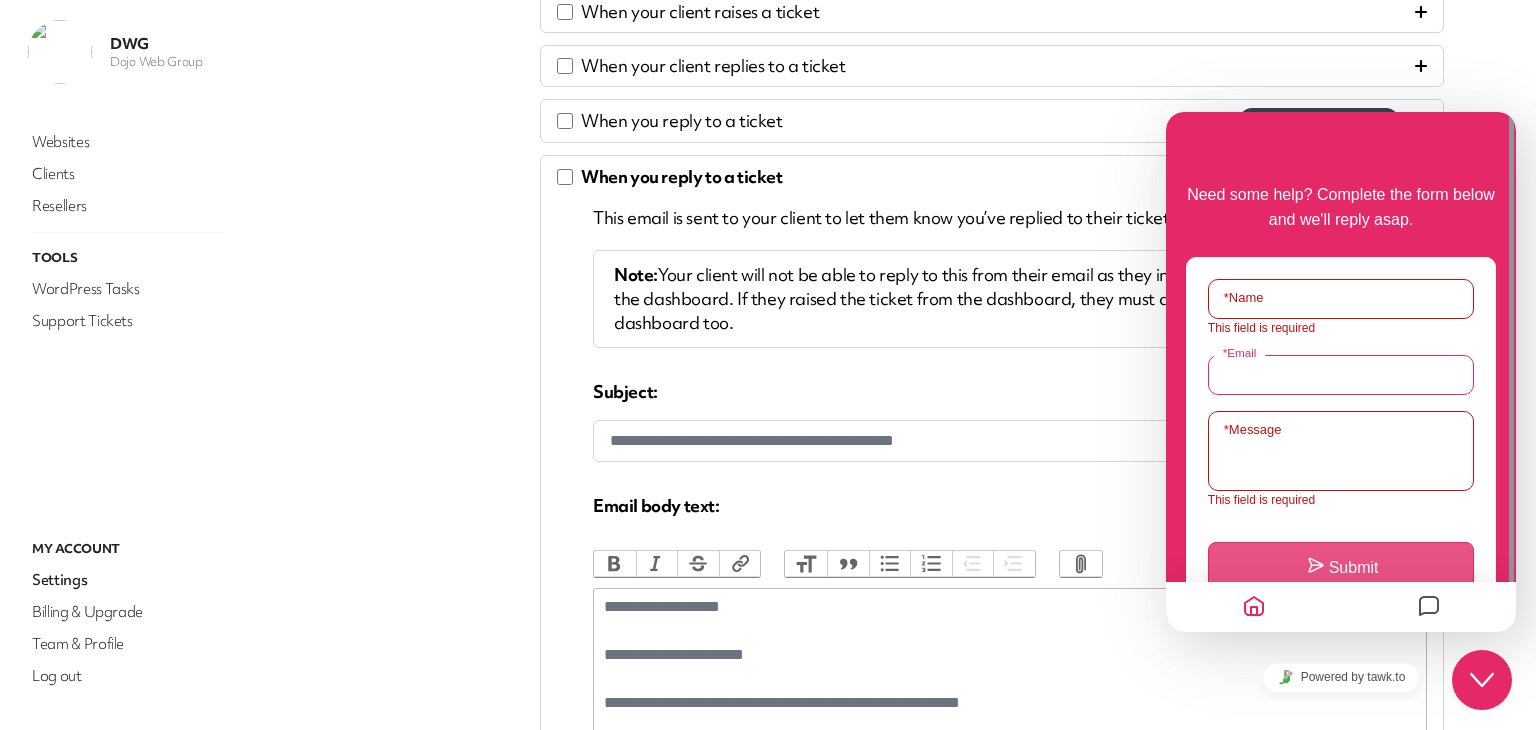 scroll, scrollTop: 80, scrollLeft: 0, axis: vertical 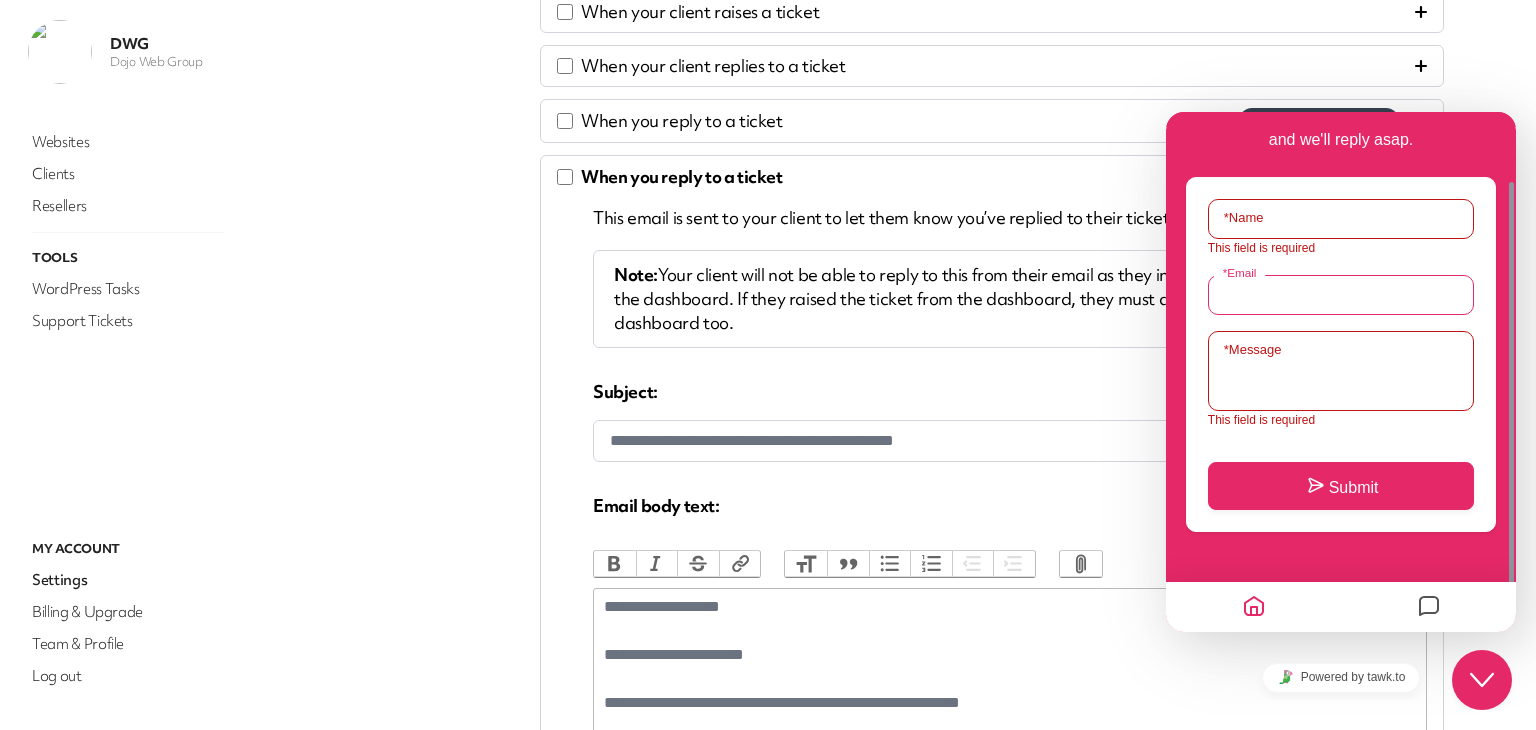 type 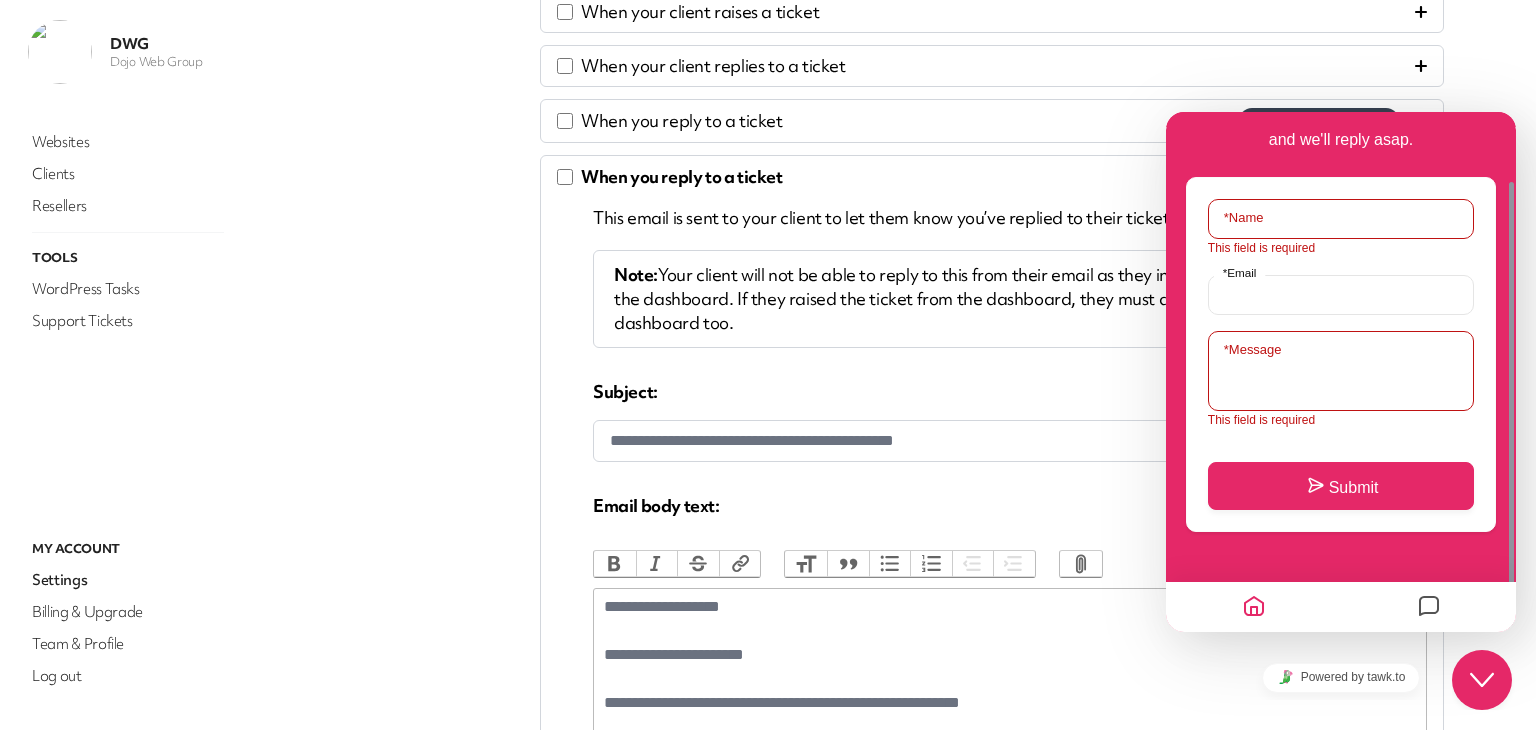 click on "Close Chat This icon closes the chat window." at bounding box center [1482, 680] 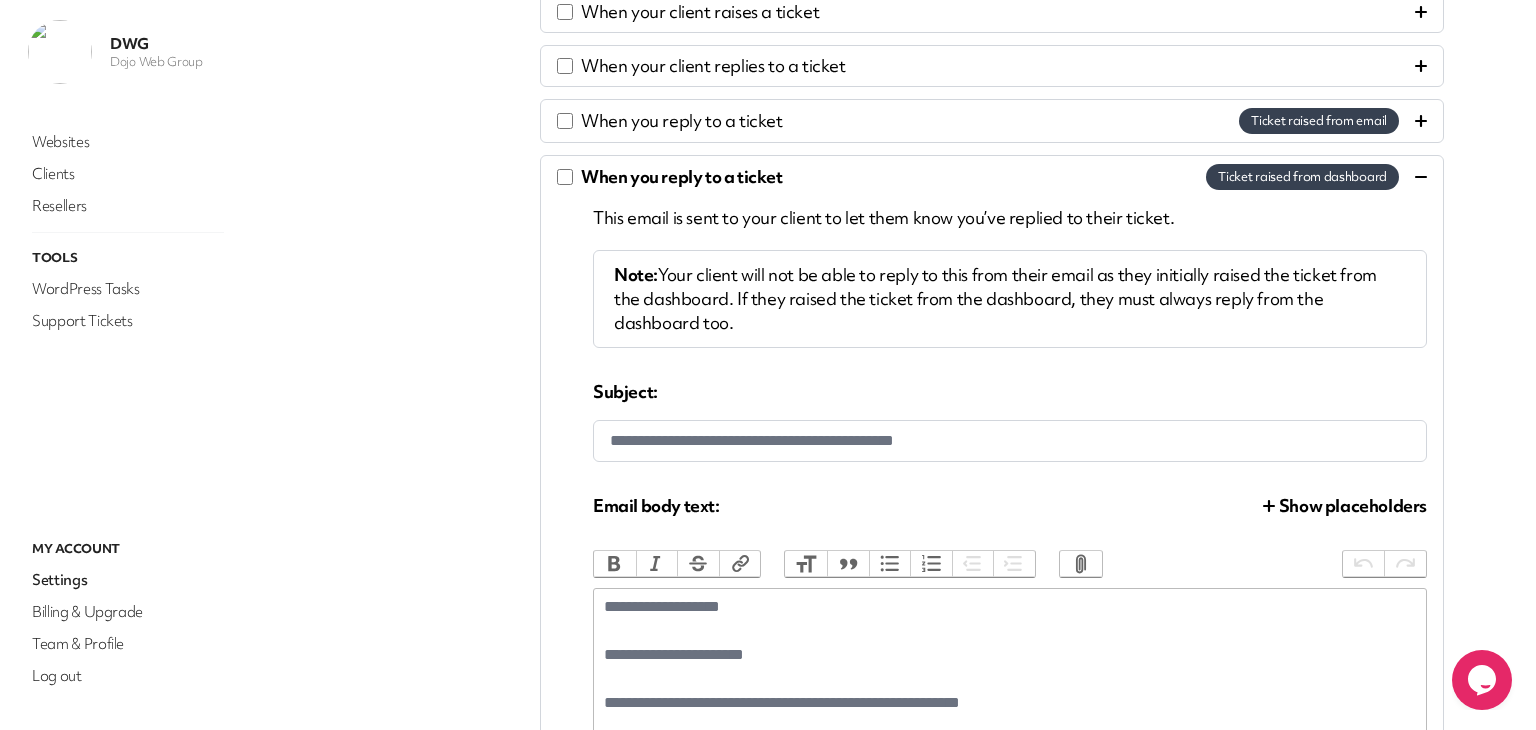 click on "White Label
Integrations
Features" at bounding box center [444, 491] 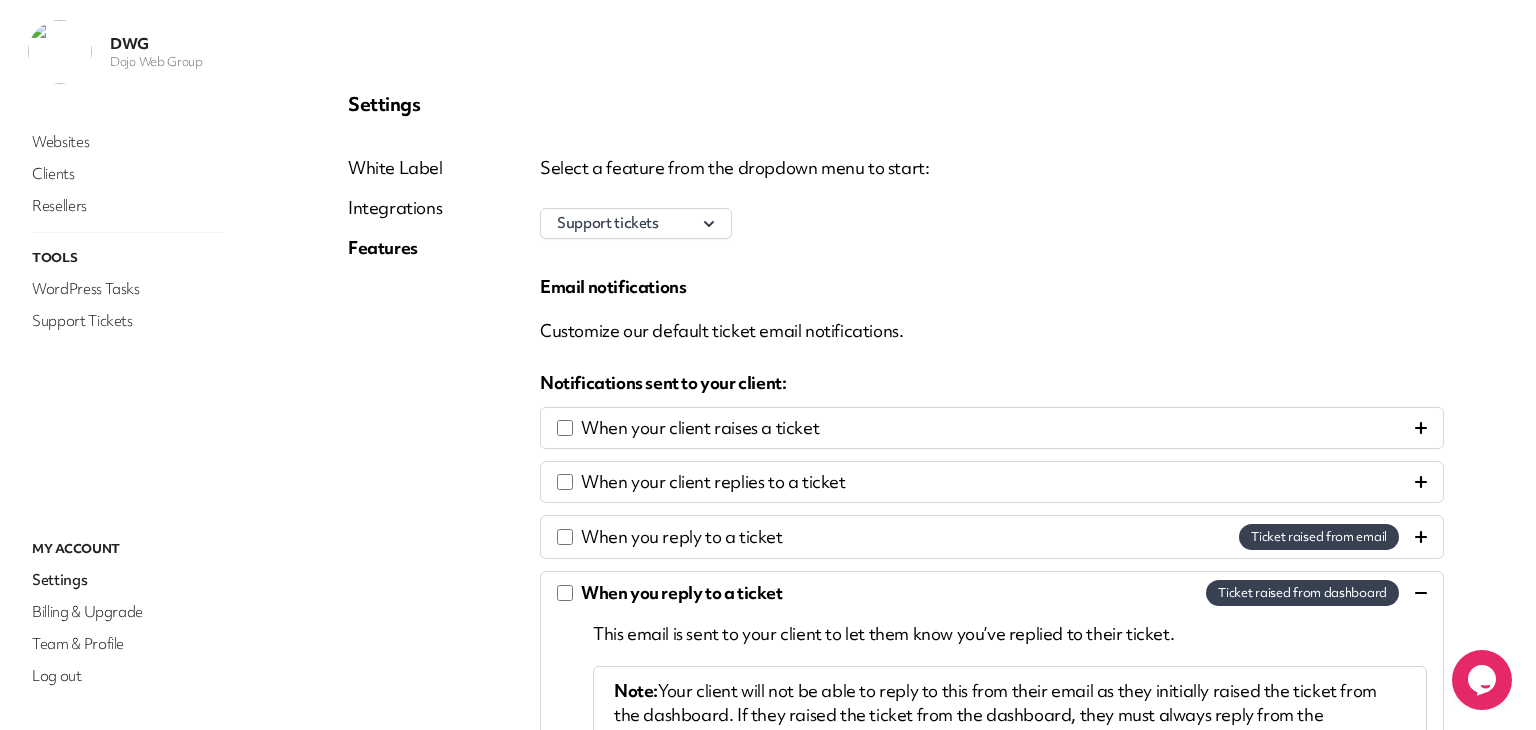 scroll, scrollTop: 0, scrollLeft: 0, axis: both 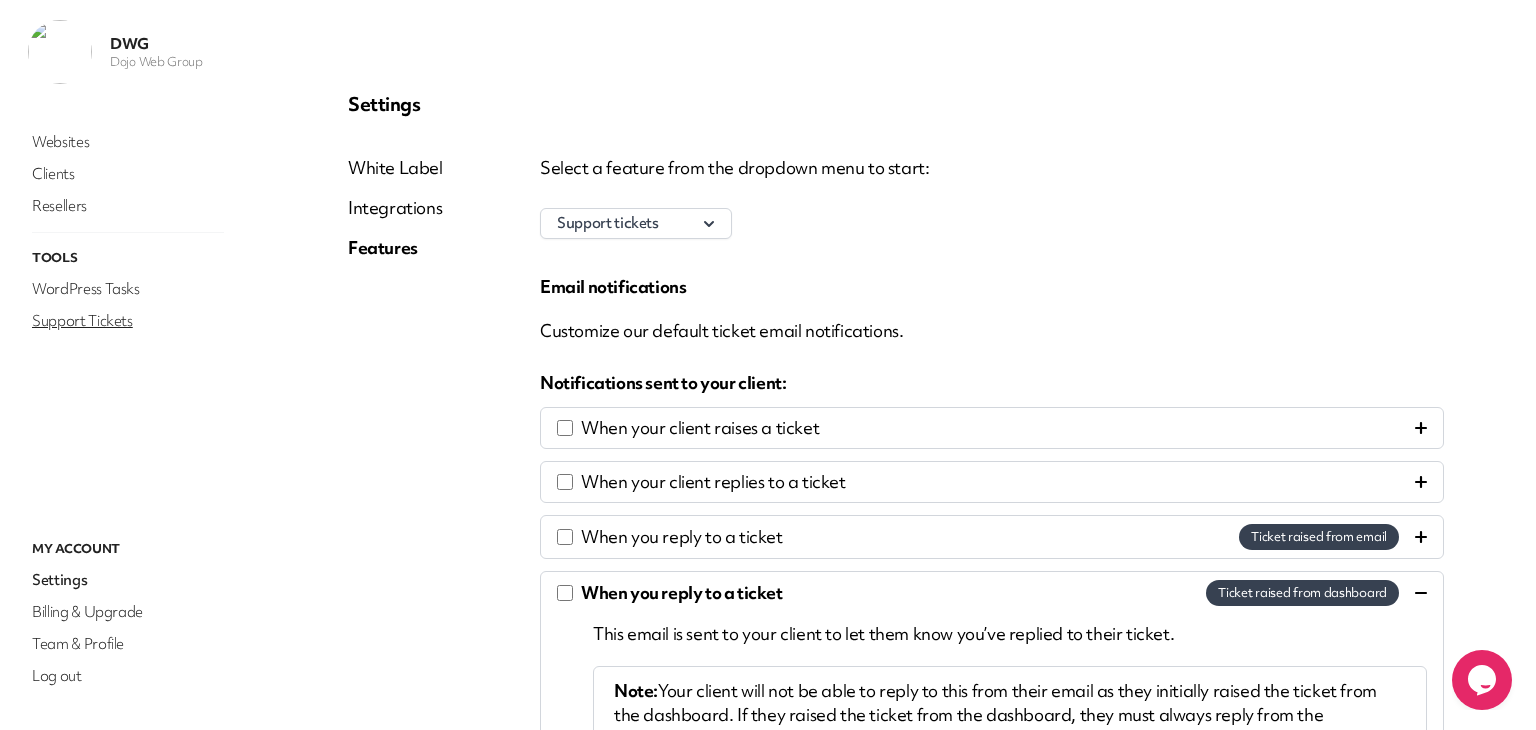 click on "Support Tickets" at bounding box center [128, 321] 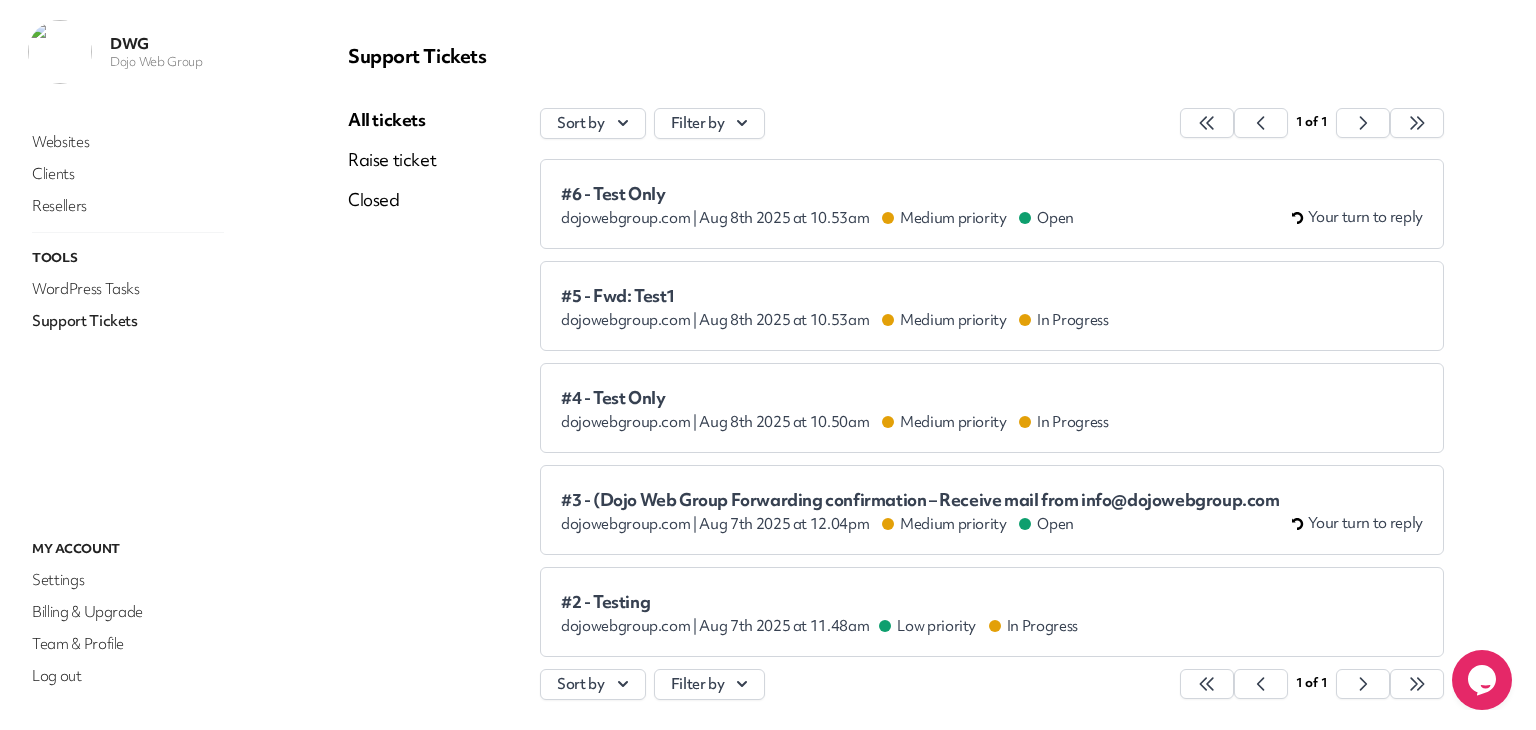 scroll, scrollTop: 131, scrollLeft: 0, axis: vertical 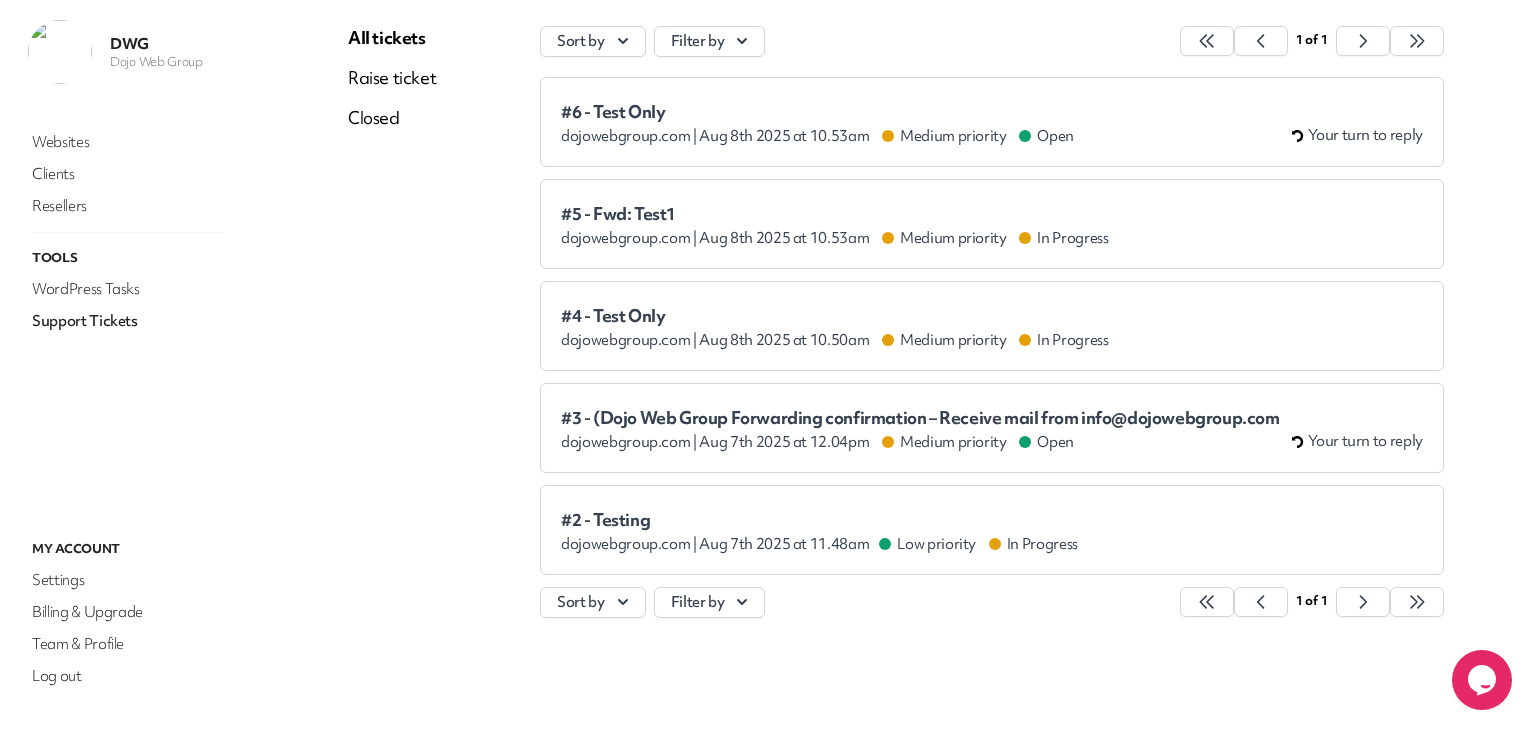 click on "#3 - (Dojo Web Group Forwarding confirmation – Receive mail from info@dojowebgroup.com" at bounding box center [920, 418] 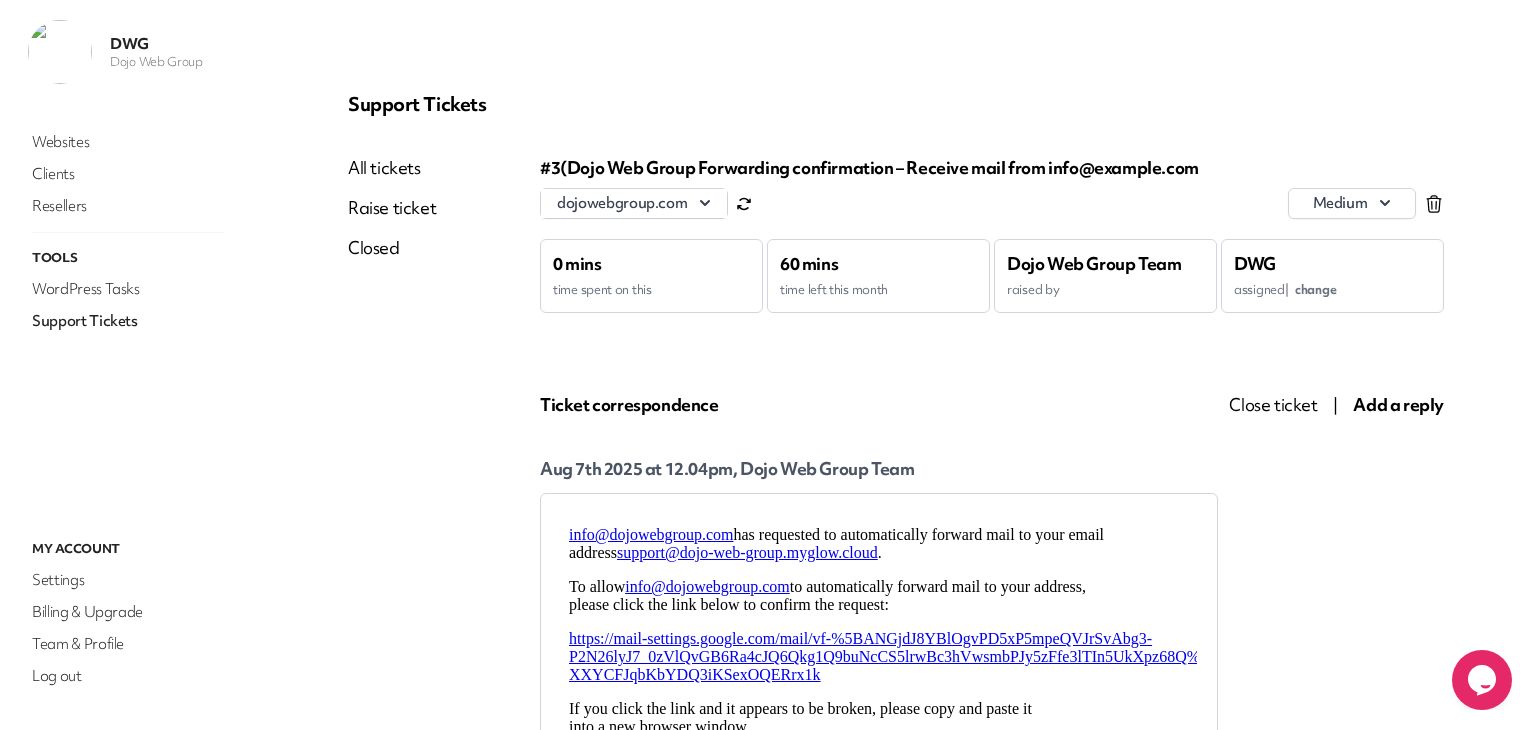 scroll, scrollTop: 0, scrollLeft: 0, axis: both 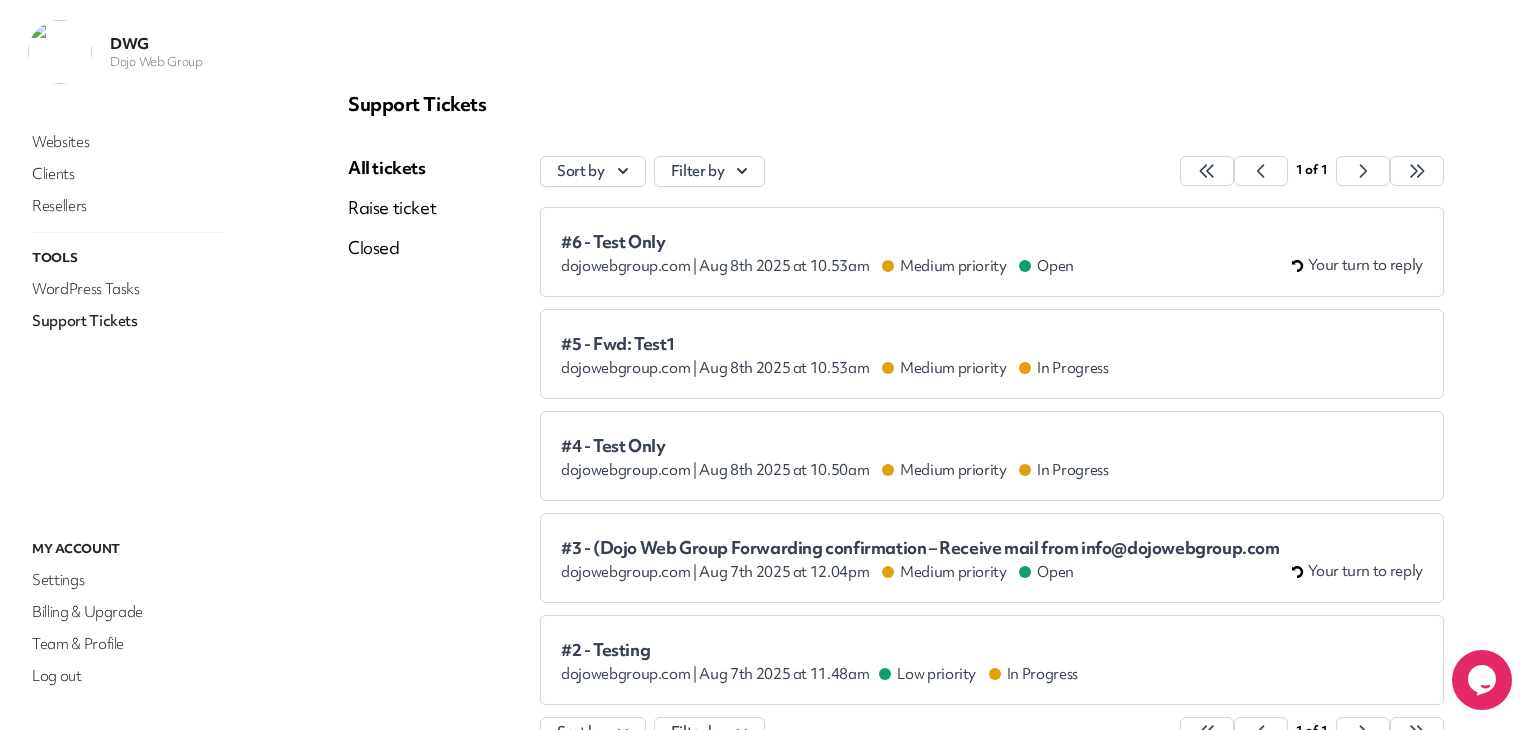 click on "All tickets
Raise ticket
Closed" at bounding box center (444, 462) 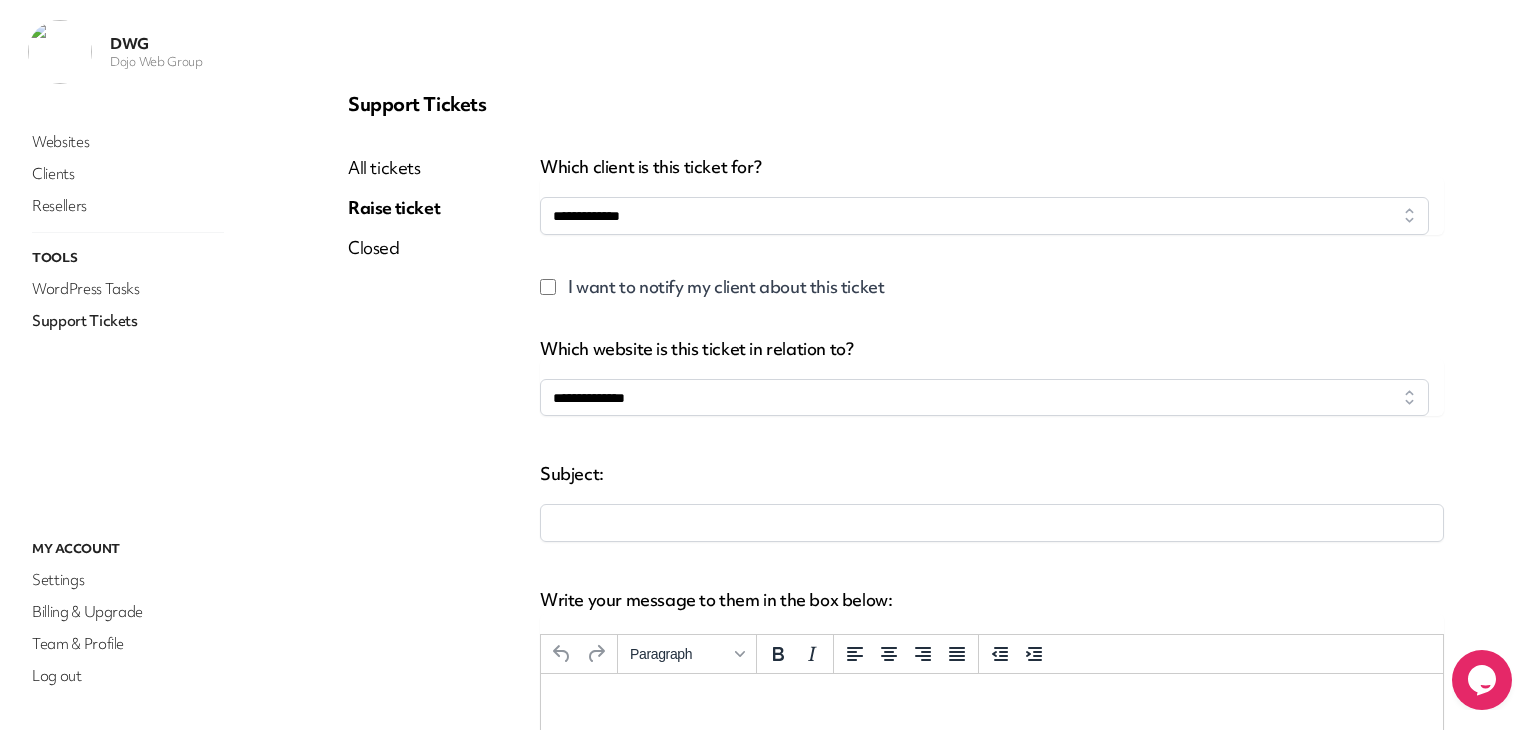 scroll, scrollTop: 0, scrollLeft: 0, axis: both 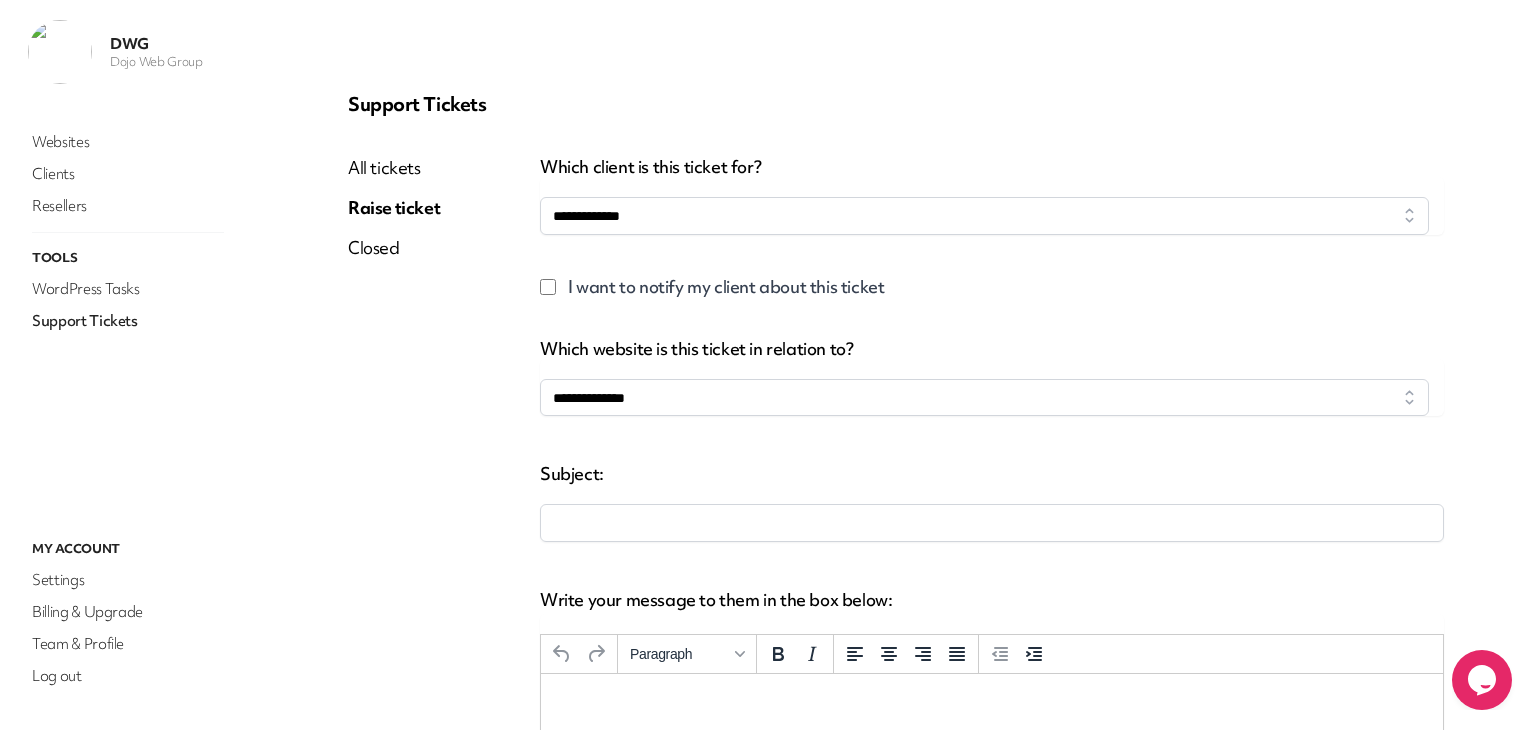 click on "Raise ticket" at bounding box center [394, 208] 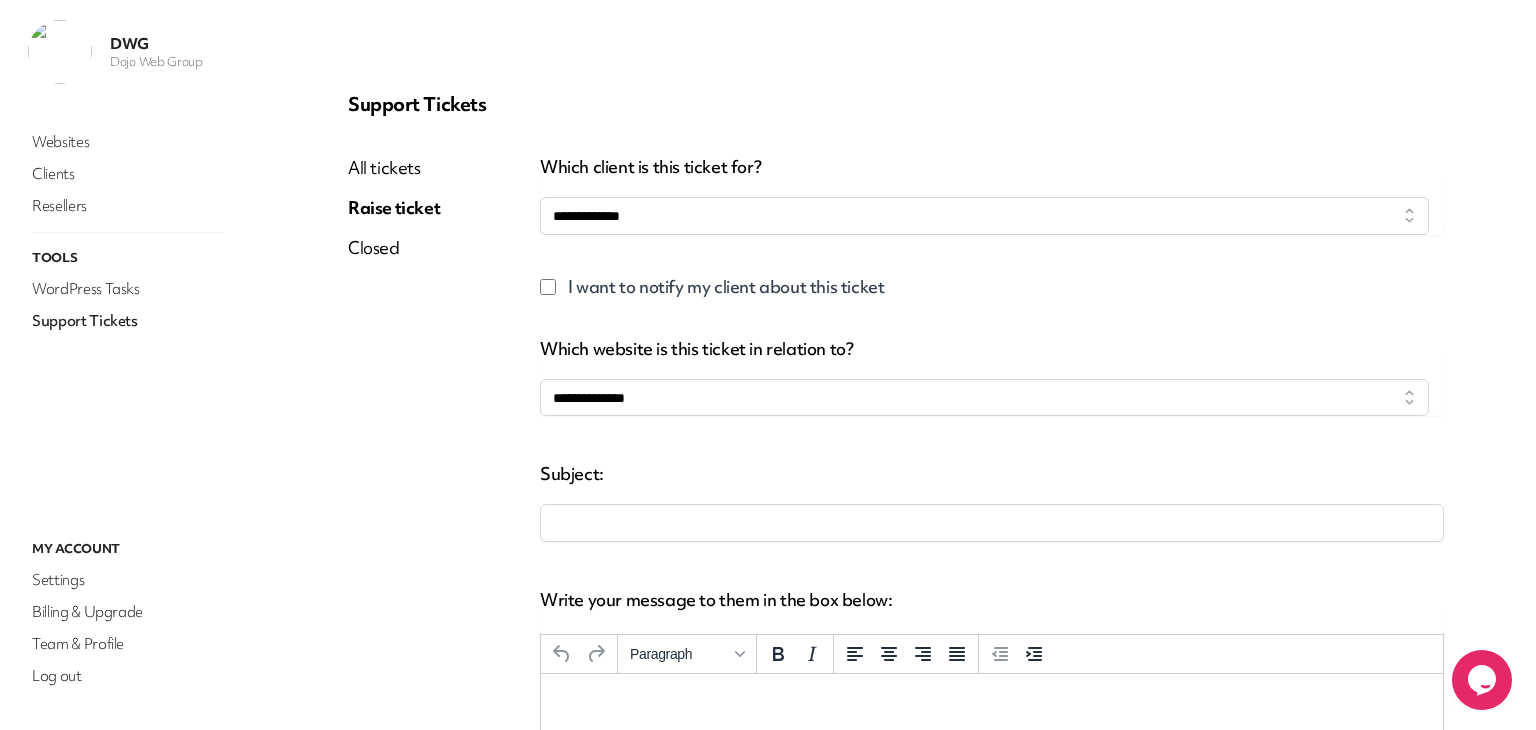 click on "All tickets" at bounding box center (394, 168) 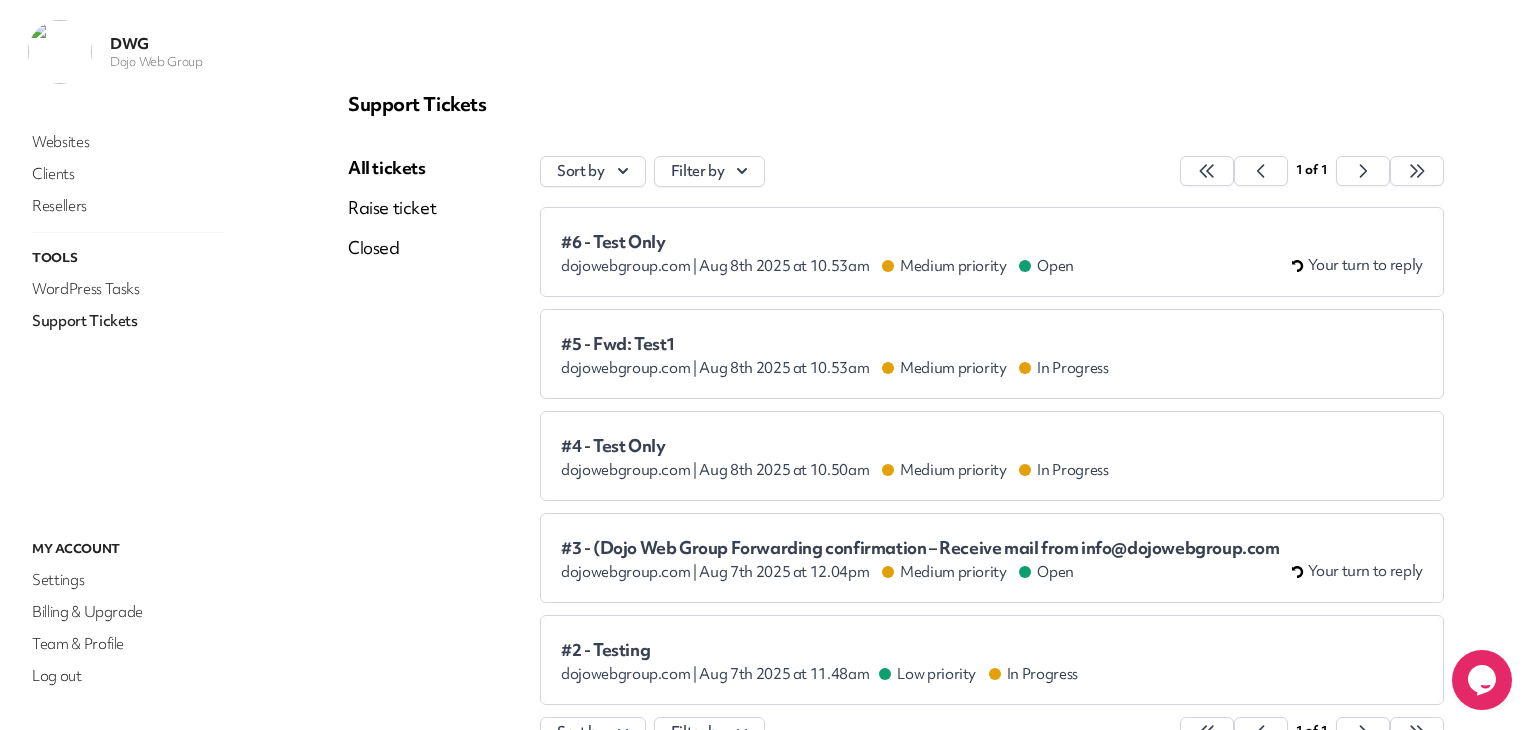click on "All tickets" at bounding box center [392, 168] 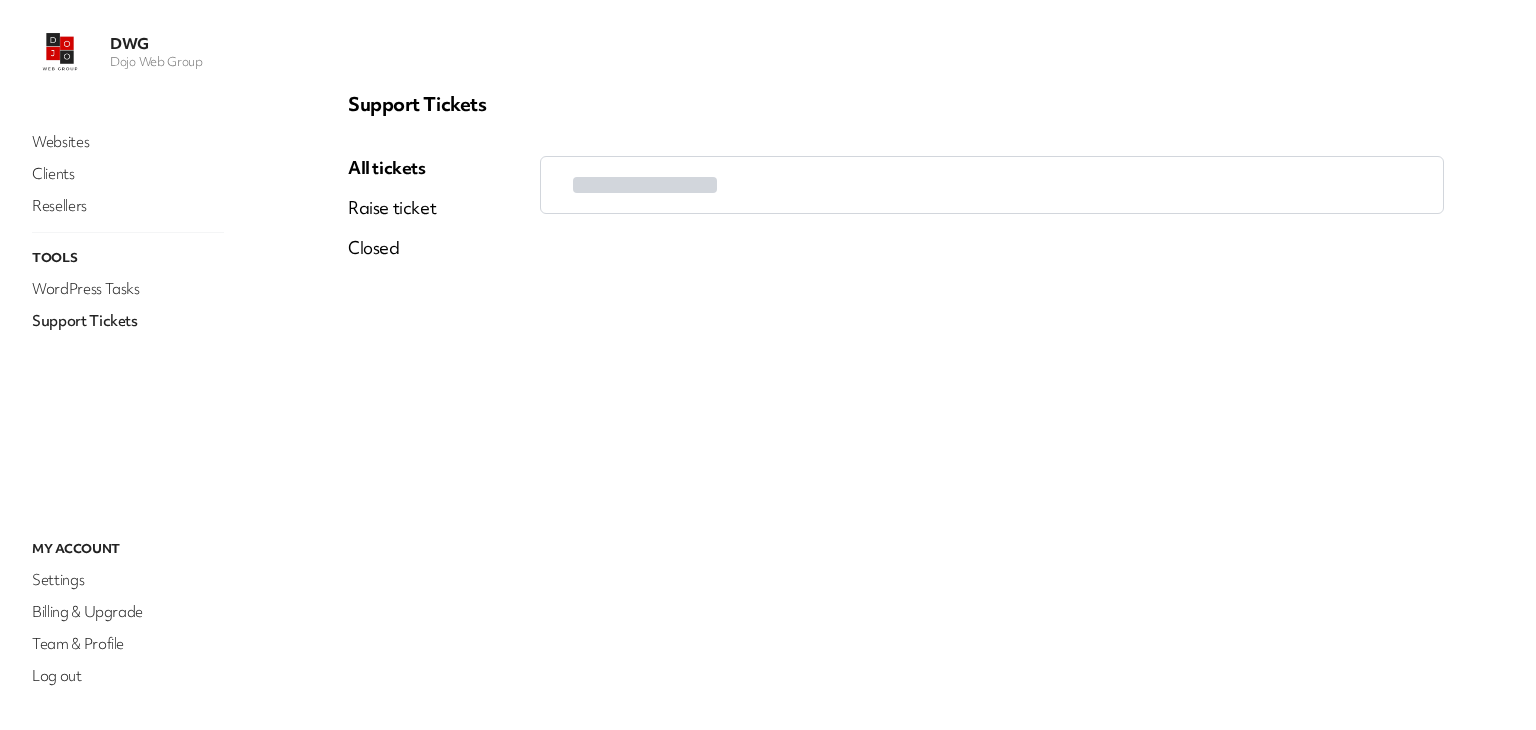 scroll, scrollTop: 0, scrollLeft: 0, axis: both 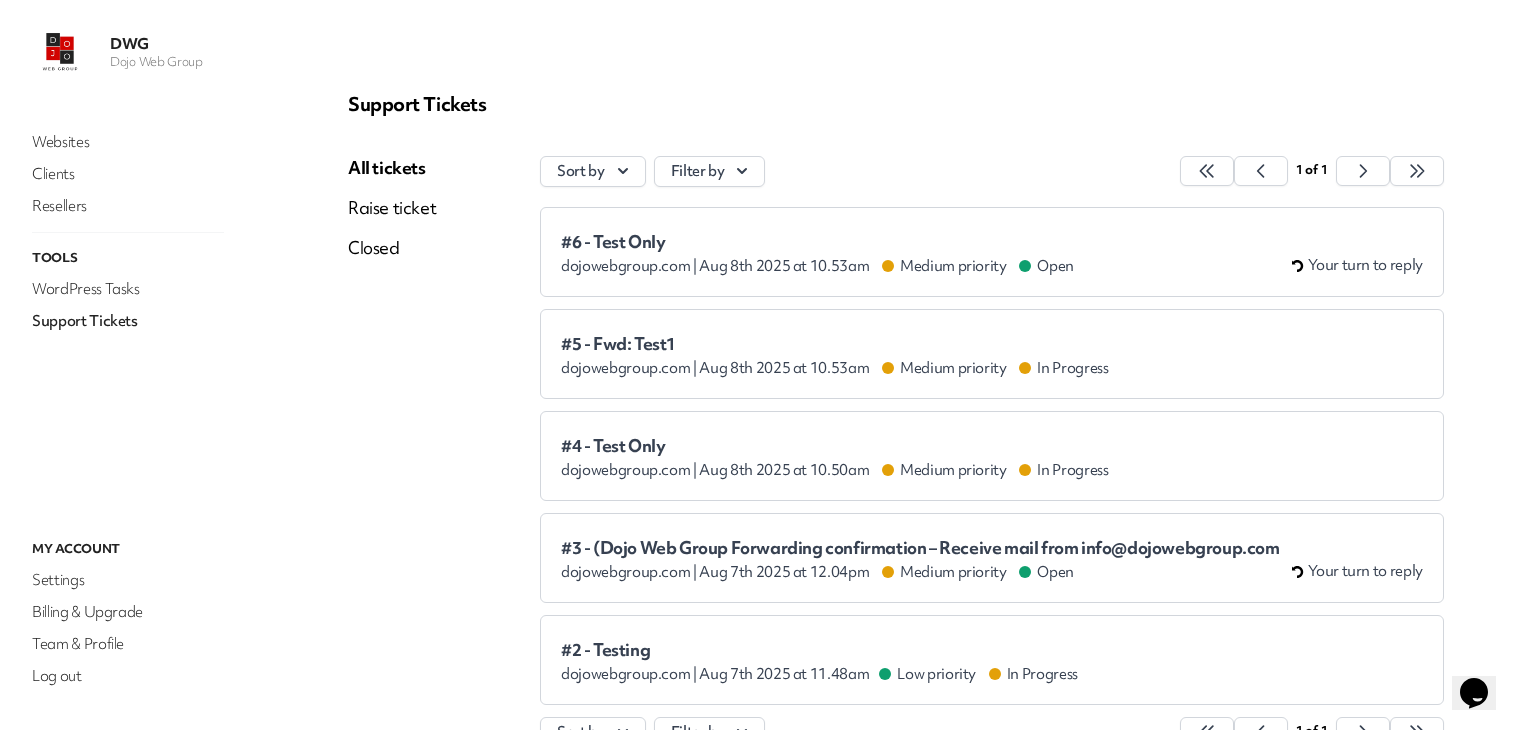 click on "#6 - Test Only   dojowebgroup.com |
Aug 8th 2025 at 10.53am
Medium priority
Open" at bounding box center (817, 254) 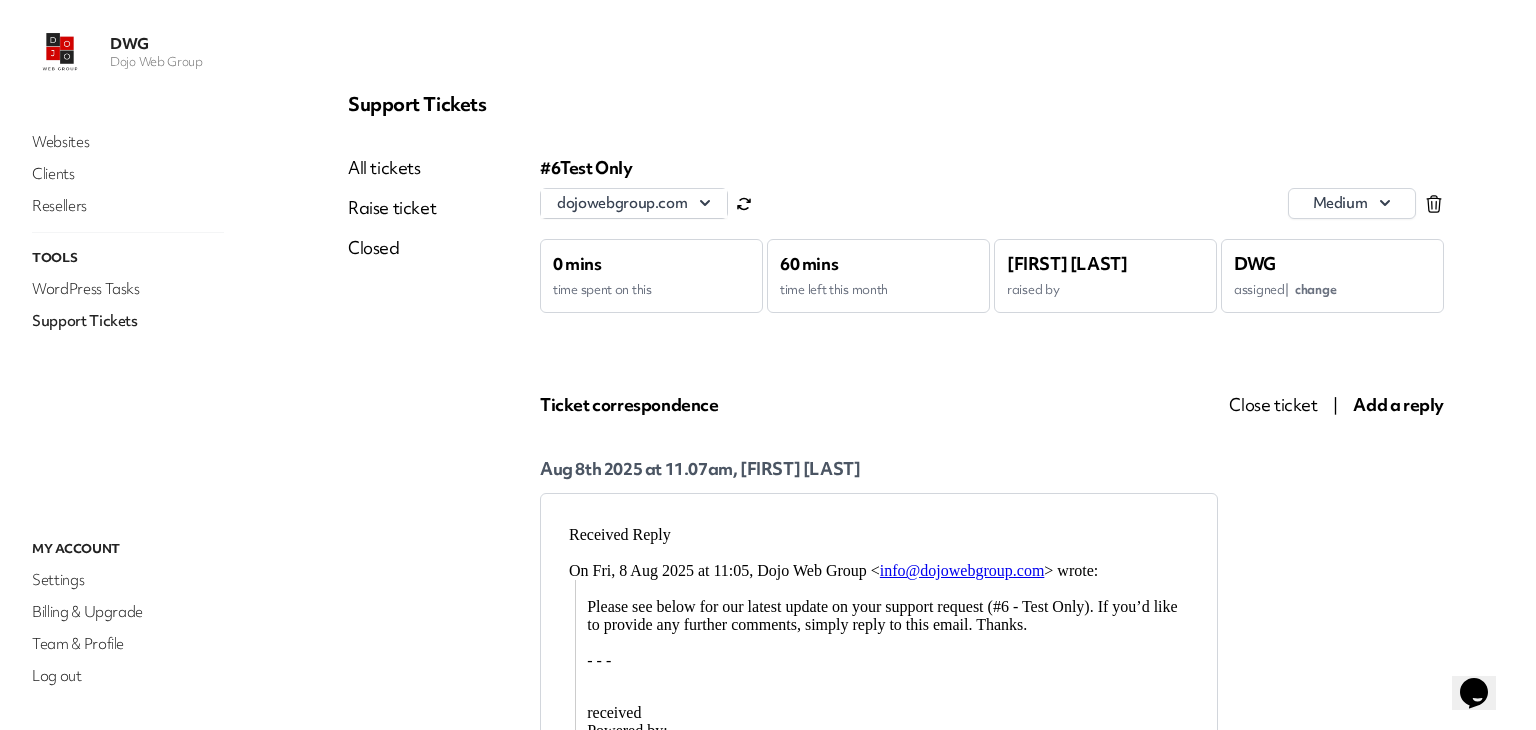 scroll, scrollTop: 0, scrollLeft: 0, axis: both 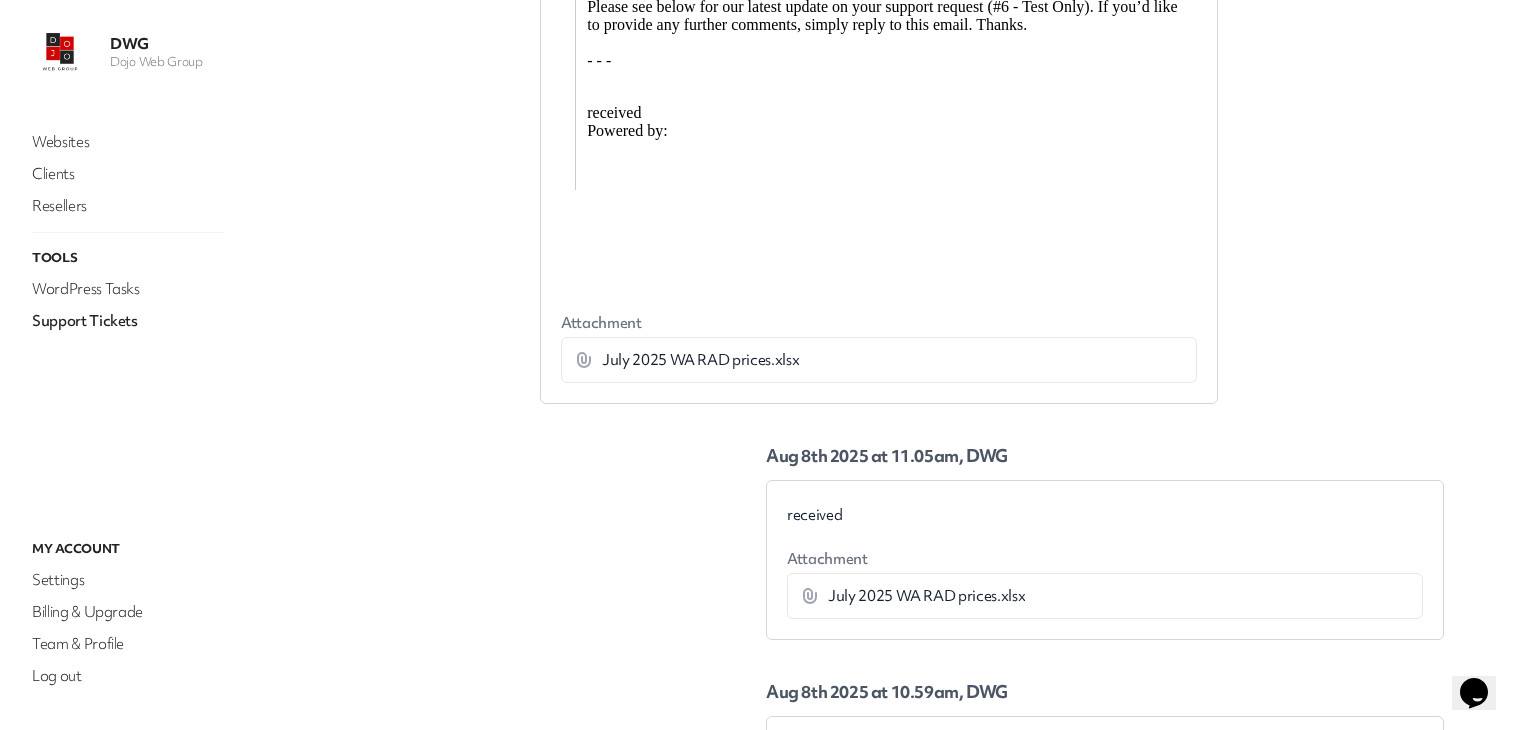 click on "July 2025 WA RAD prices.xlsx   Download" at bounding box center [879, 360] 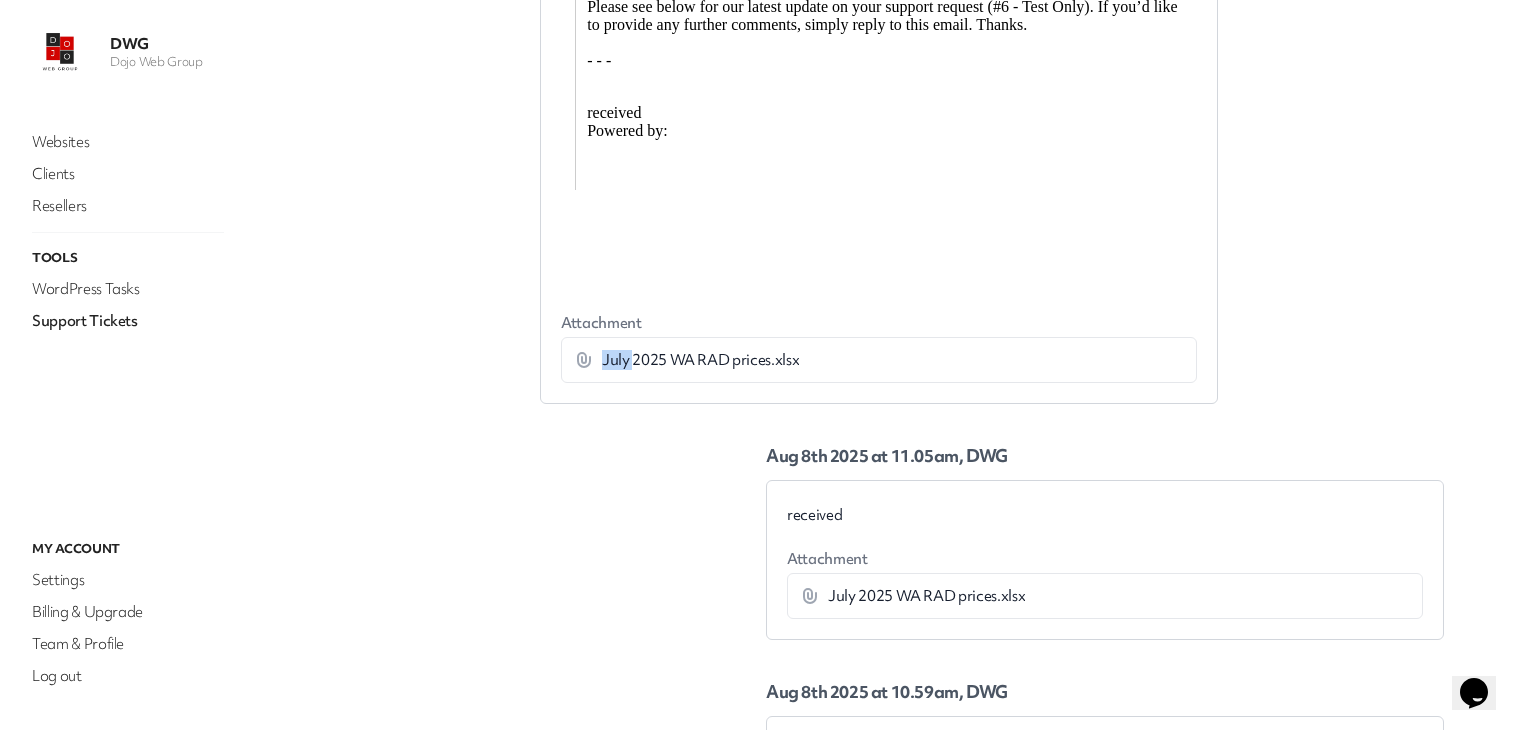 click on "July 2025 WA RAD prices.xlsx   Download" at bounding box center [879, 360] 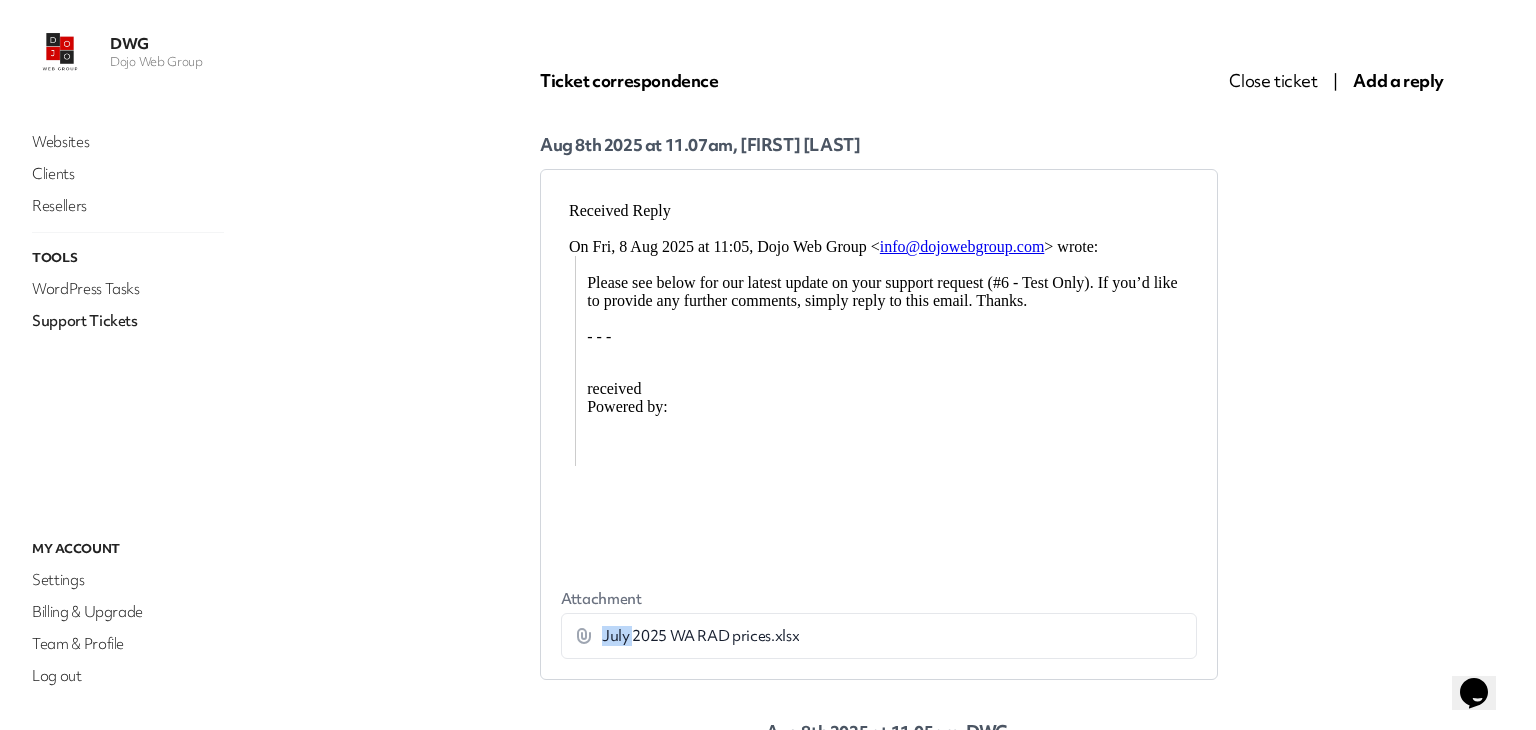 scroll, scrollTop: 300, scrollLeft: 0, axis: vertical 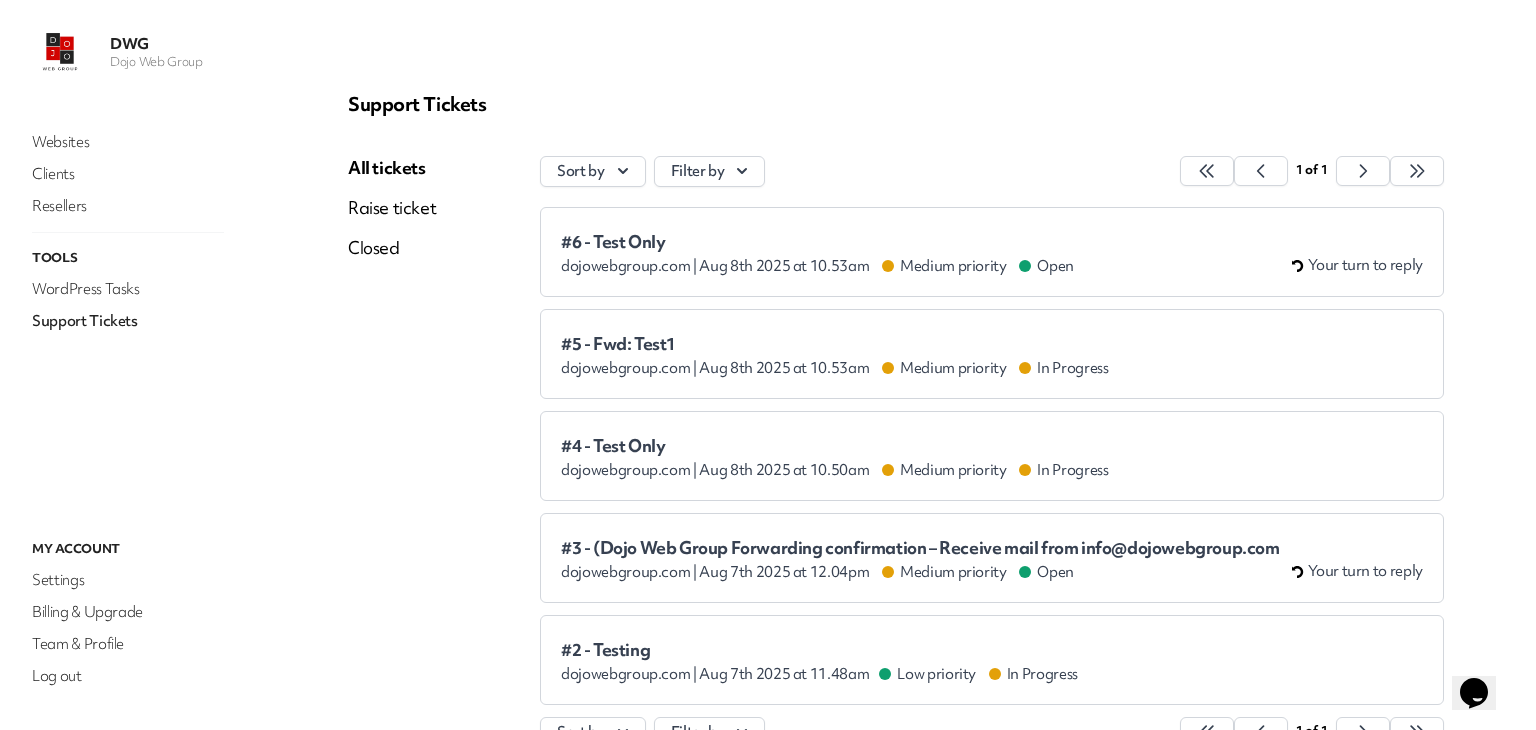 click on "dojowebgroup.com |
Aug 8th 2025 at 10.53am
Medium priority
Open" at bounding box center (817, 266) 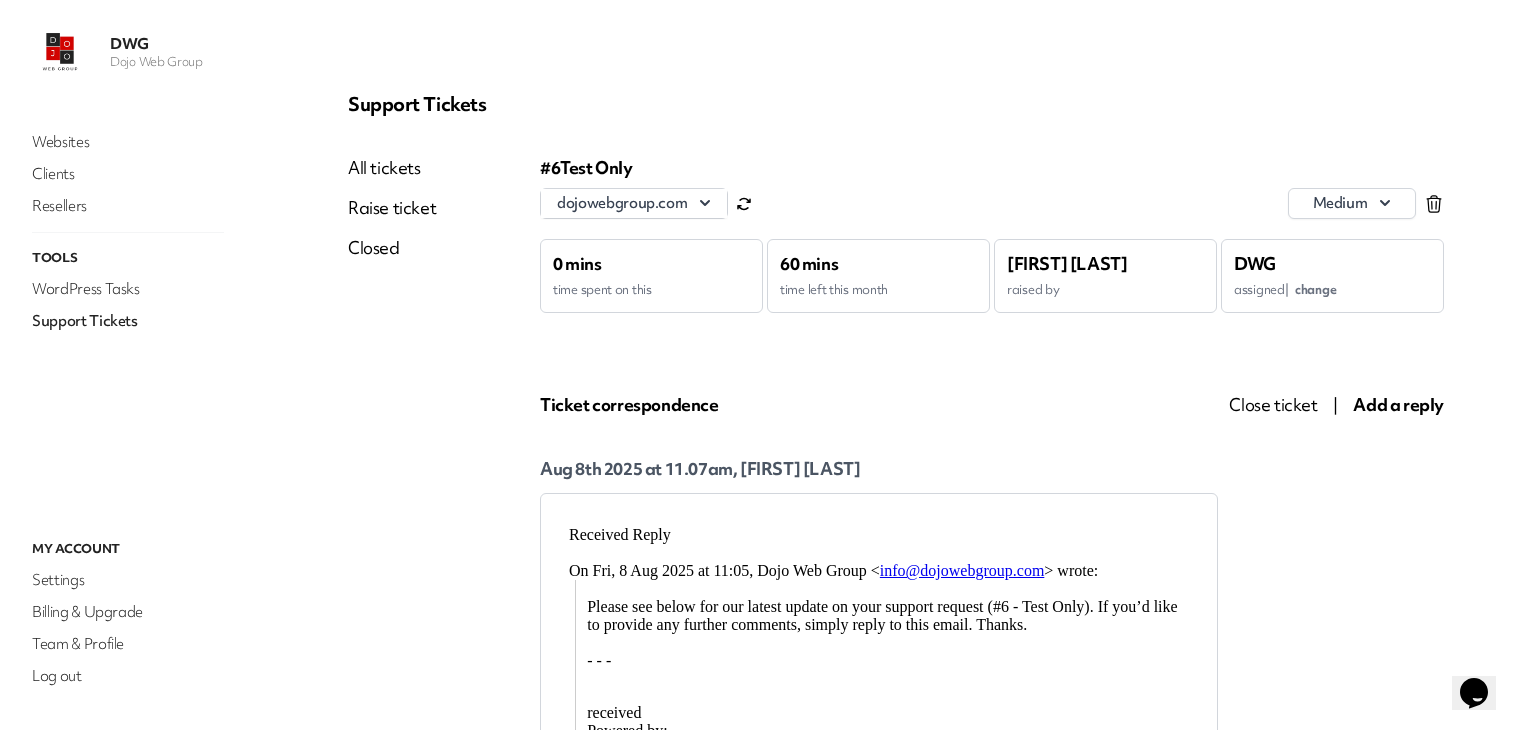 scroll, scrollTop: 0, scrollLeft: 0, axis: both 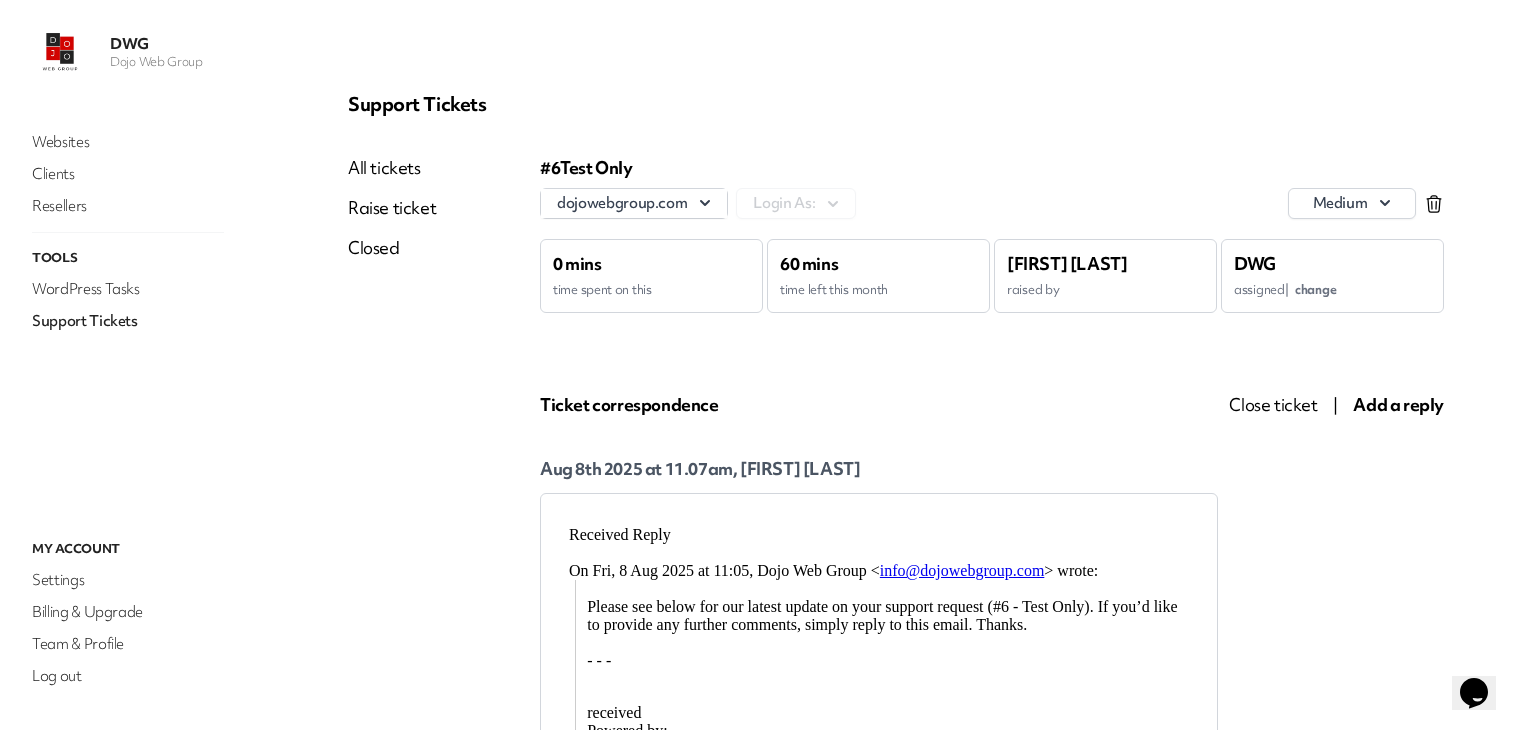 click on "All tickets" at bounding box center (392, 168) 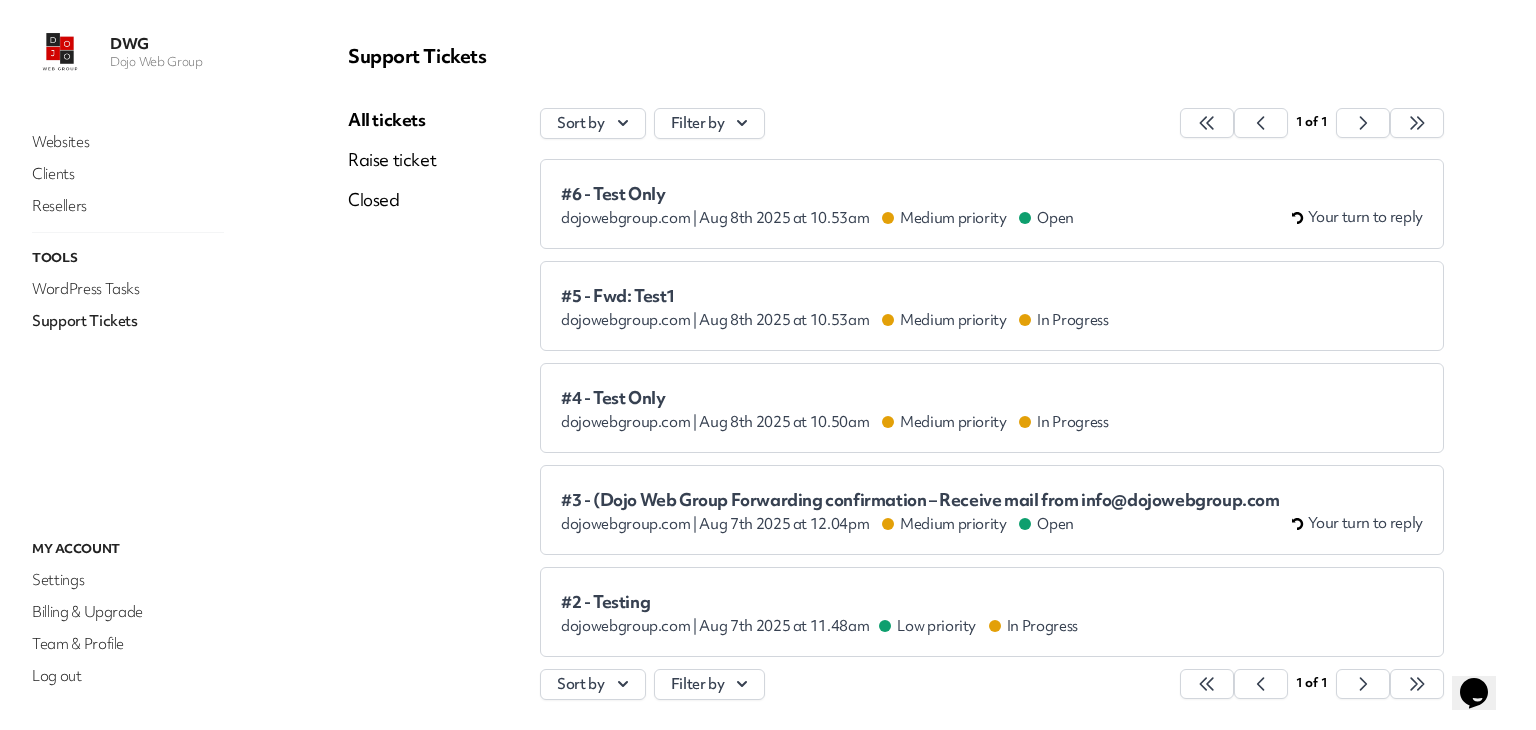 scroll, scrollTop: 131, scrollLeft: 0, axis: vertical 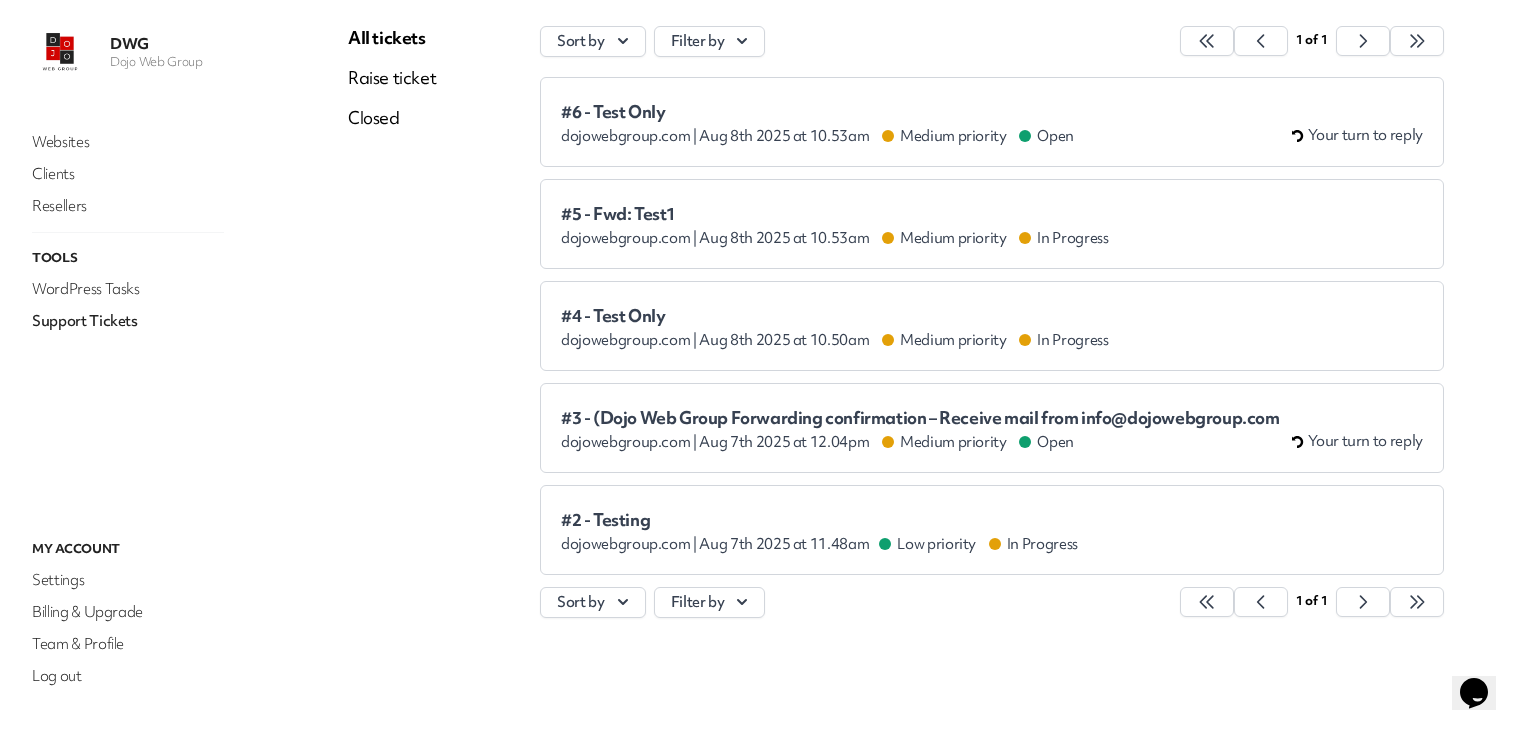 click on "All tickets
Raise ticket
Closed" at bounding box center (392, 332) 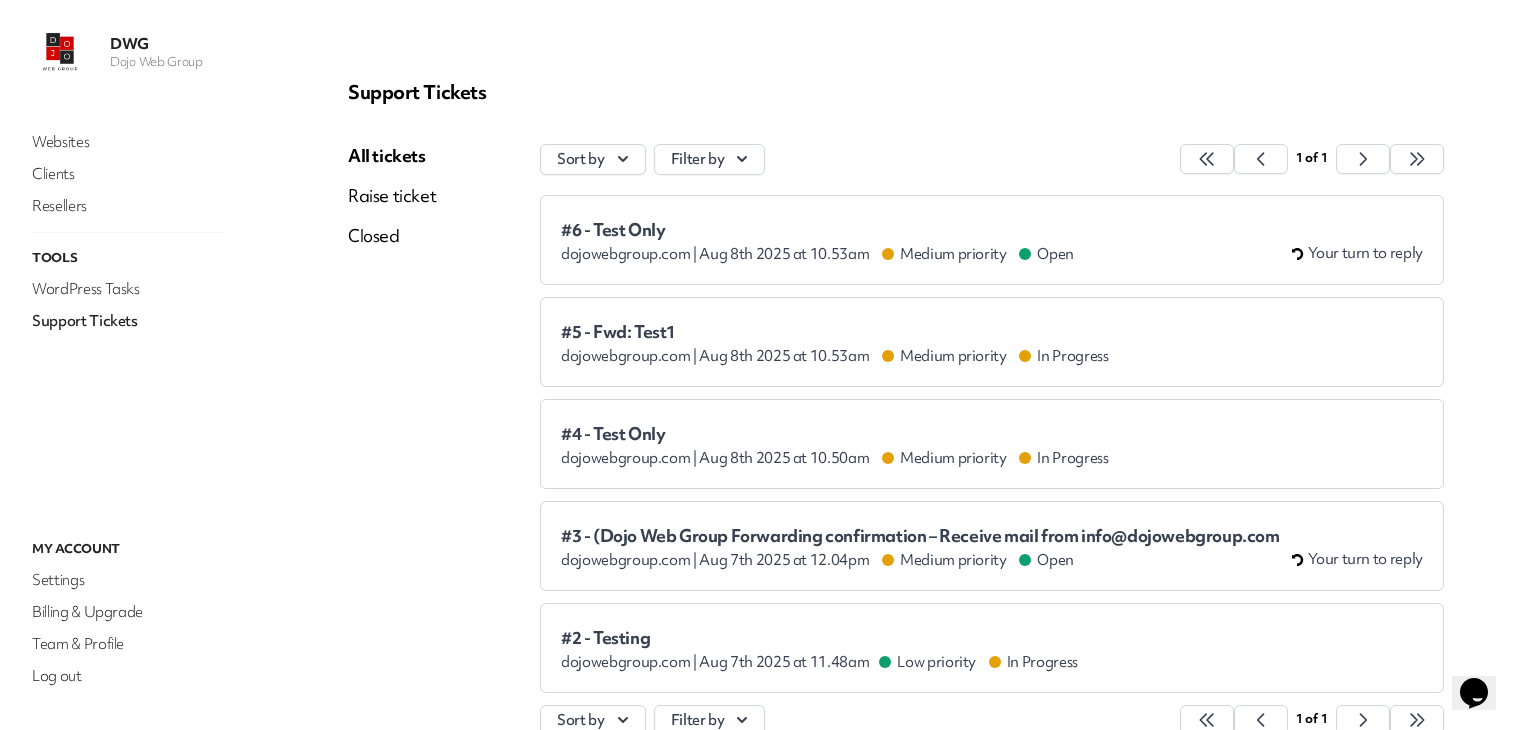 scroll, scrollTop: 0, scrollLeft: 0, axis: both 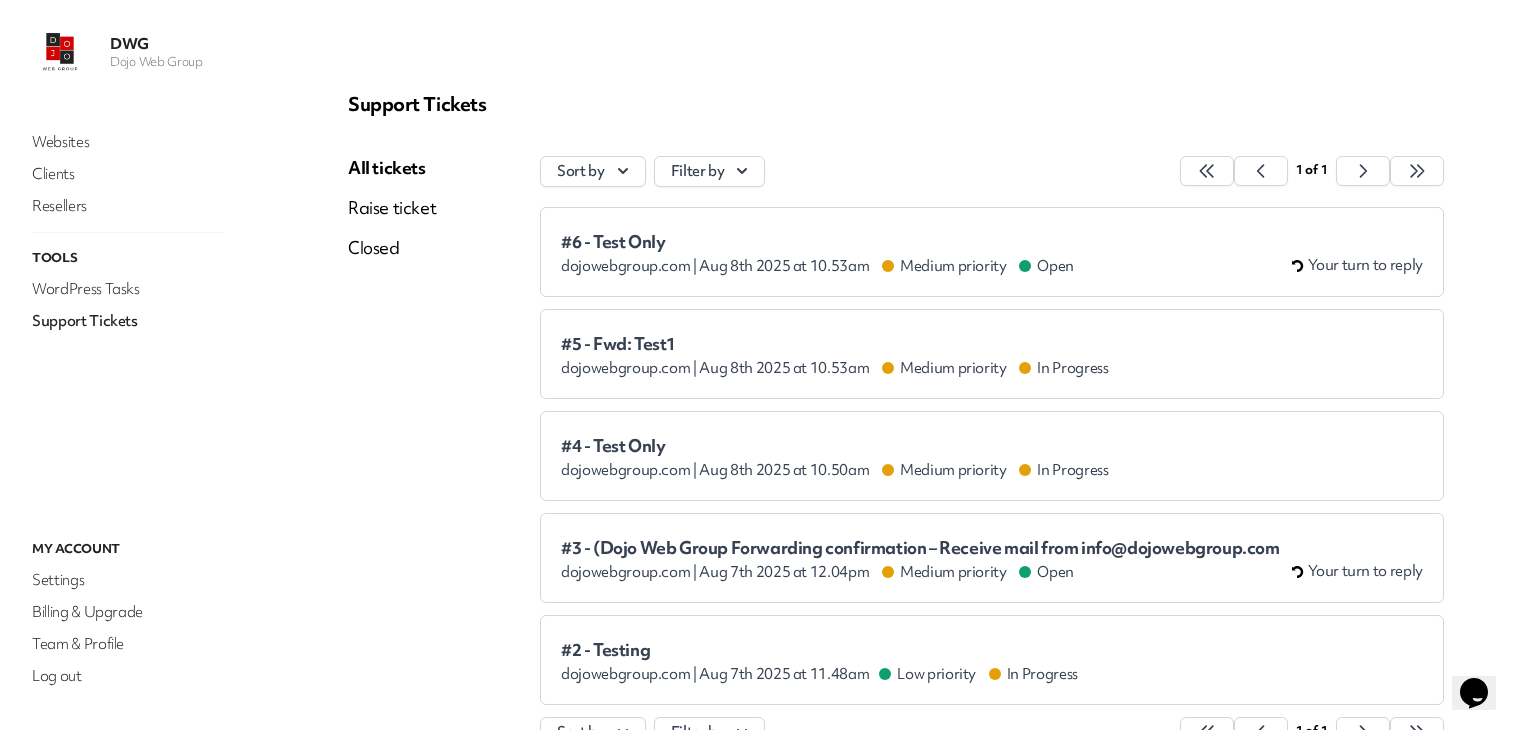 click on "All tickets
Raise ticket
Closed" at bounding box center (392, 462) 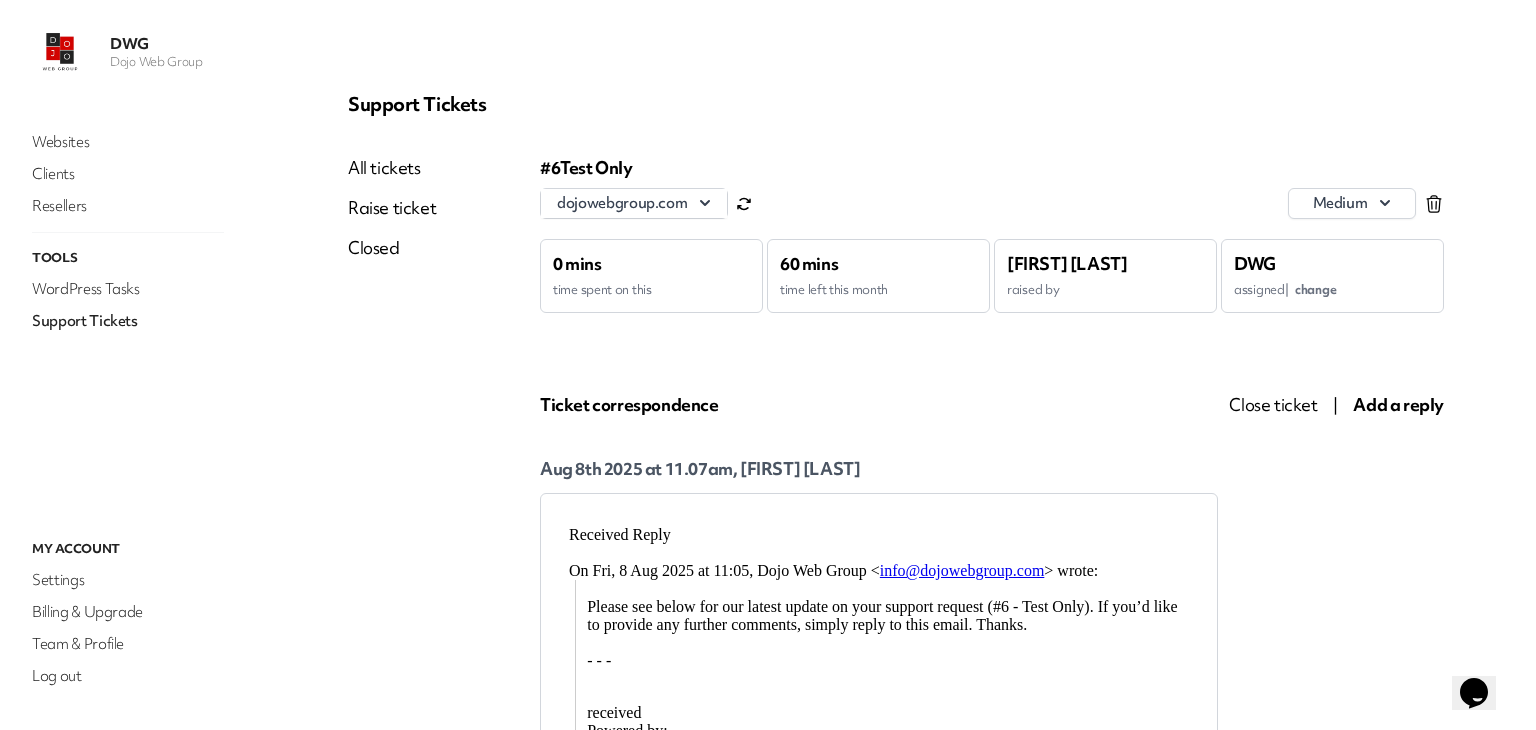 scroll, scrollTop: 0, scrollLeft: 0, axis: both 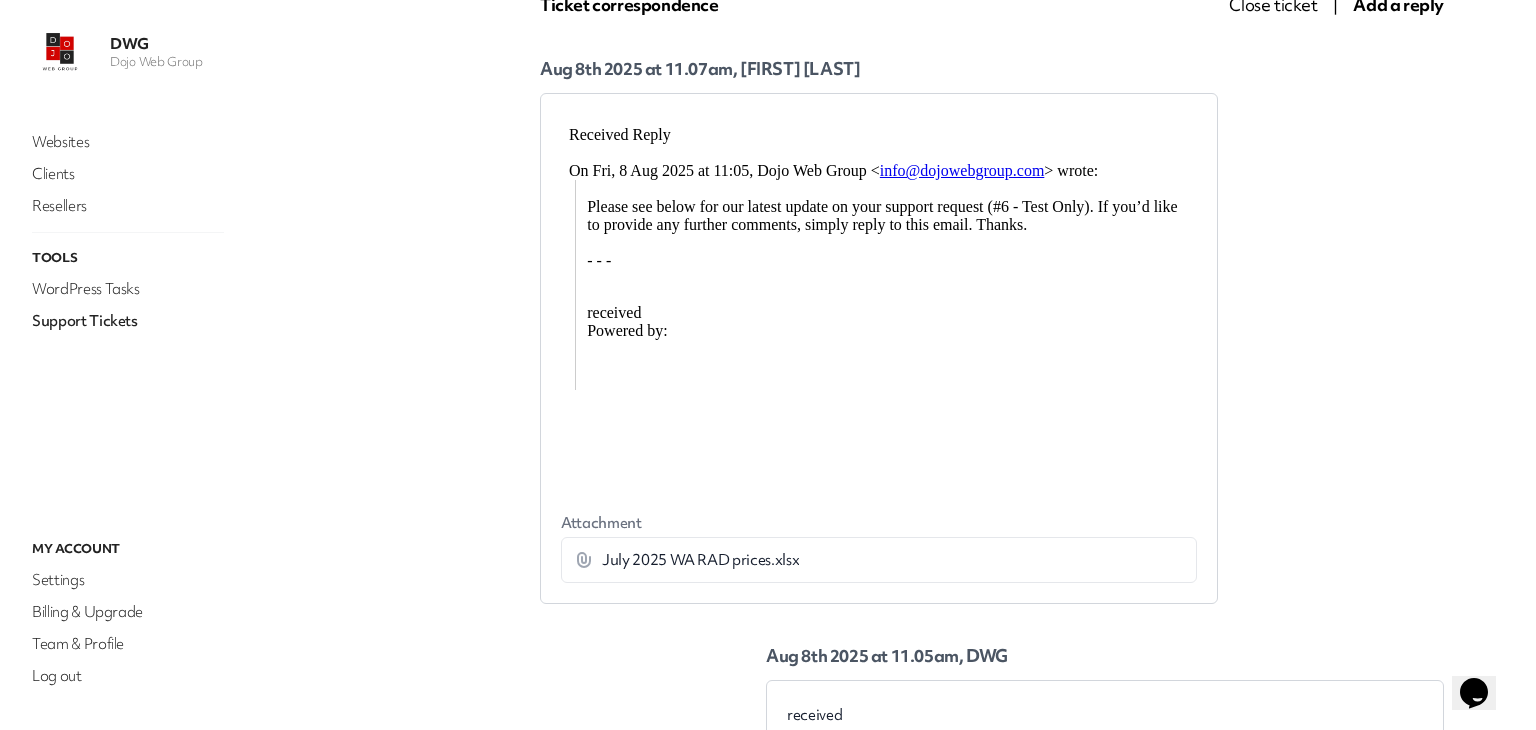 click on "All tickets
Raise ticket
Closed" at bounding box center [444, 464] 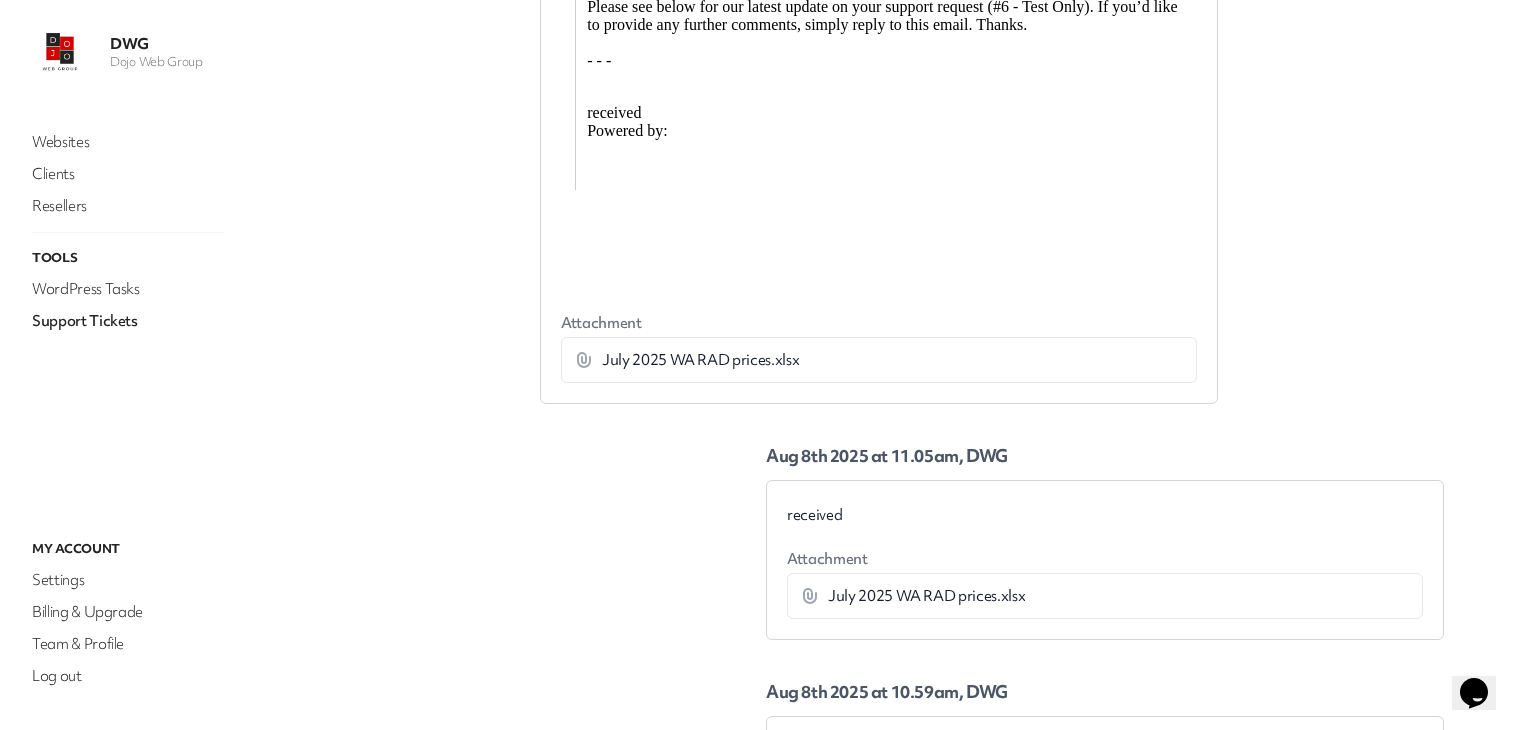 click on "All tickets
Raise ticket
Closed" at bounding box center [444, 264] 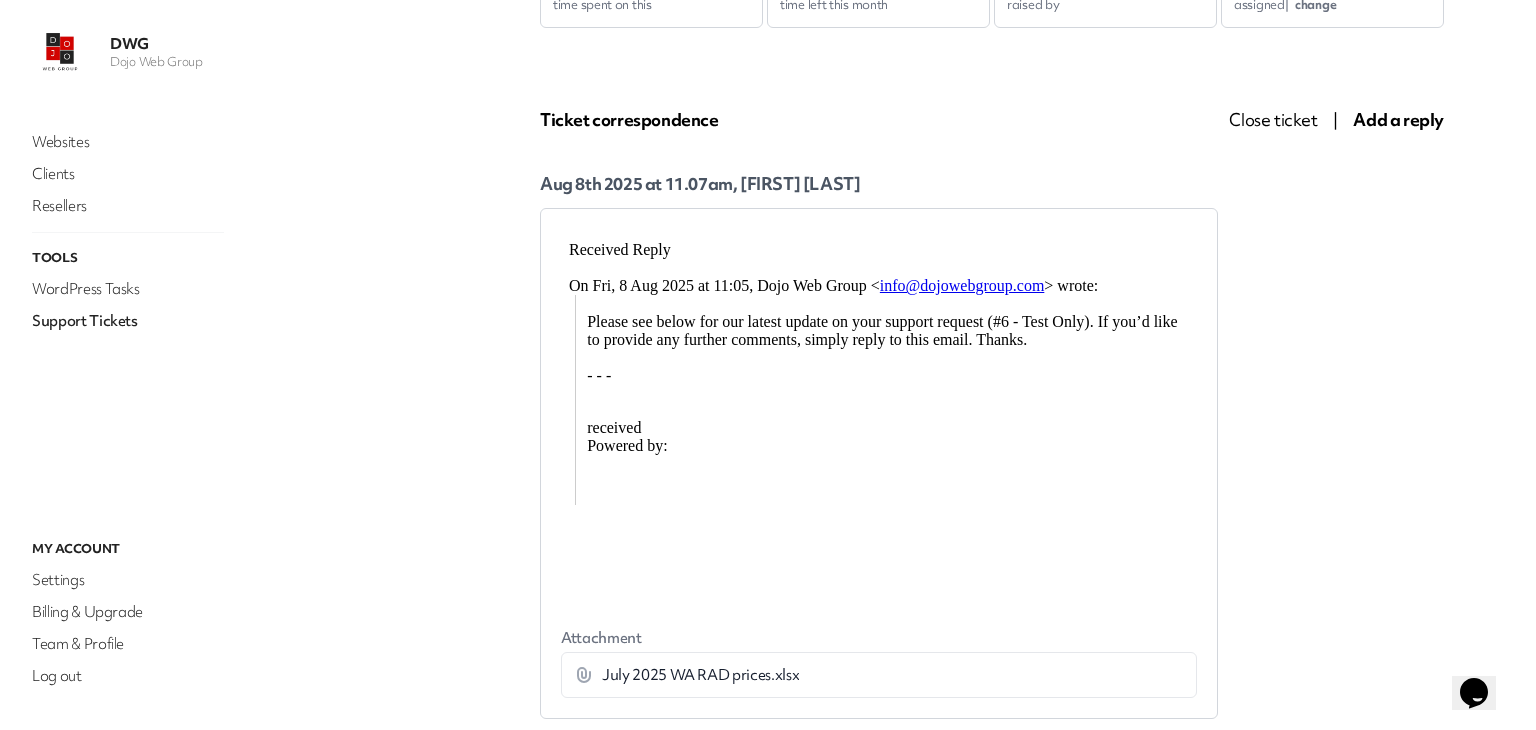 scroll, scrollTop: 0, scrollLeft: 0, axis: both 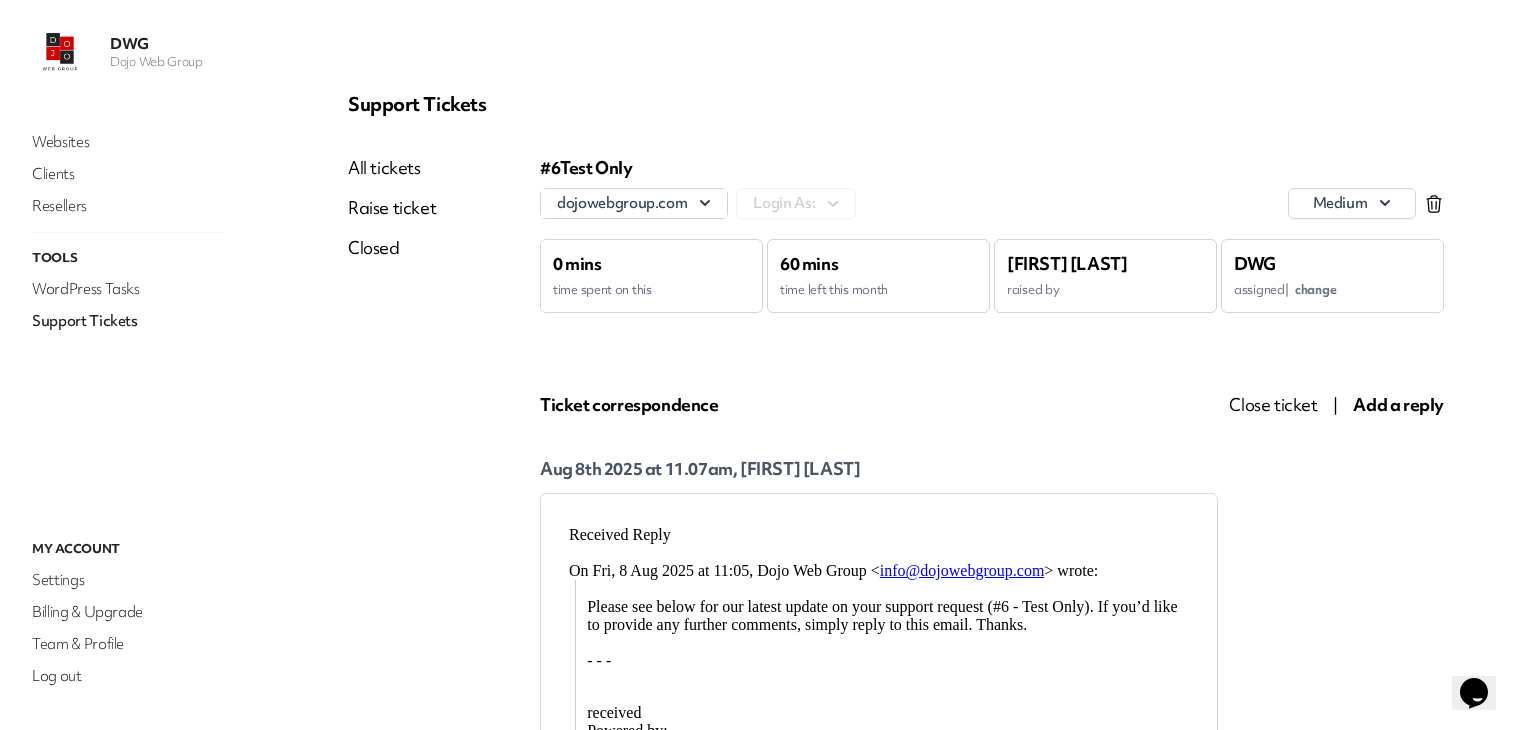 click on "All tickets" at bounding box center (392, 168) 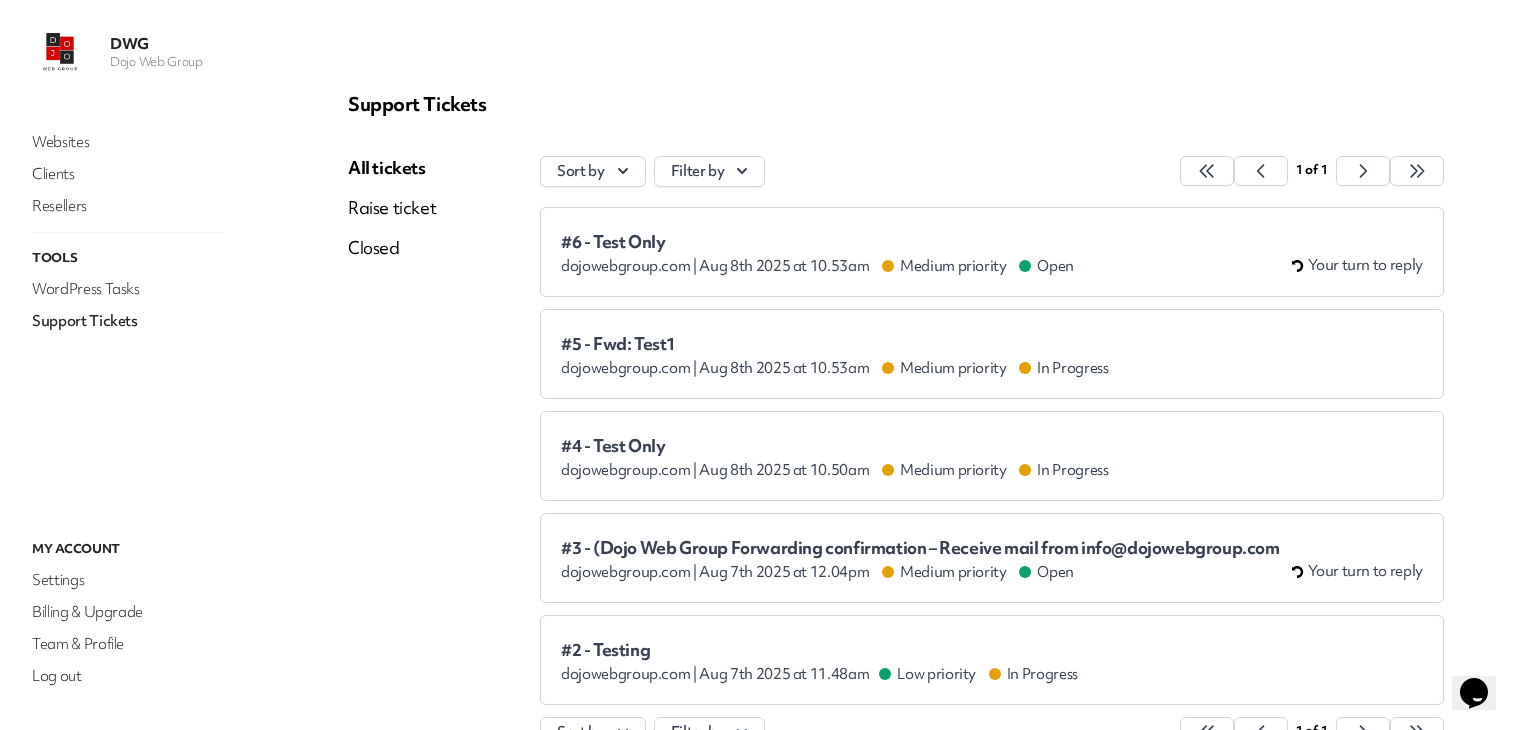 scroll, scrollTop: 0, scrollLeft: 0, axis: both 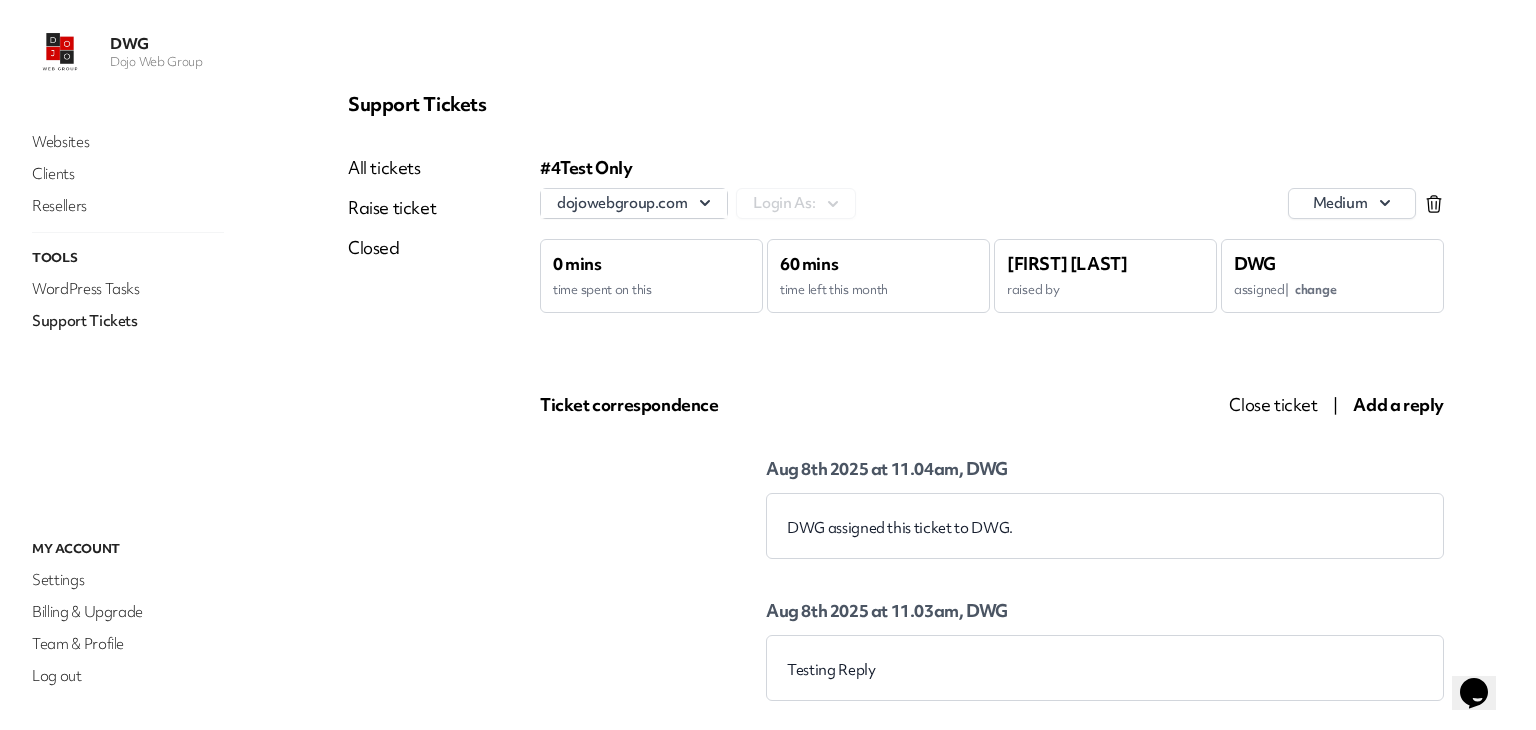 click on "All tickets" at bounding box center (392, 168) 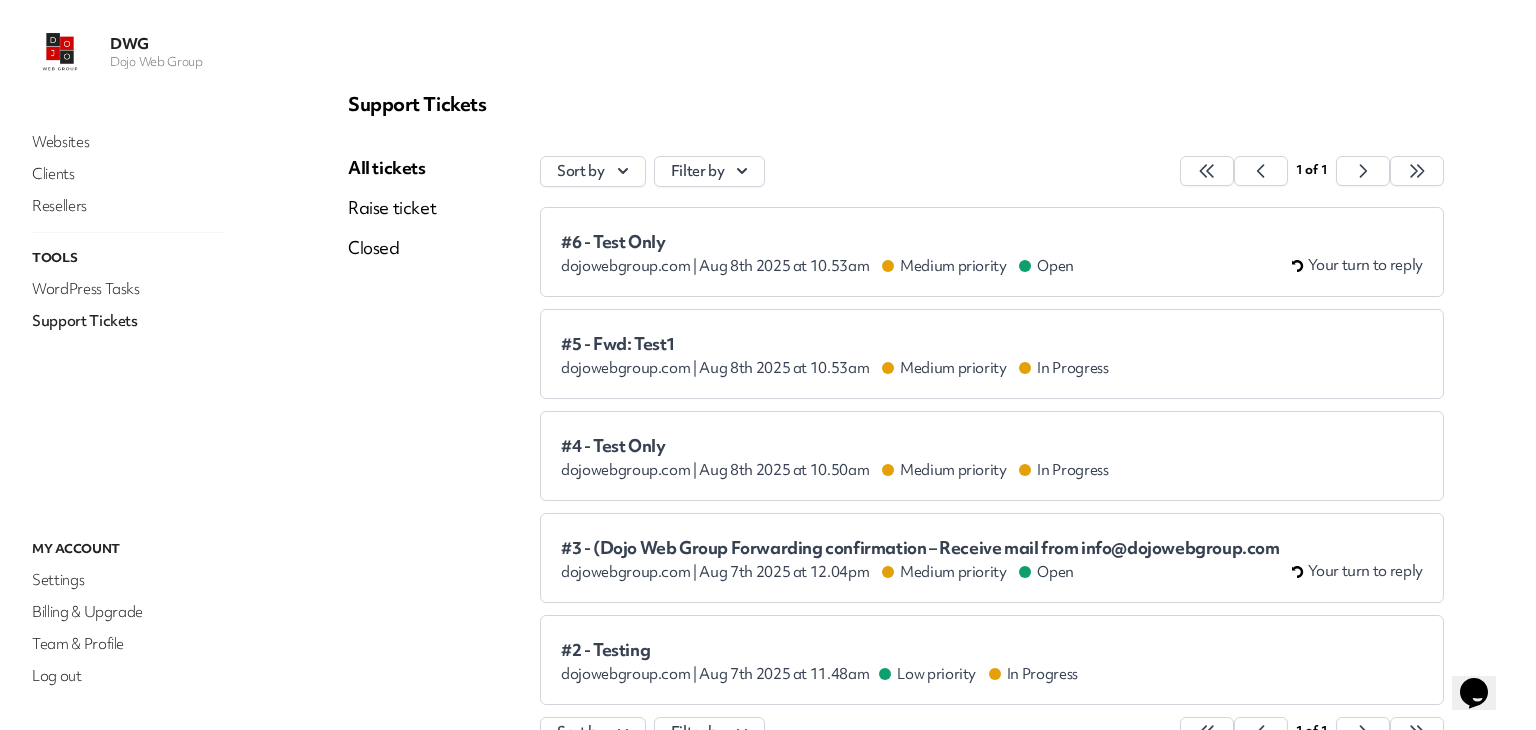 click on "dojowebgroup.com |" at bounding box center (629, 368) 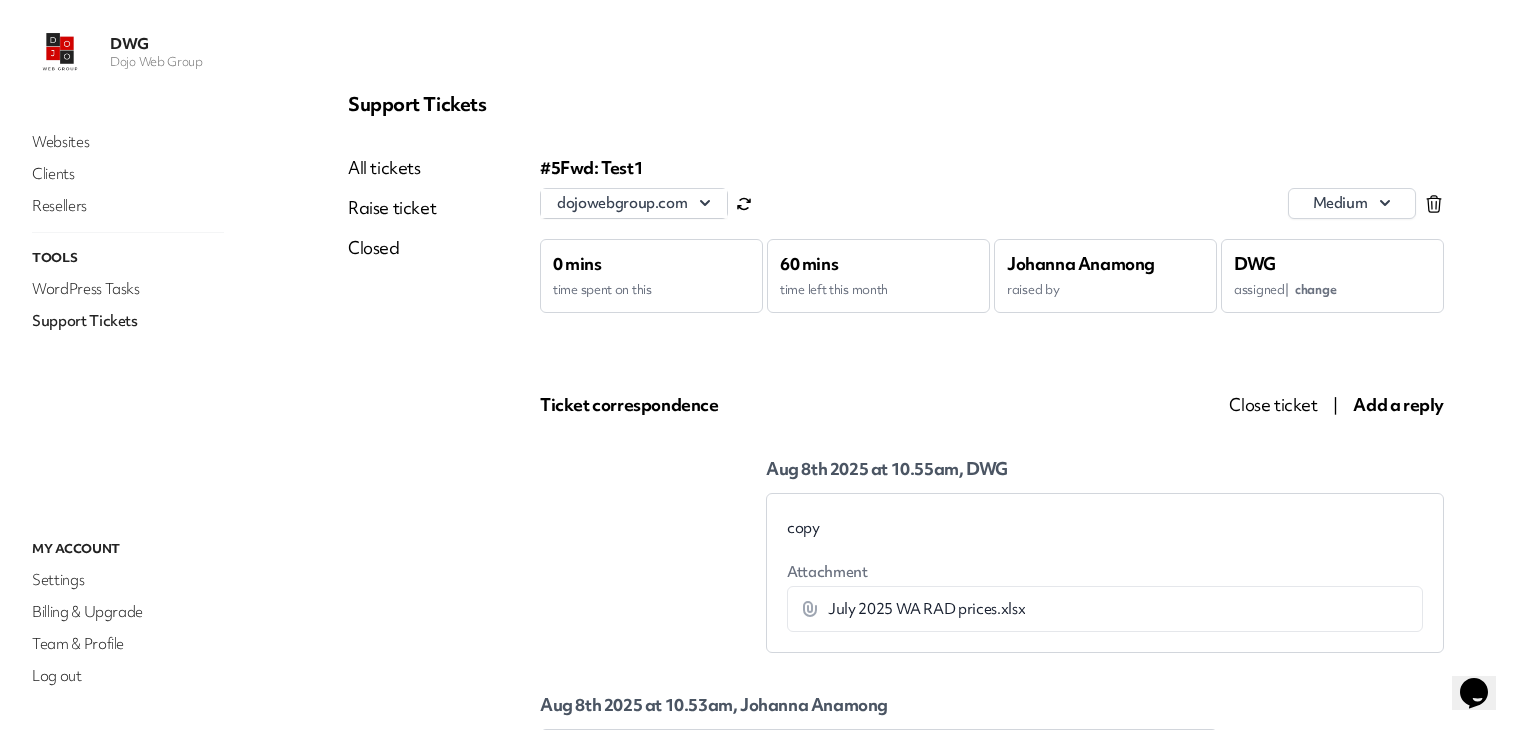 scroll, scrollTop: 0, scrollLeft: 0, axis: both 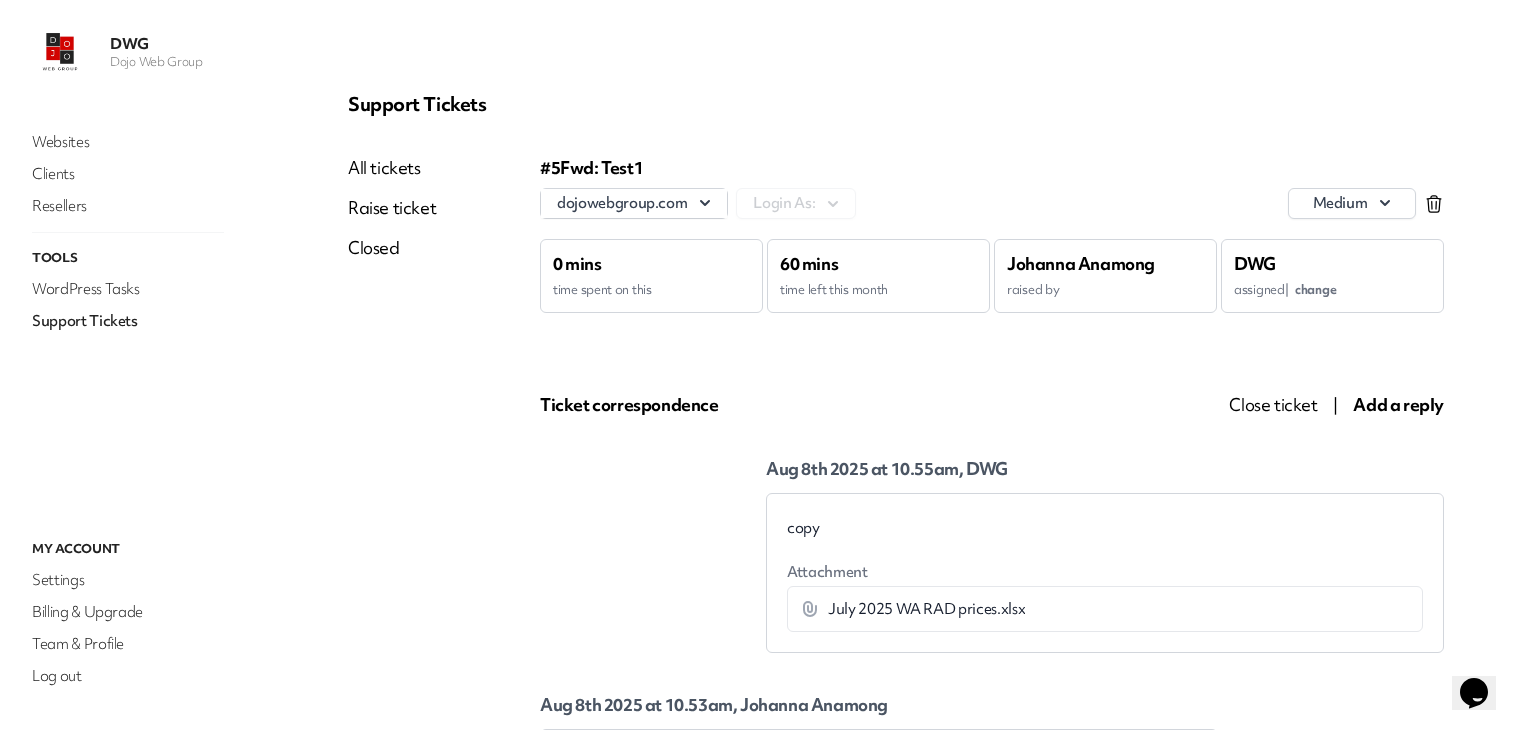 drag, startPoint x: 1050, startPoint y: 277, endPoint x: 1028, endPoint y: 275, distance: 22.090721 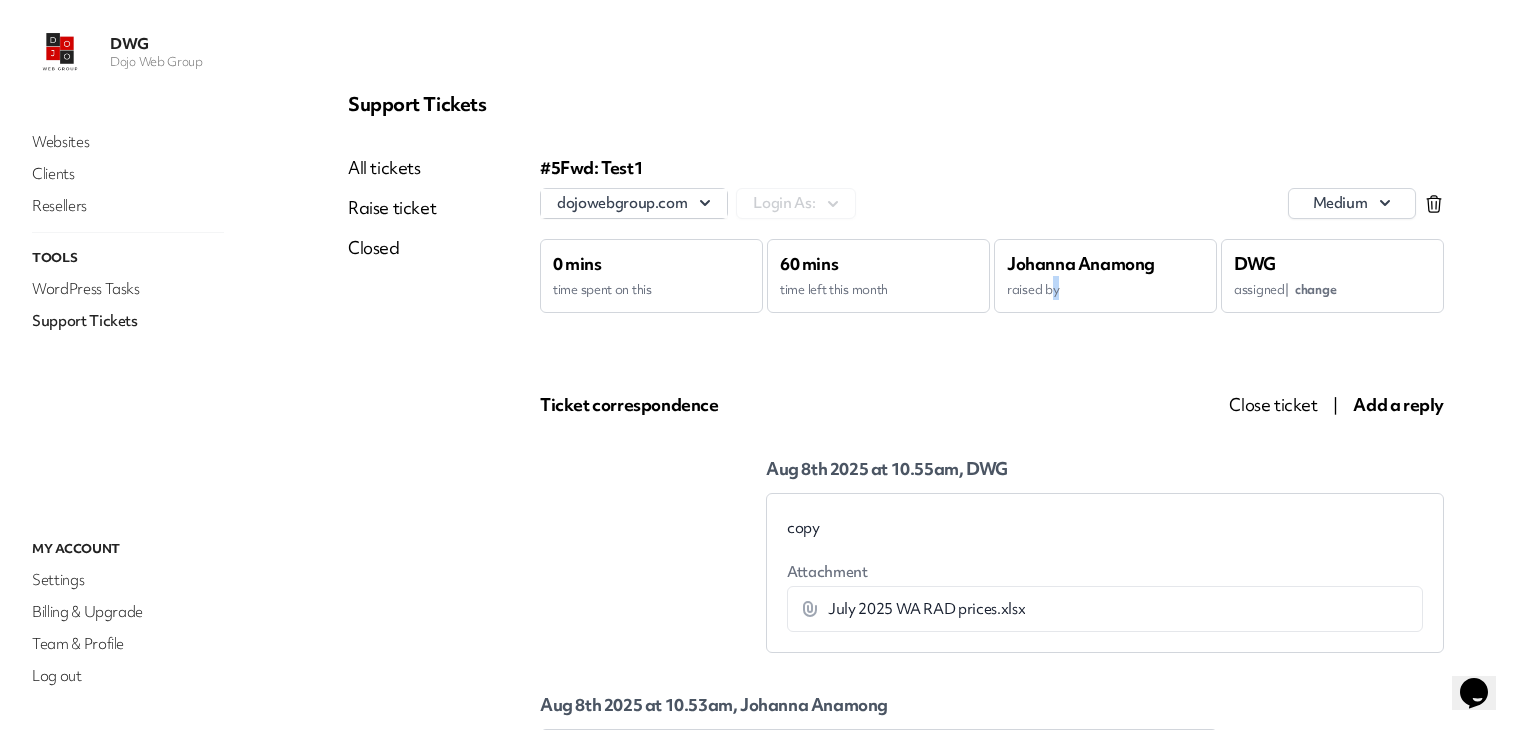 click on "All tickets" at bounding box center (392, 168) 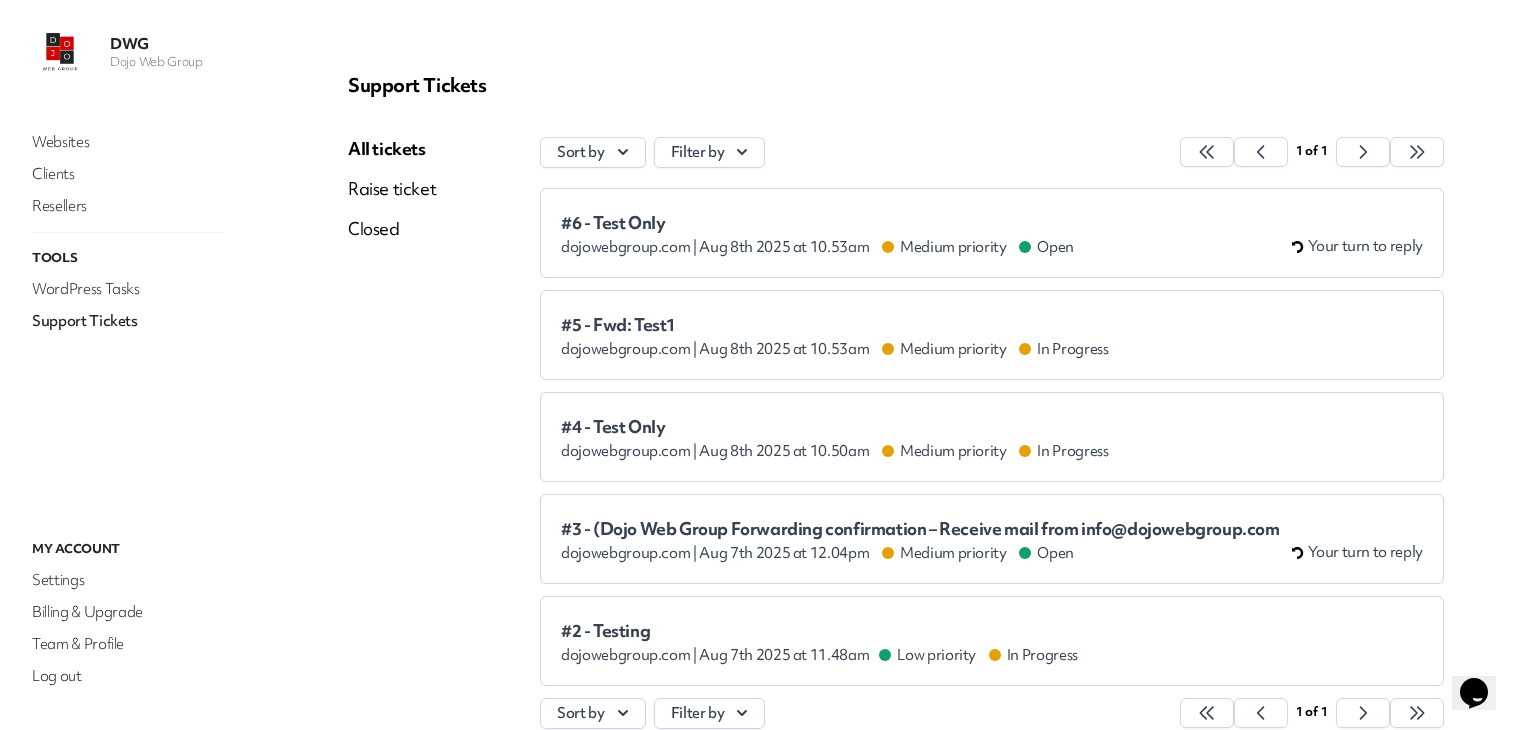 scroll, scrollTop: 0, scrollLeft: 0, axis: both 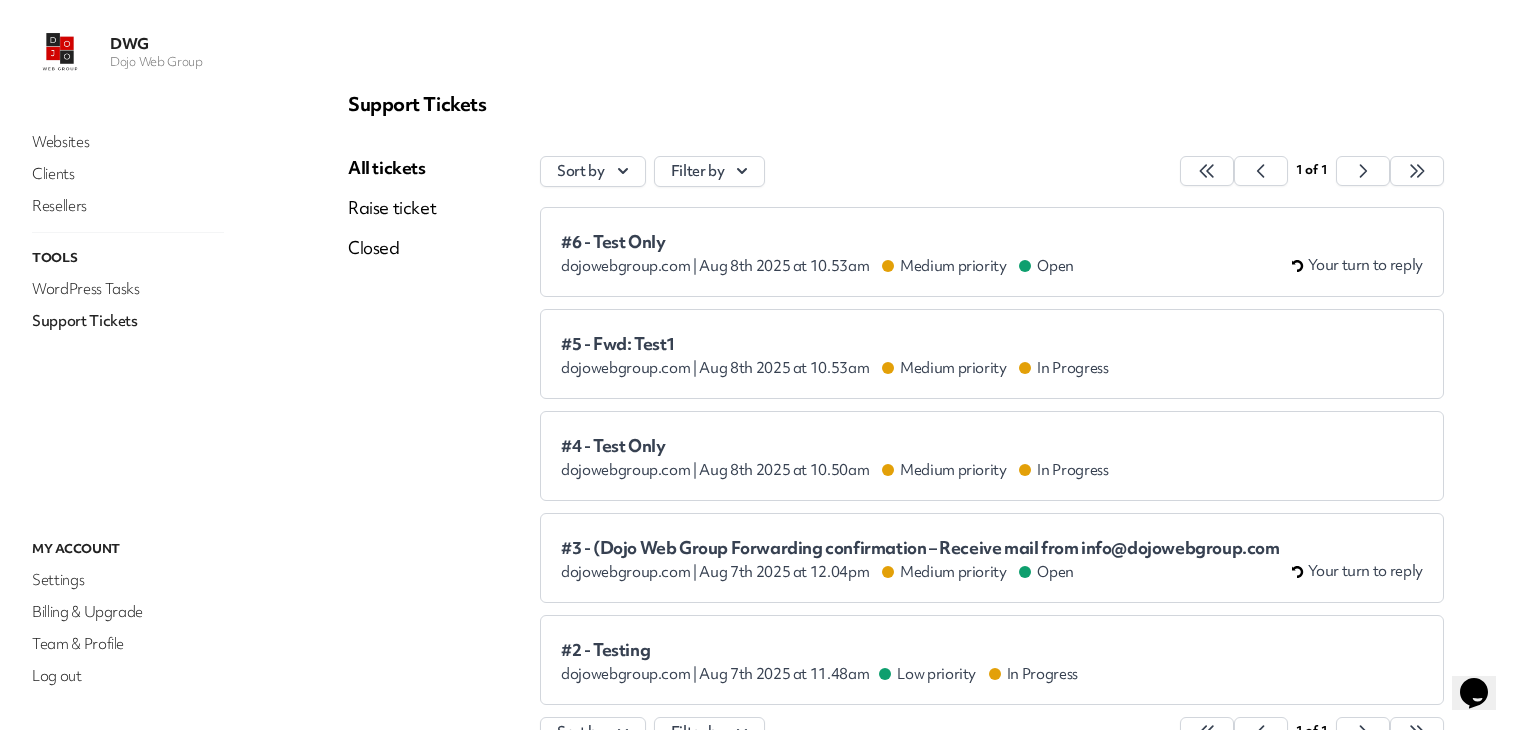 click on "#6 - Test Only   dojowebgroup.com |
Aug 8th 2025 at 10.53am
Medium priority
Open
Your turn to reply" at bounding box center [992, 252] 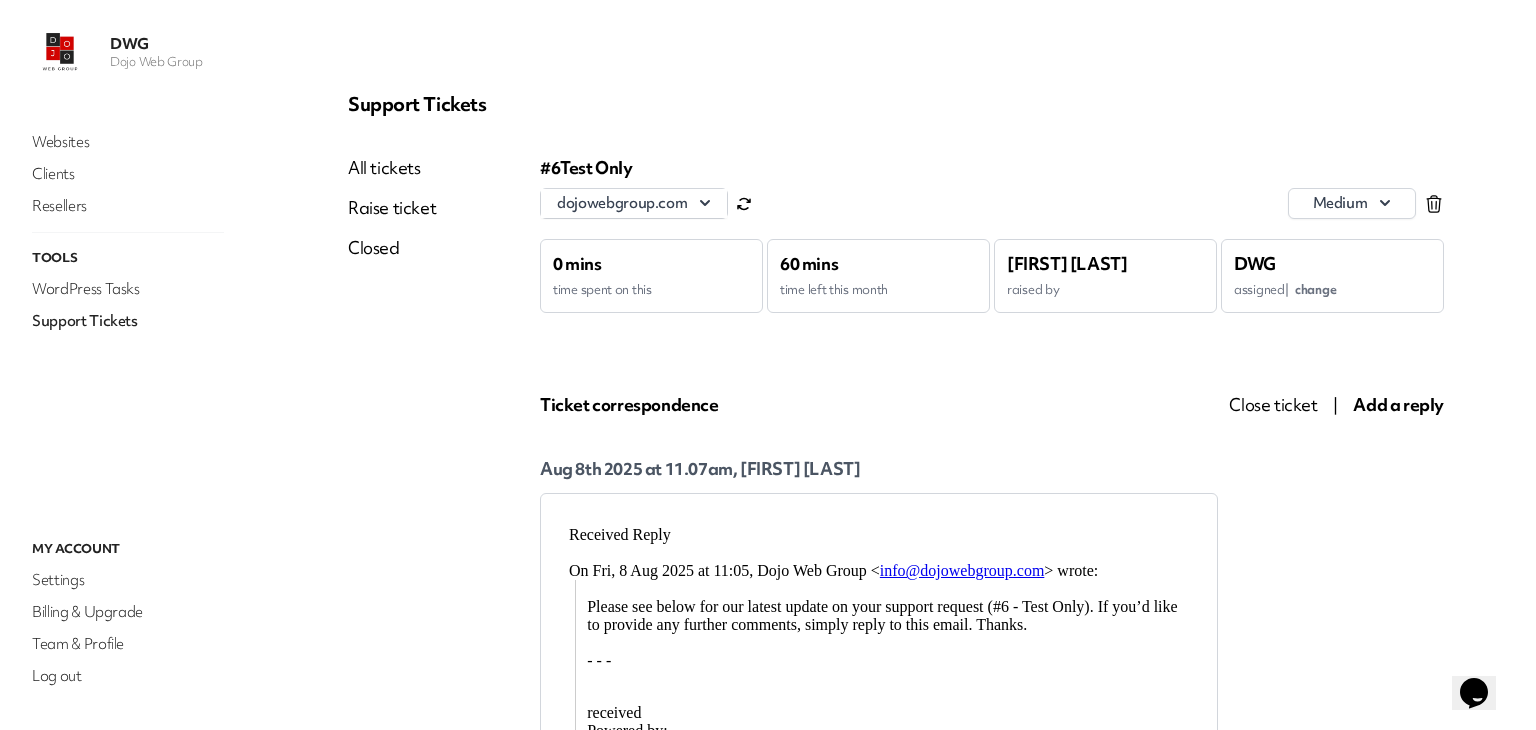 scroll, scrollTop: 0, scrollLeft: 0, axis: both 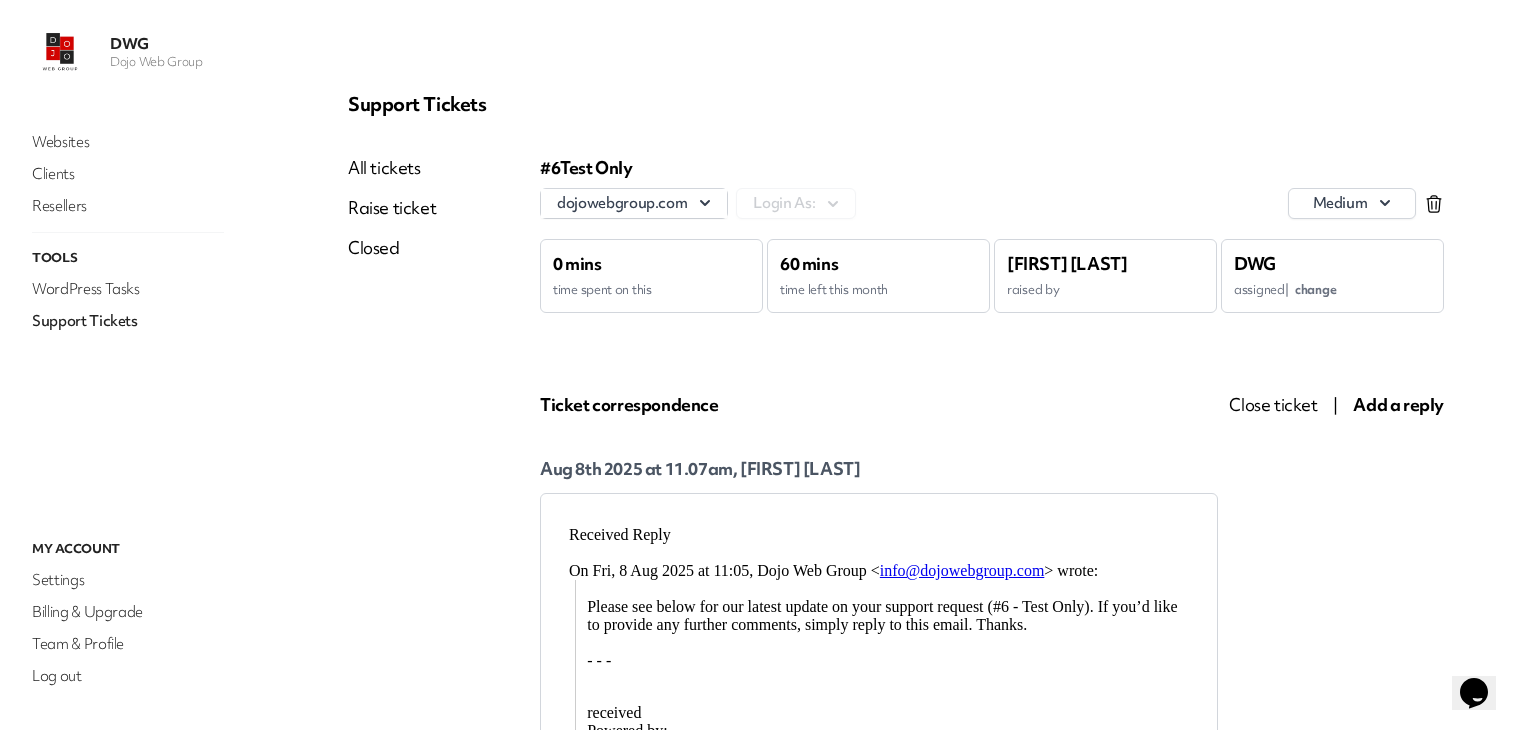click on "All tickets" at bounding box center (392, 168) 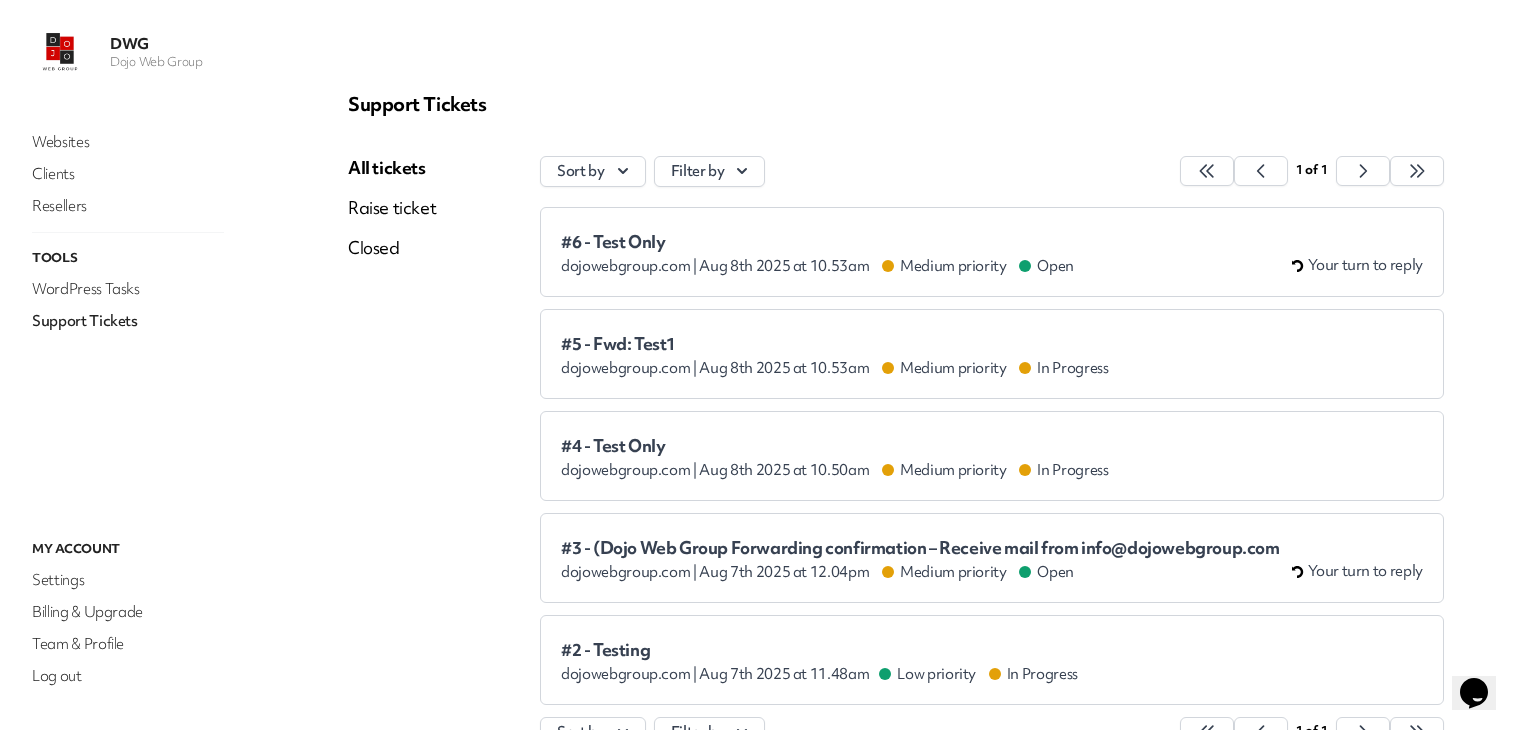 click on "All tickets" at bounding box center (392, 168) 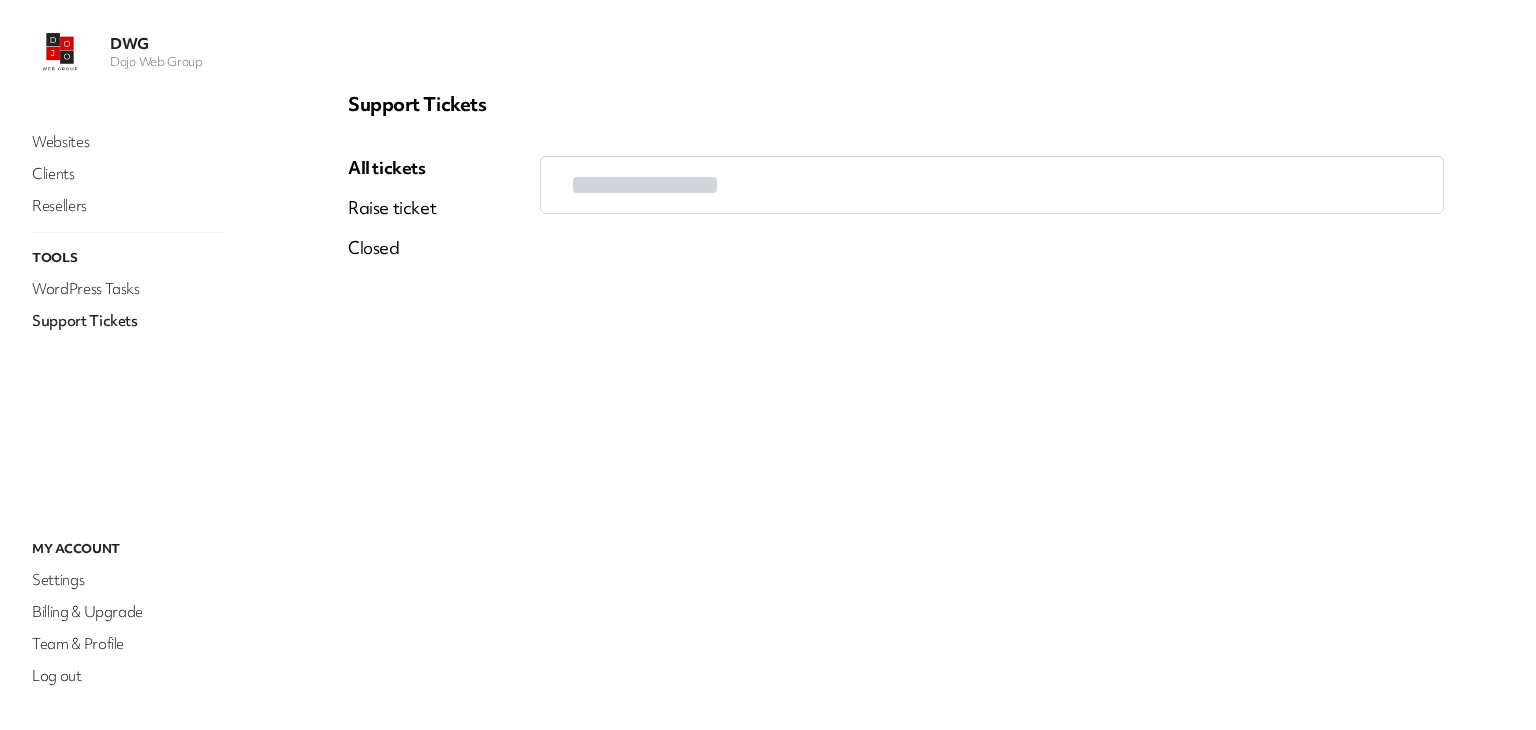 scroll, scrollTop: 0, scrollLeft: 0, axis: both 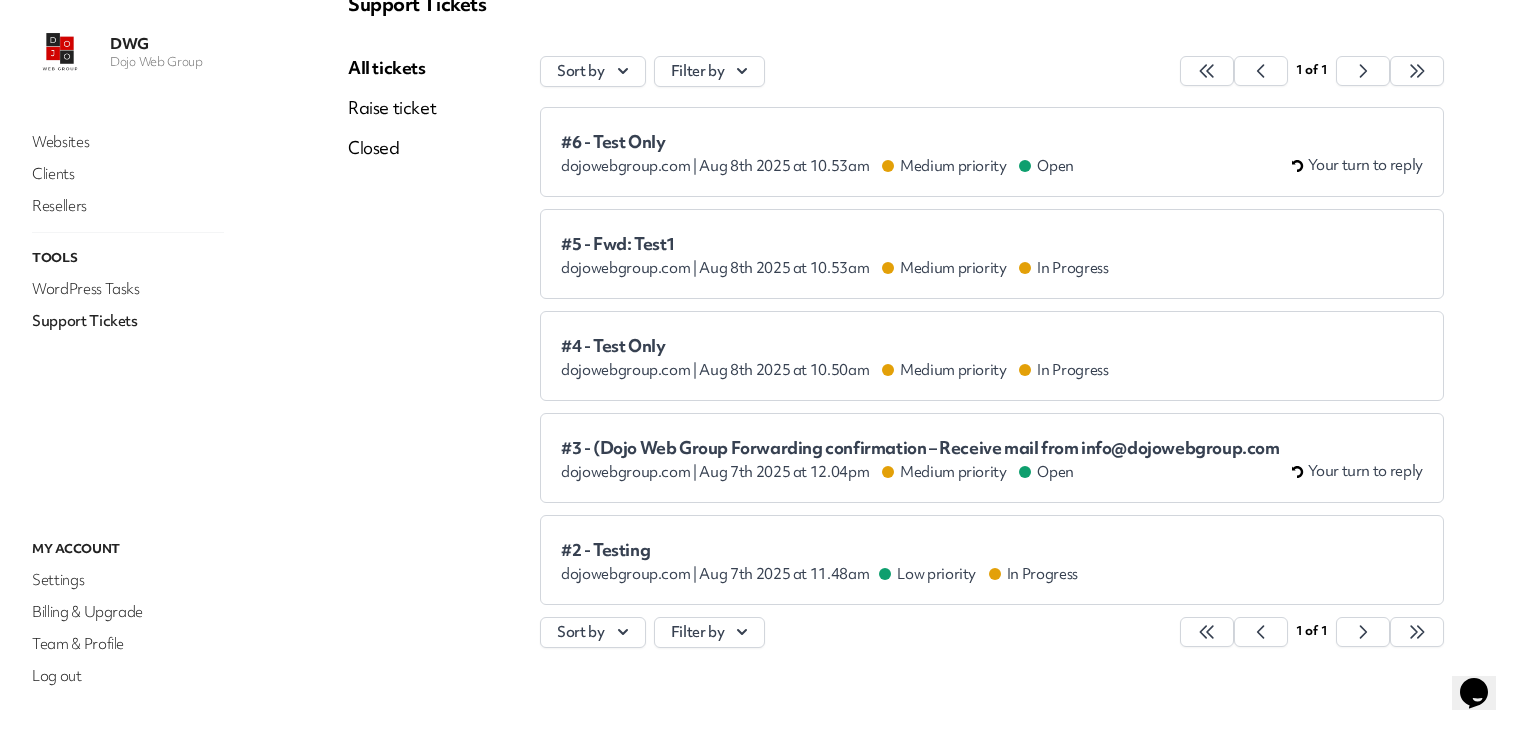 click on "#5 - Fwd: Test1   dojowebgroup.com |
Aug 8th 2025 at 10.53am
Medium priority
In Progress" at bounding box center (835, 256) 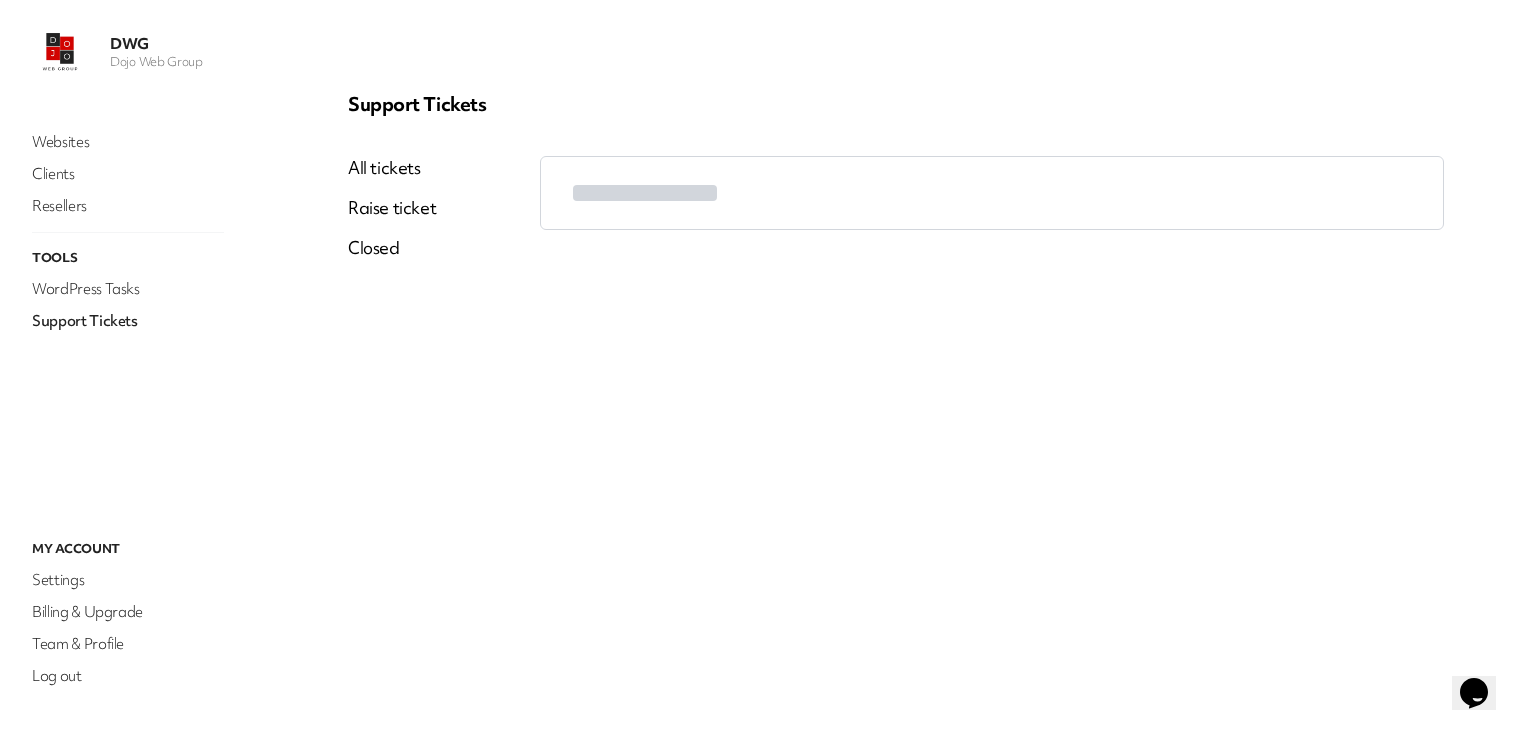 scroll, scrollTop: 0, scrollLeft: 0, axis: both 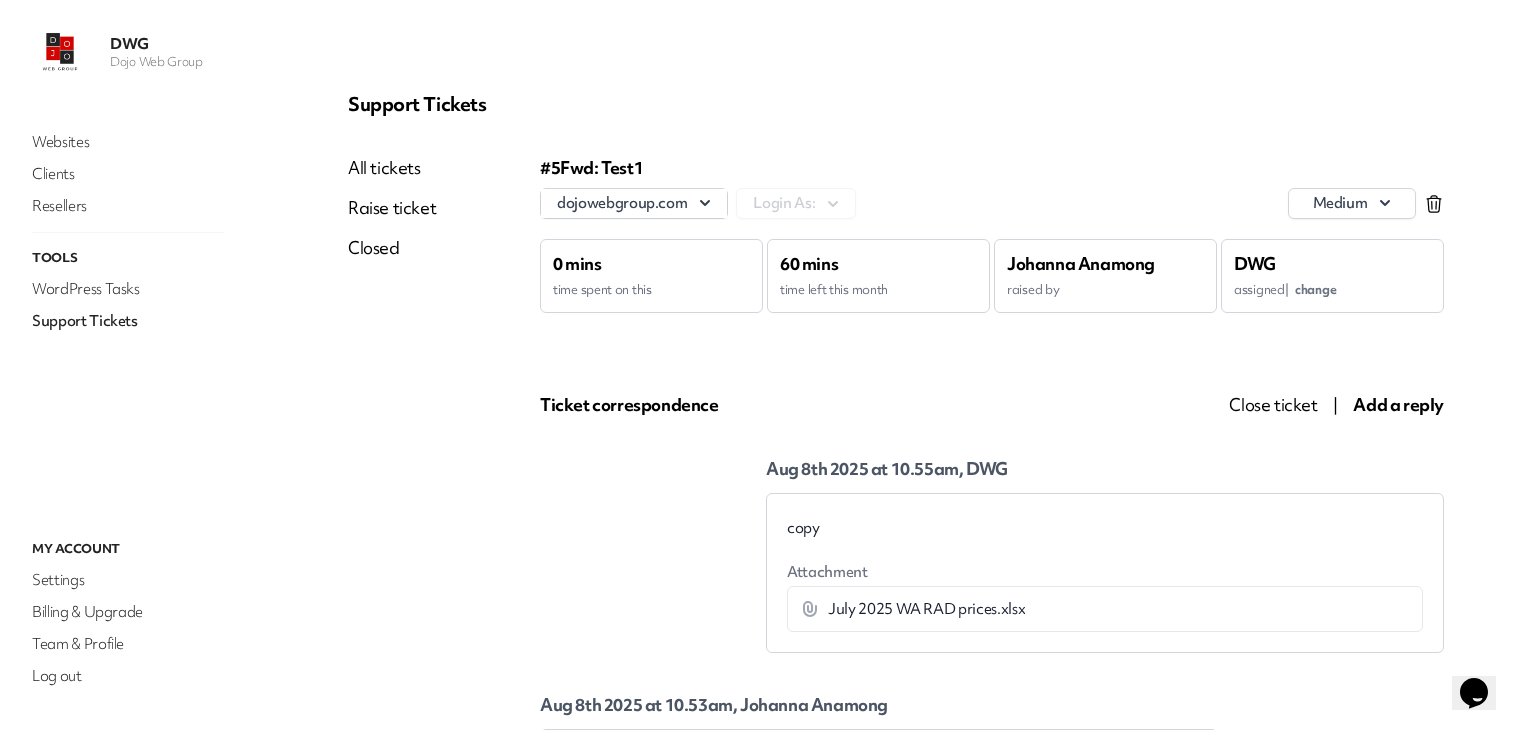 click on "All tickets" at bounding box center [392, 168] 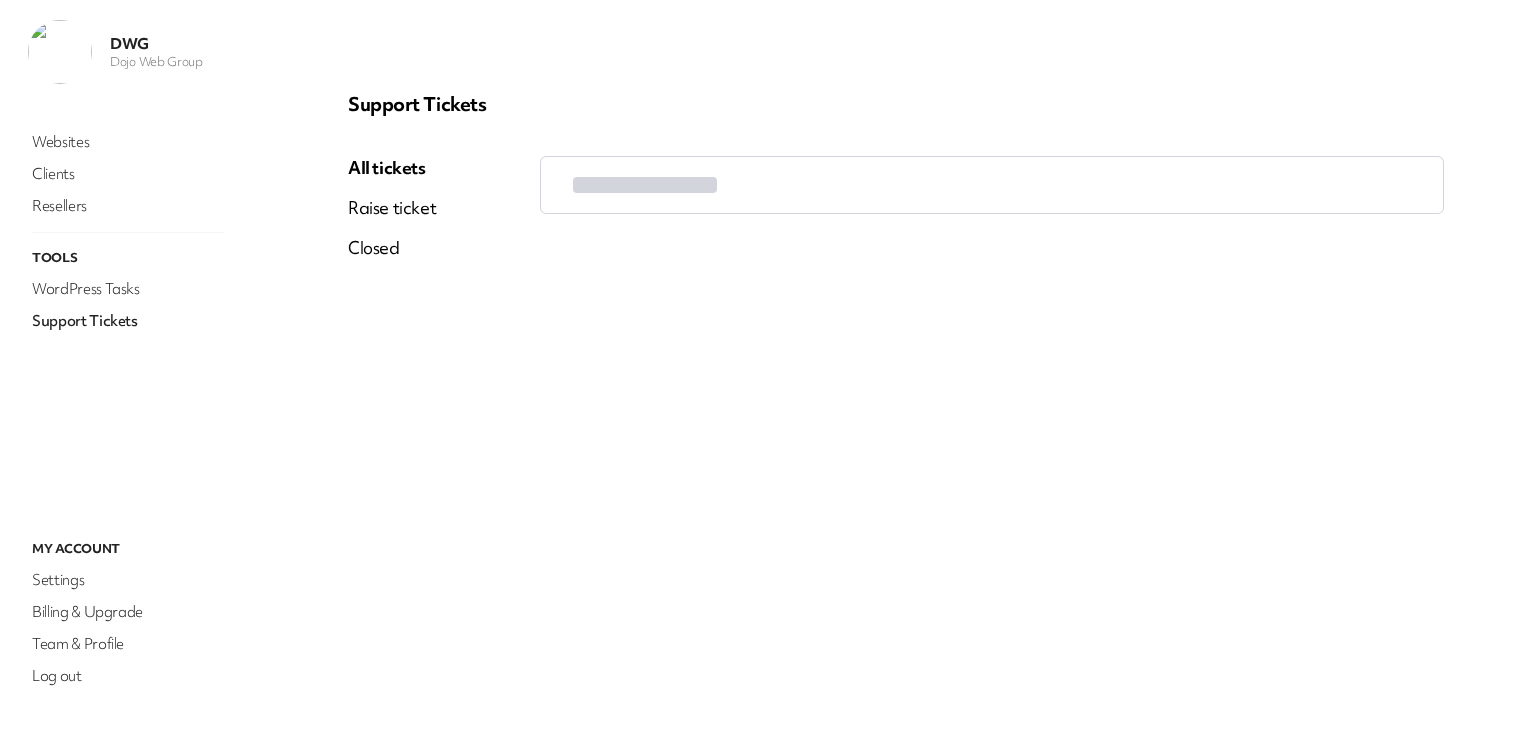 scroll, scrollTop: 0, scrollLeft: 0, axis: both 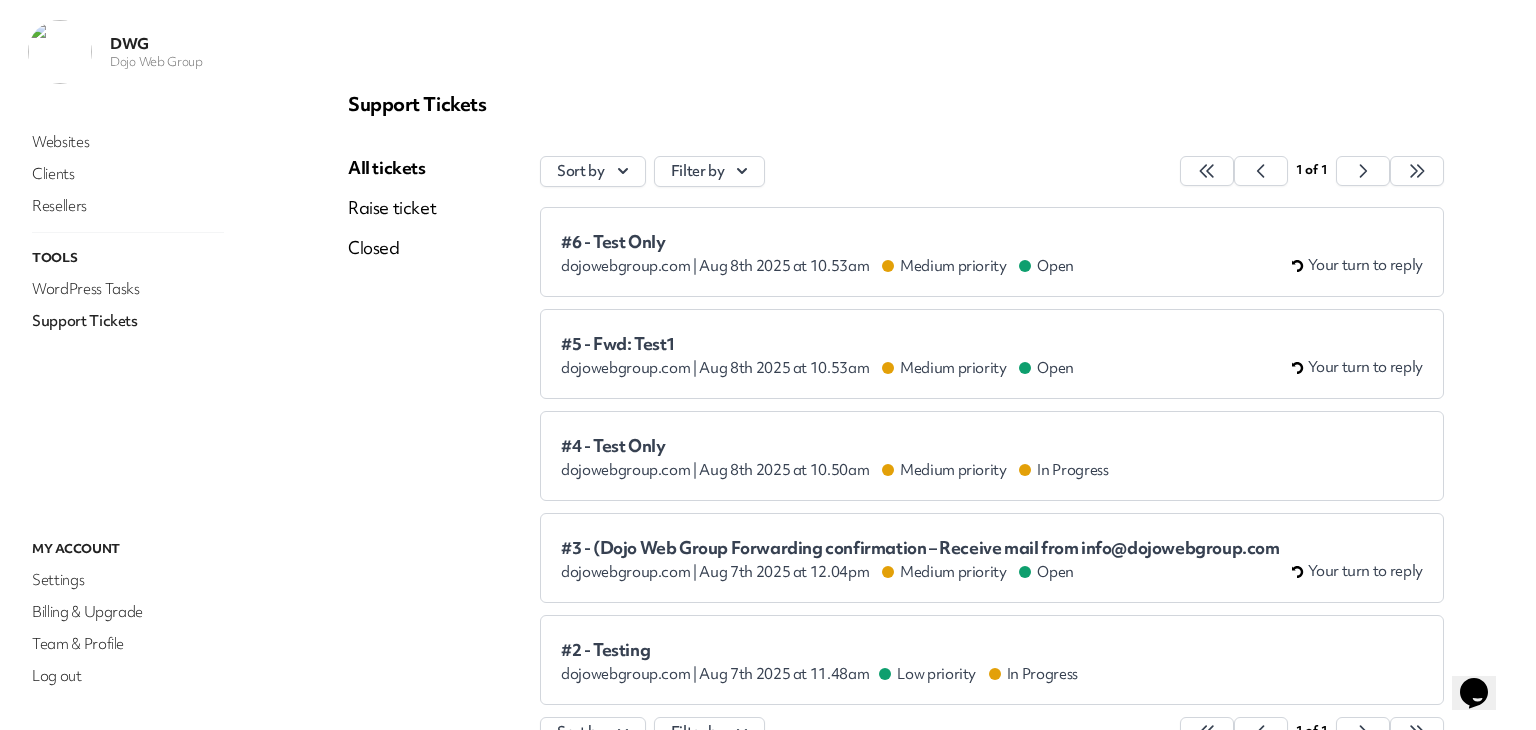 click on "dojowebgroup.com |" at bounding box center [629, 368] 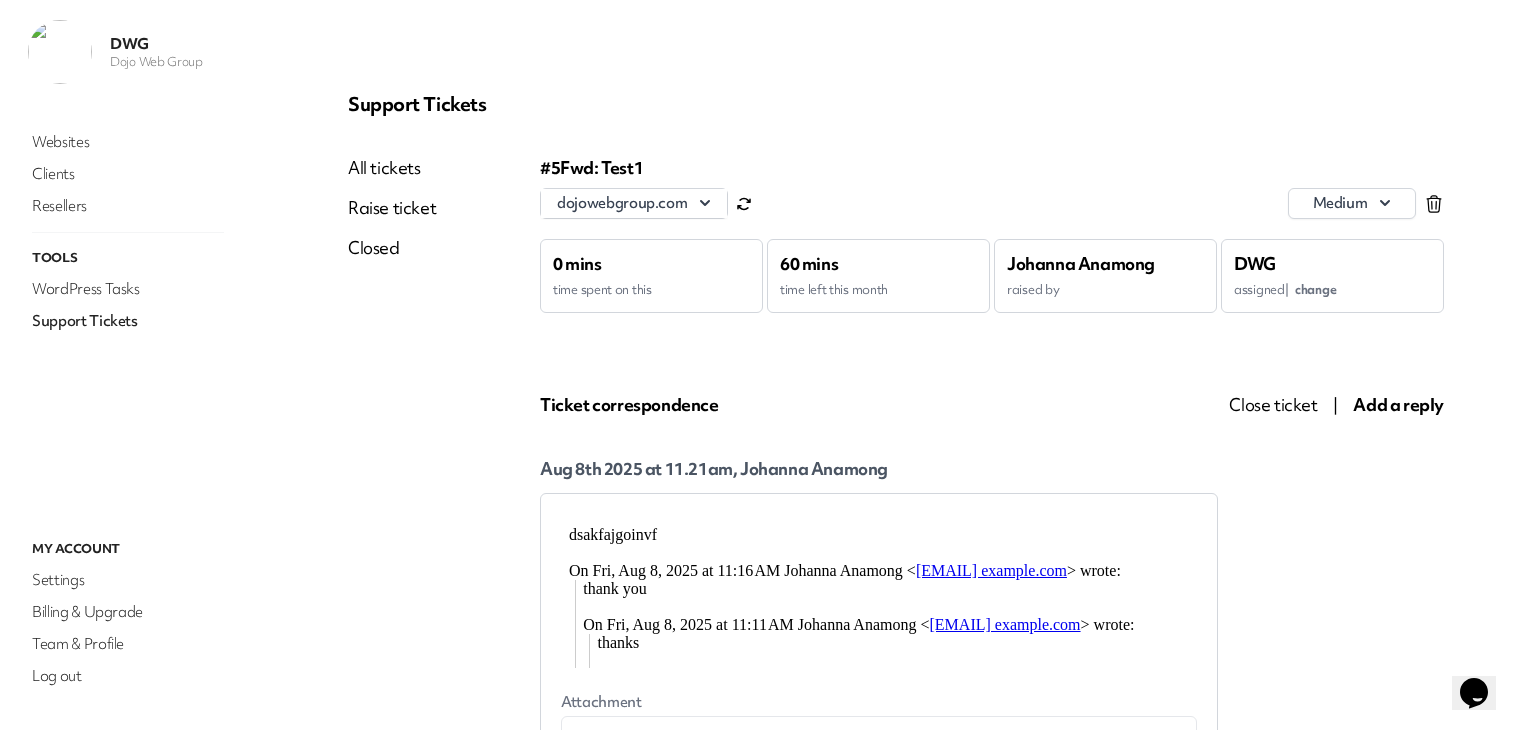 scroll, scrollTop: 0, scrollLeft: 0, axis: both 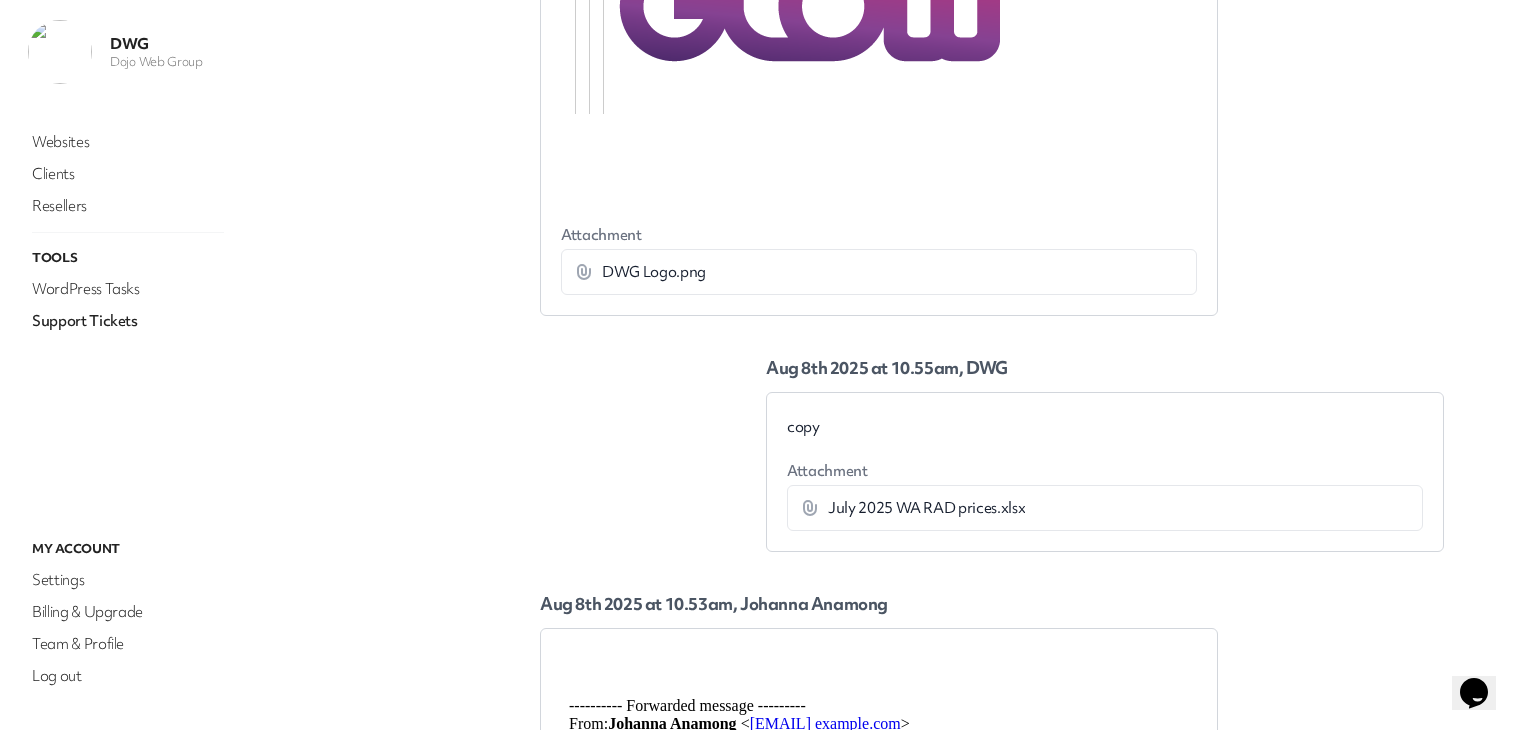 click 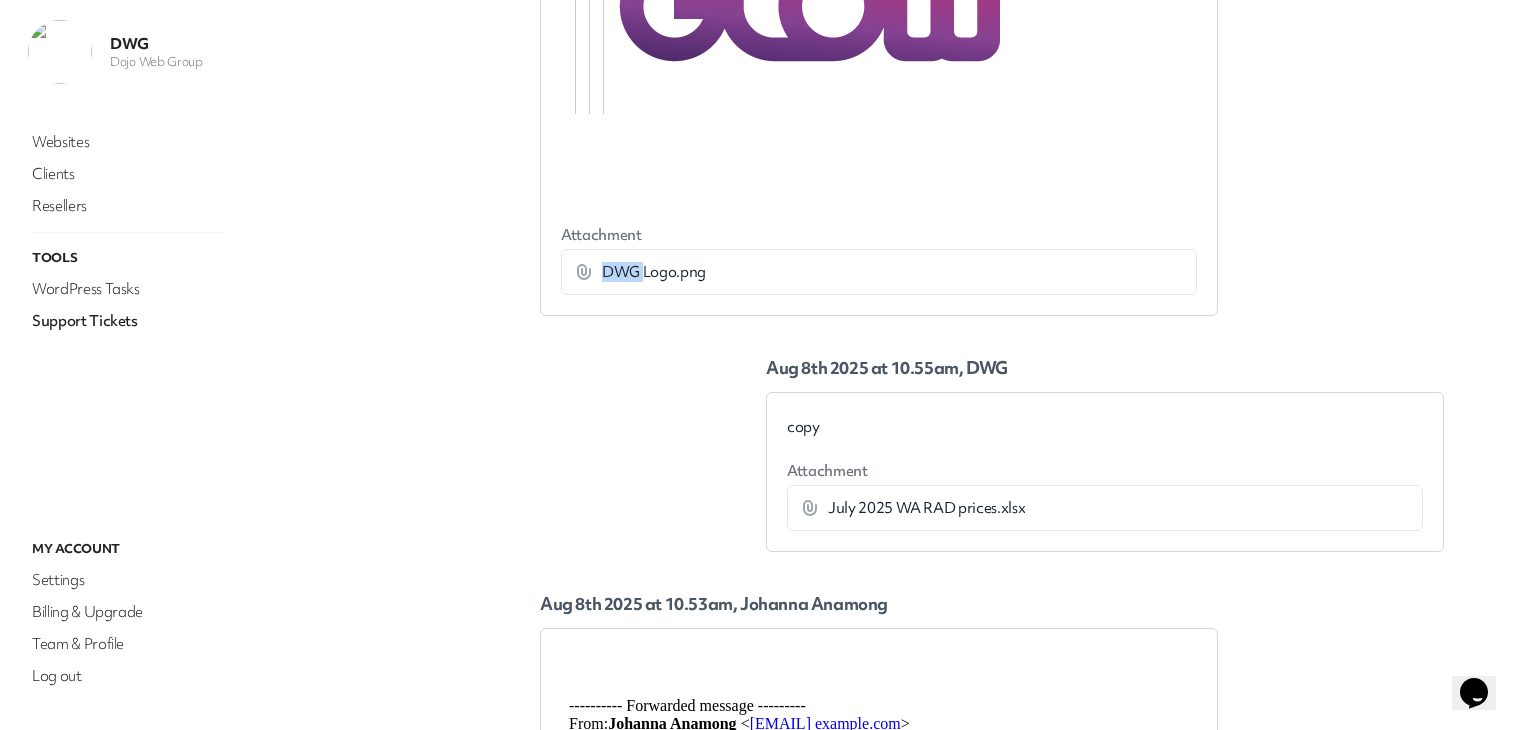 click 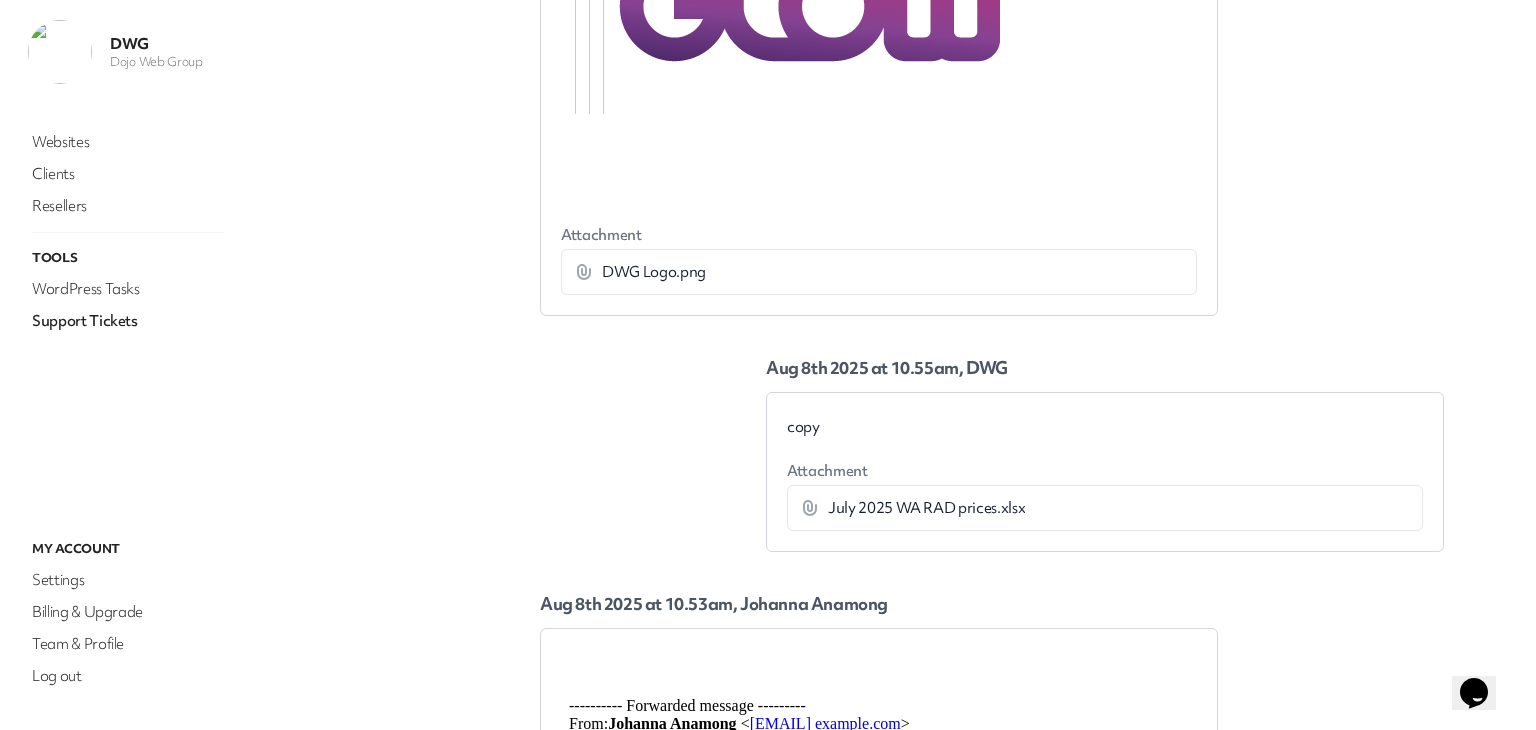 click on "All tickets
Raise ticket
Closed" at bounding box center [444, 82] 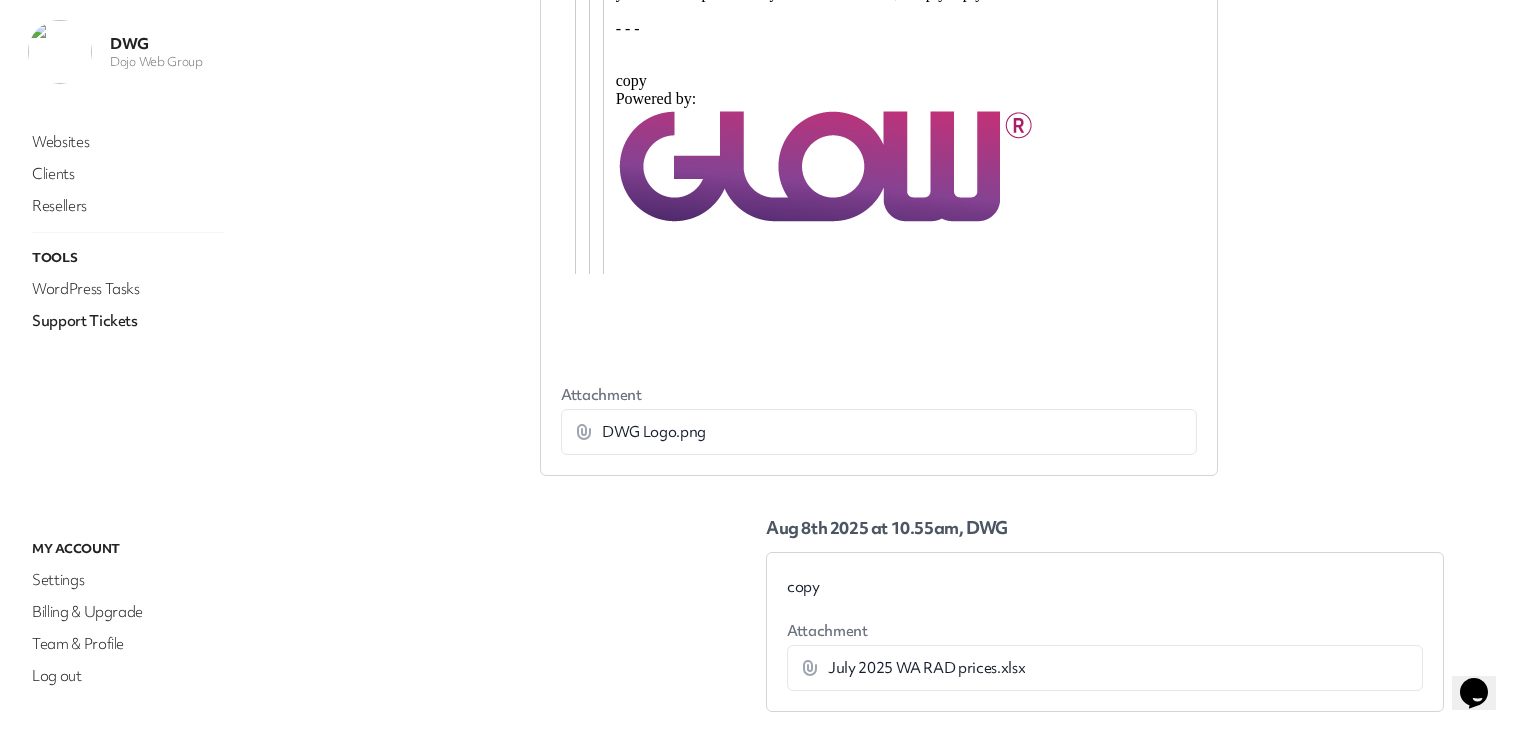 scroll, scrollTop: 668, scrollLeft: 0, axis: vertical 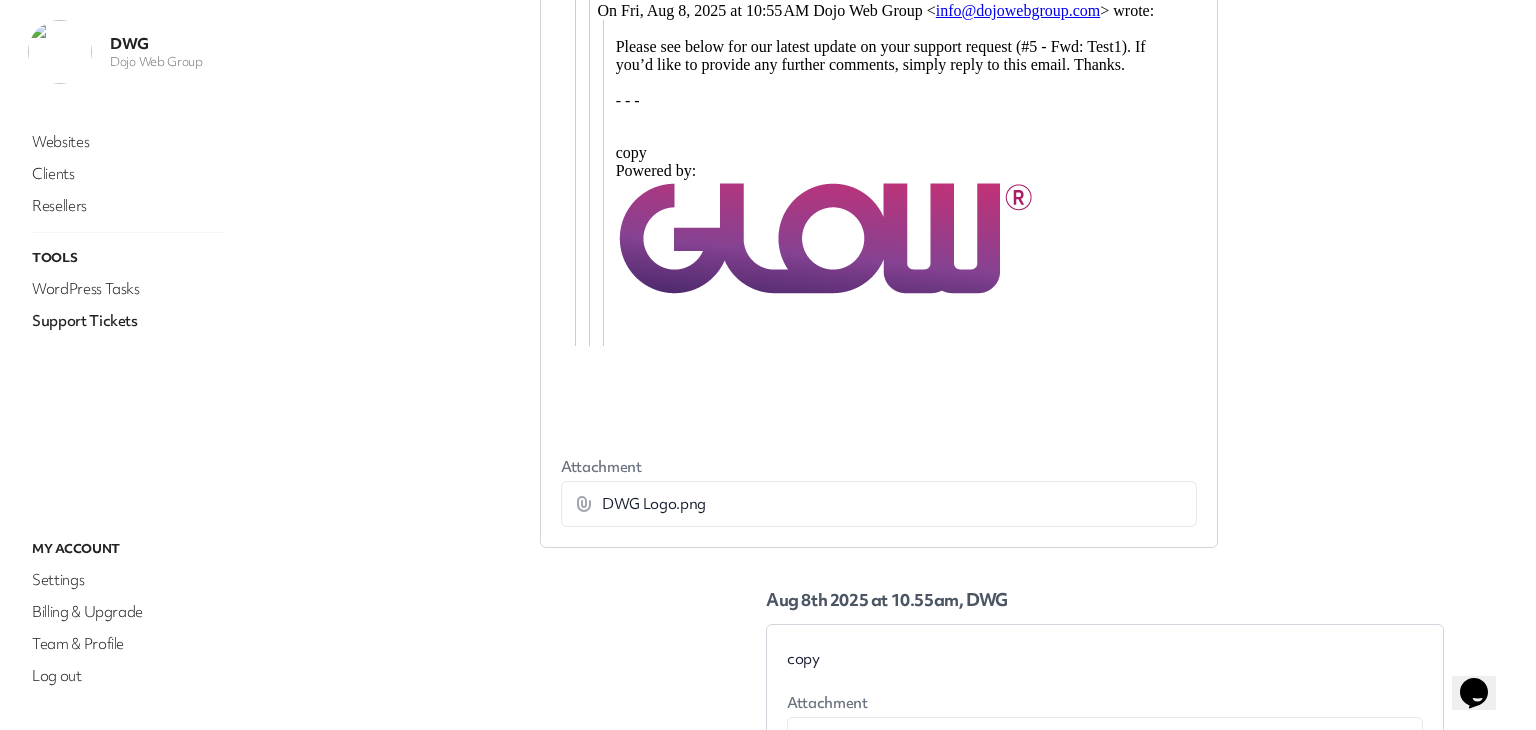 click on "DWG Logo.png" at bounding box center (654, 504) 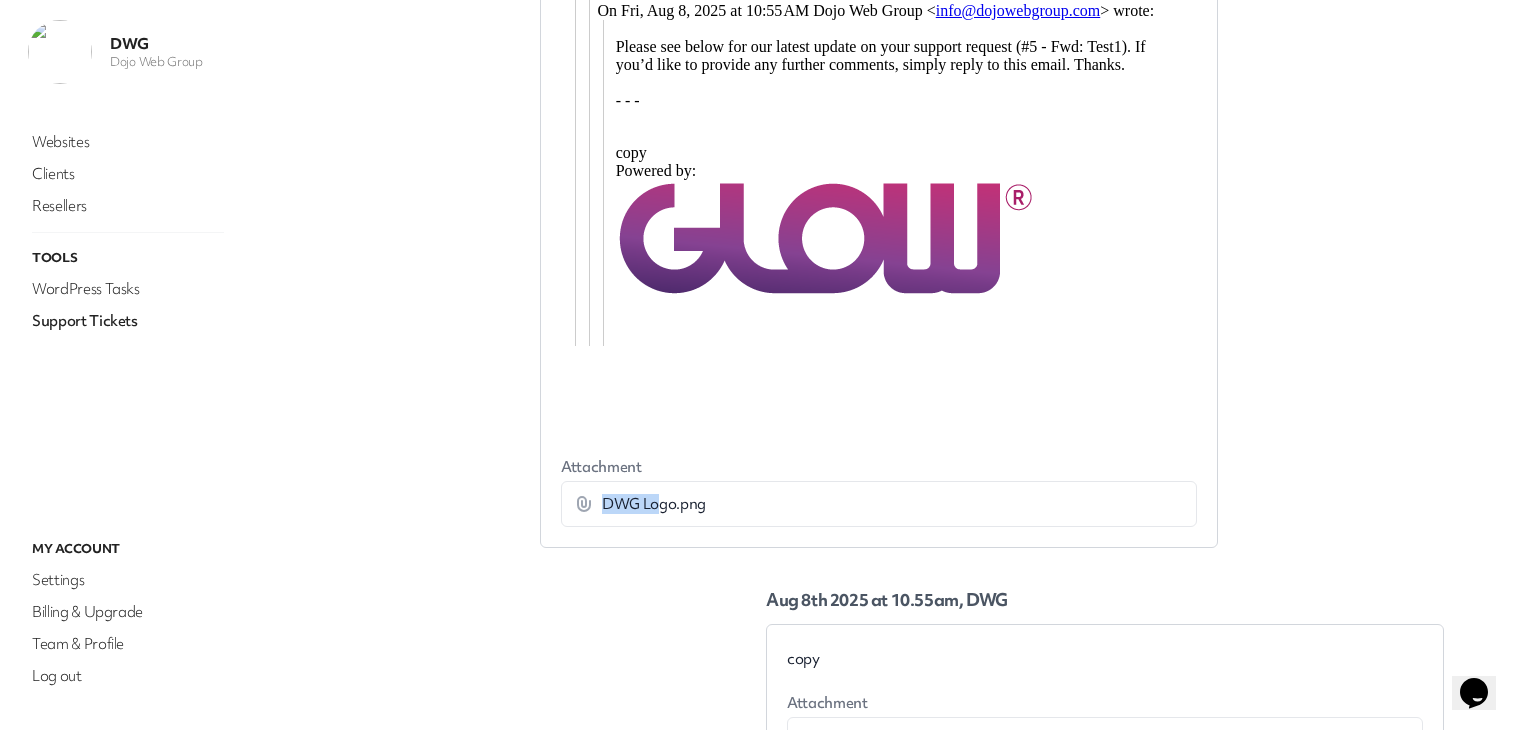 drag, startPoint x: 598, startPoint y: 501, endPoint x: 699, endPoint y: 503, distance: 101.0198 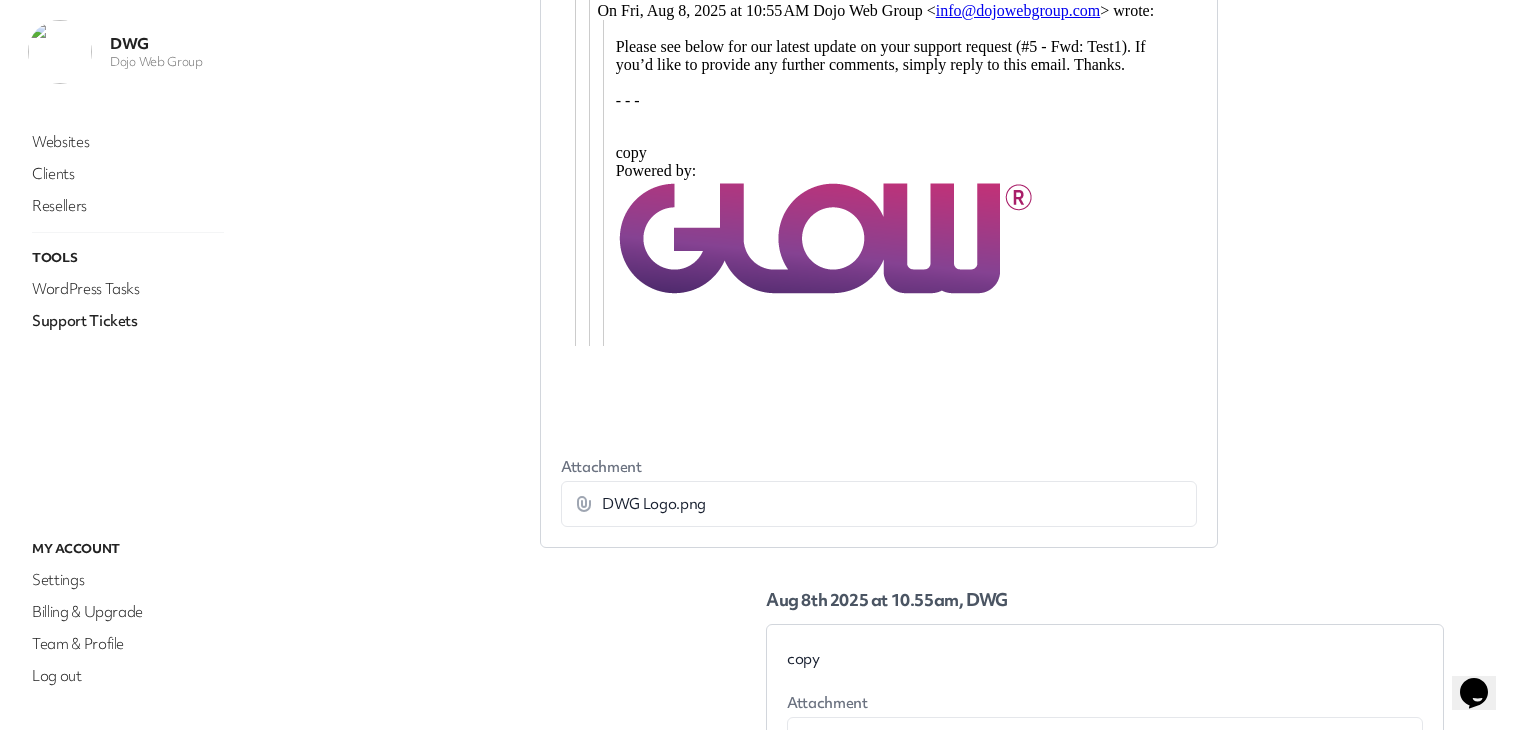 drag, startPoint x: 437, startPoint y: 513, endPoint x: 444, endPoint y: 498, distance: 16.552946 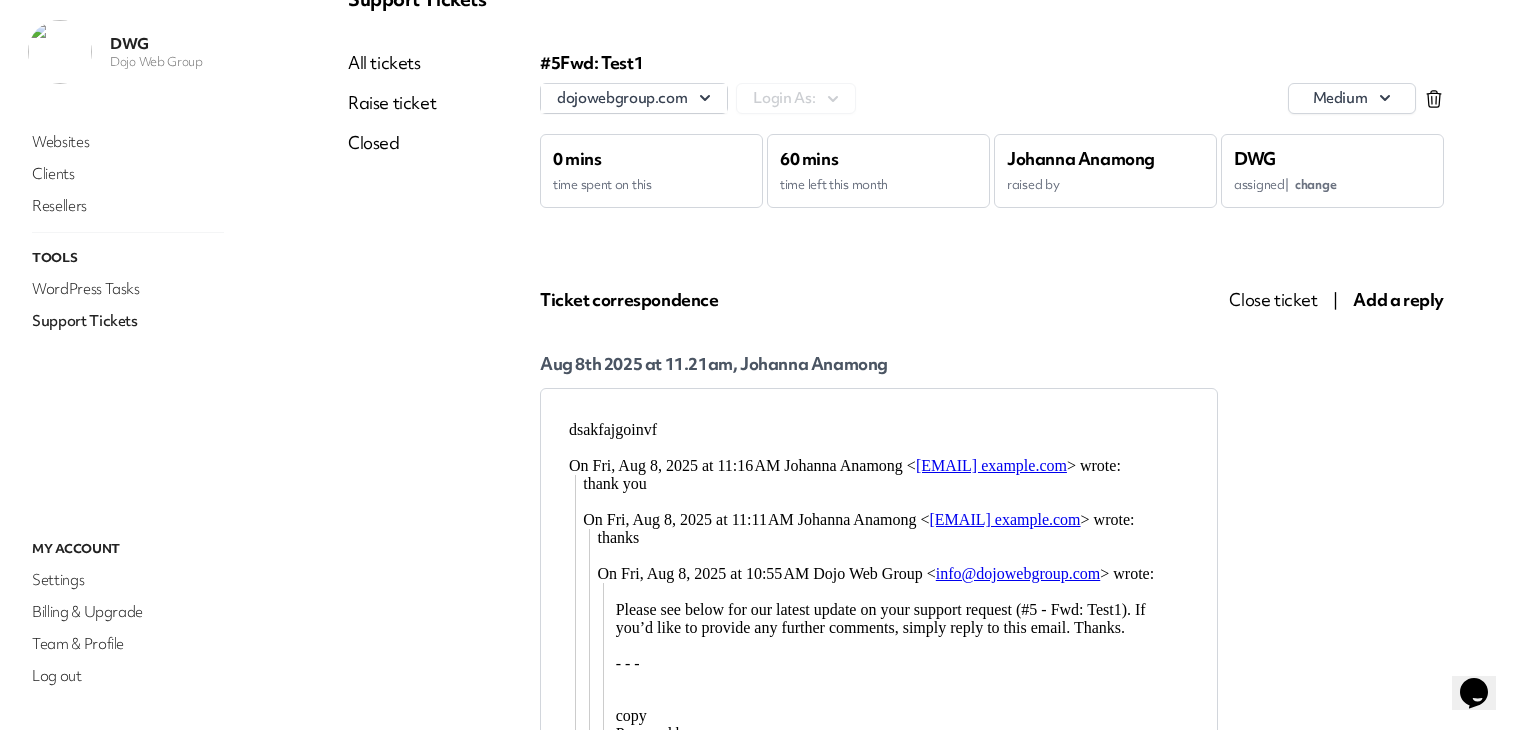 scroll, scrollTop: 0, scrollLeft: 0, axis: both 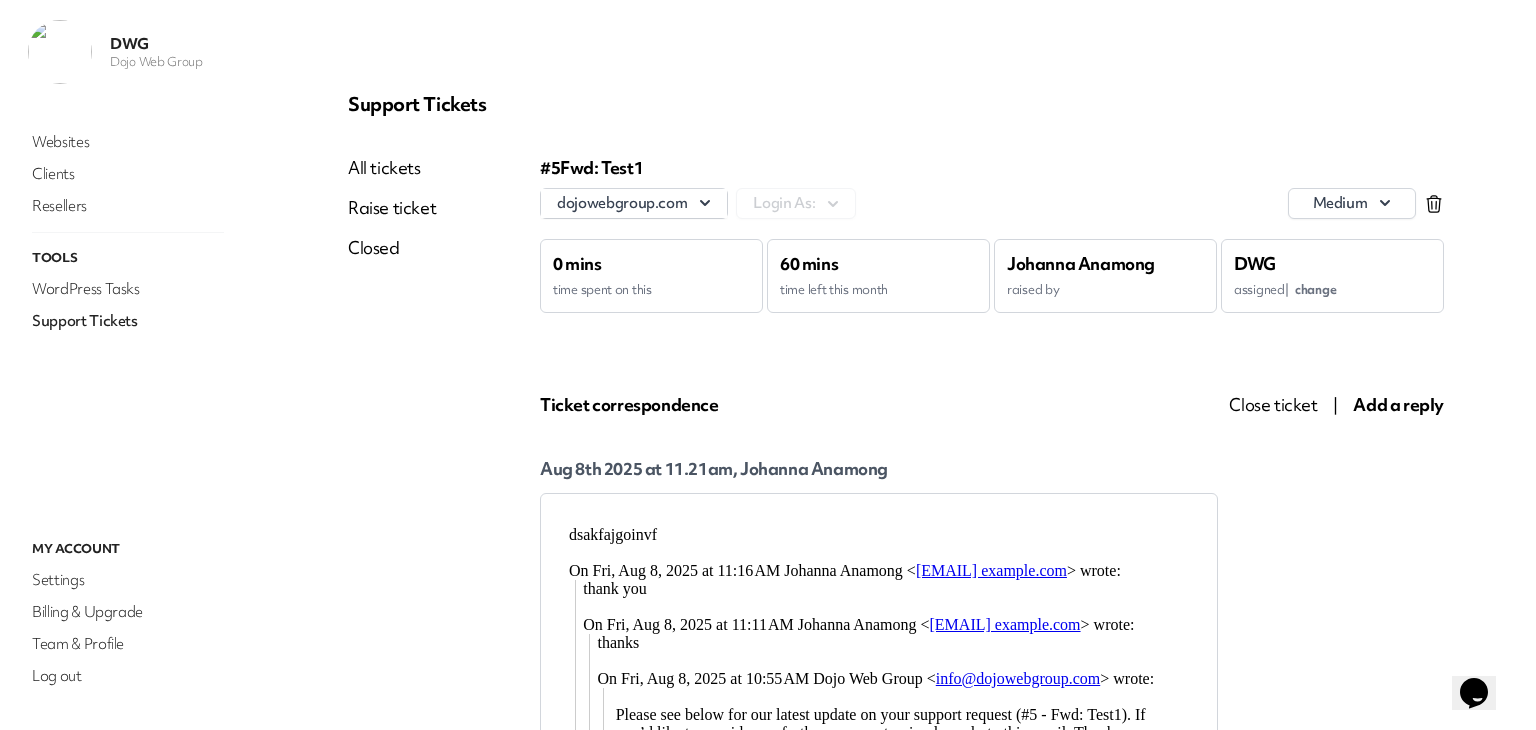 click on "Tools" at bounding box center [128, 258] 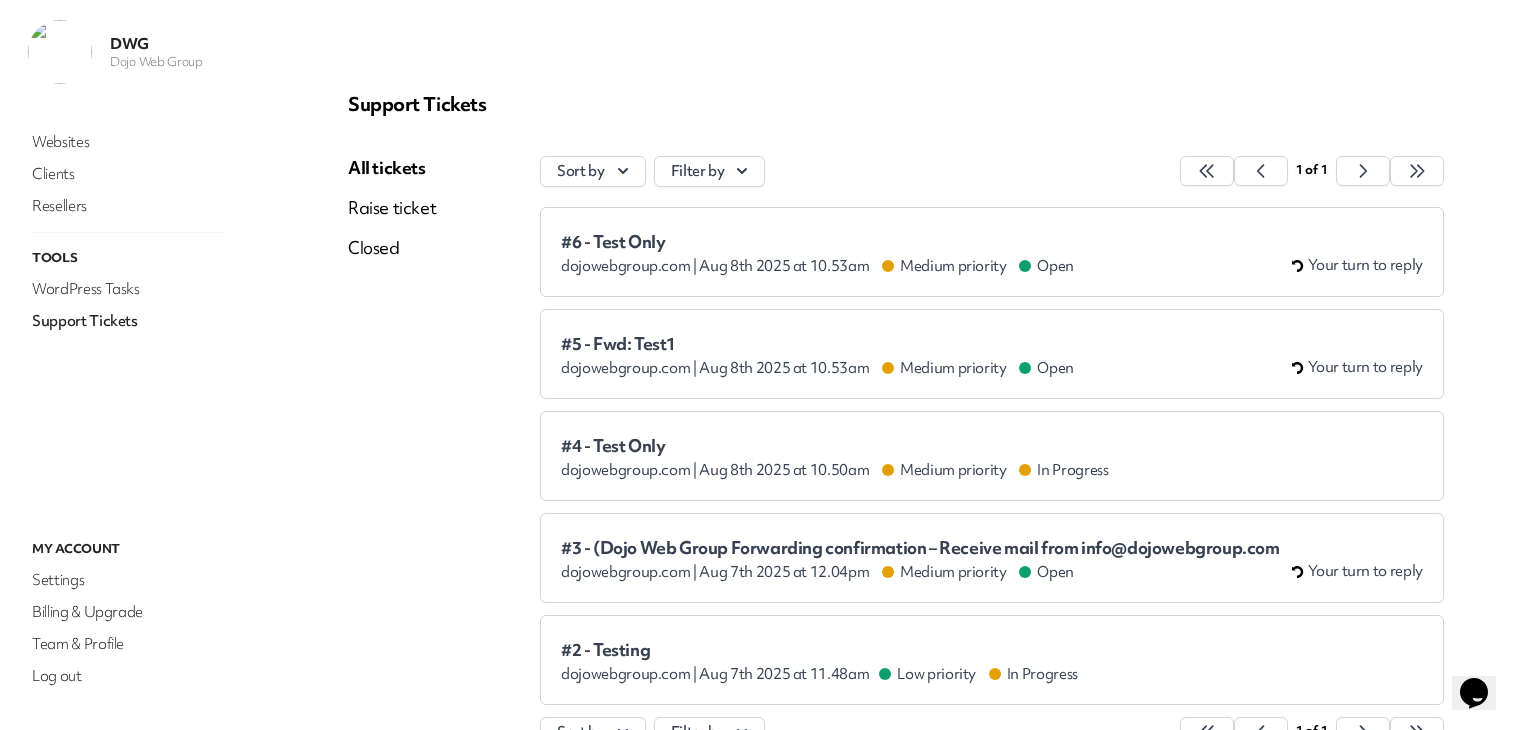 click on "Support Tickets" at bounding box center [128, 321] 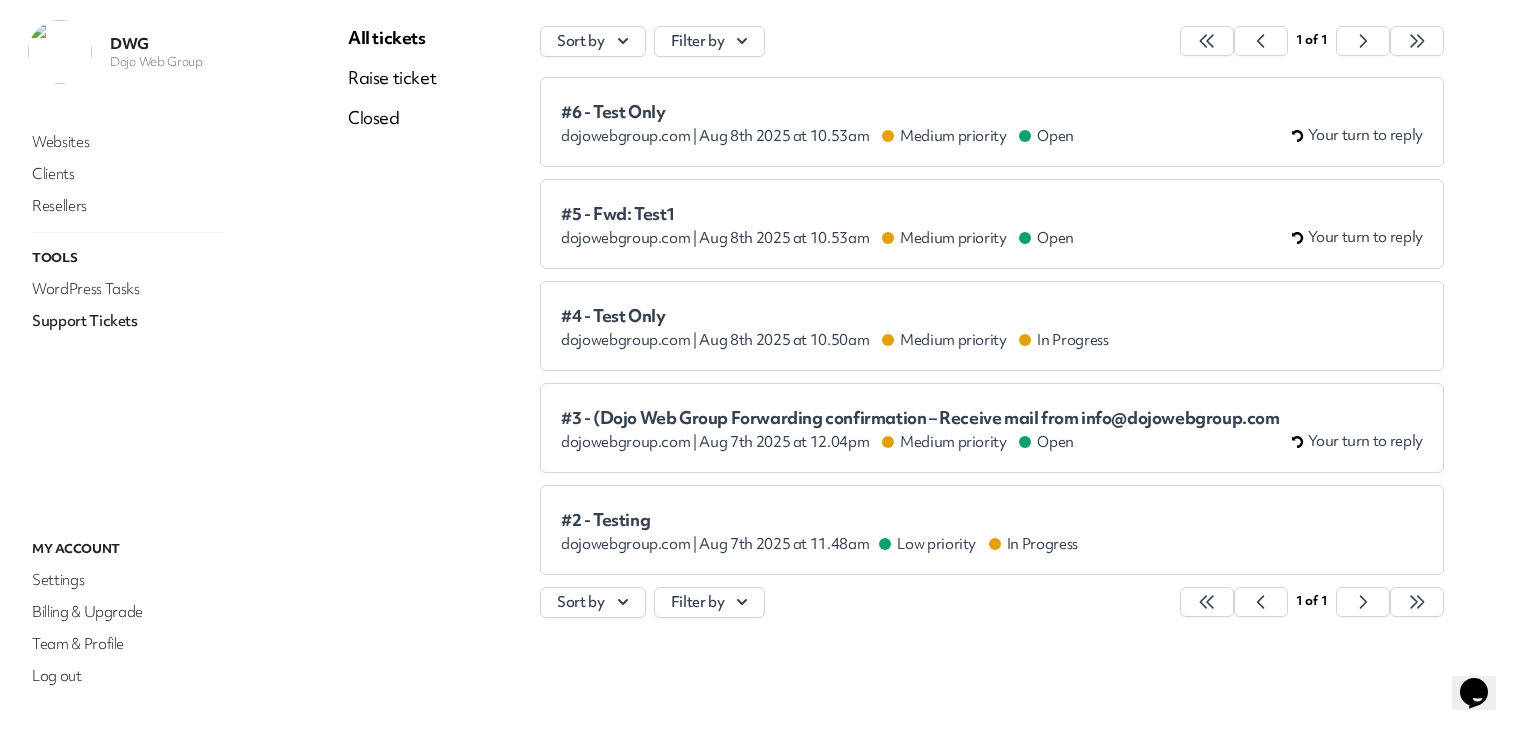 scroll, scrollTop: 0, scrollLeft: 0, axis: both 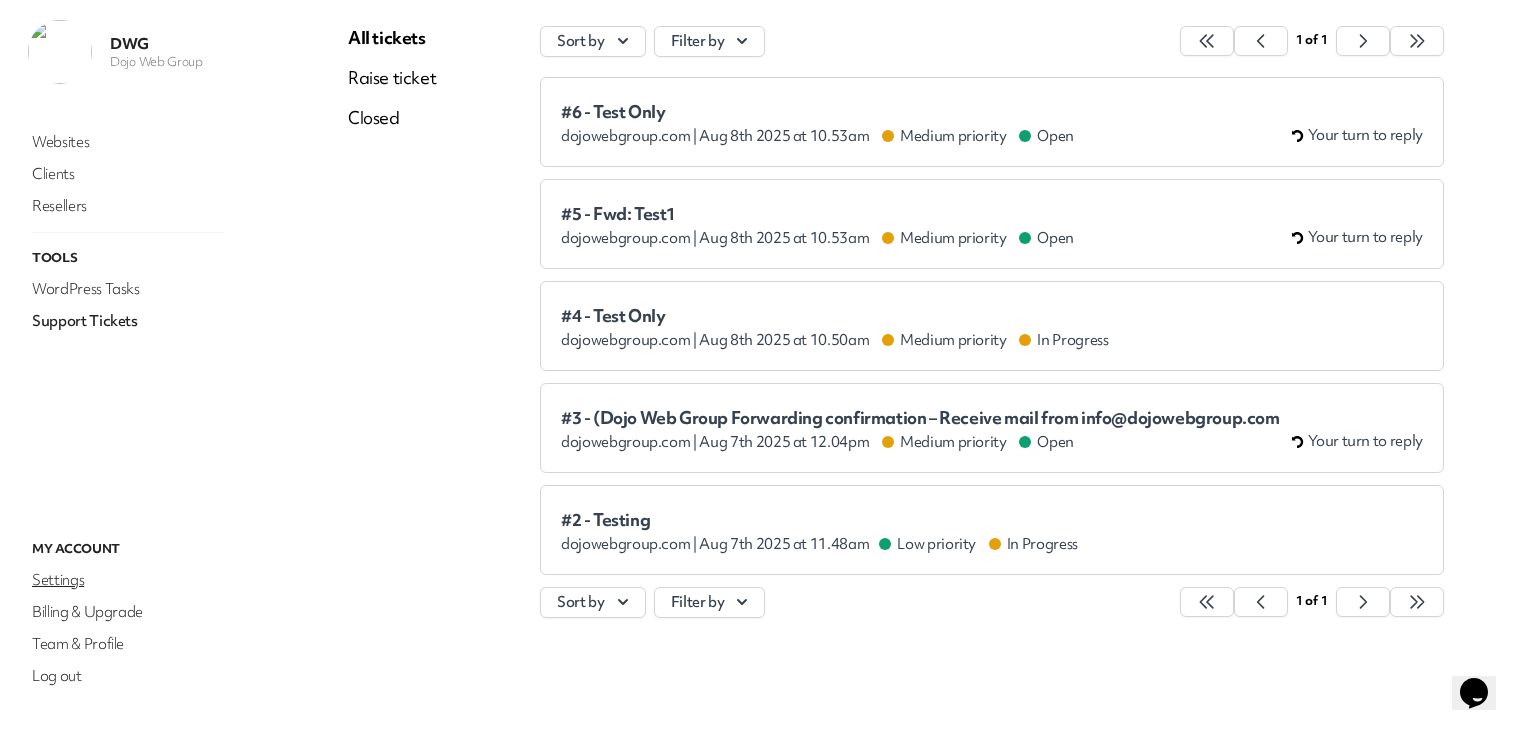 click on "Settings" at bounding box center (128, 580) 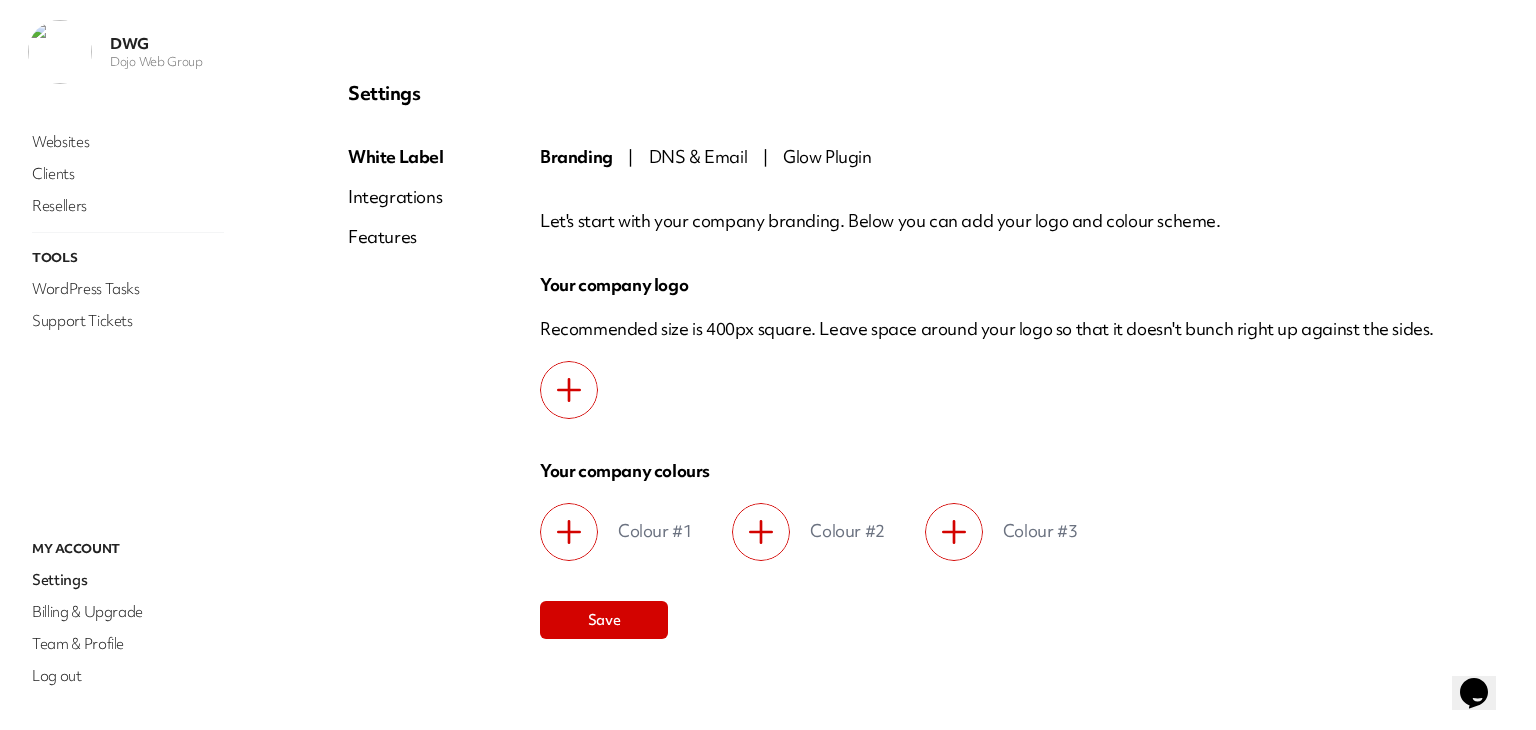 scroll, scrollTop: 9, scrollLeft: 0, axis: vertical 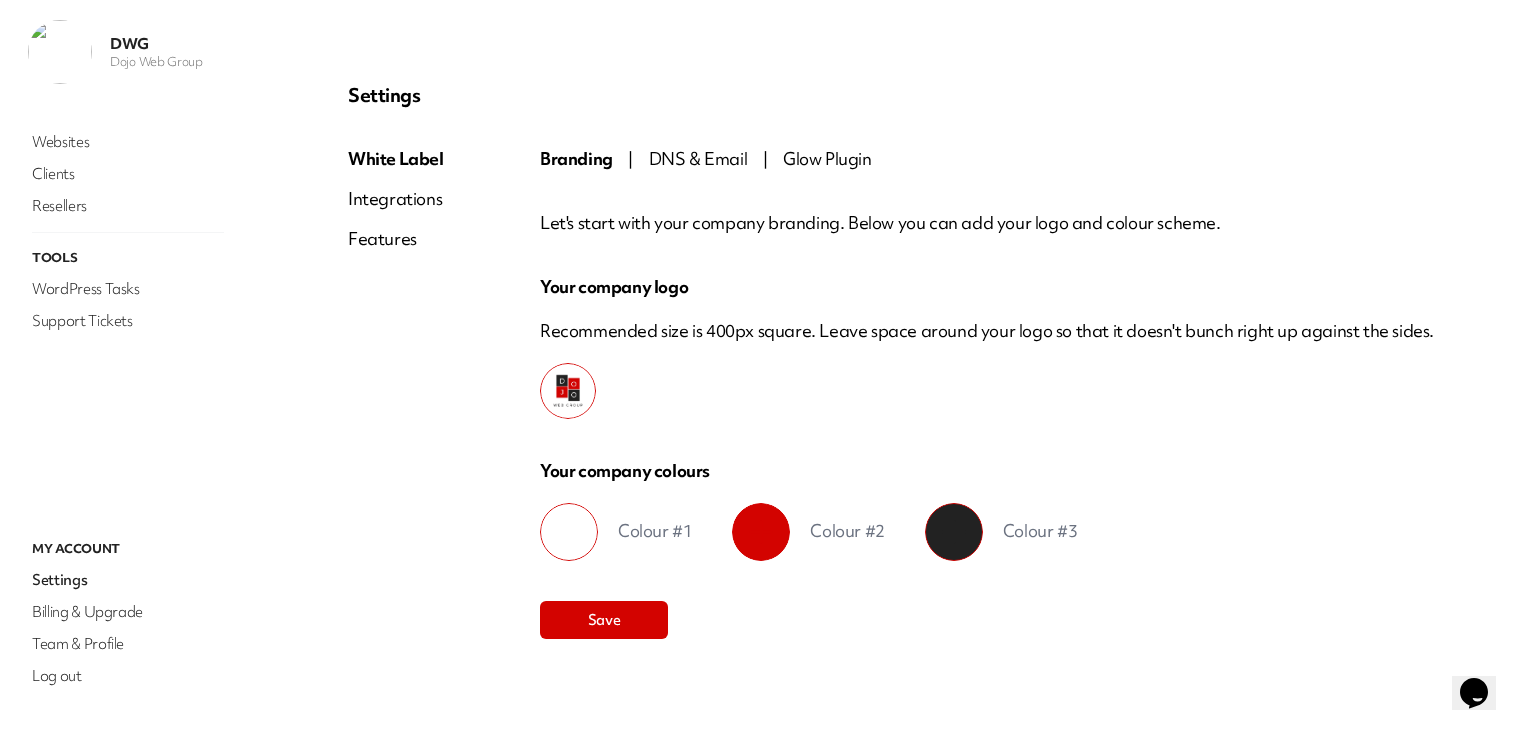 drag, startPoint x: 389, startPoint y: 203, endPoint x: 388, endPoint y: 227, distance: 24.020824 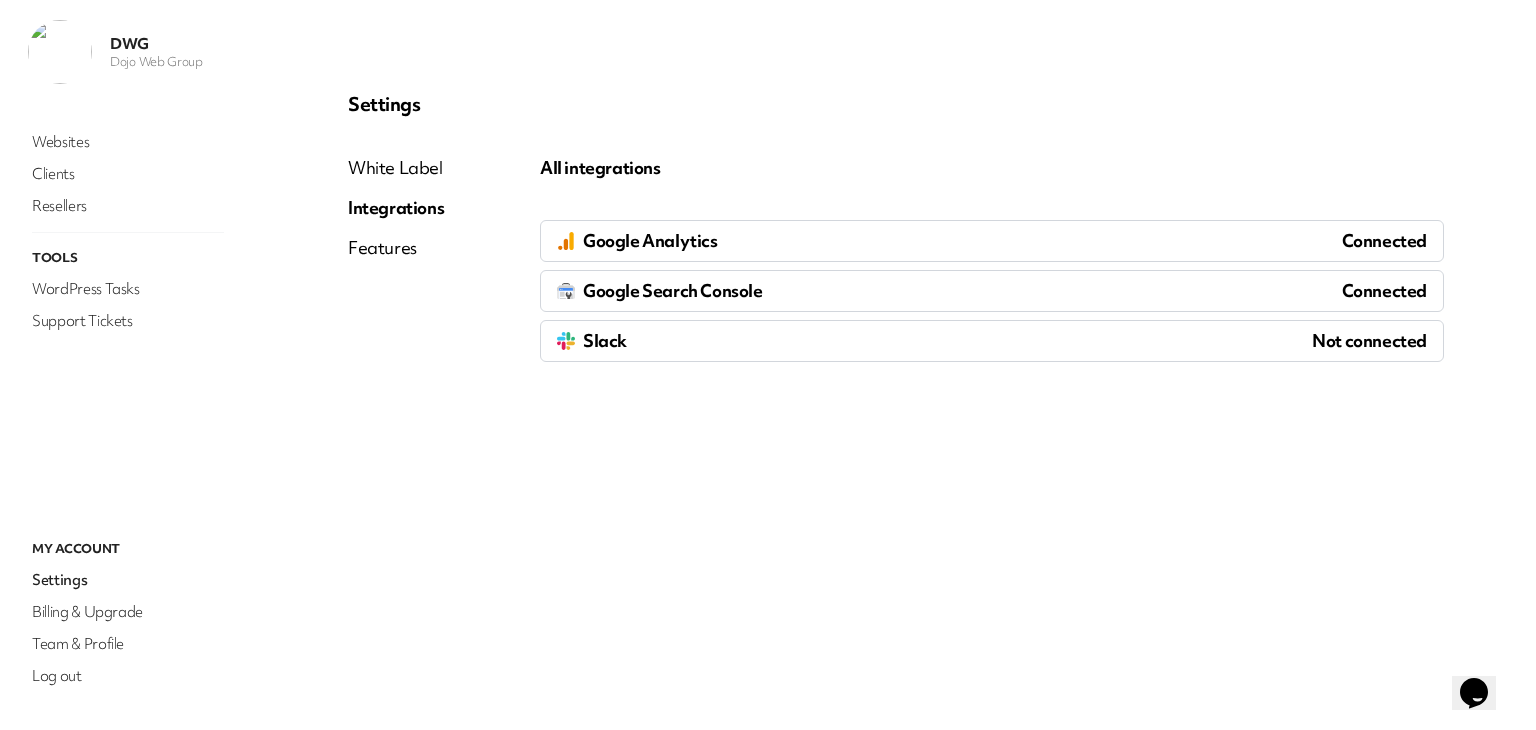 scroll, scrollTop: 0, scrollLeft: 0, axis: both 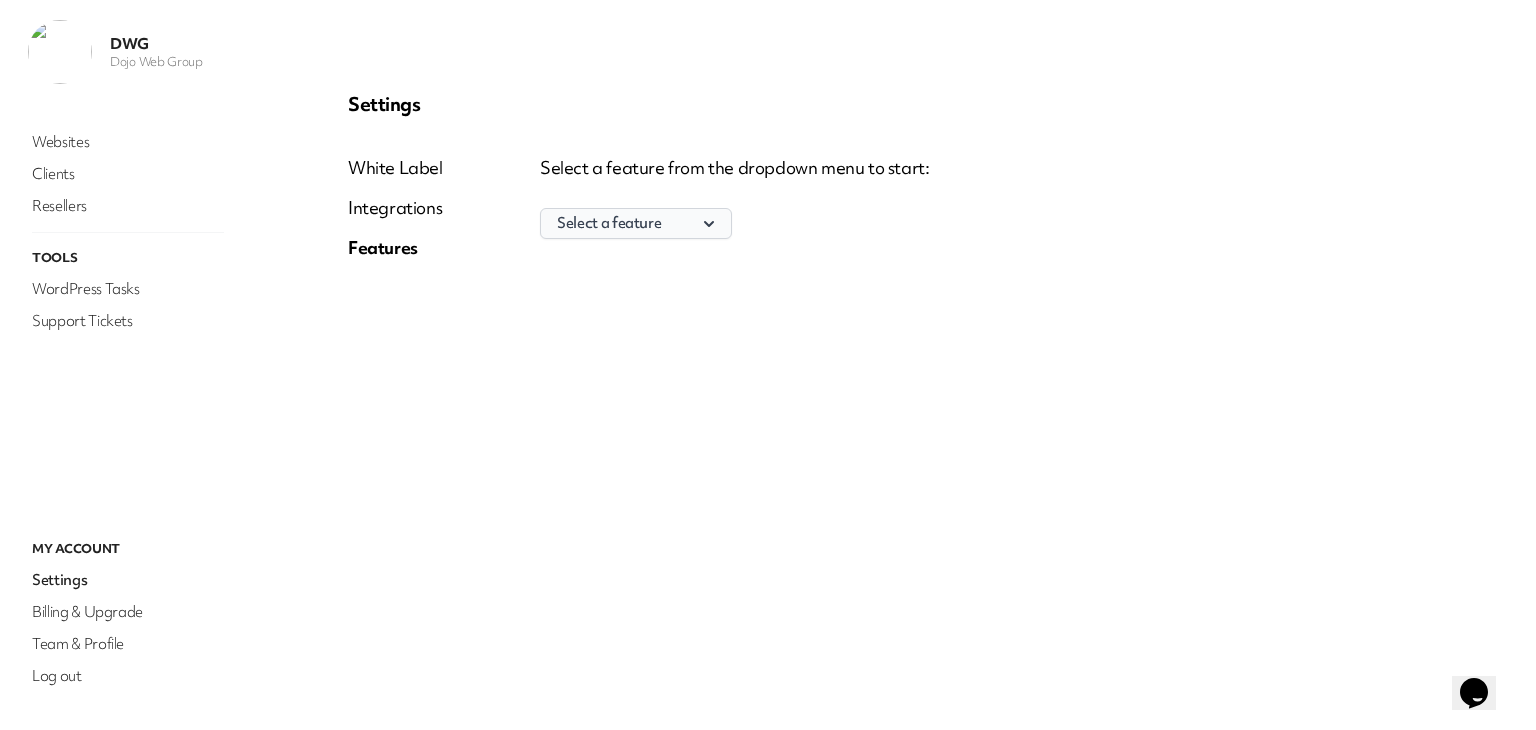 drag, startPoint x: 616, startPoint y: 226, endPoint x: 619, endPoint y: 243, distance: 17.262676 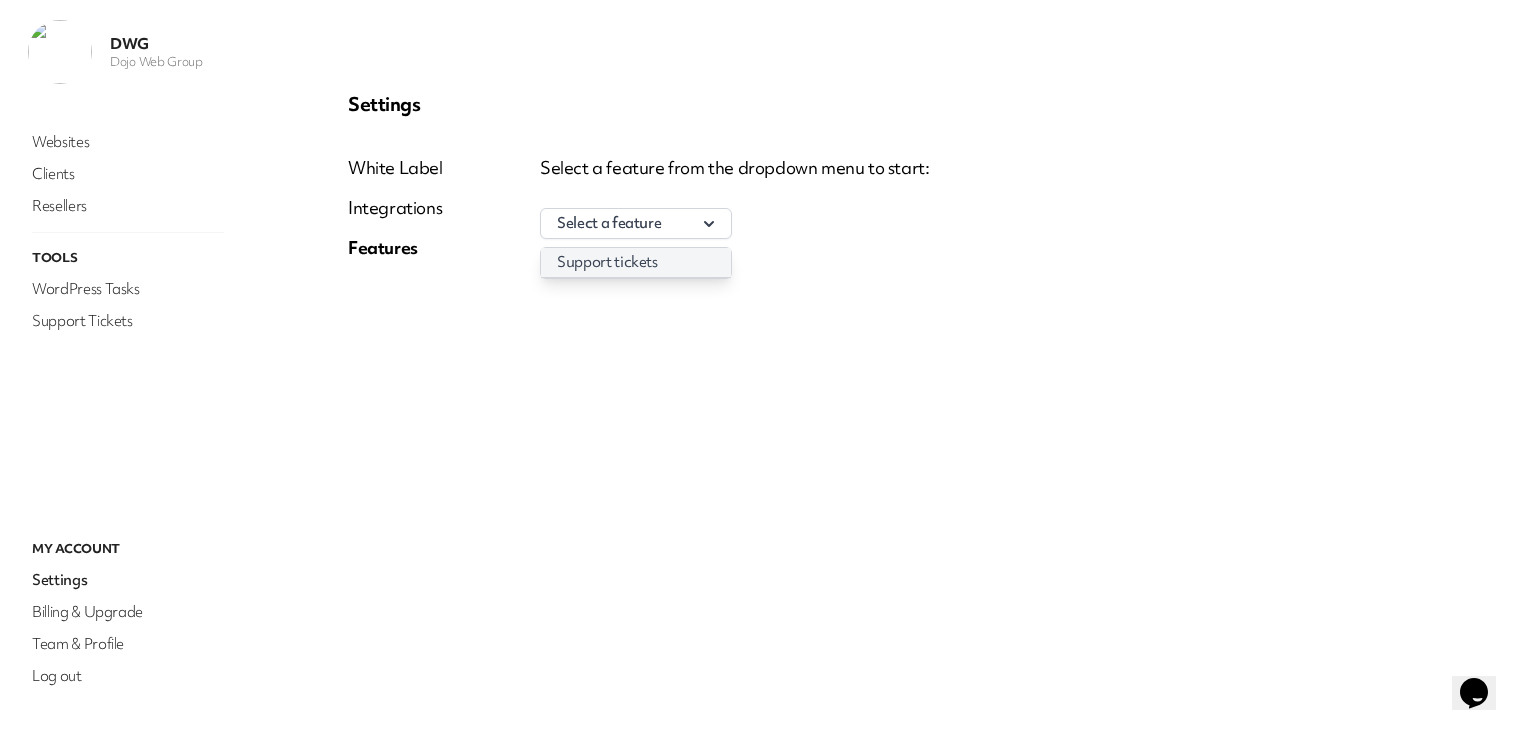 click on "Support tickets" at bounding box center (636, 262) 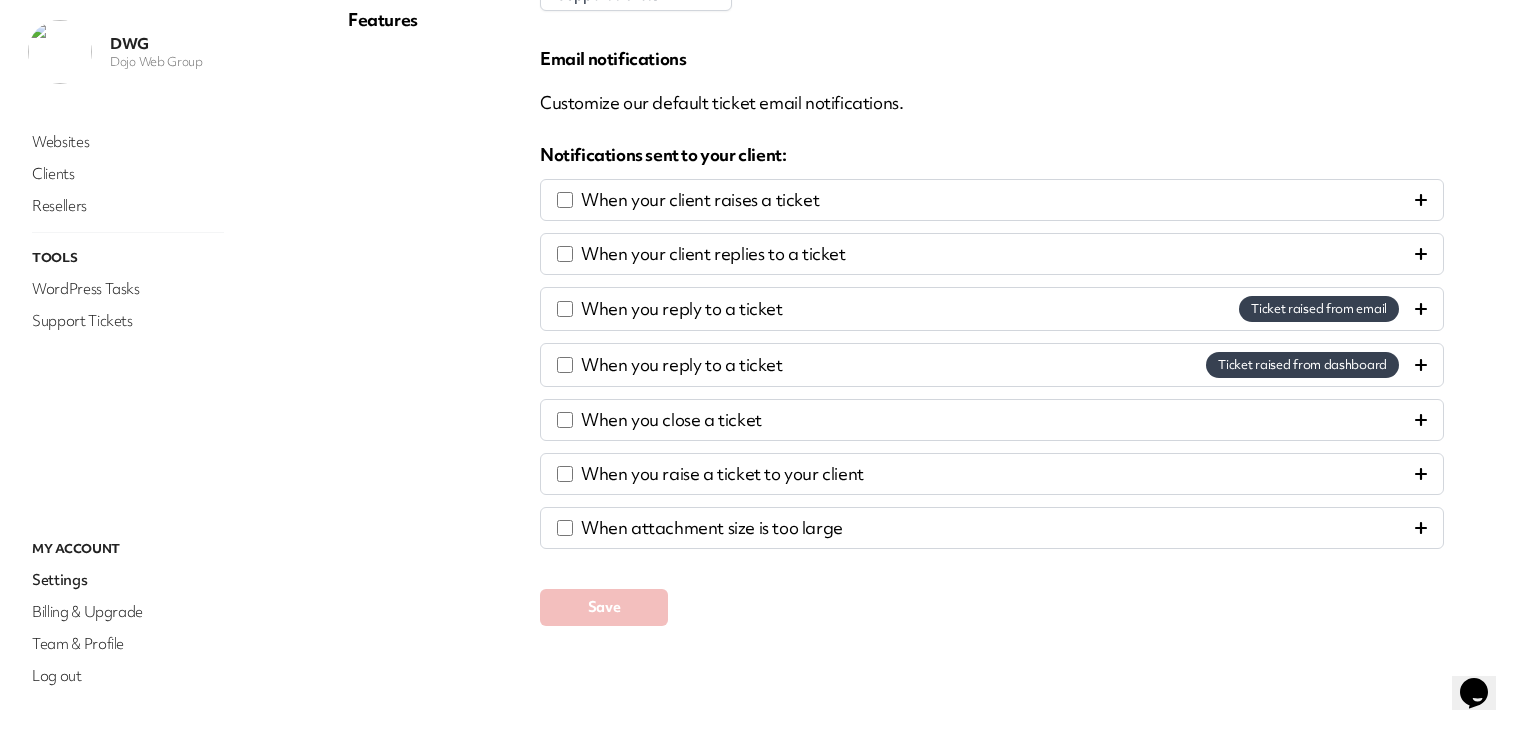 scroll, scrollTop: 229, scrollLeft: 0, axis: vertical 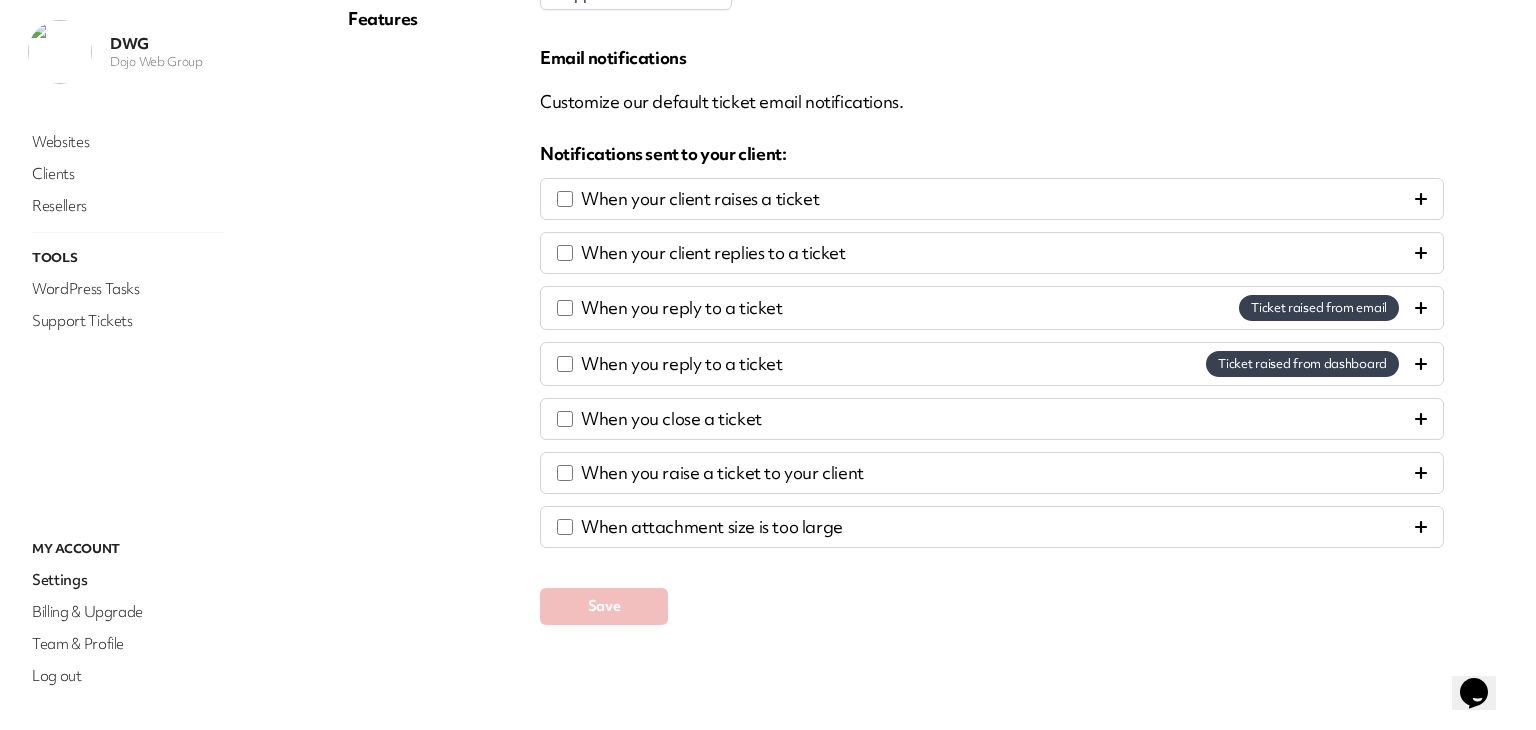 click on "When you reply to a ticket" at bounding box center [682, 308] 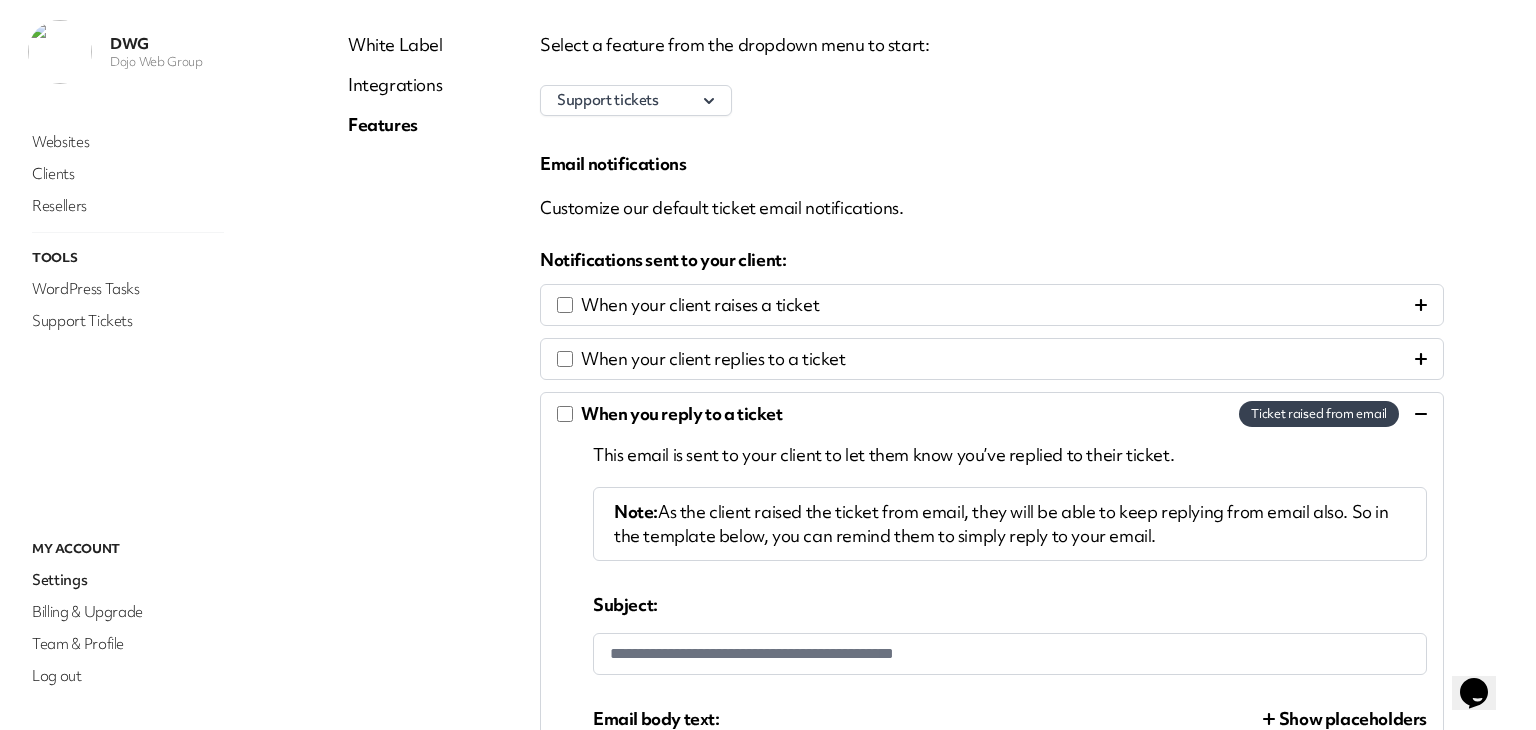 scroll, scrollTop: 29, scrollLeft: 0, axis: vertical 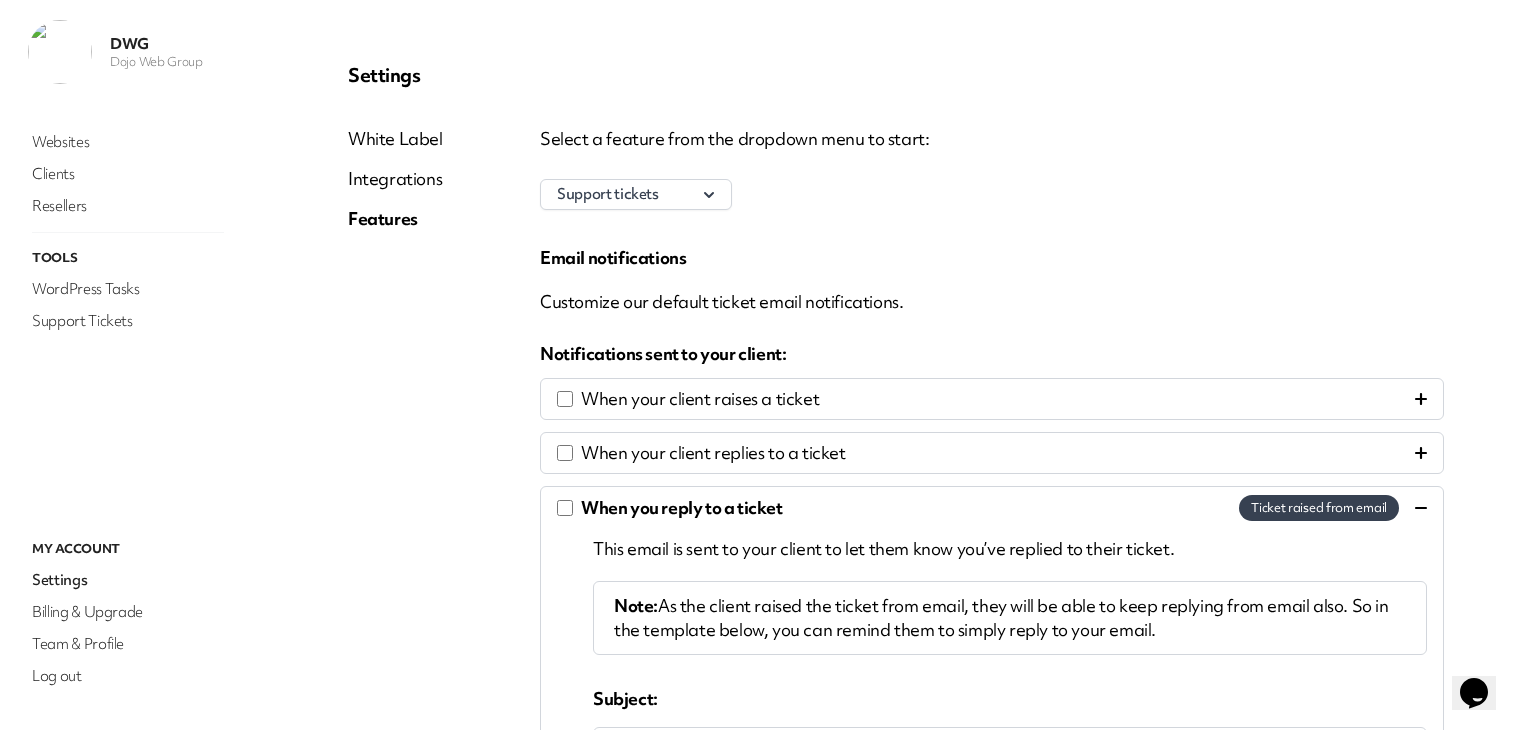 click on "When your client replies to a ticket" at bounding box center [713, 453] 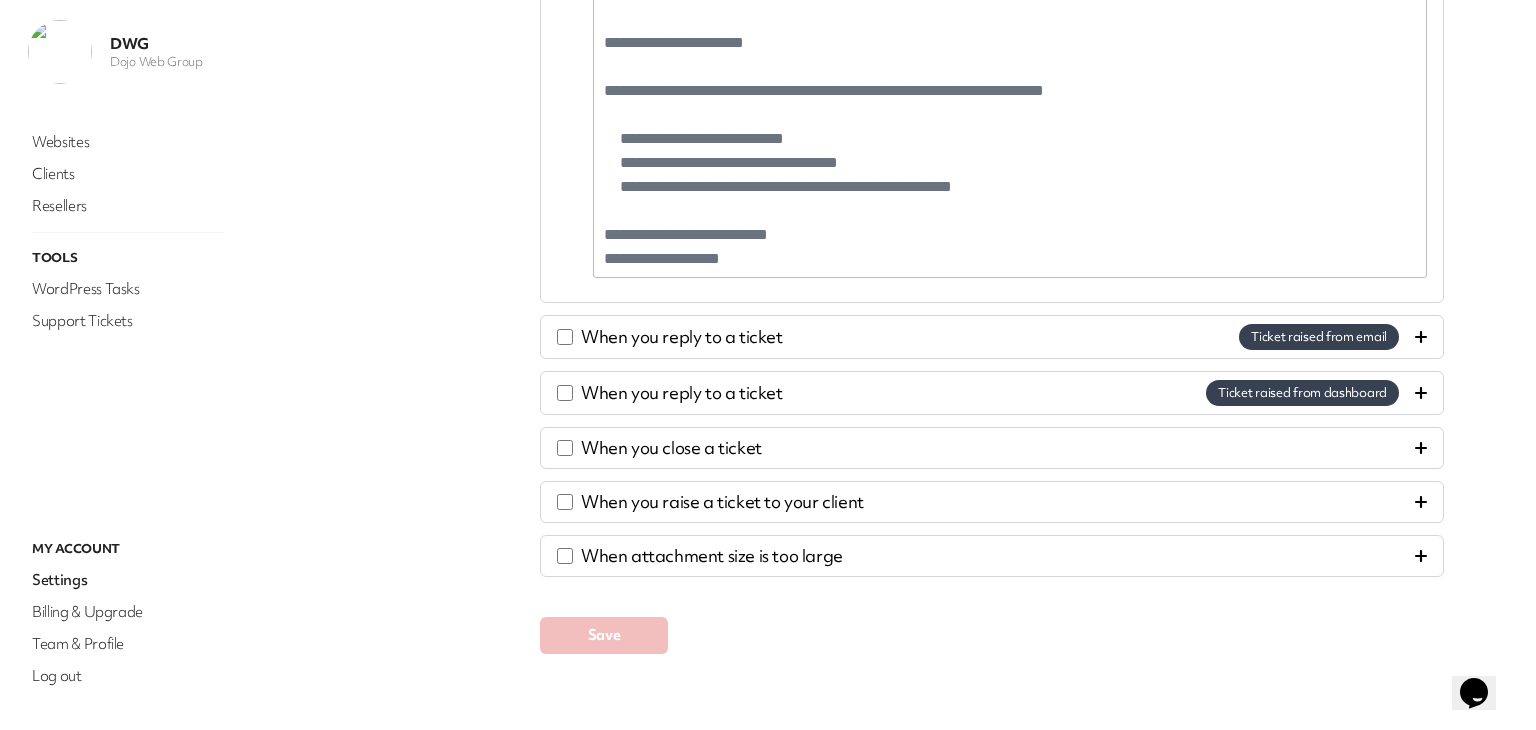 scroll, scrollTop: 826, scrollLeft: 0, axis: vertical 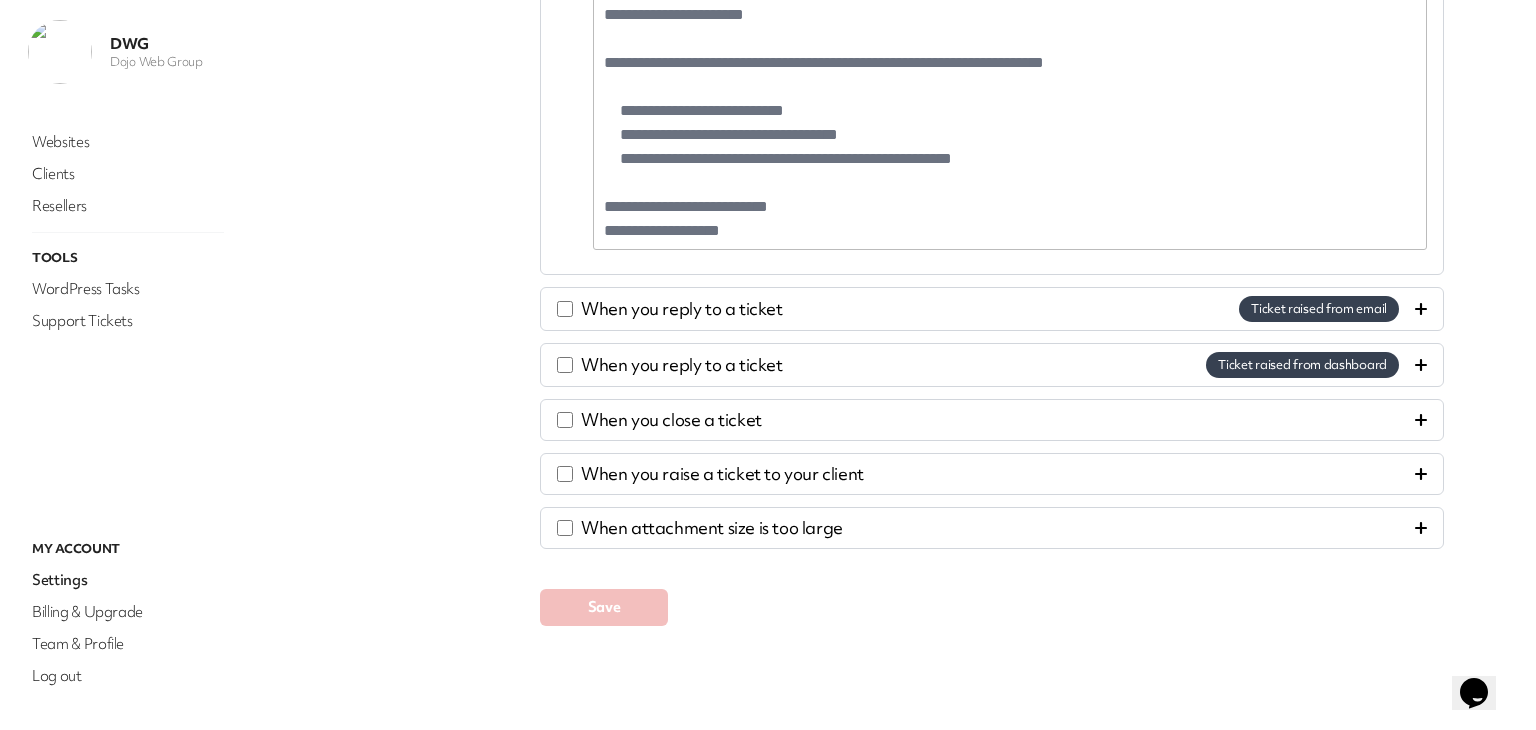 click on "When you reply to a ticket" at bounding box center (682, 365) 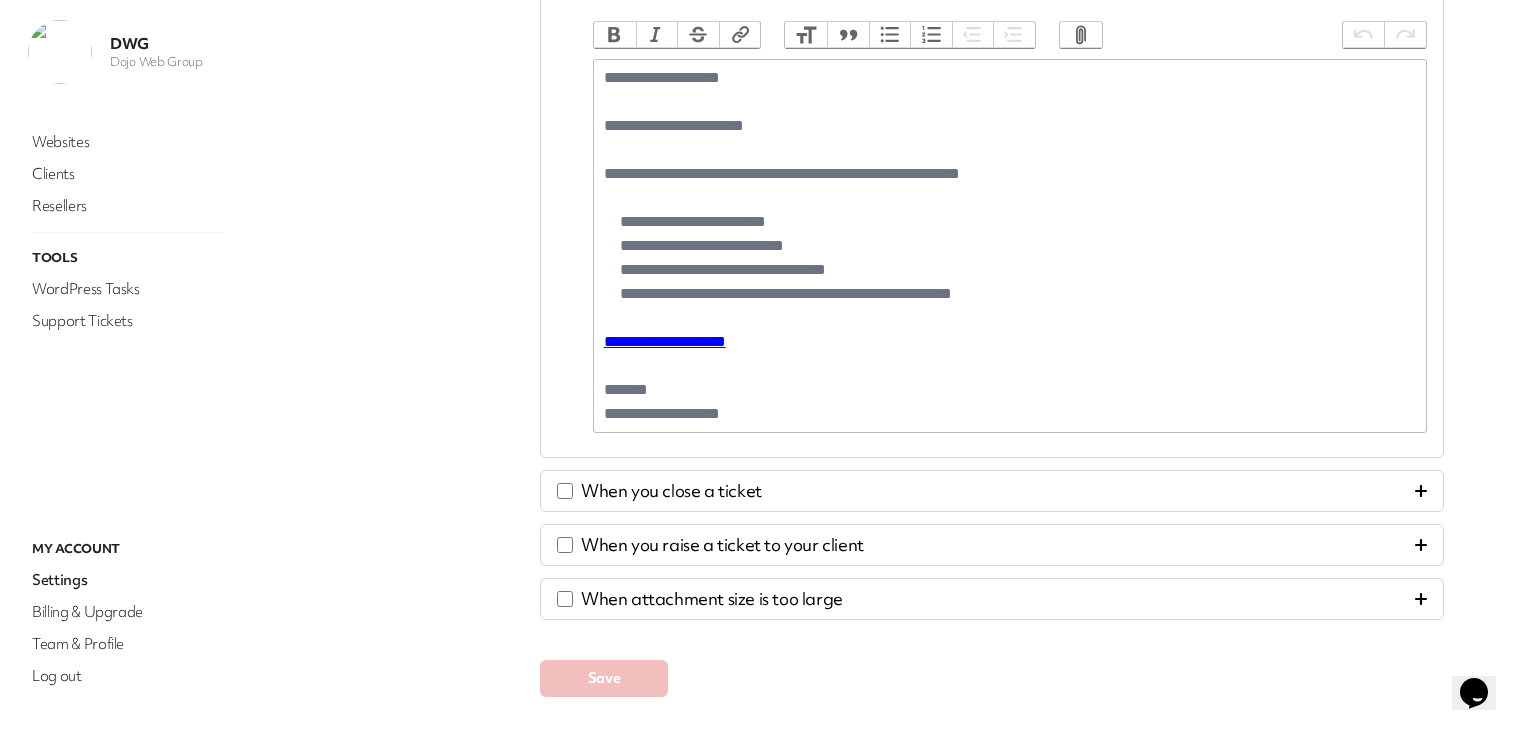 scroll, scrollTop: 1016, scrollLeft: 0, axis: vertical 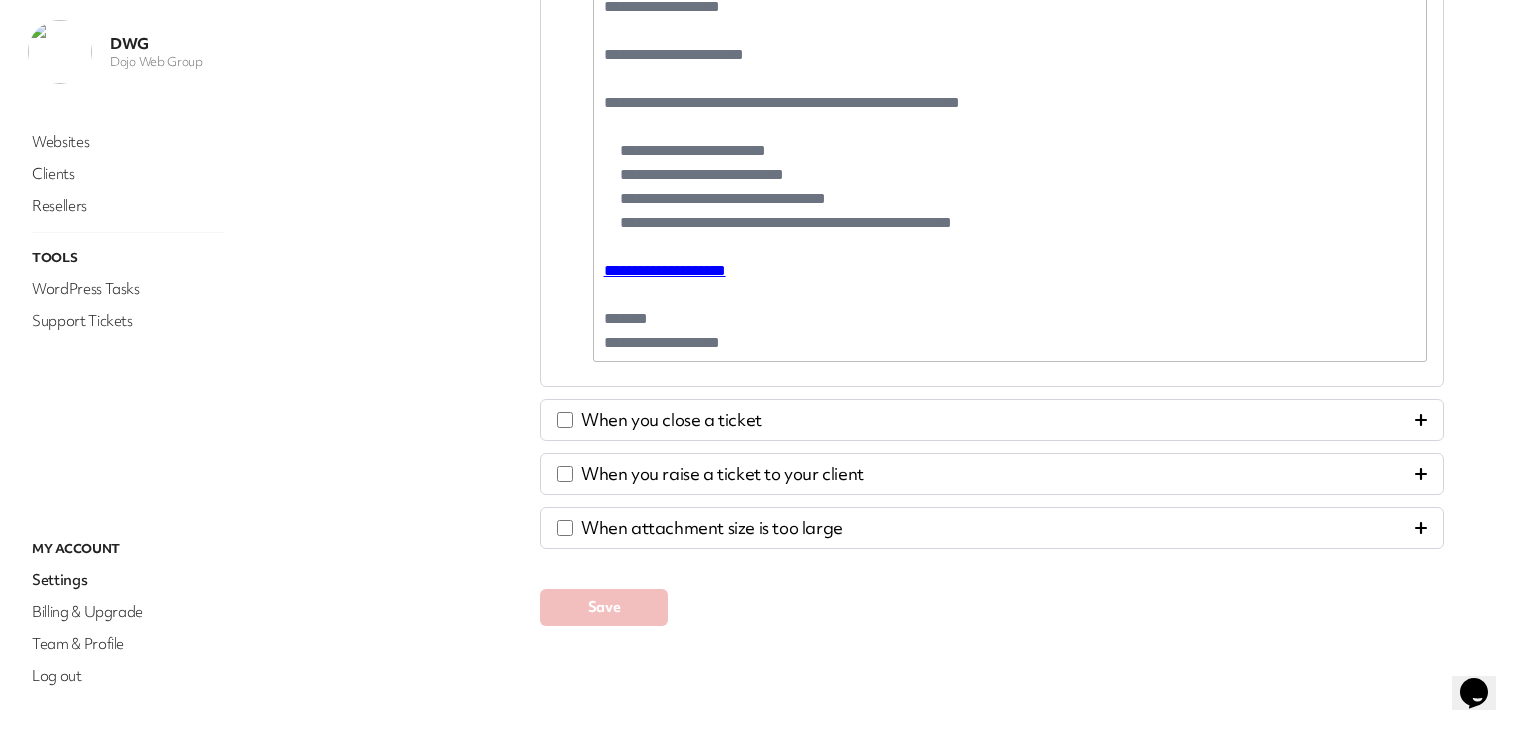 click on "When you raise a ticket to your client" at bounding box center [992, 474] 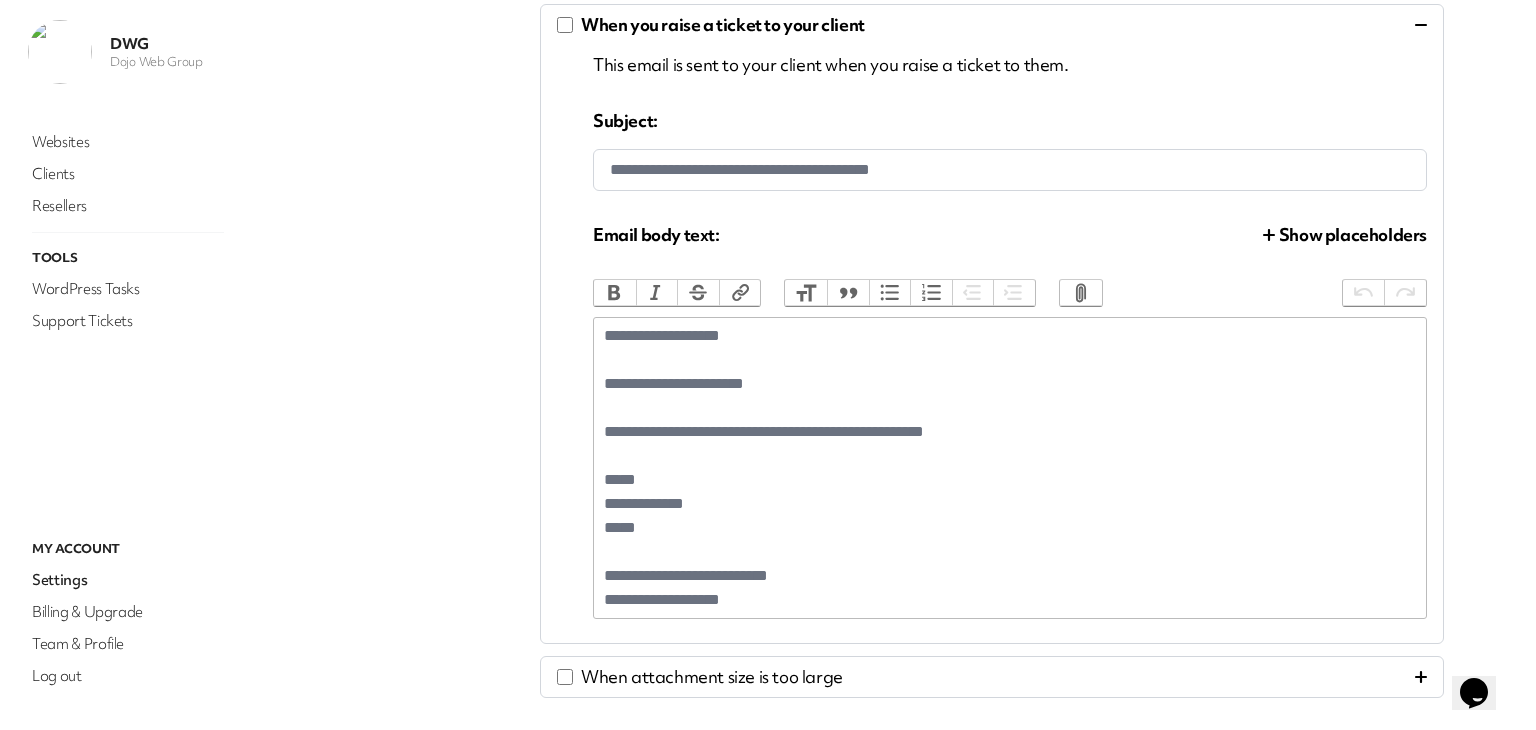 scroll, scrollTop: 726, scrollLeft: 0, axis: vertical 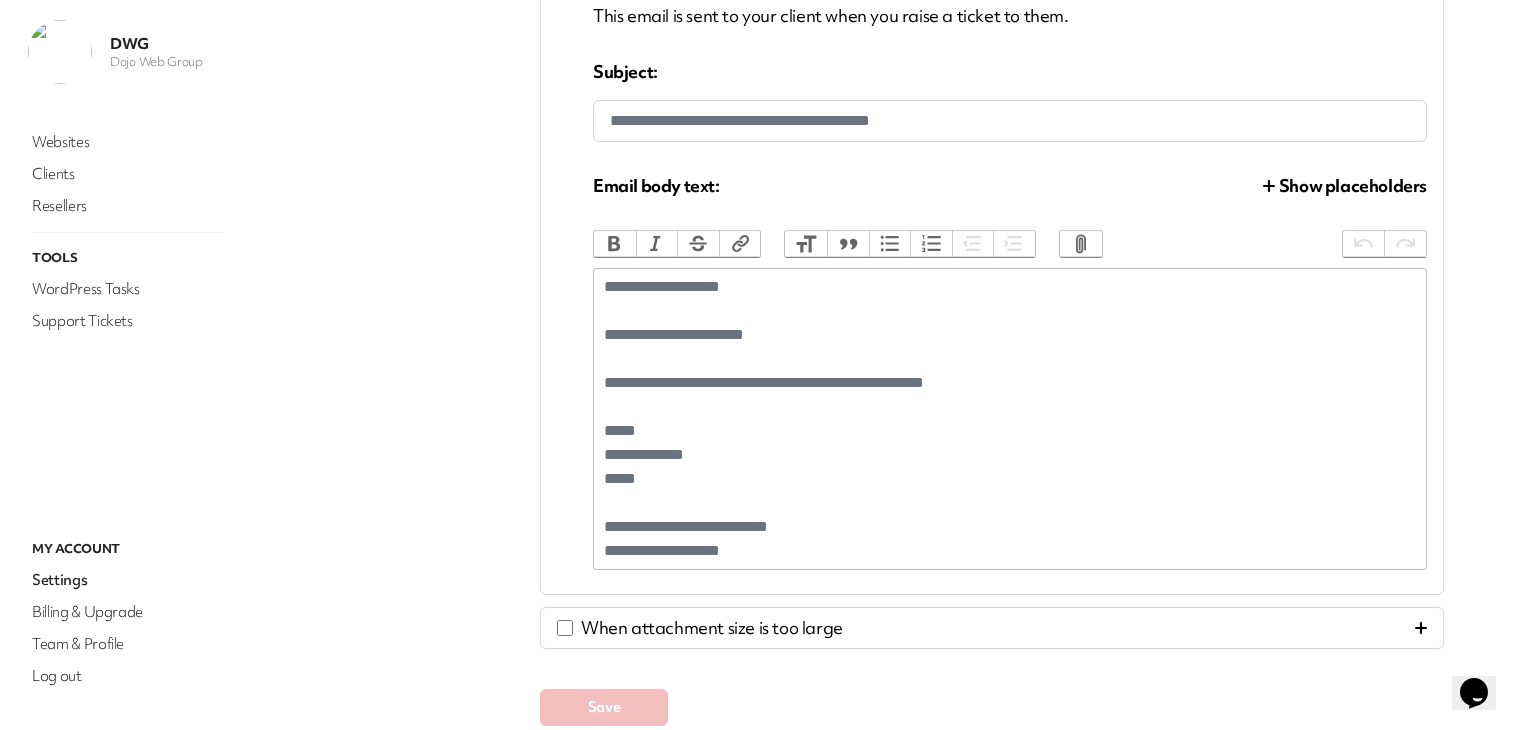 click on "White Label
Integrations
Features" at bounding box center (395, 86) 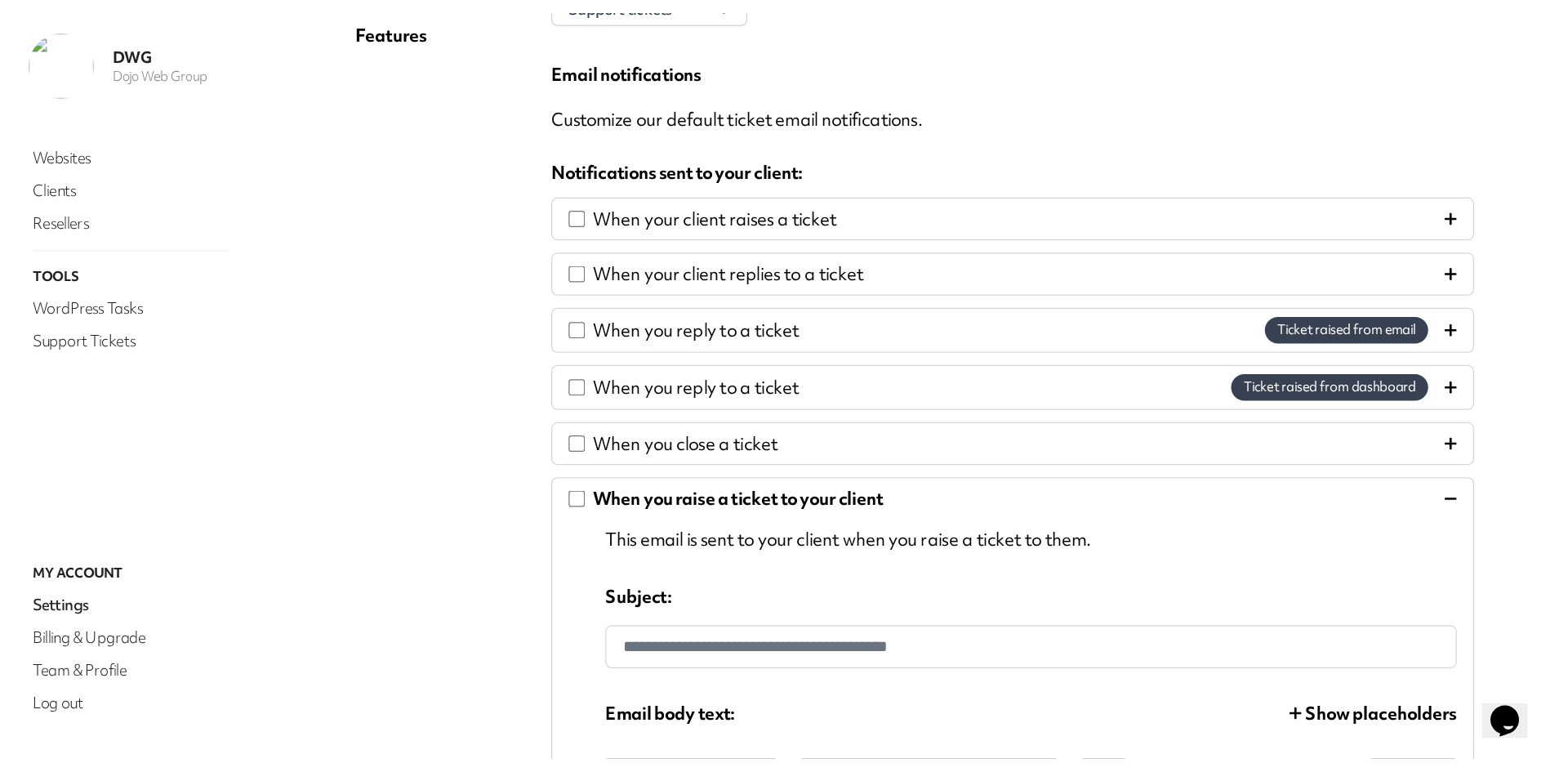 scroll, scrollTop: 0, scrollLeft: 0, axis: both 